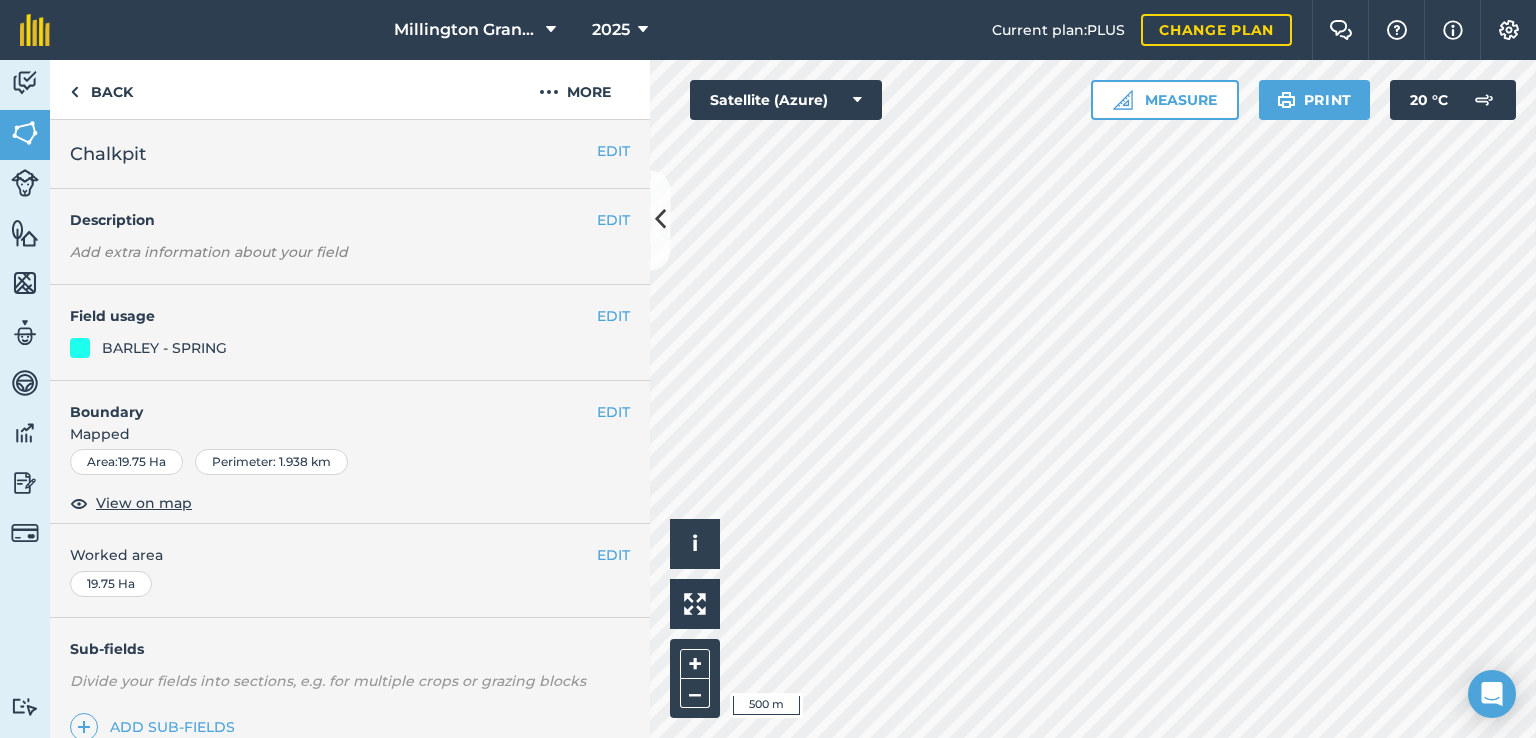 scroll, scrollTop: 0, scrollLeft: 0, axis: both 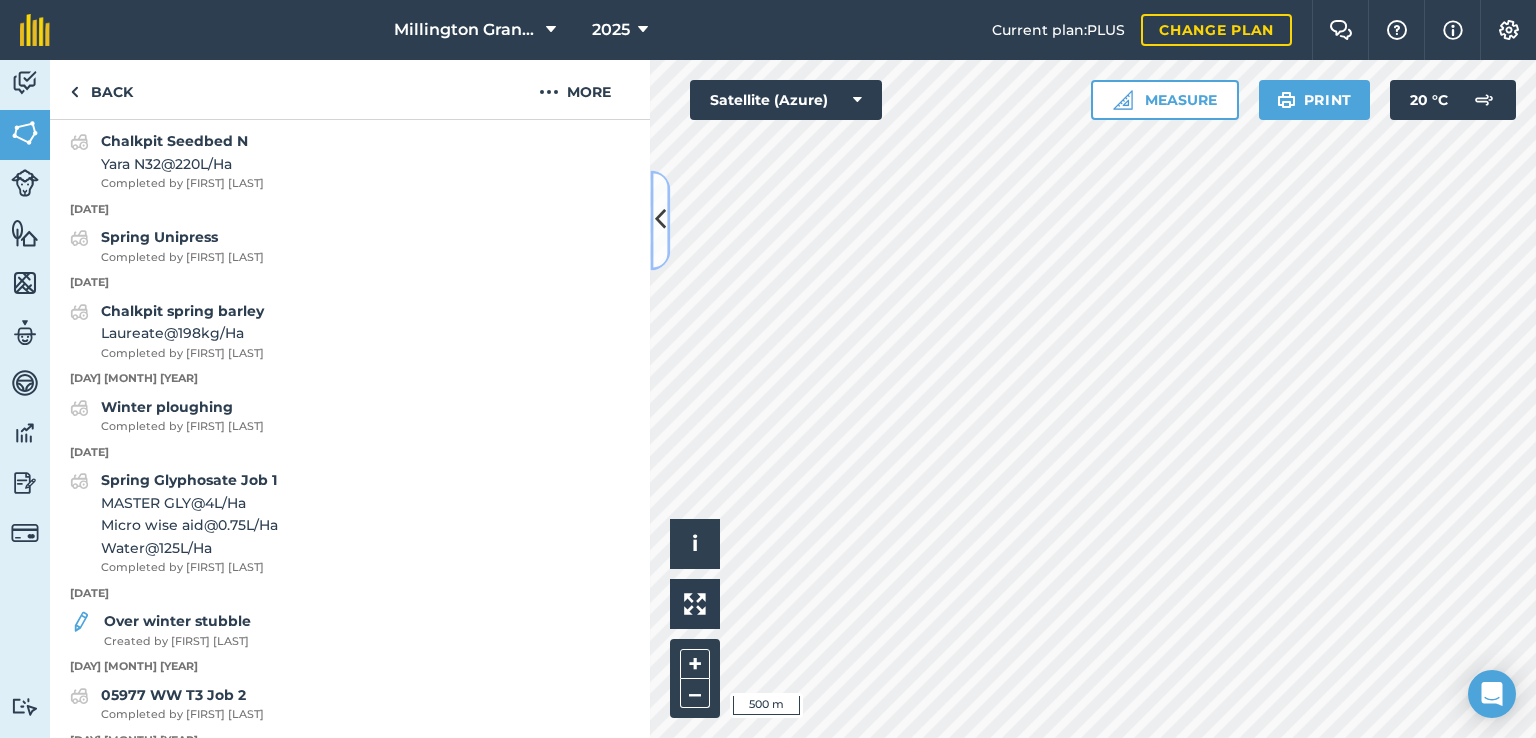 click at bounding box center (660, 220) 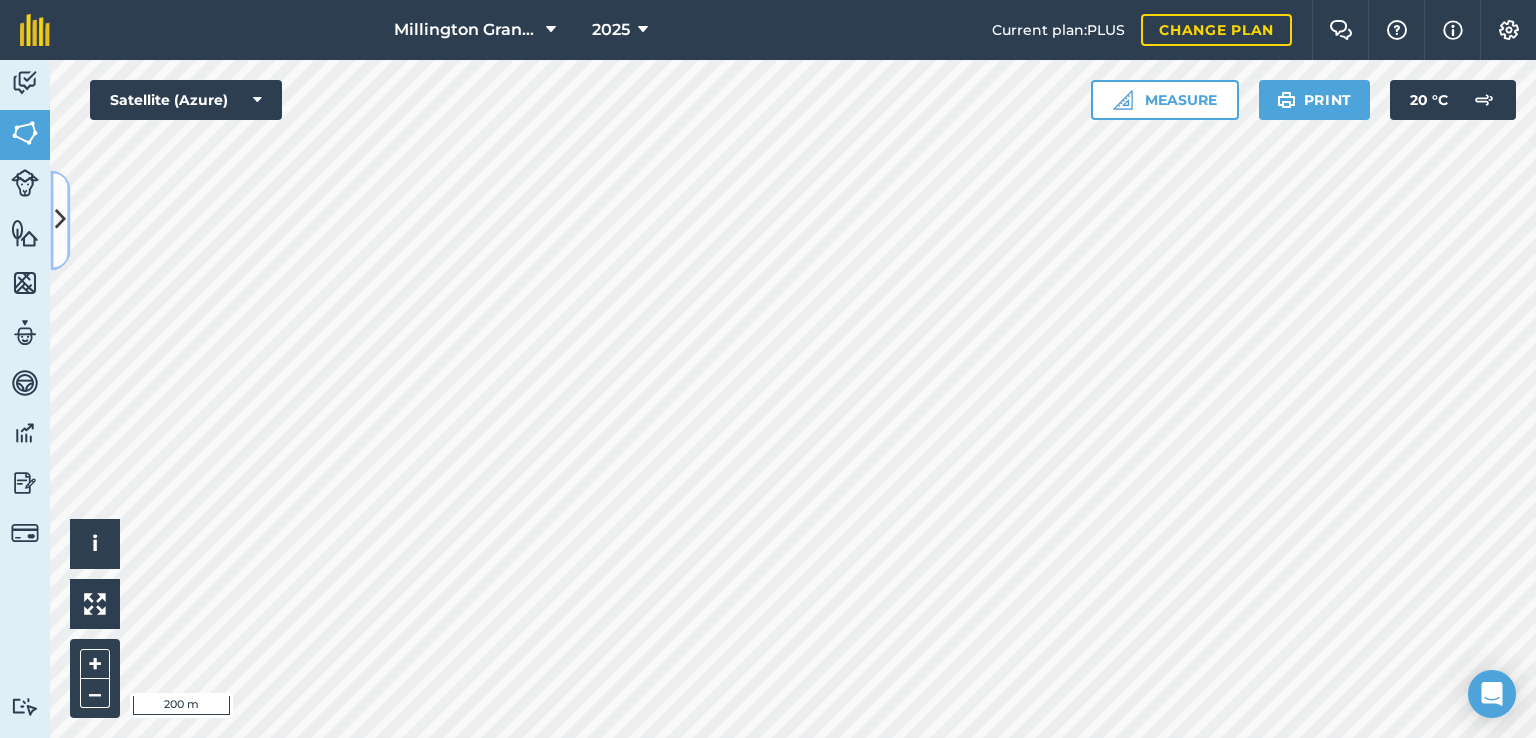 click at bounding box center (60, 220) 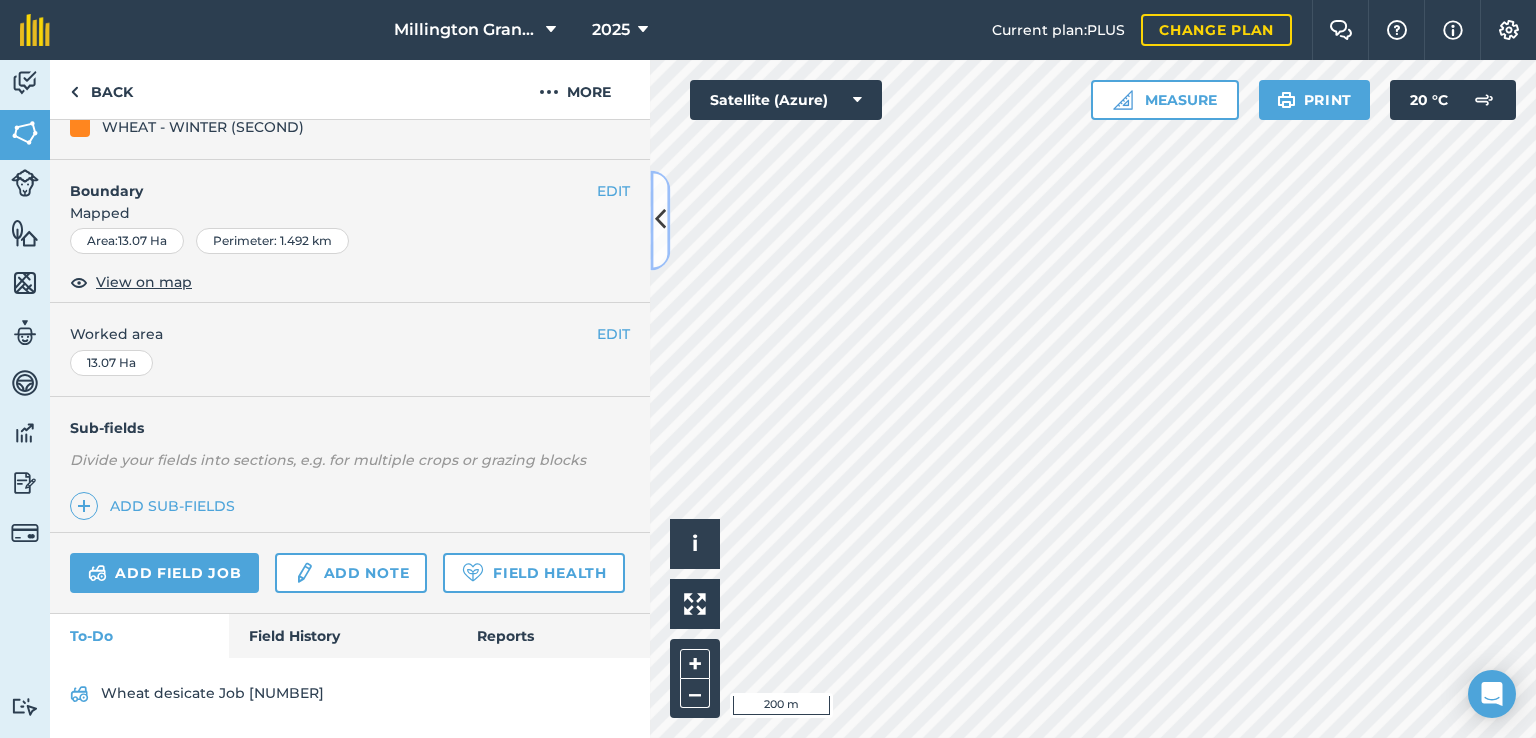 scroll, scrollTop: 274, scrollLeft: 0, axis: vertical 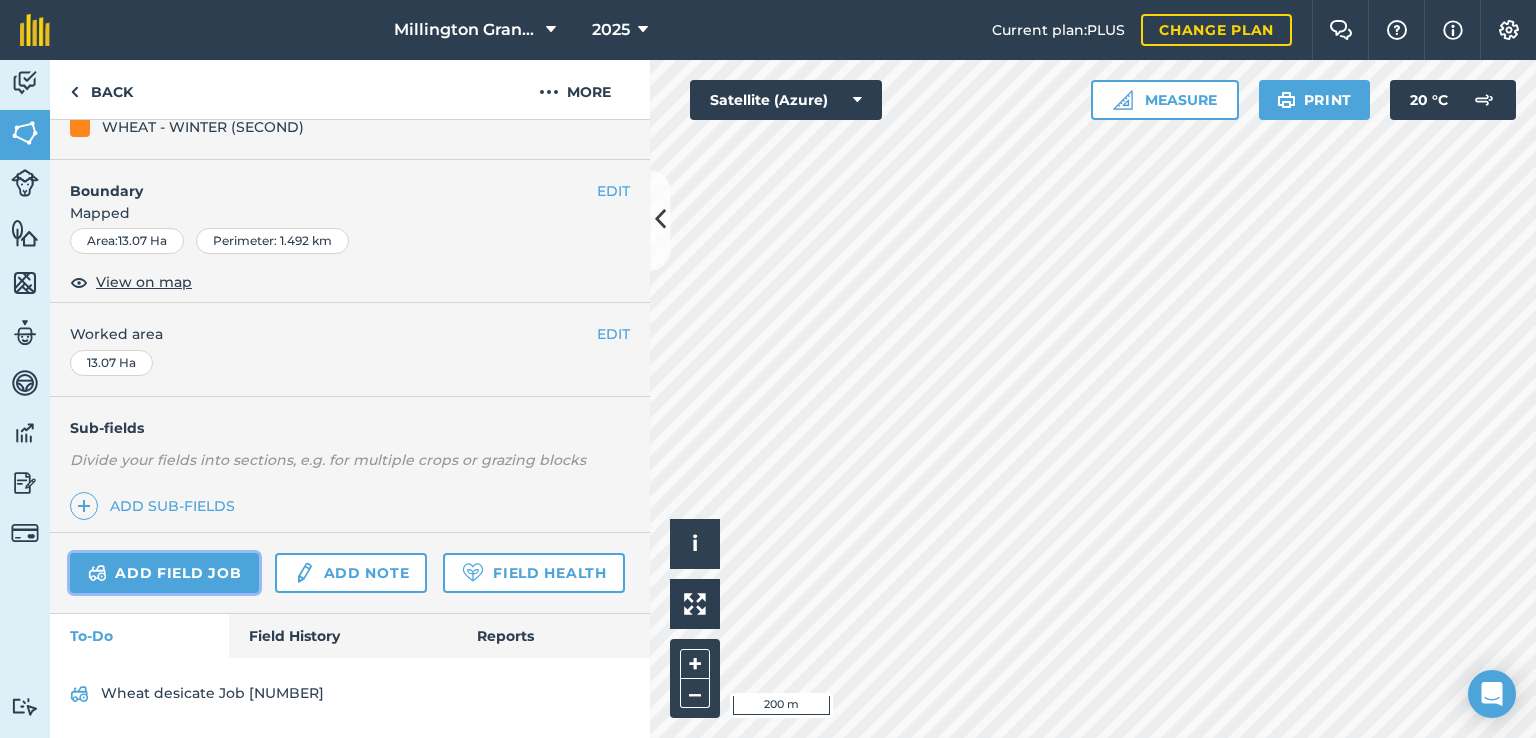 click on "Add field job" at bounding box center (164, 573) 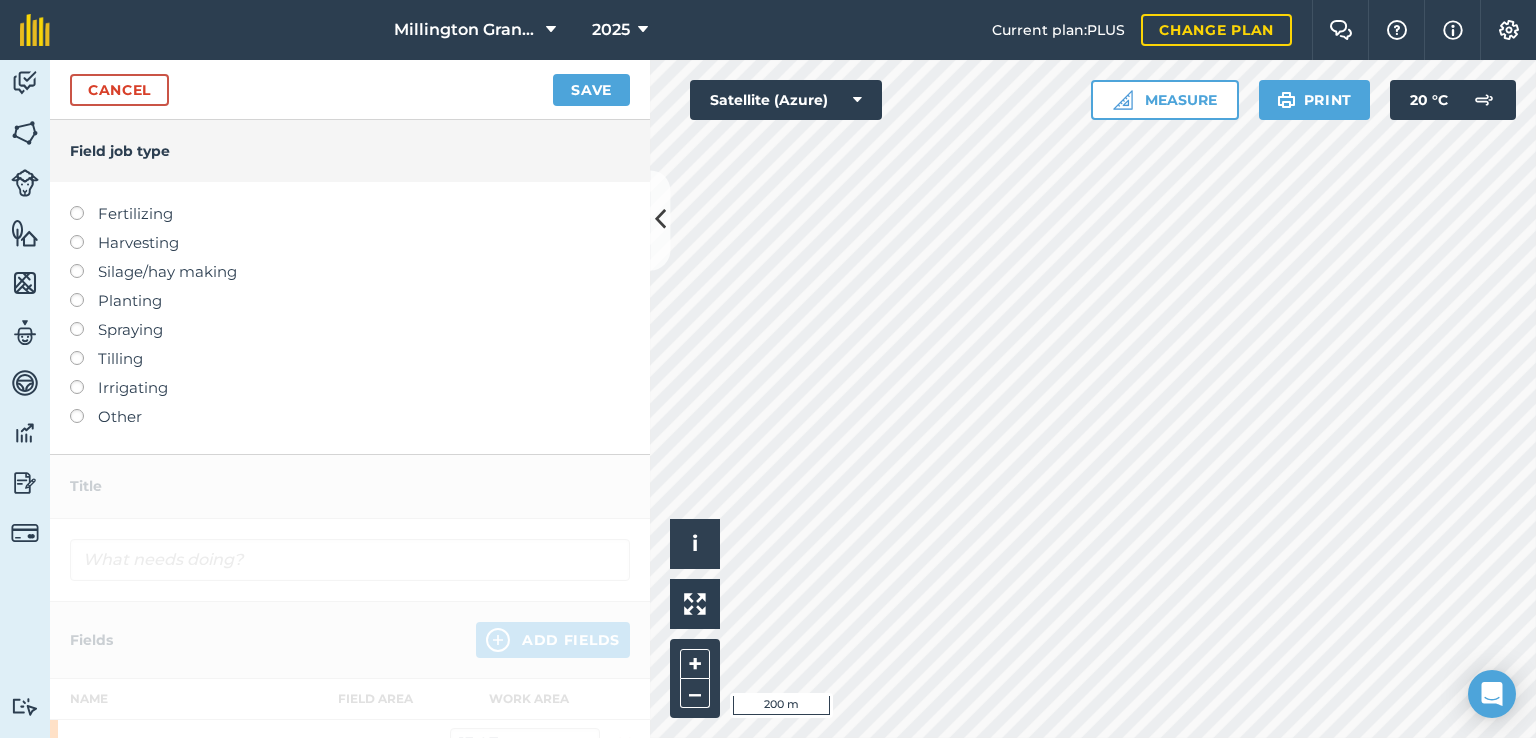 click on "Silage/hay making" at bounding box center (350, 272) 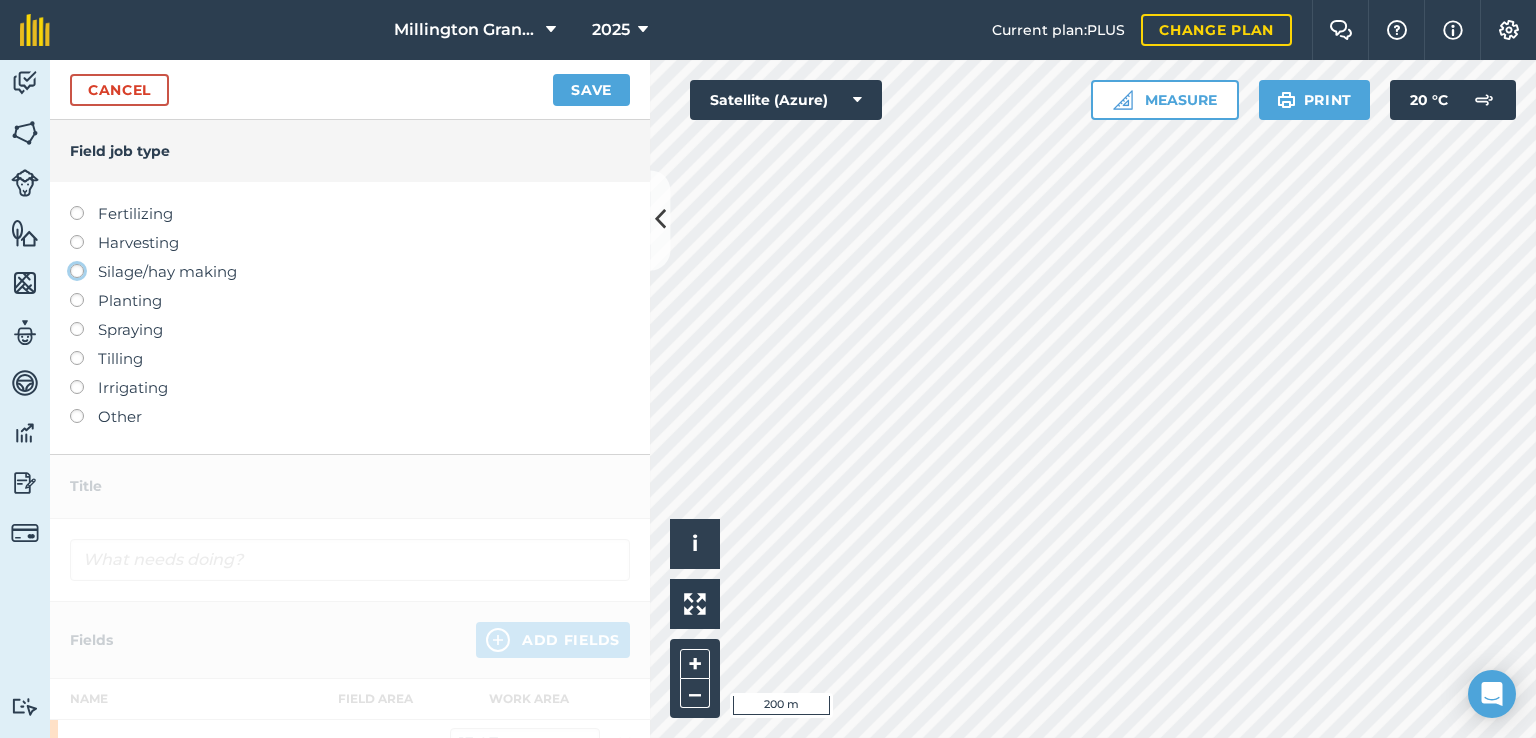 click on "Silage/hay making" at bounding box center (-9943, 270) 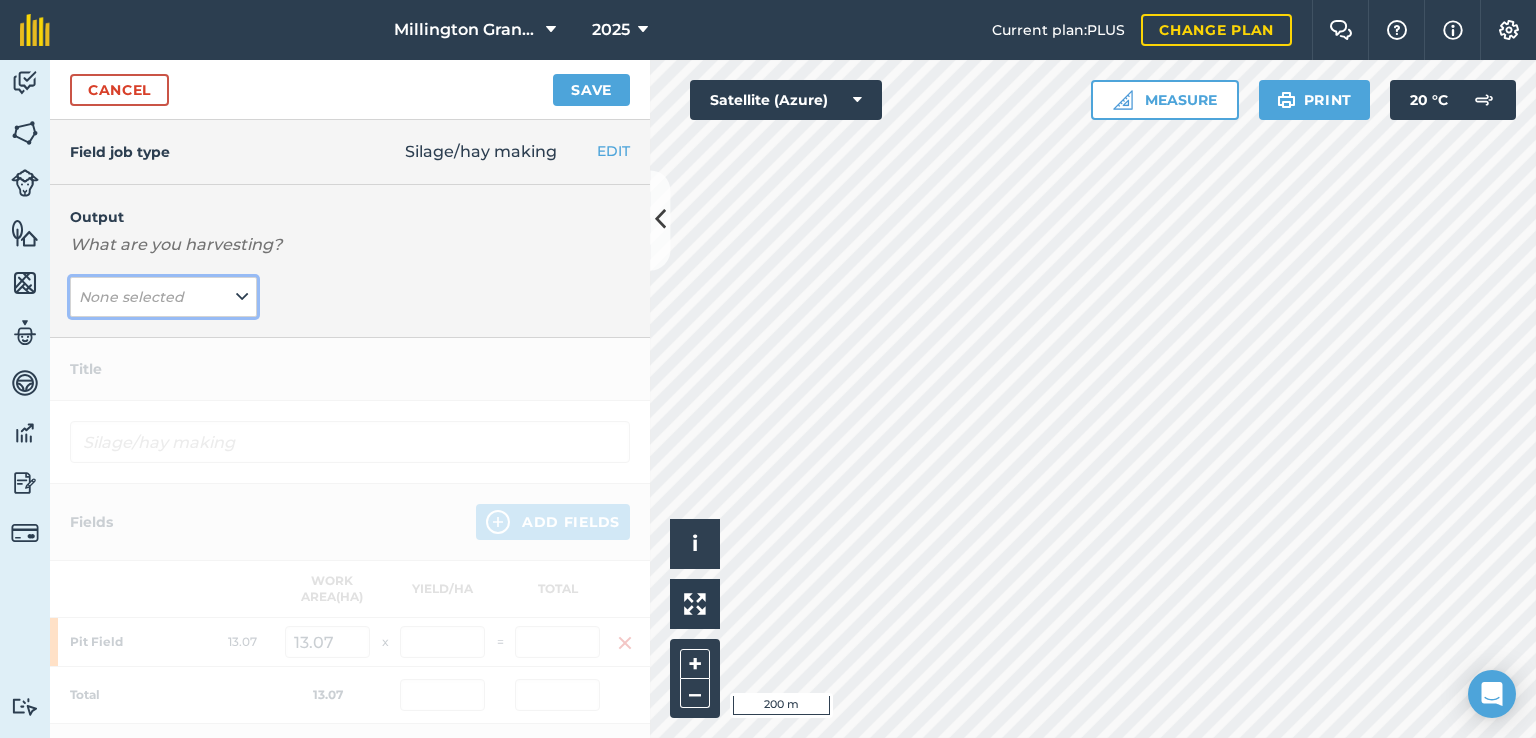 click on "None selected" at bounding box center [131, 297] 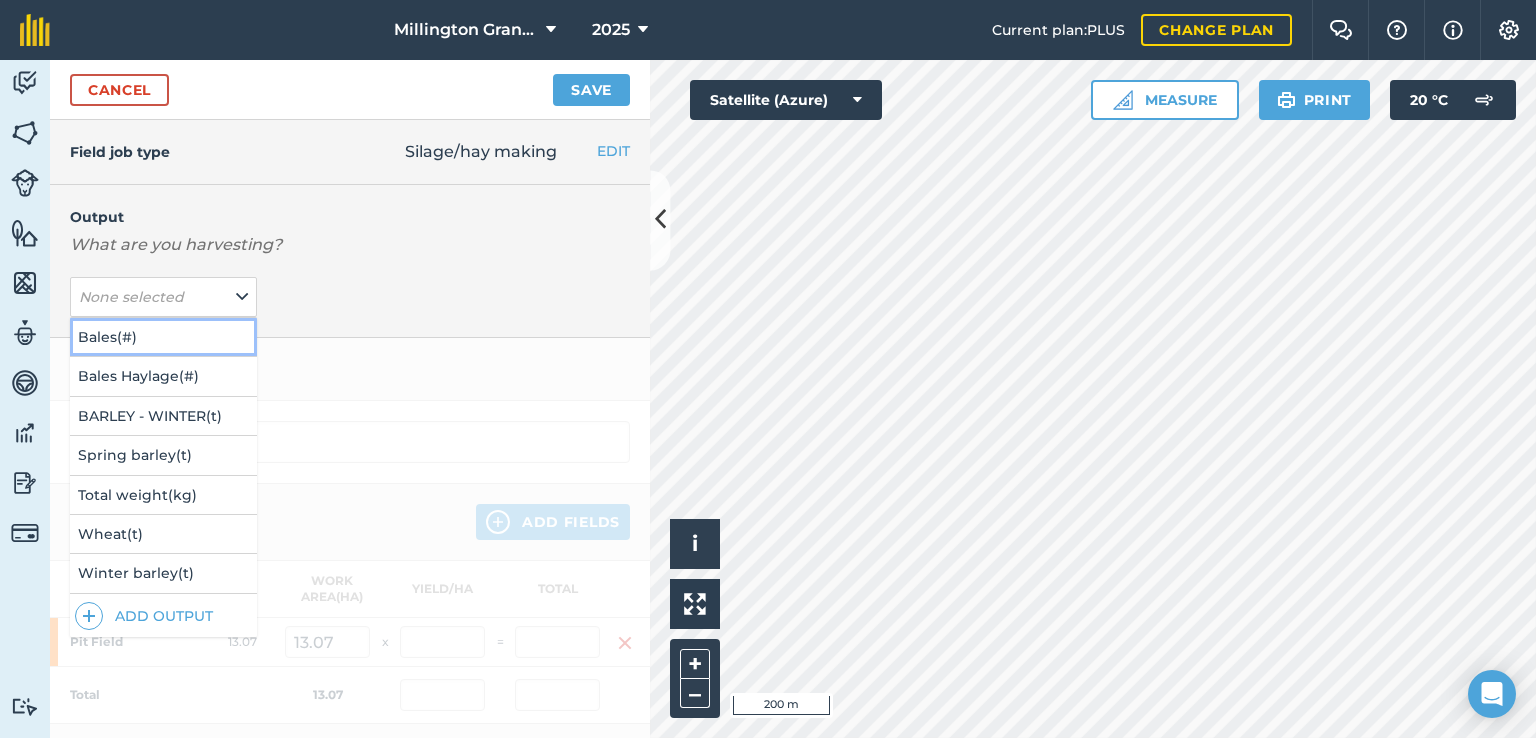 click on "Bales (#)" at bounding box center (163, 337) 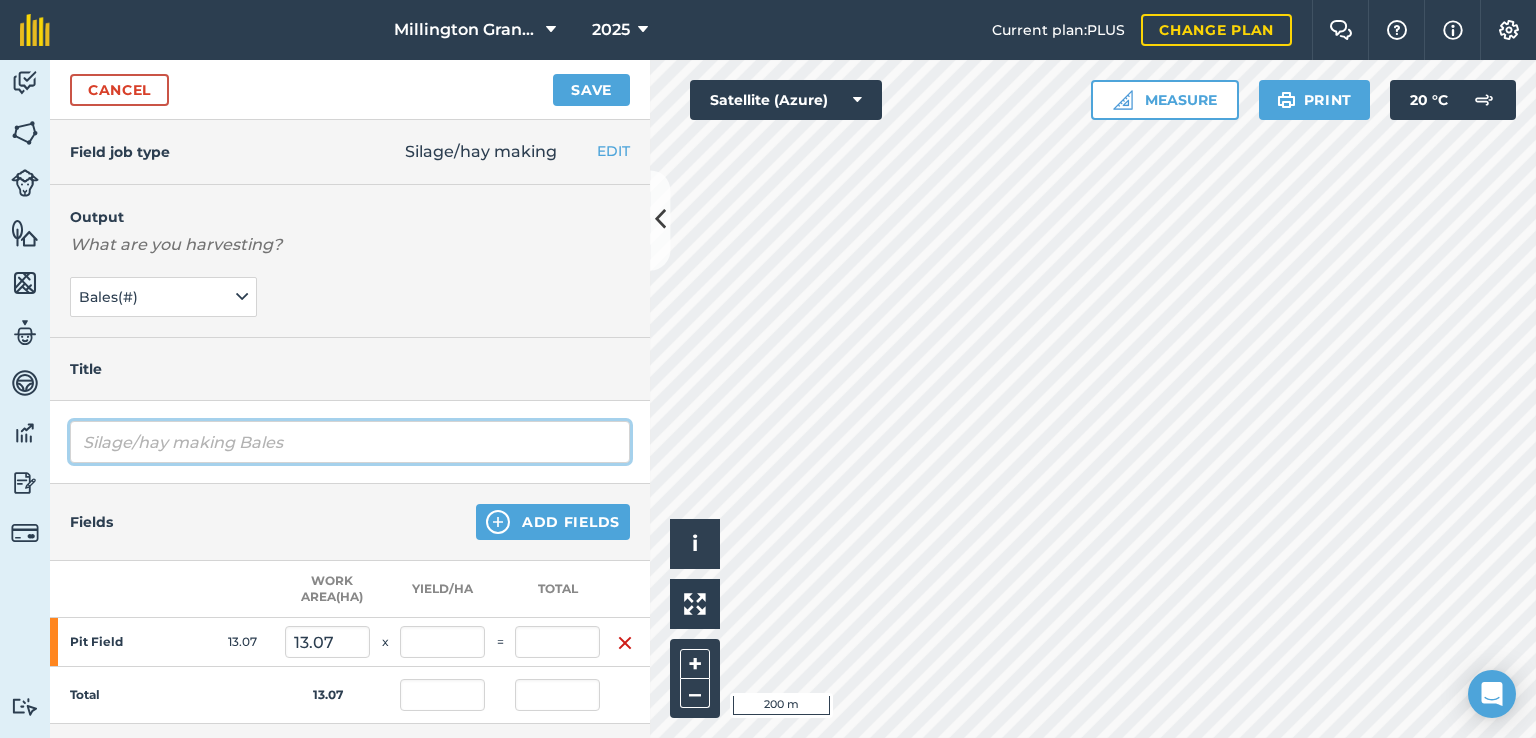 click on "Silage/hay making Bales" at bounding box center (350, 442) 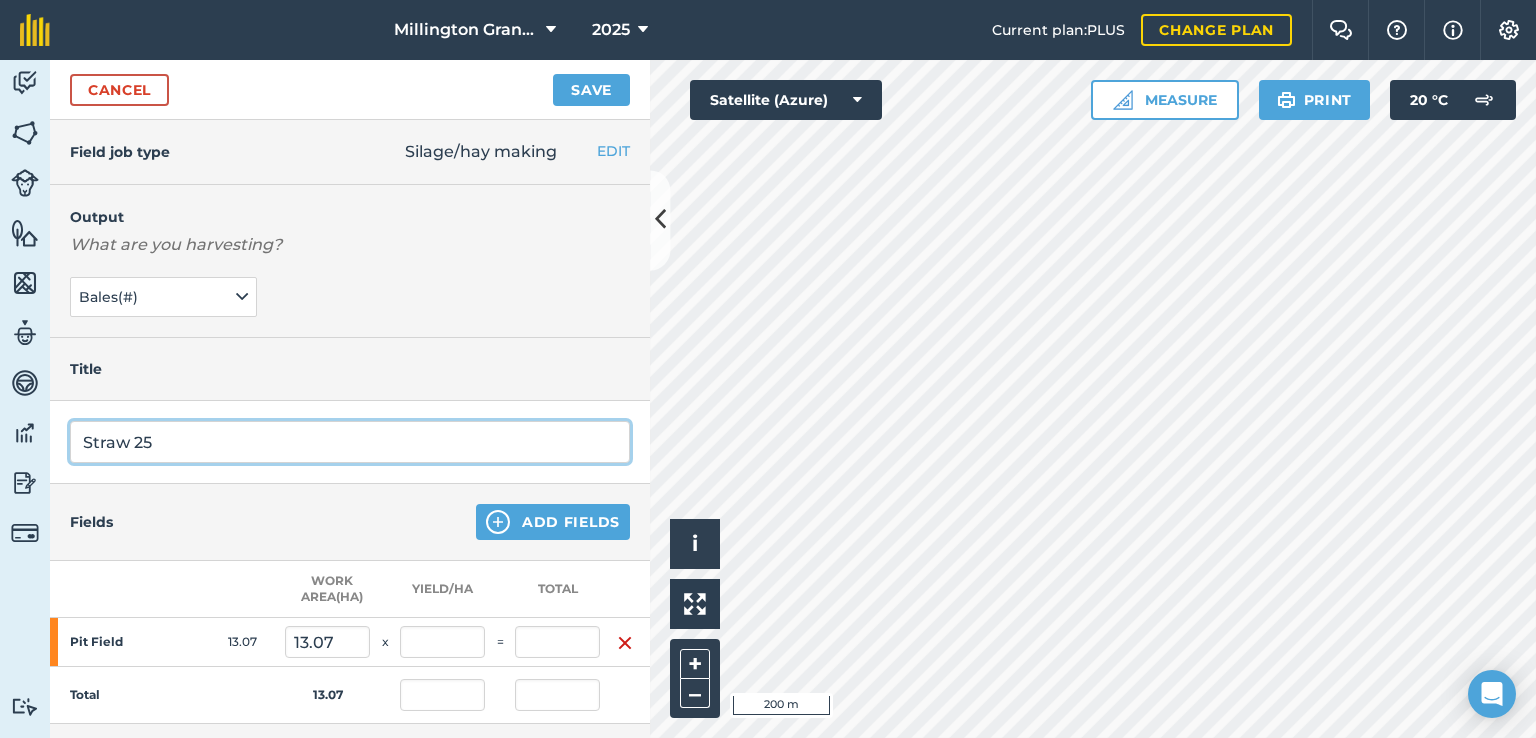 type on "Straw 25" 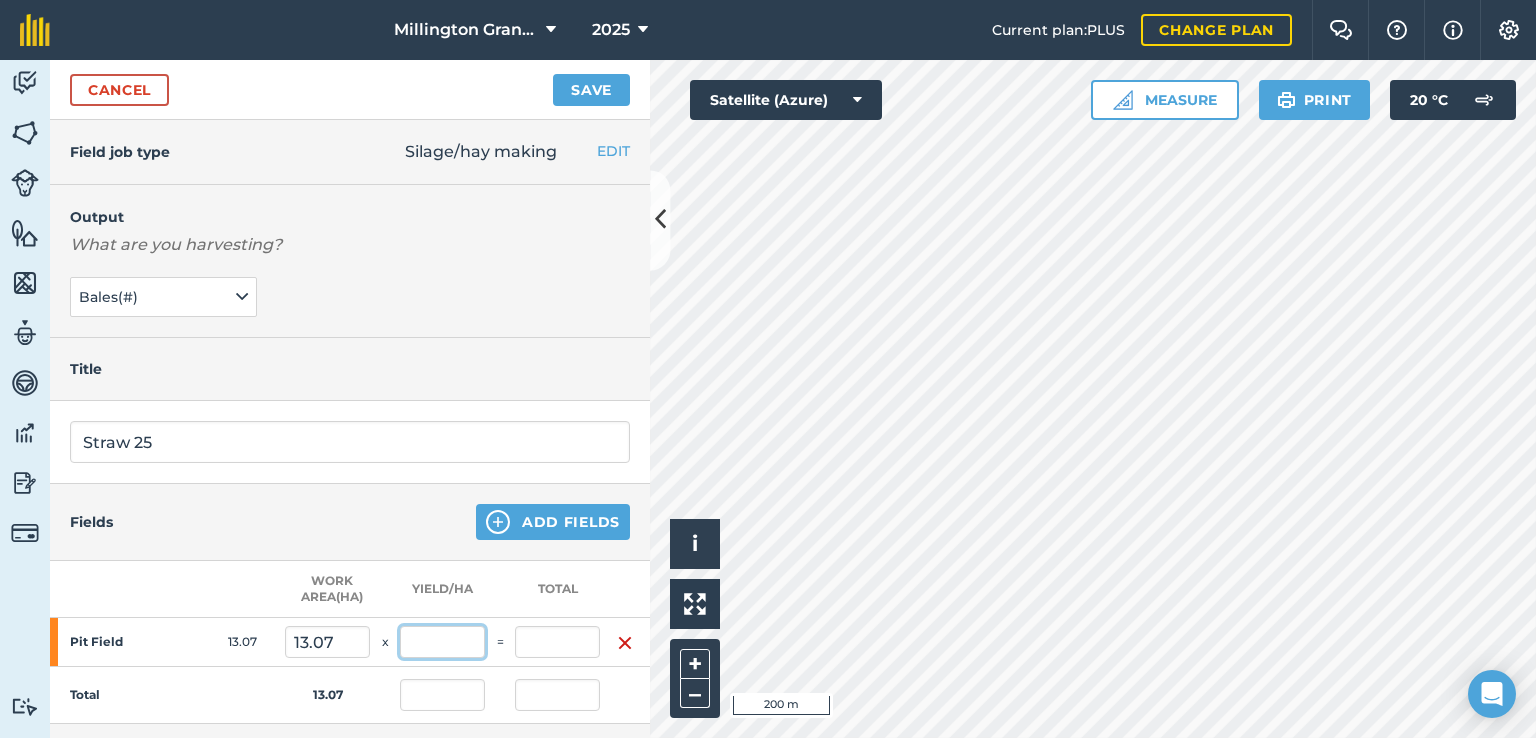 click at bounding box center [442, 642] 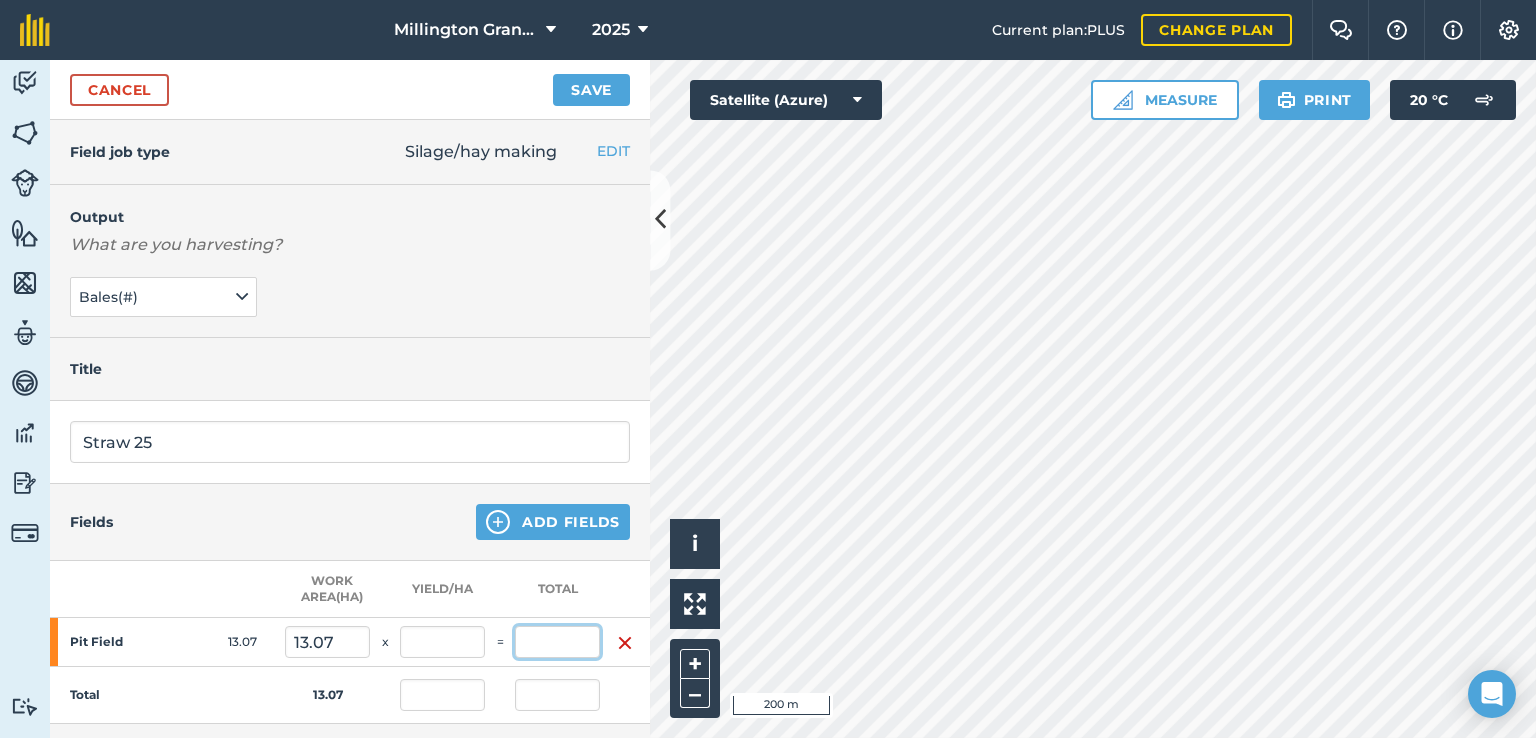 click at bounding box center (557, 642) 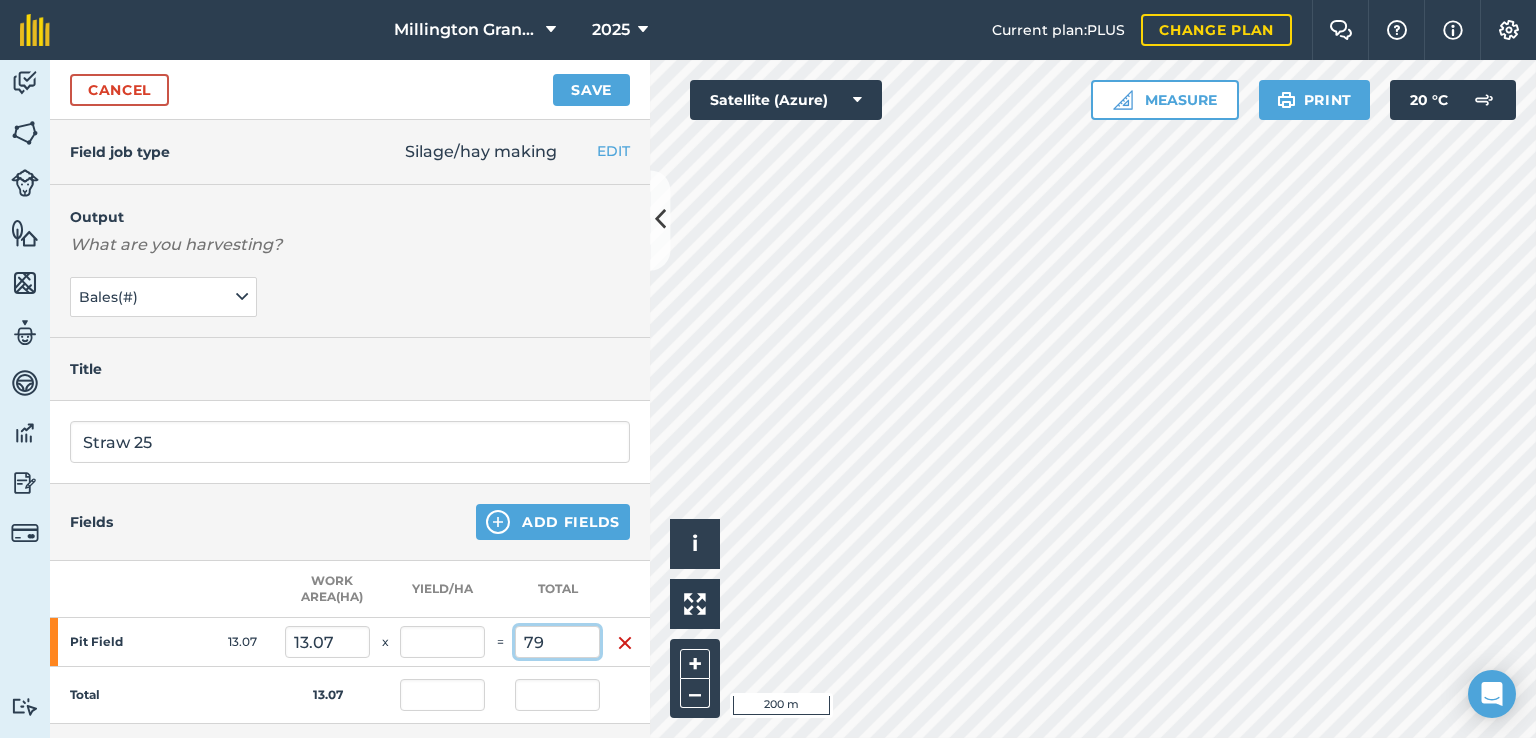 type on "79" 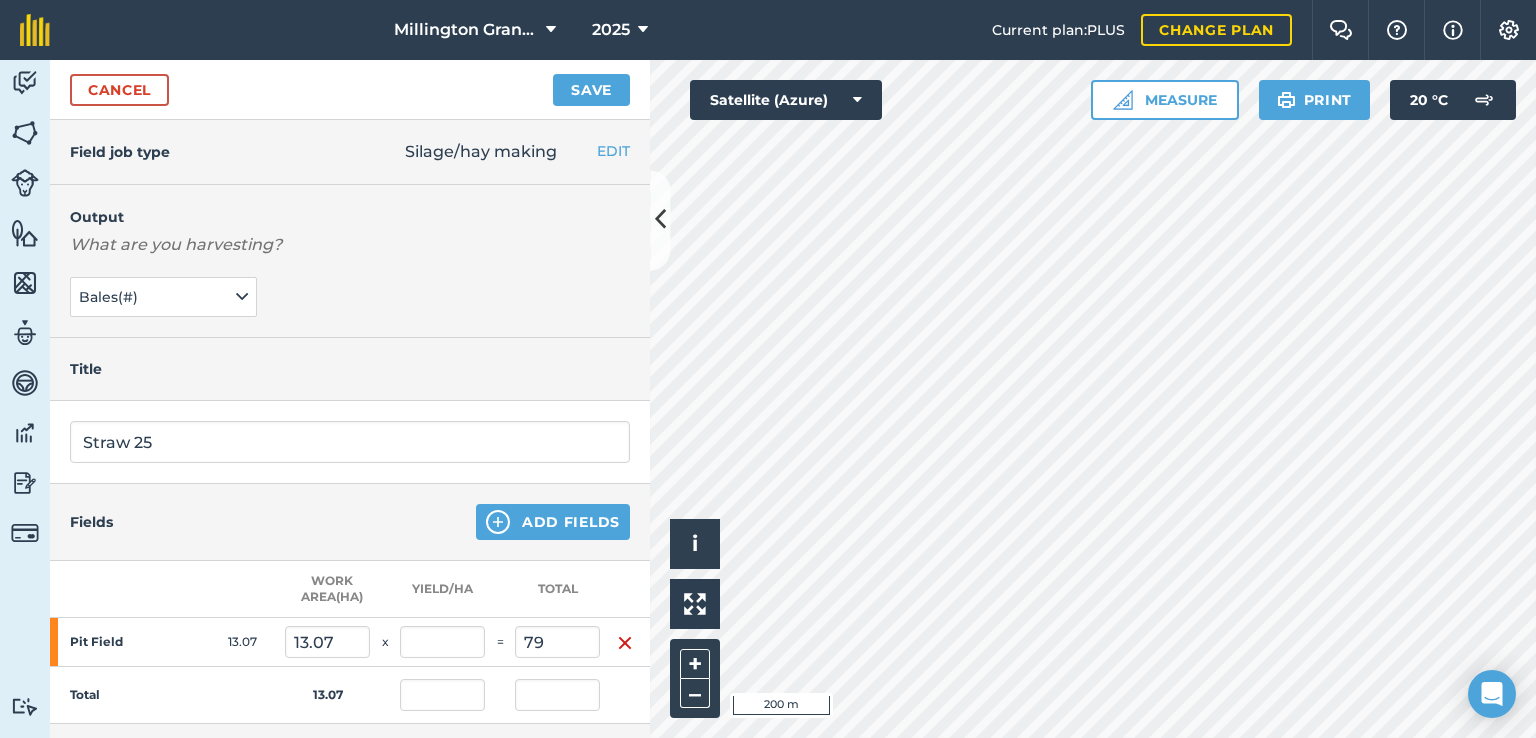 type on "6.044" 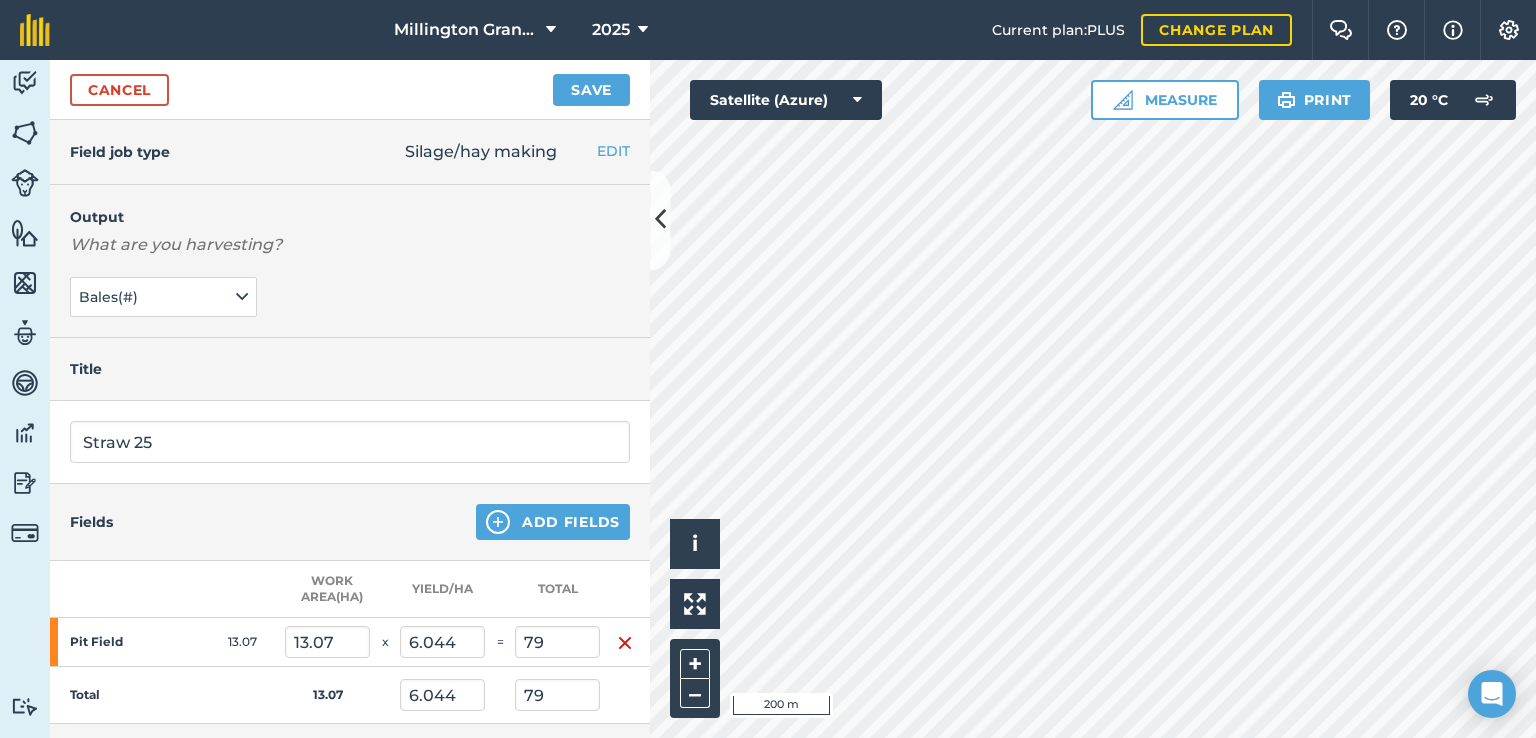 click on "Fields   Add Fields" at bounding box center (350, 522) 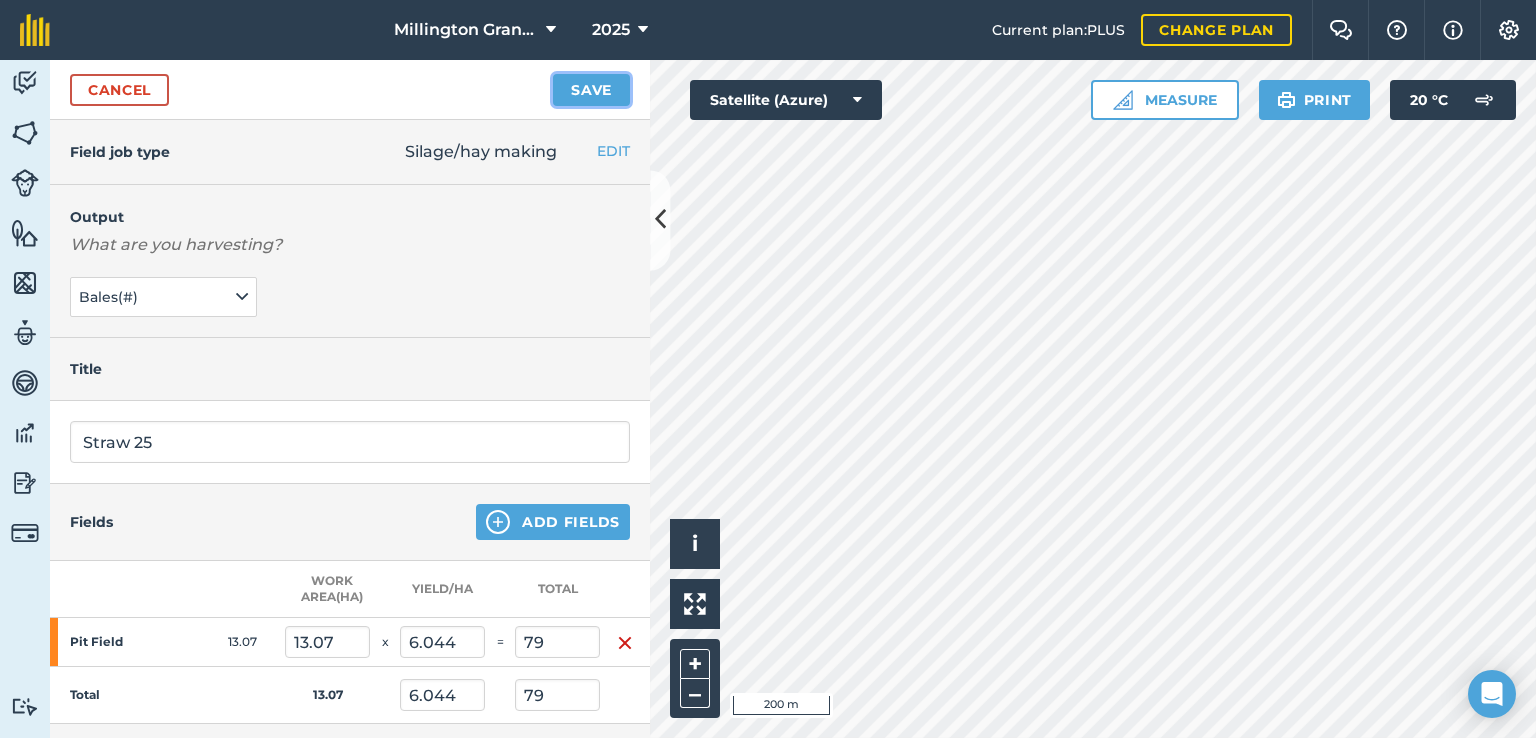 click on "Save" at bounding box center (591, 90) 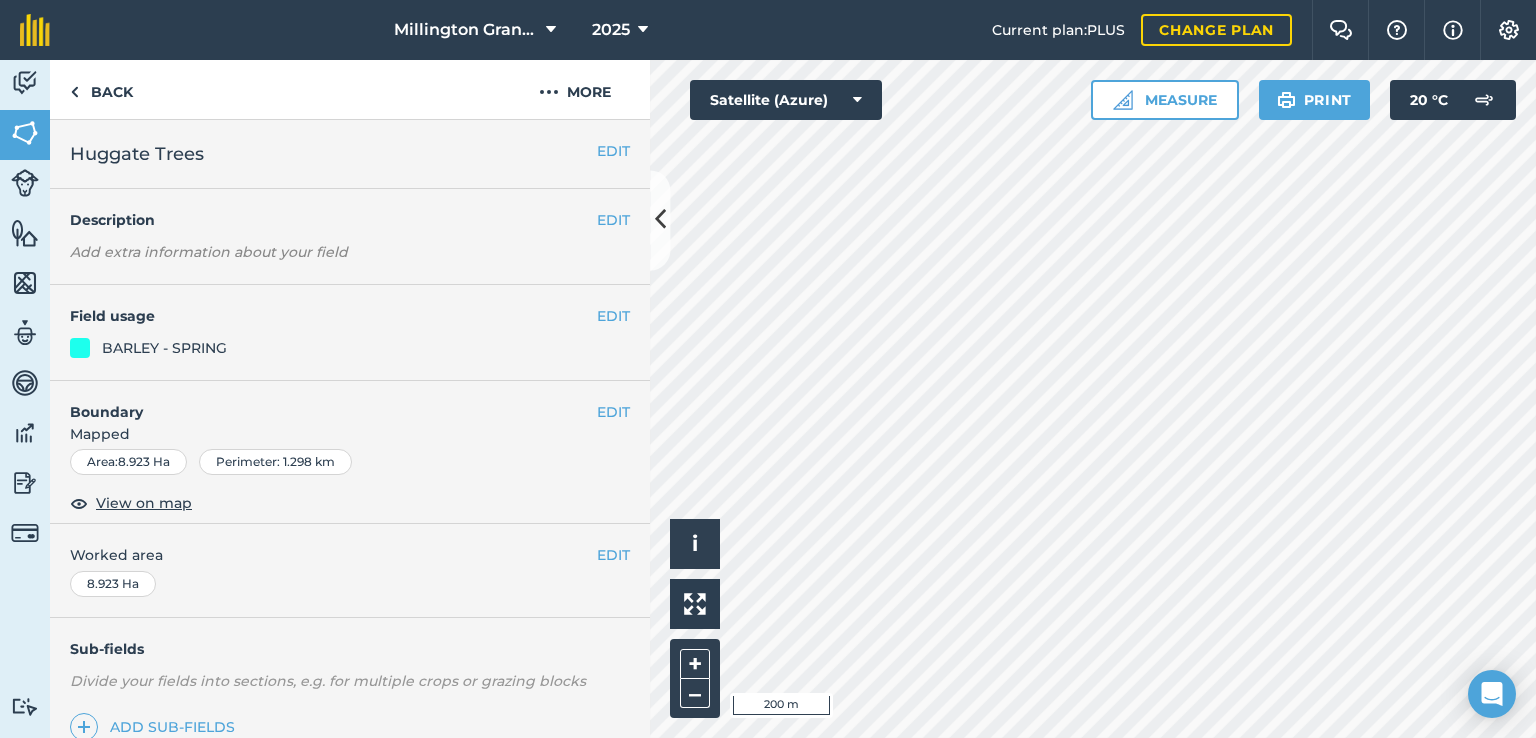 scroll, scrollTop: 100, scrollLeft: 0, axis: vertical 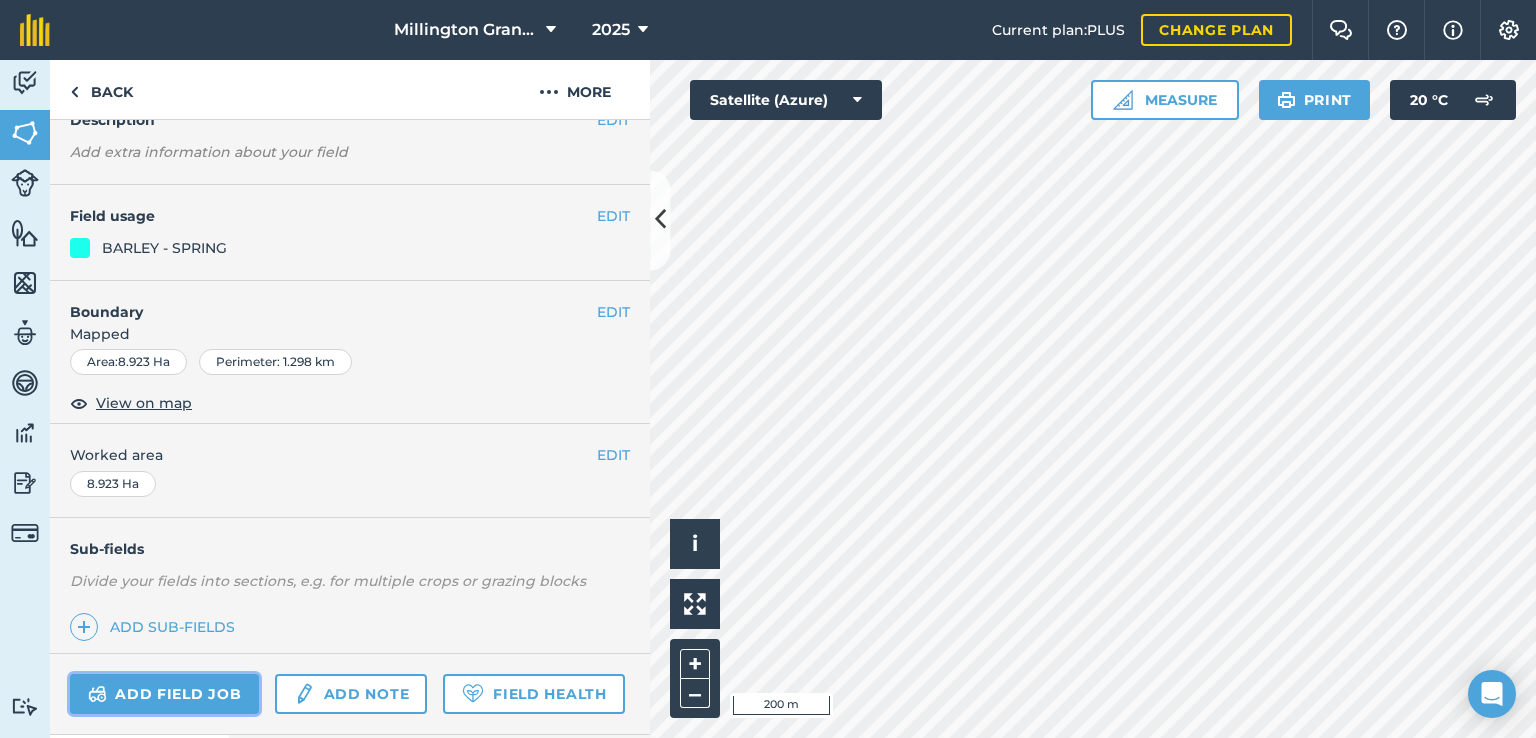 click on "Add field job" at bounding box center [164, 694] 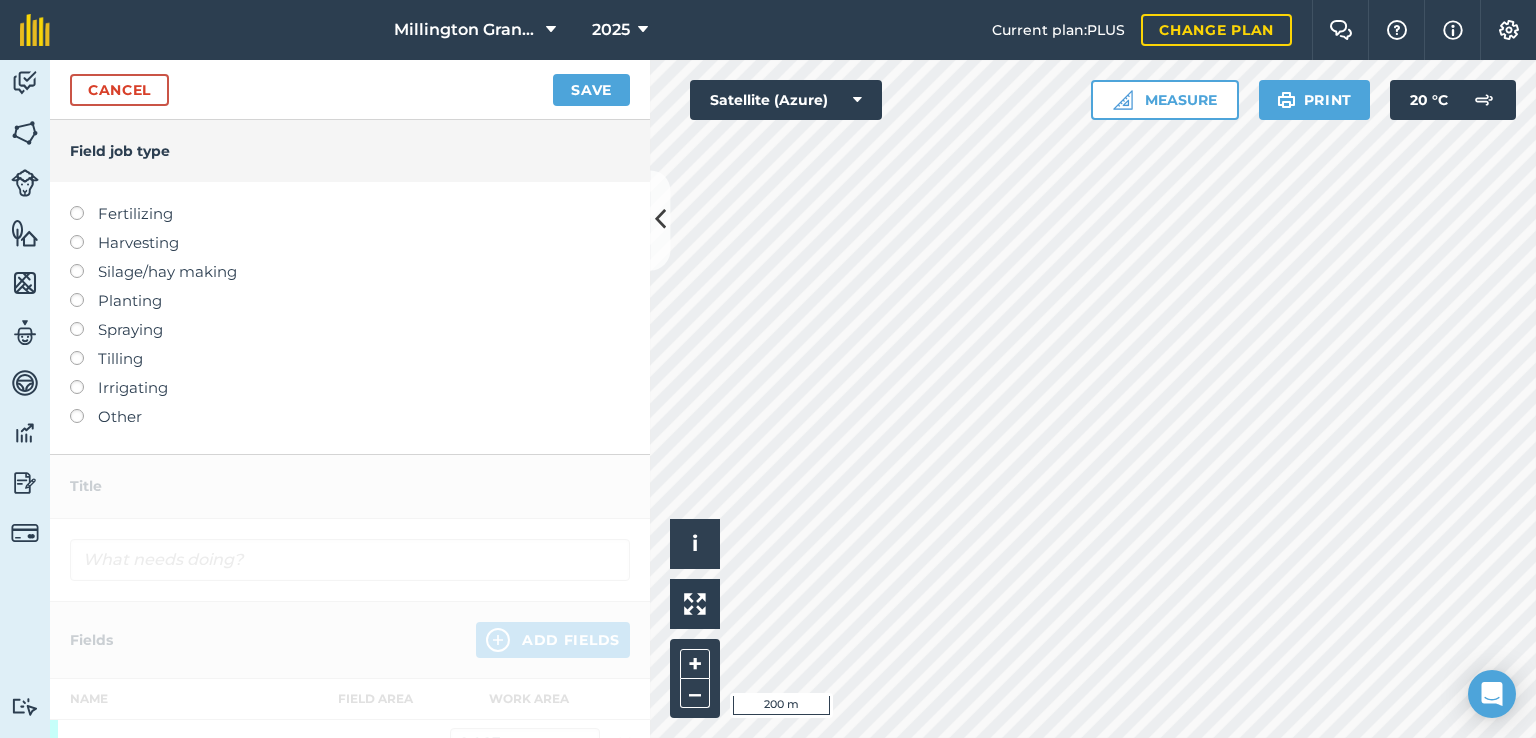 click on "Silage/hay making" at bounding box center (350, 272) 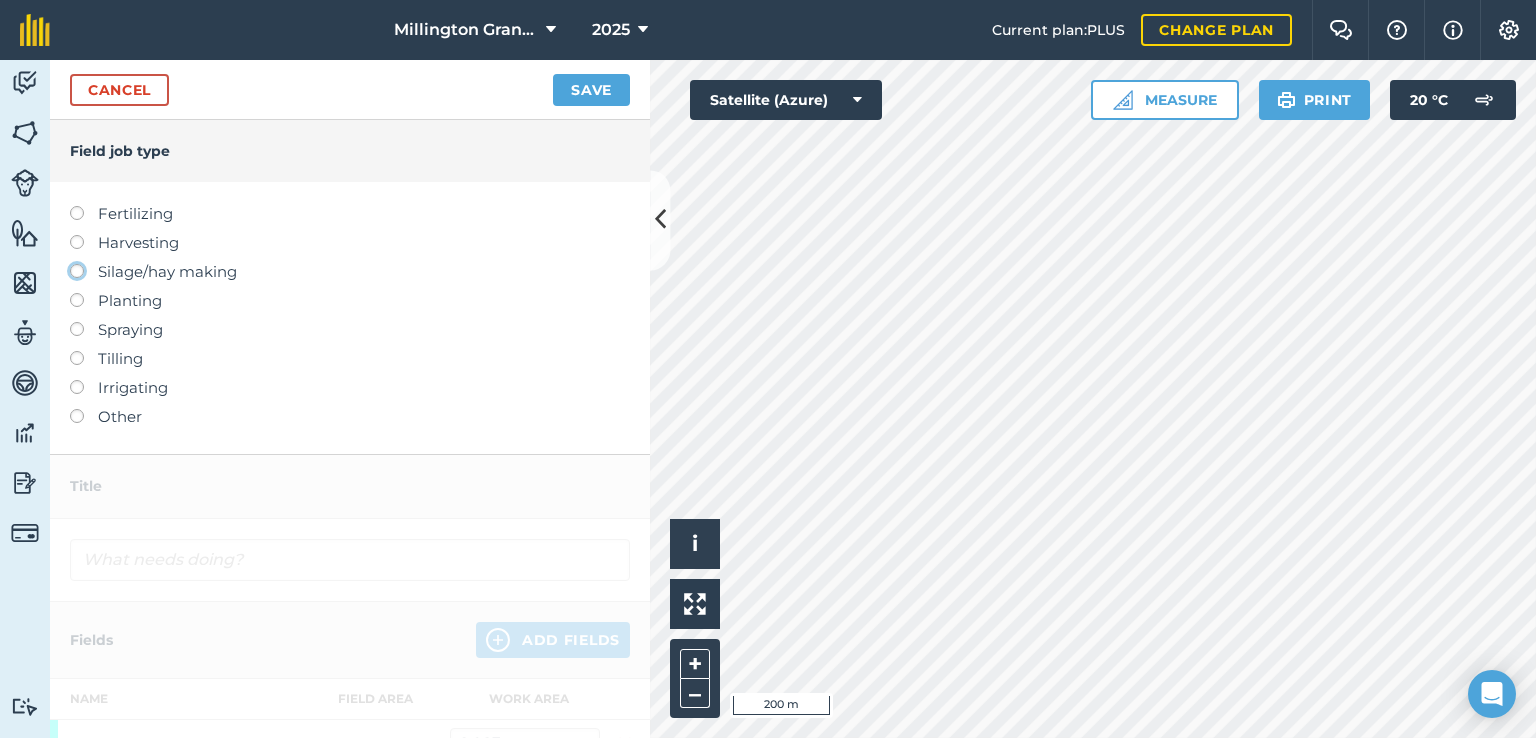 click on "Silage/hay making" at bounding box center (-9943, 270) 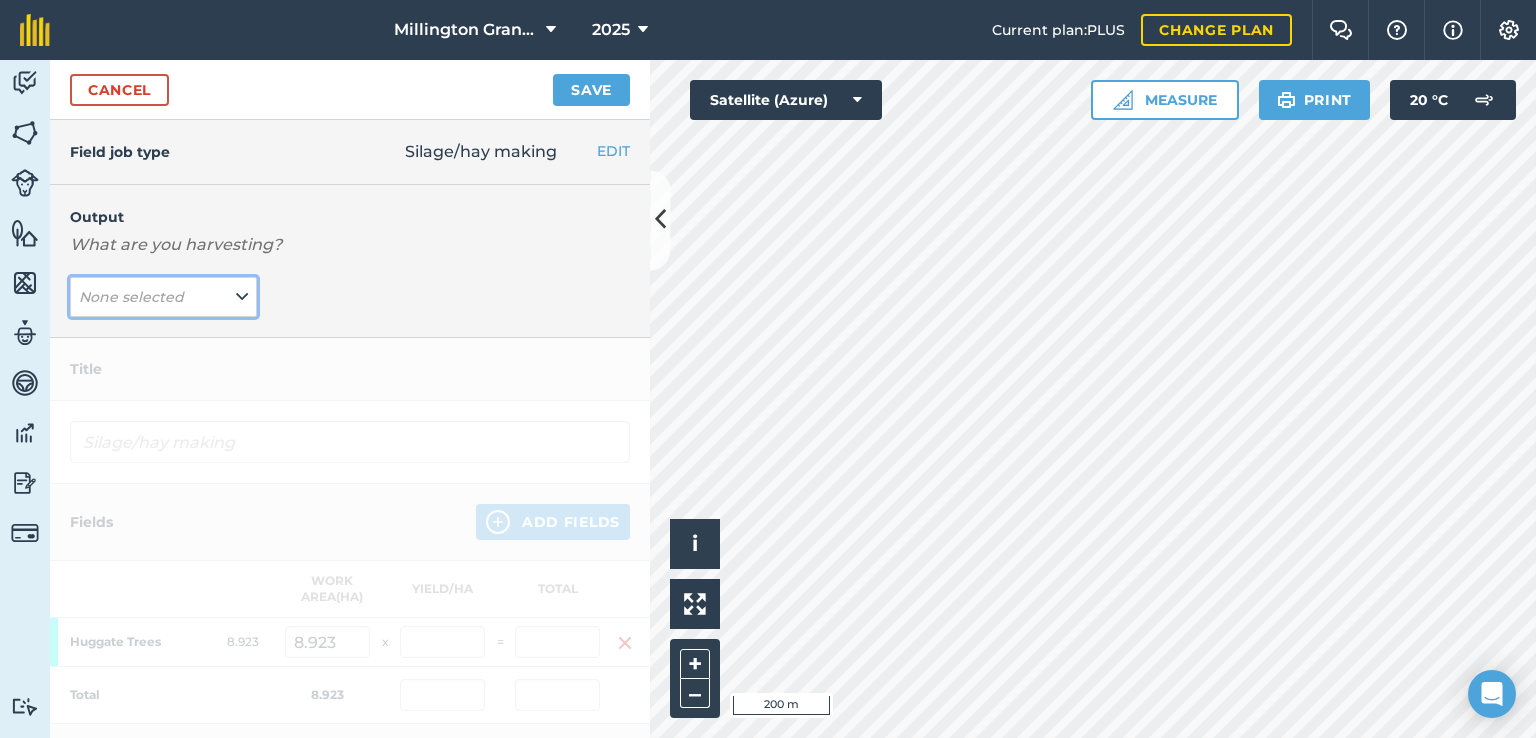 click on "None selected" at bounding box center [131, 297] 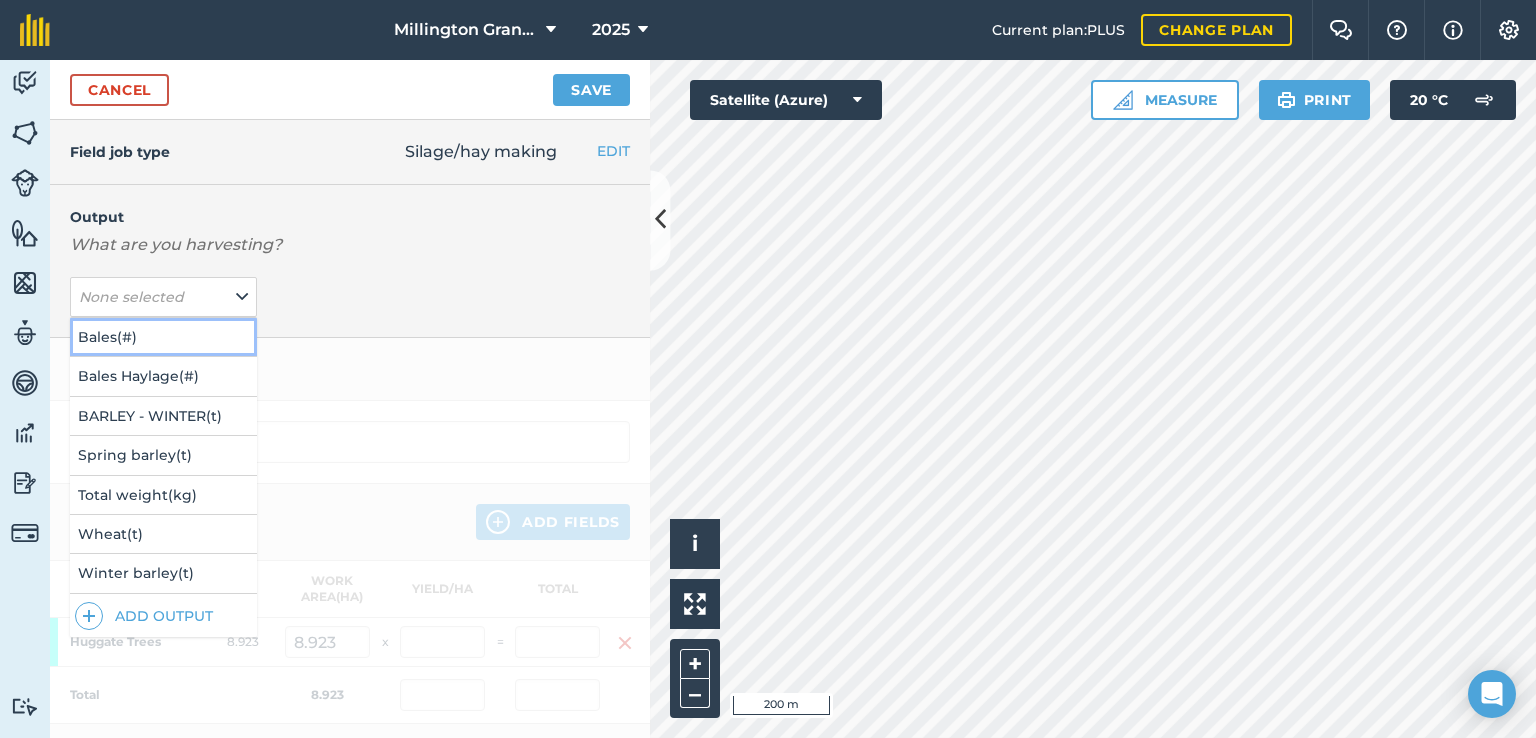 click on "Bales (#)" at bounding box center [163, 337] 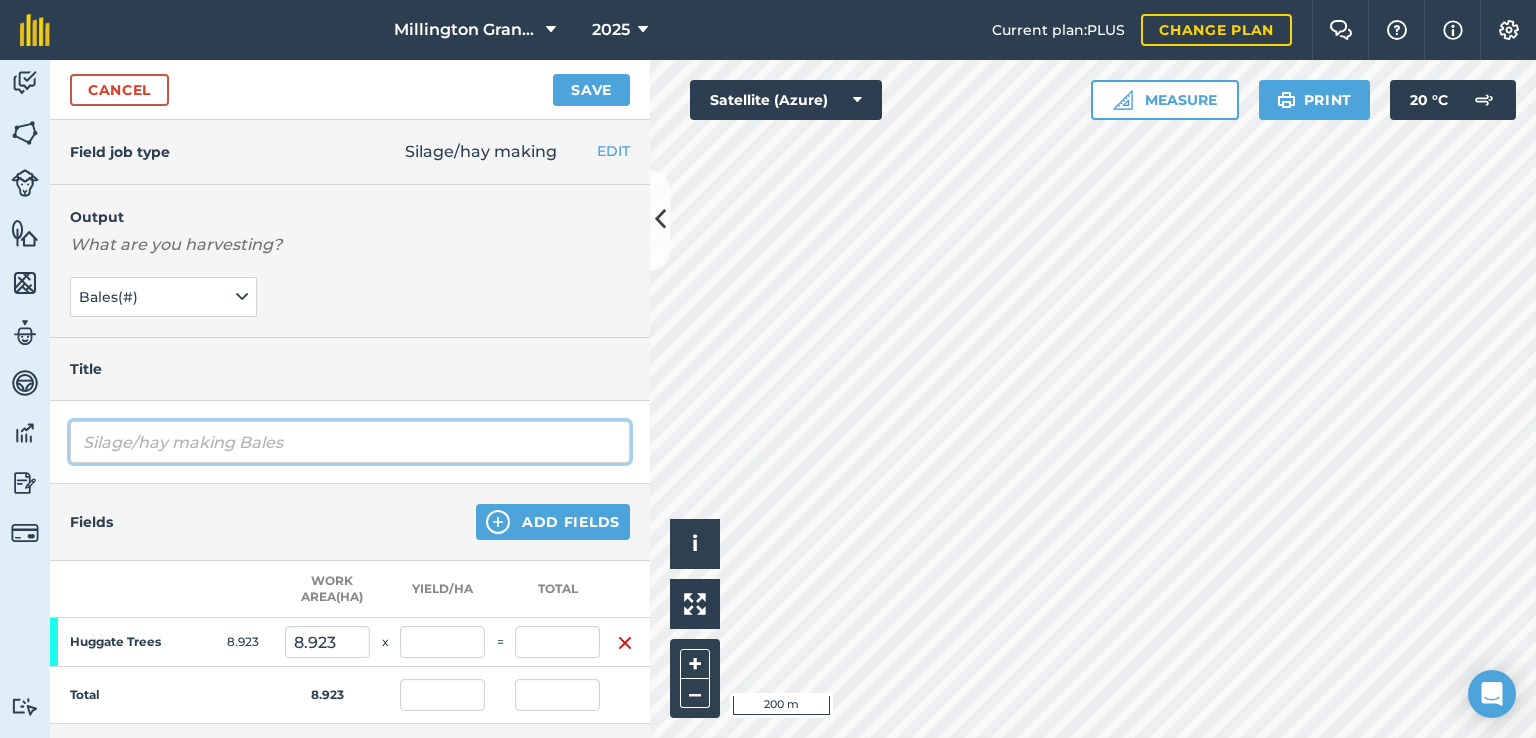click on "Silage/hay making Bales" at bounding box center (350, 442) 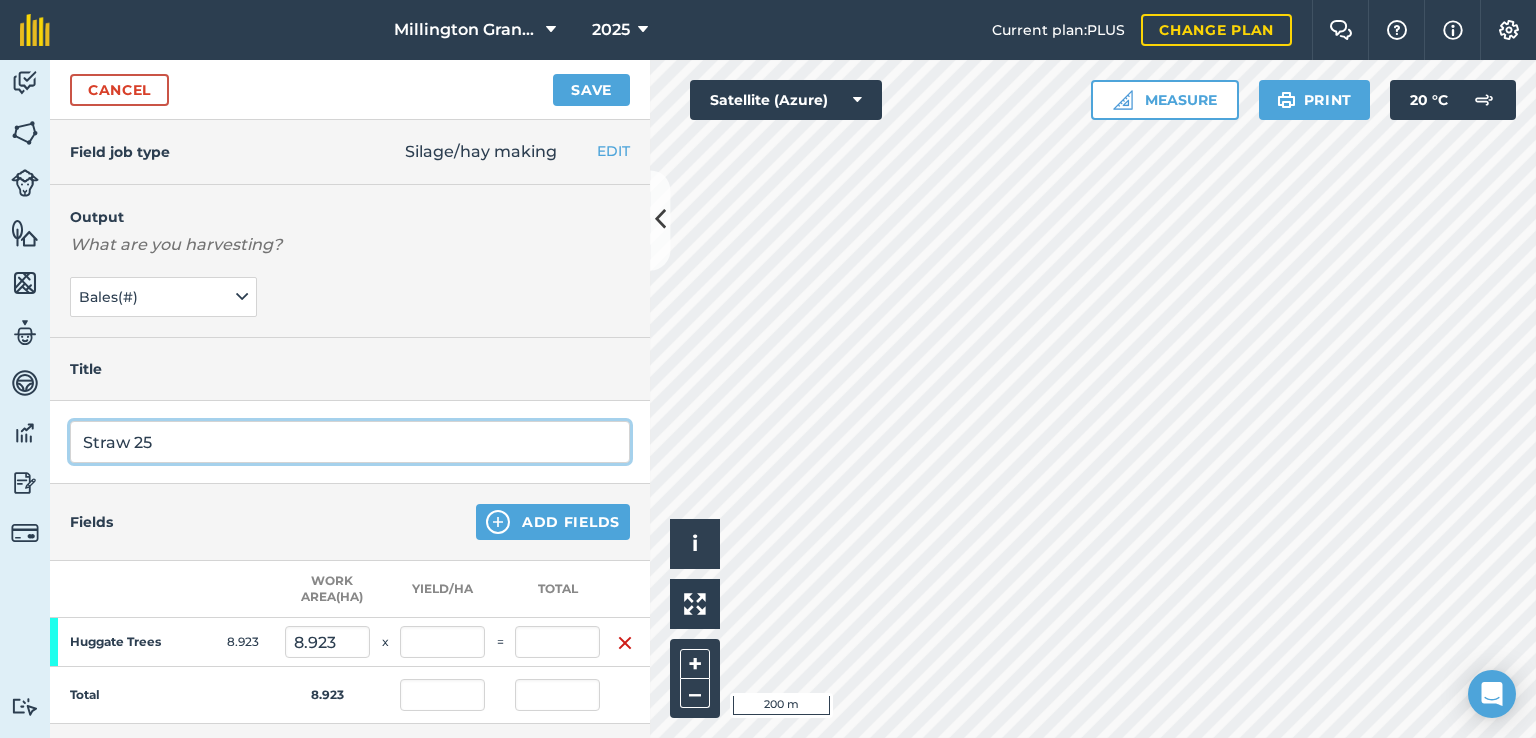type on "Straw 25" 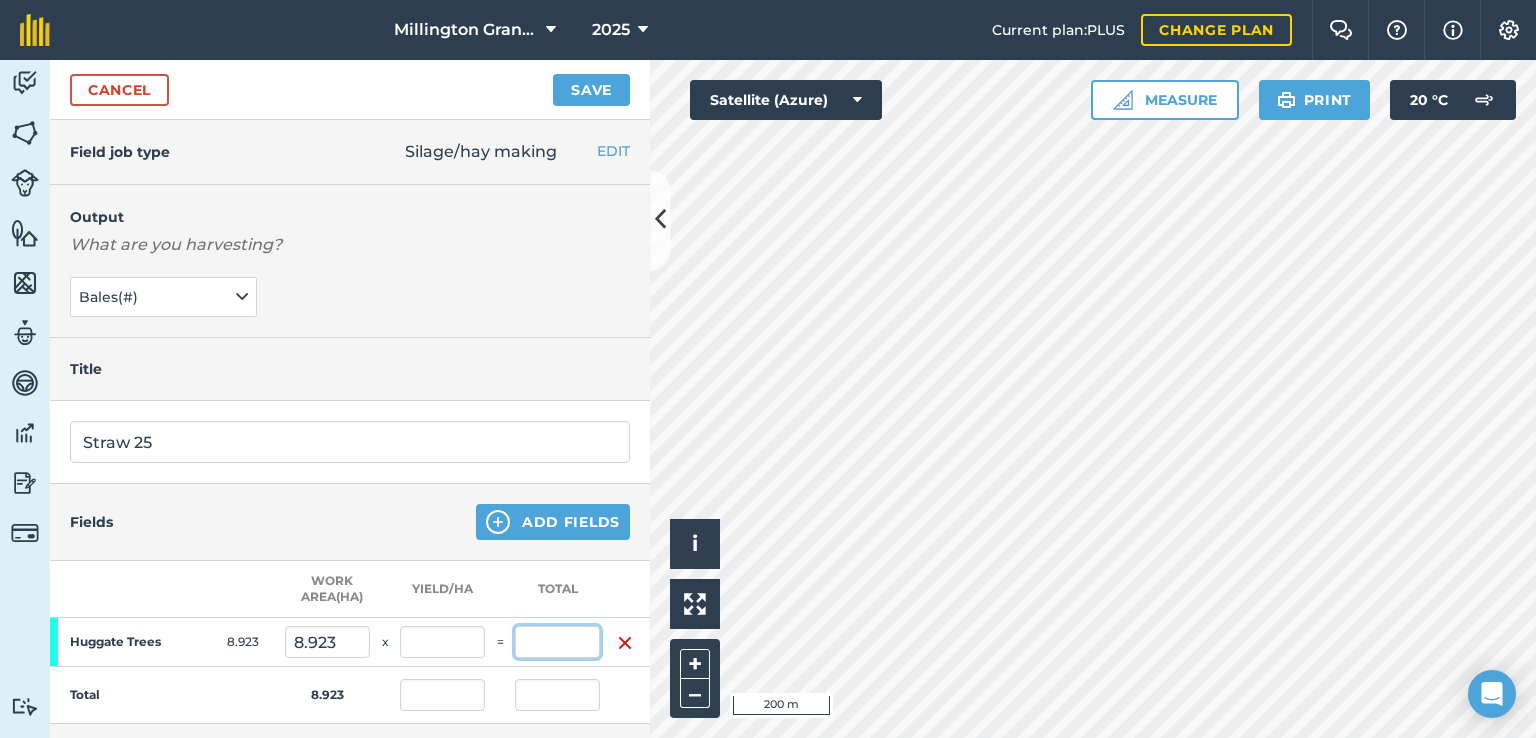 click at bounding box center [557, 642] 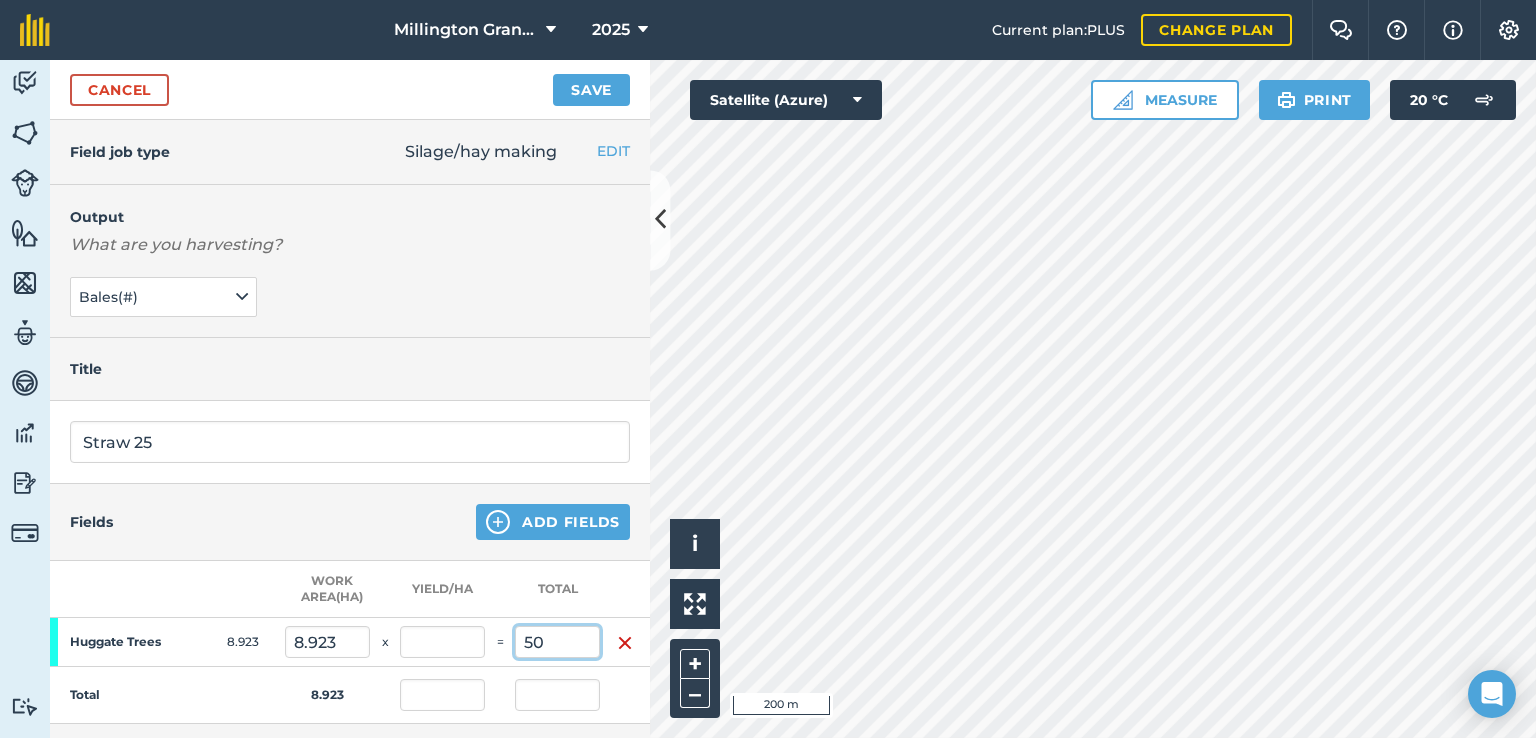 type on "50" 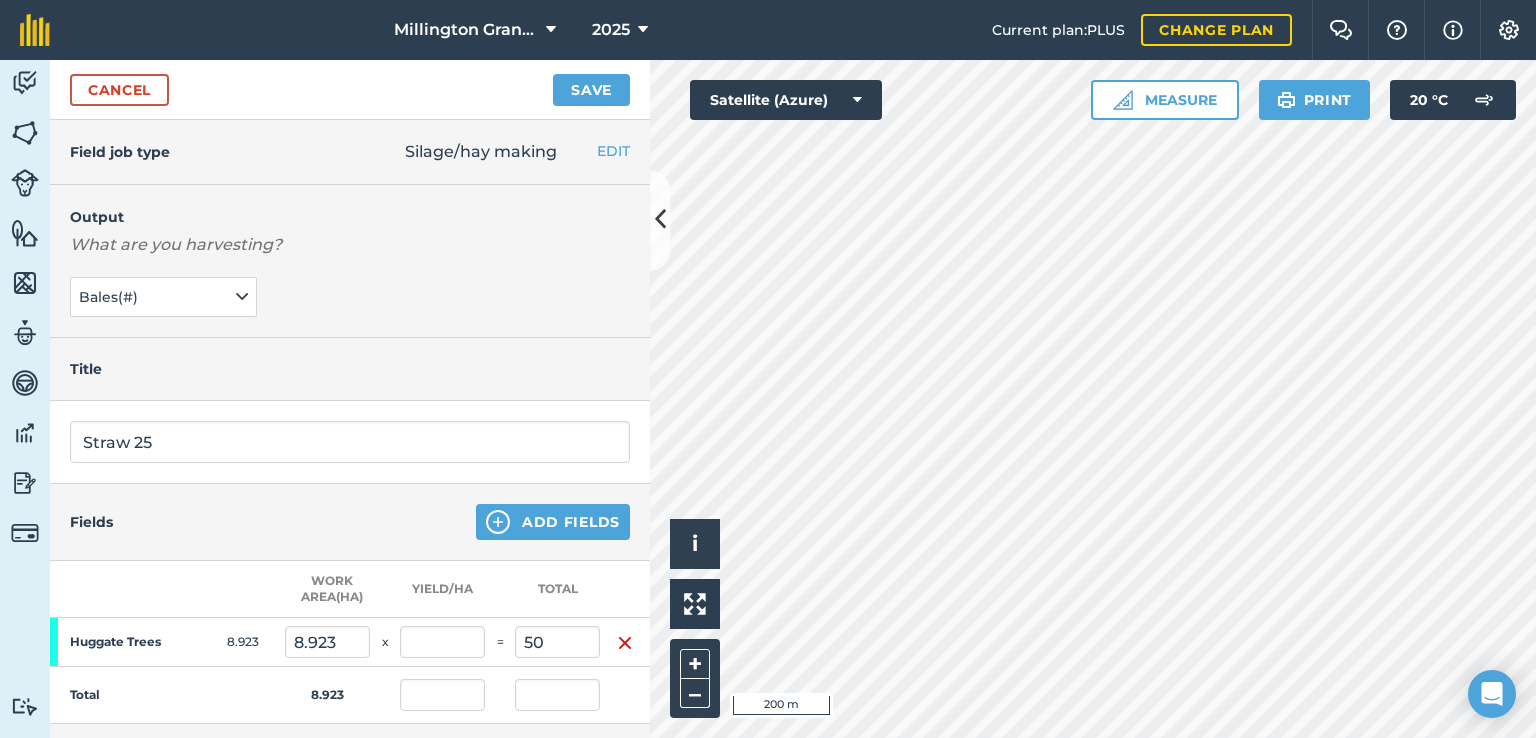 type on "5.603" 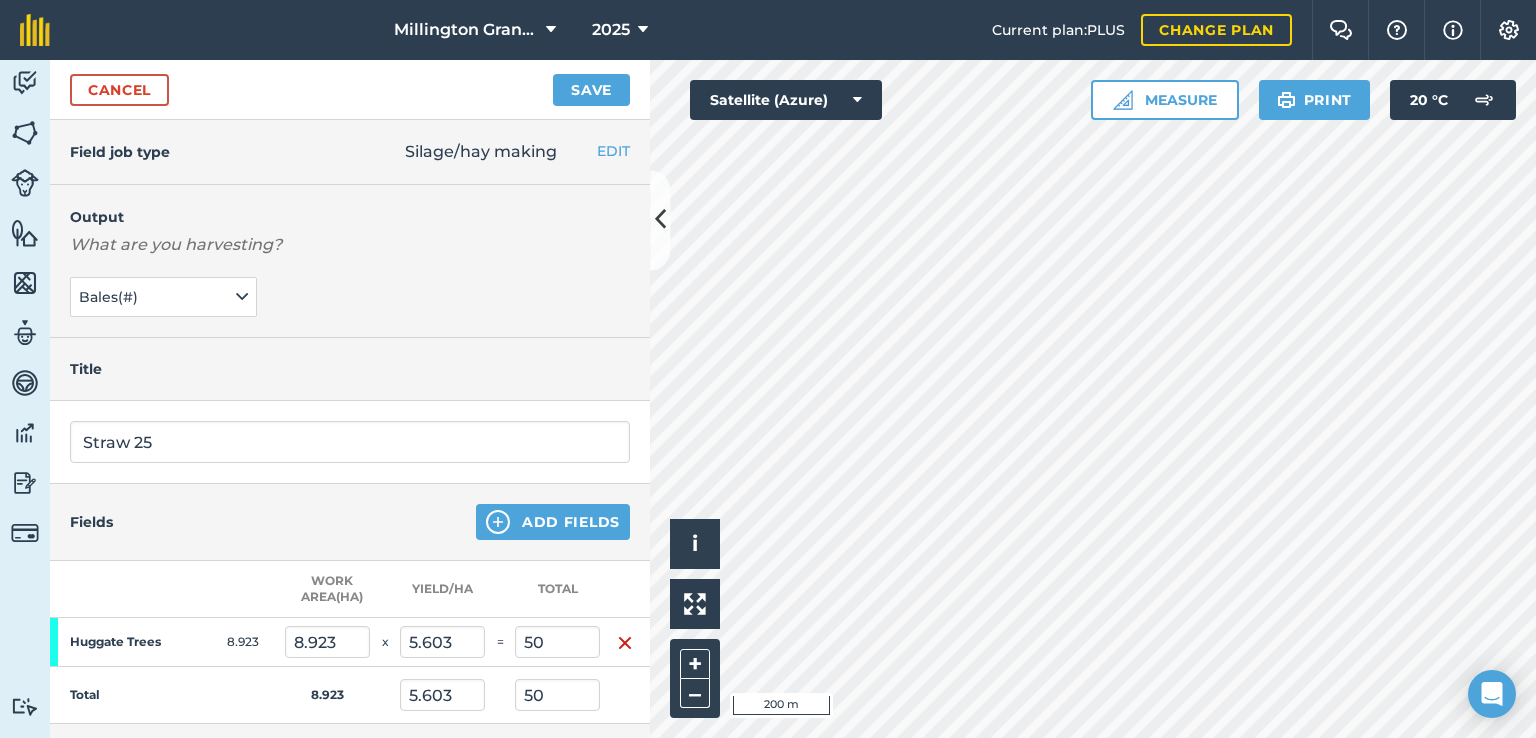 click on "Straw 25" at bounding box center [350, 442] 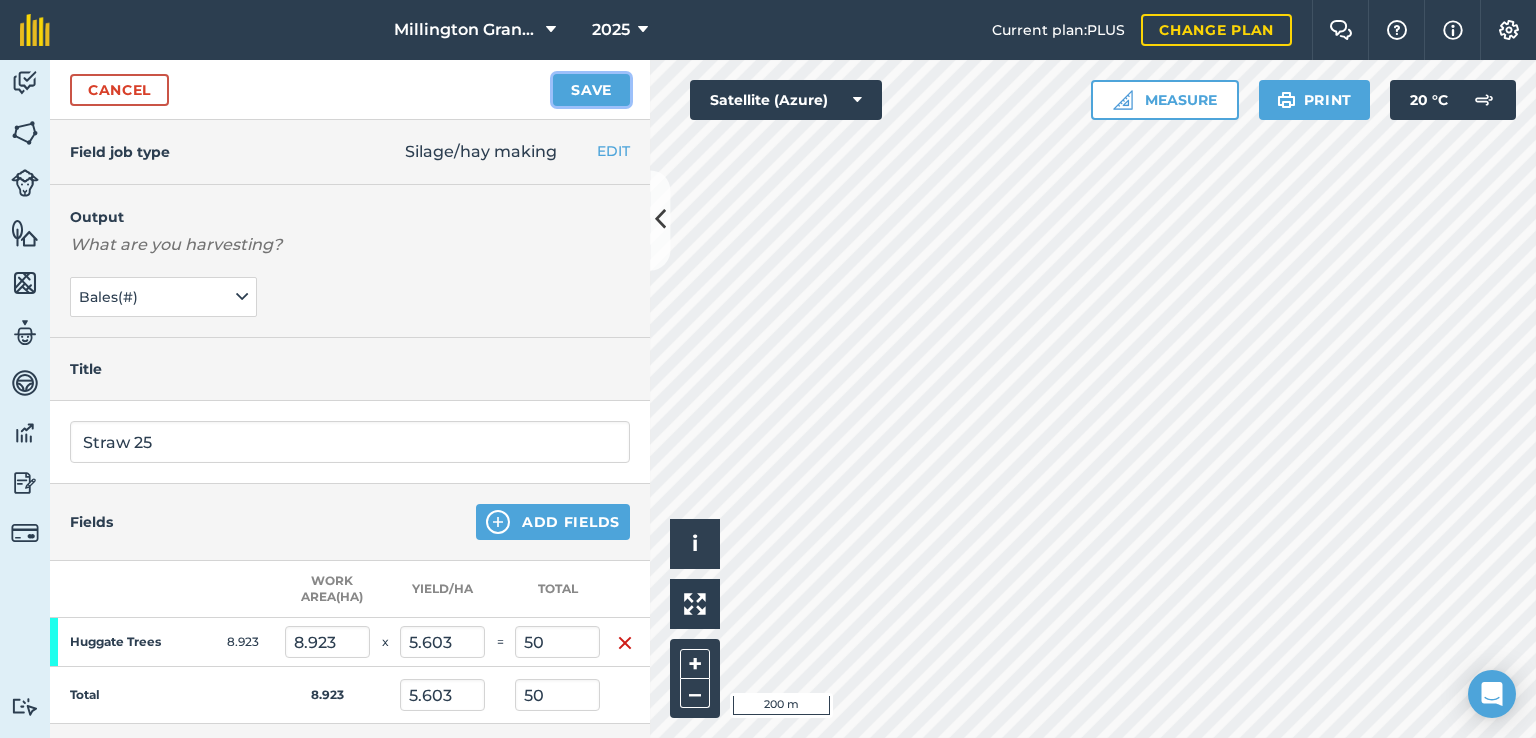 click on "Save" at bounding box center (591, 90) 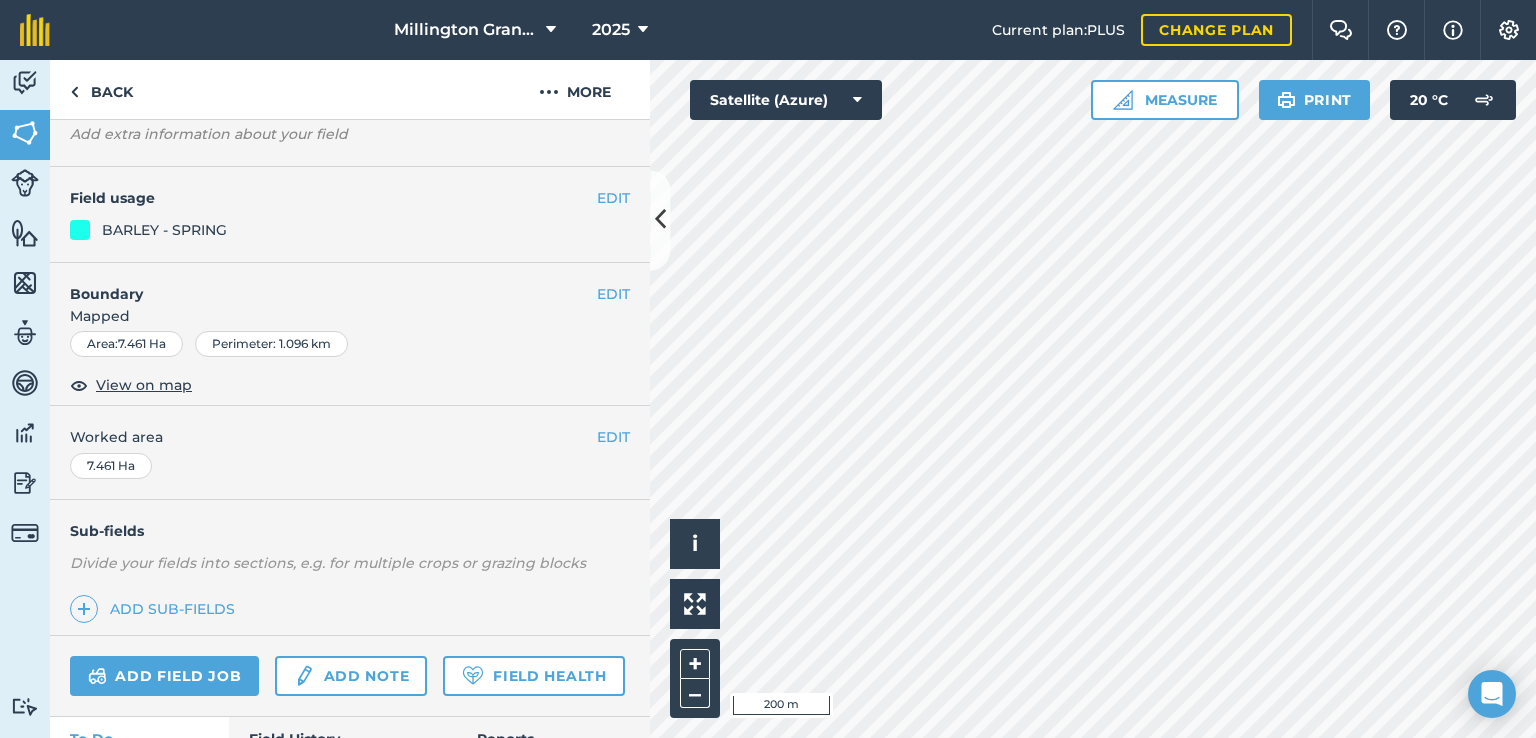 scroll, scrollTop: 274, scrollLeft: 0, axis: vertical 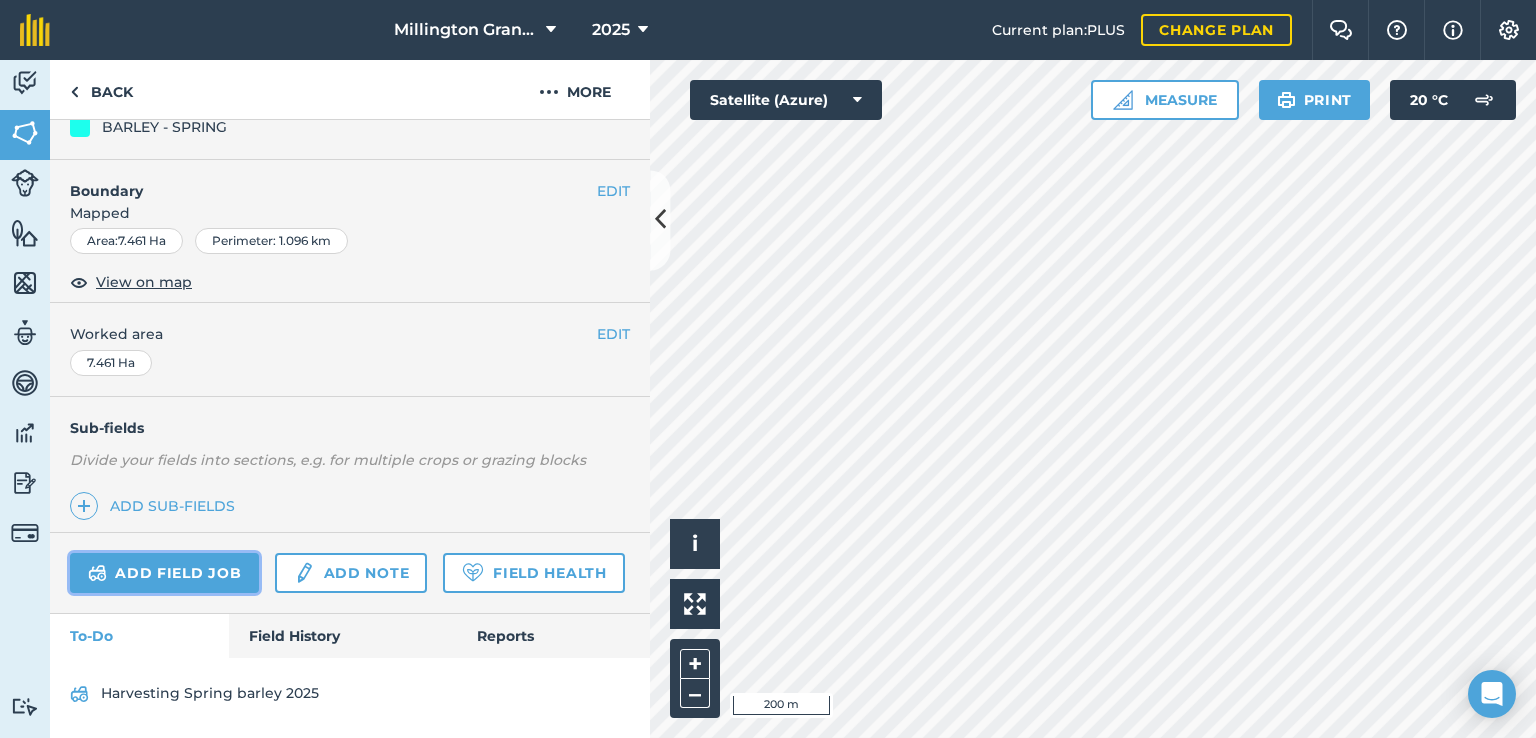 click on "Add field job" at bounding box center [164, 573] 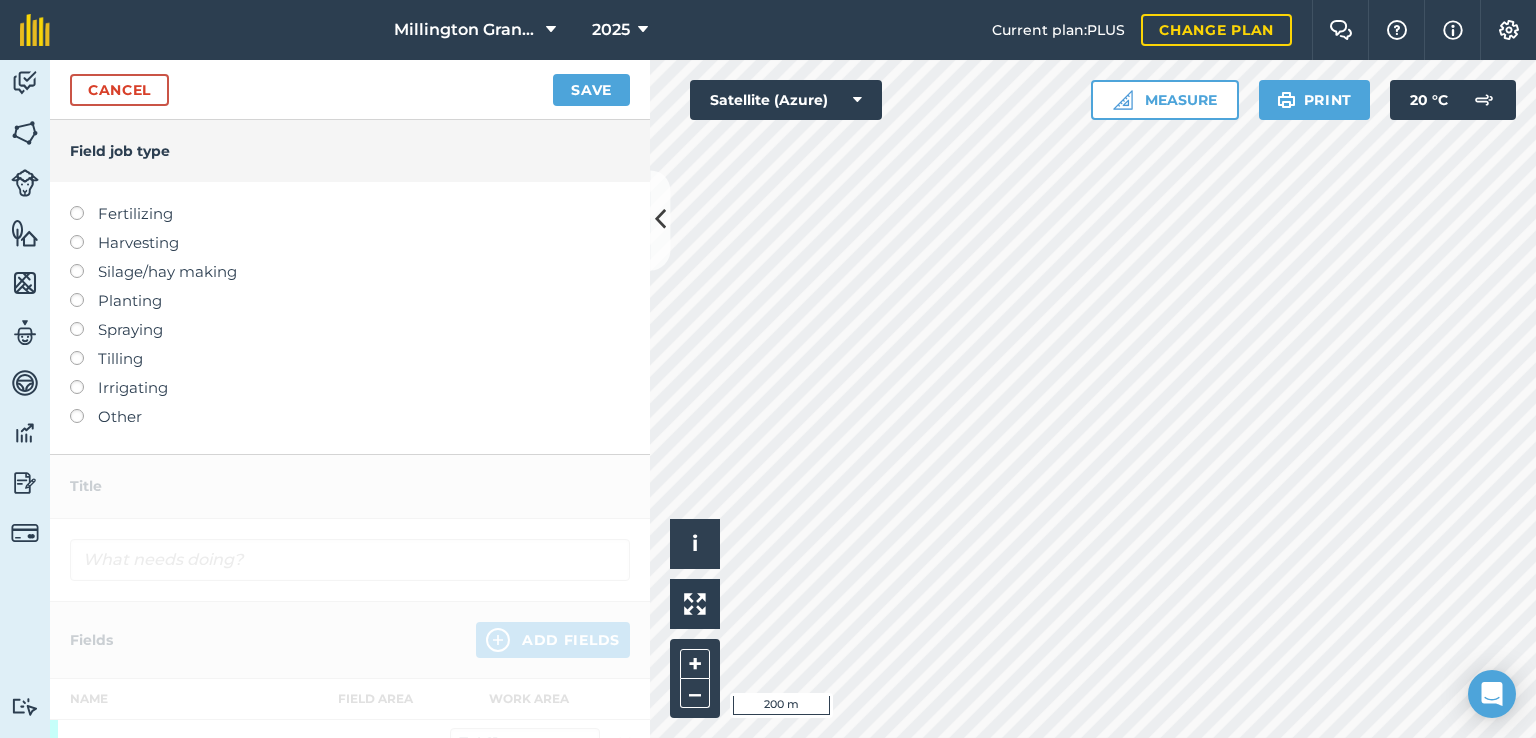 click on "Silage/hay making" at bounding box center [350, 272] 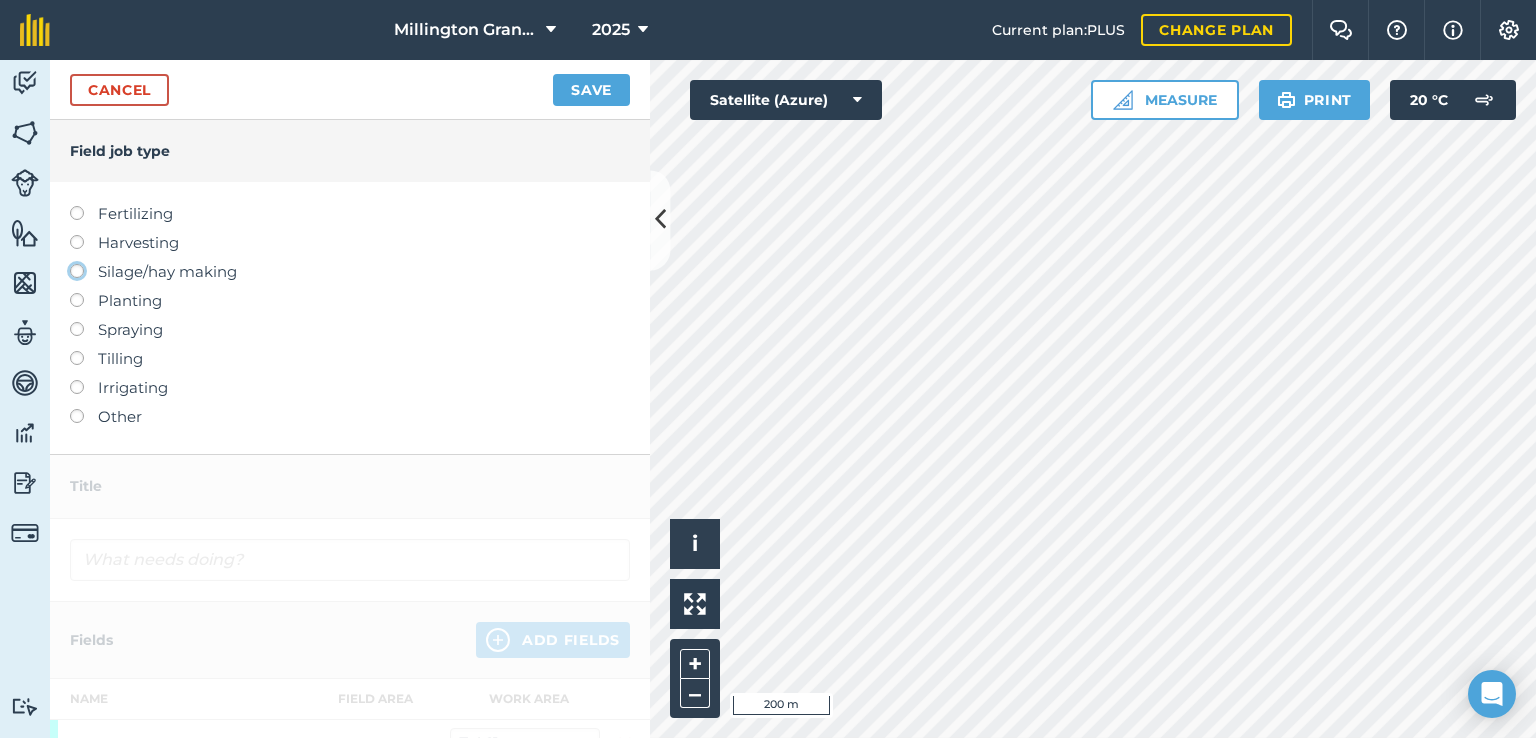 click on "Silage/hay making" at bounding box center [-9943, 270] 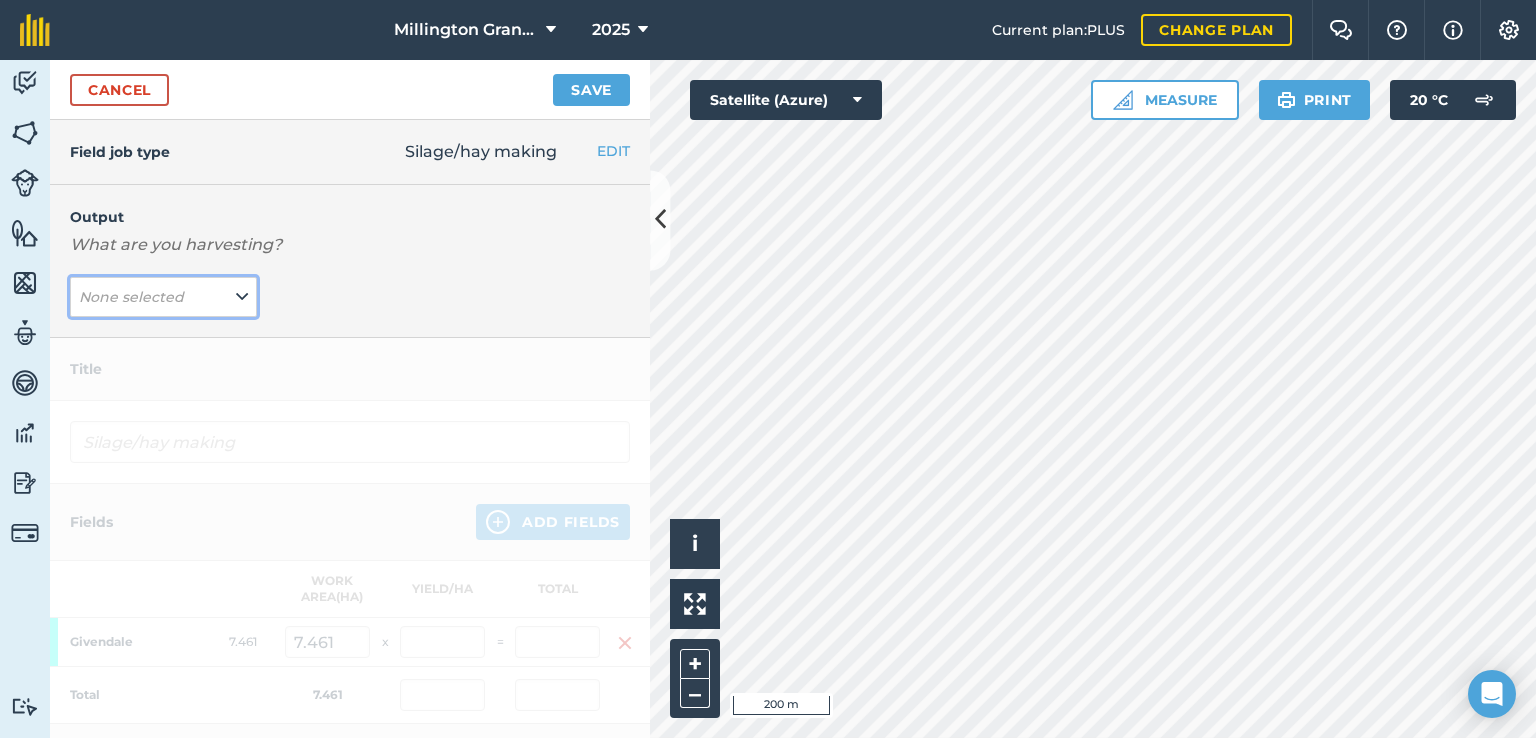 click on "None selected" at bounding box center (131, 297) 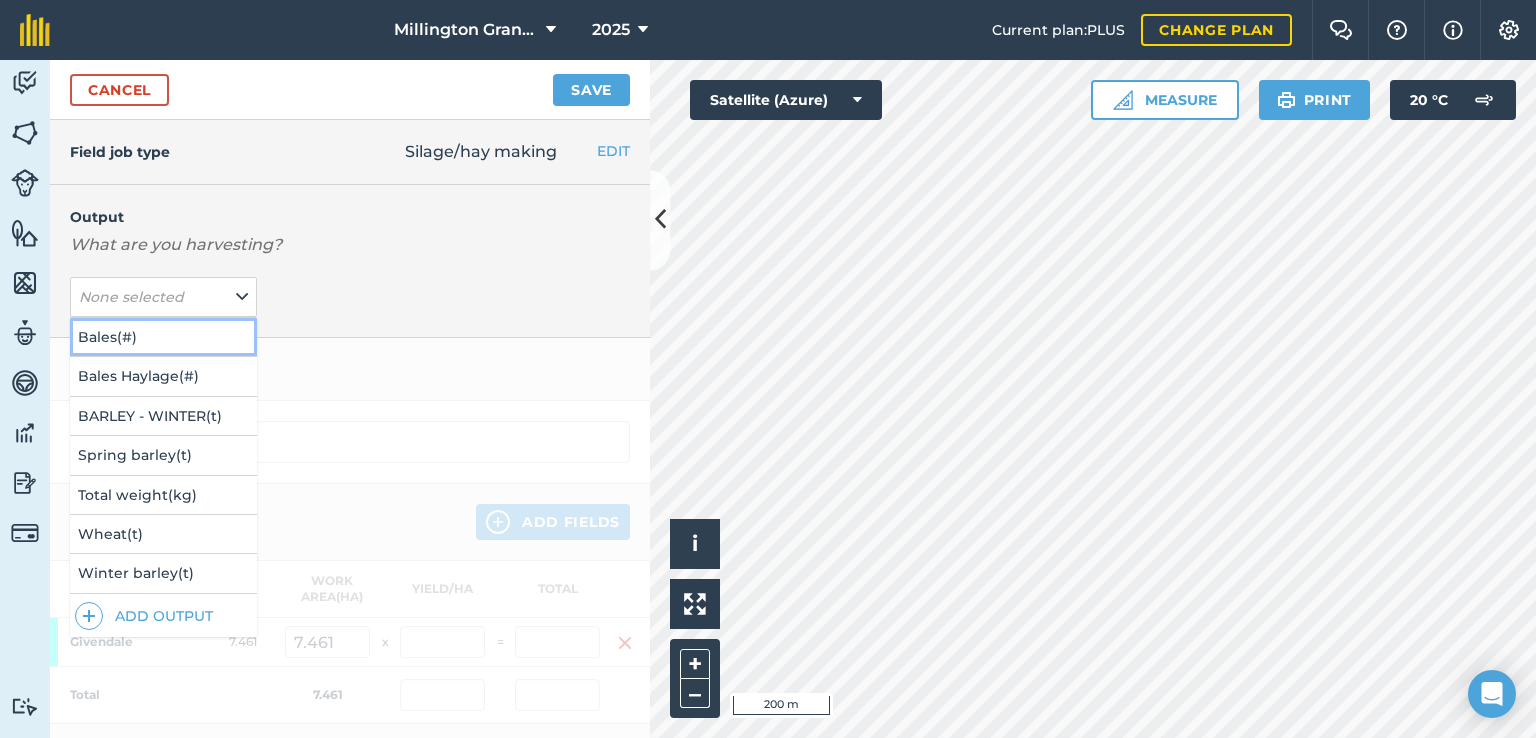 click on "Bales (#)" at bounding box center (163, 337) 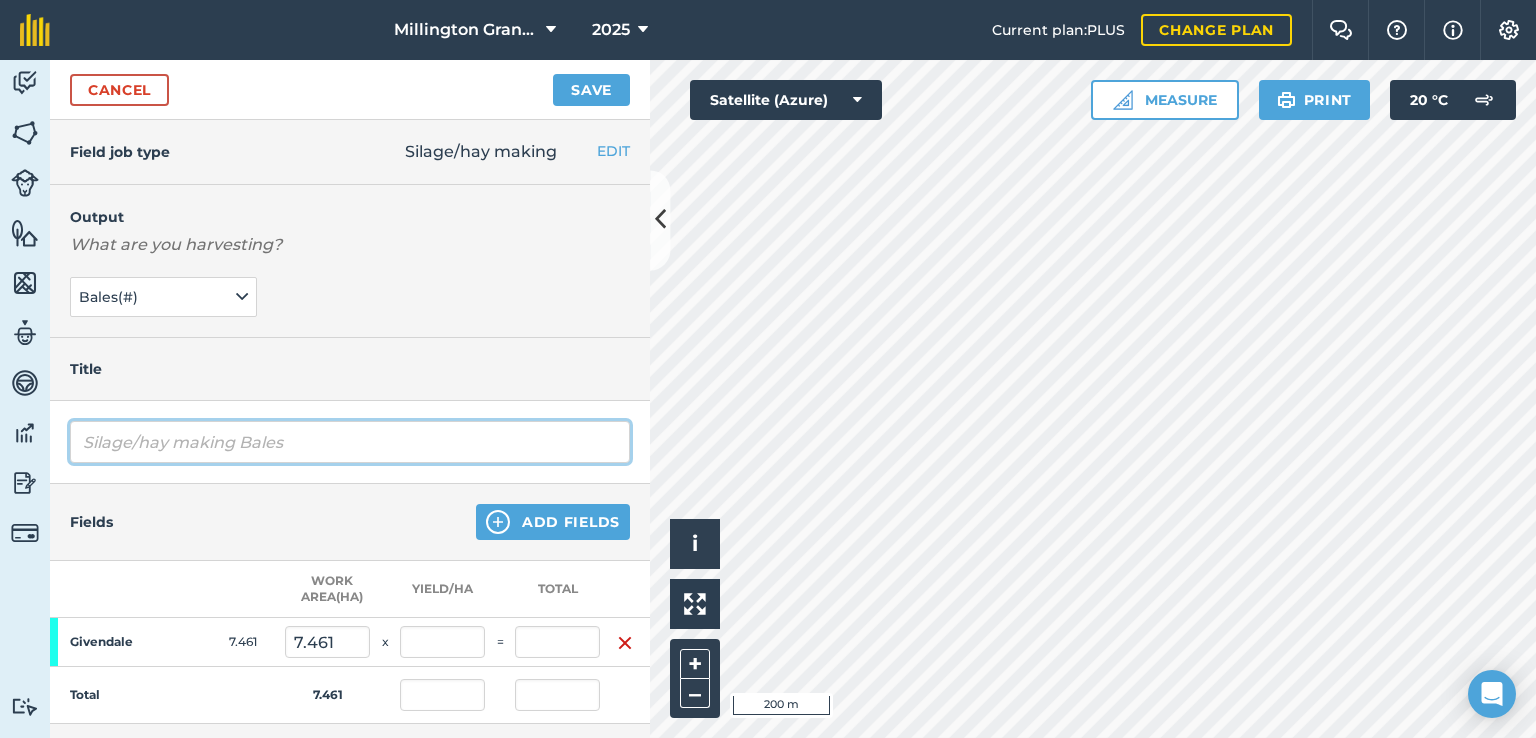 click on "Silage/hay making Bales" at bounding box center (350, 442) 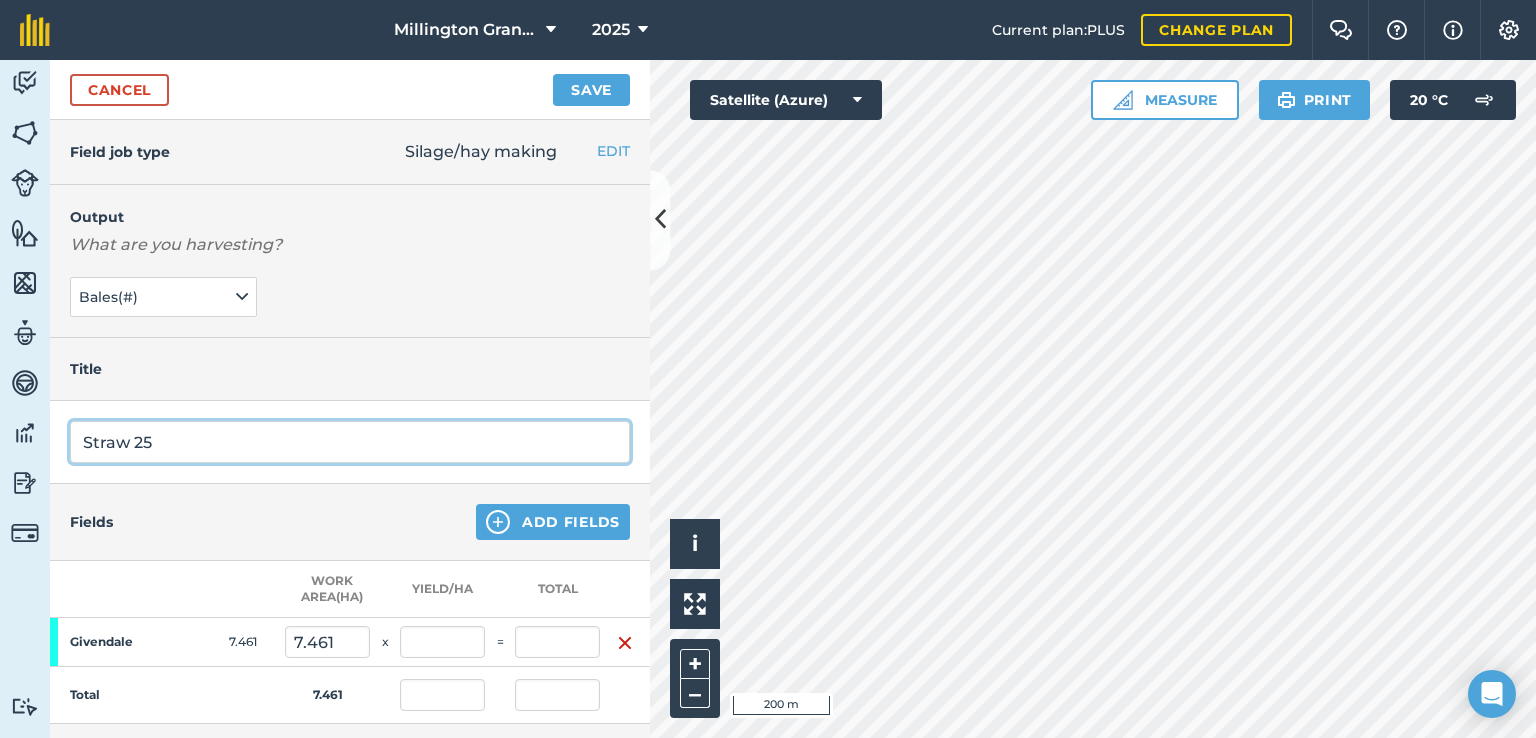 type on "Straw 25" 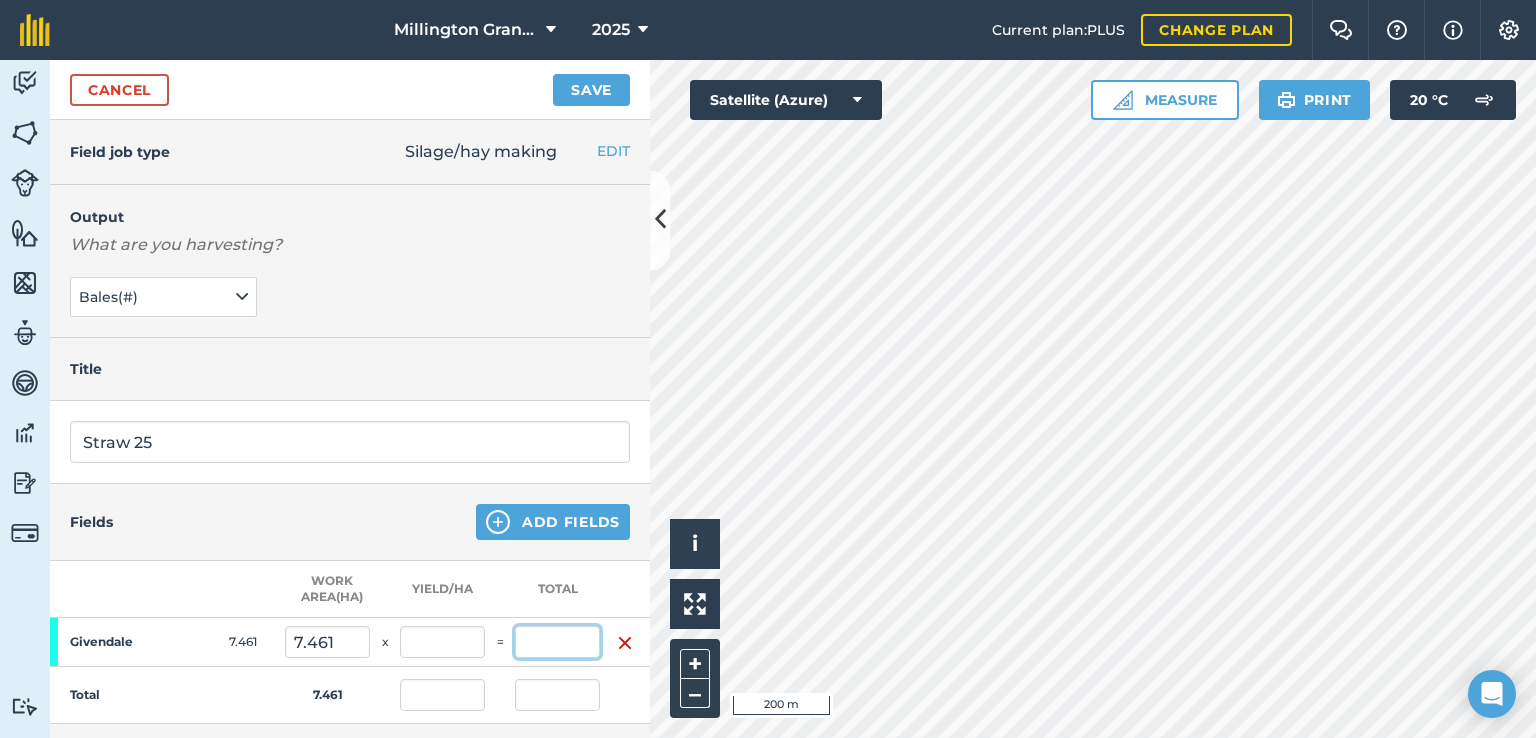 click at bounding box center (557, 642) 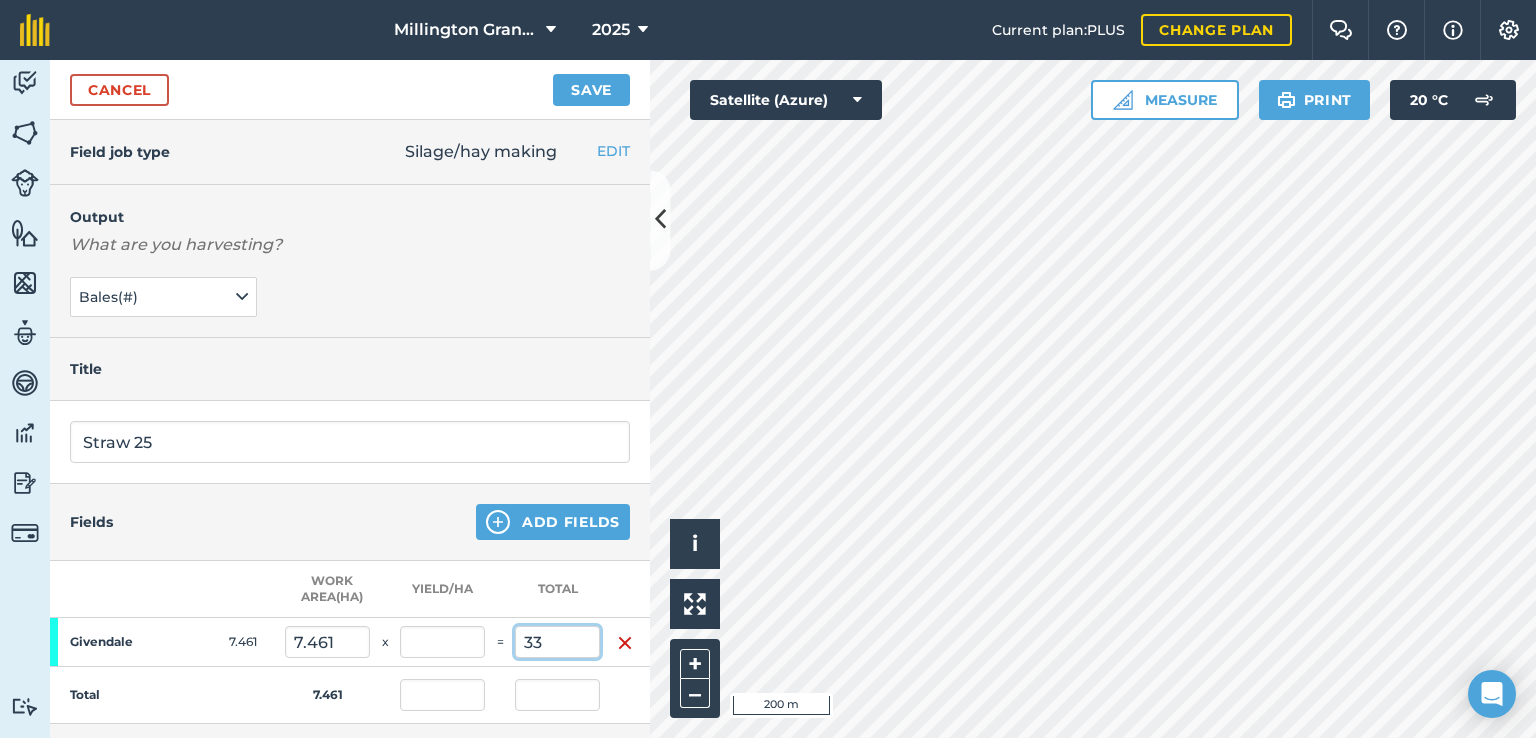 type on "33" 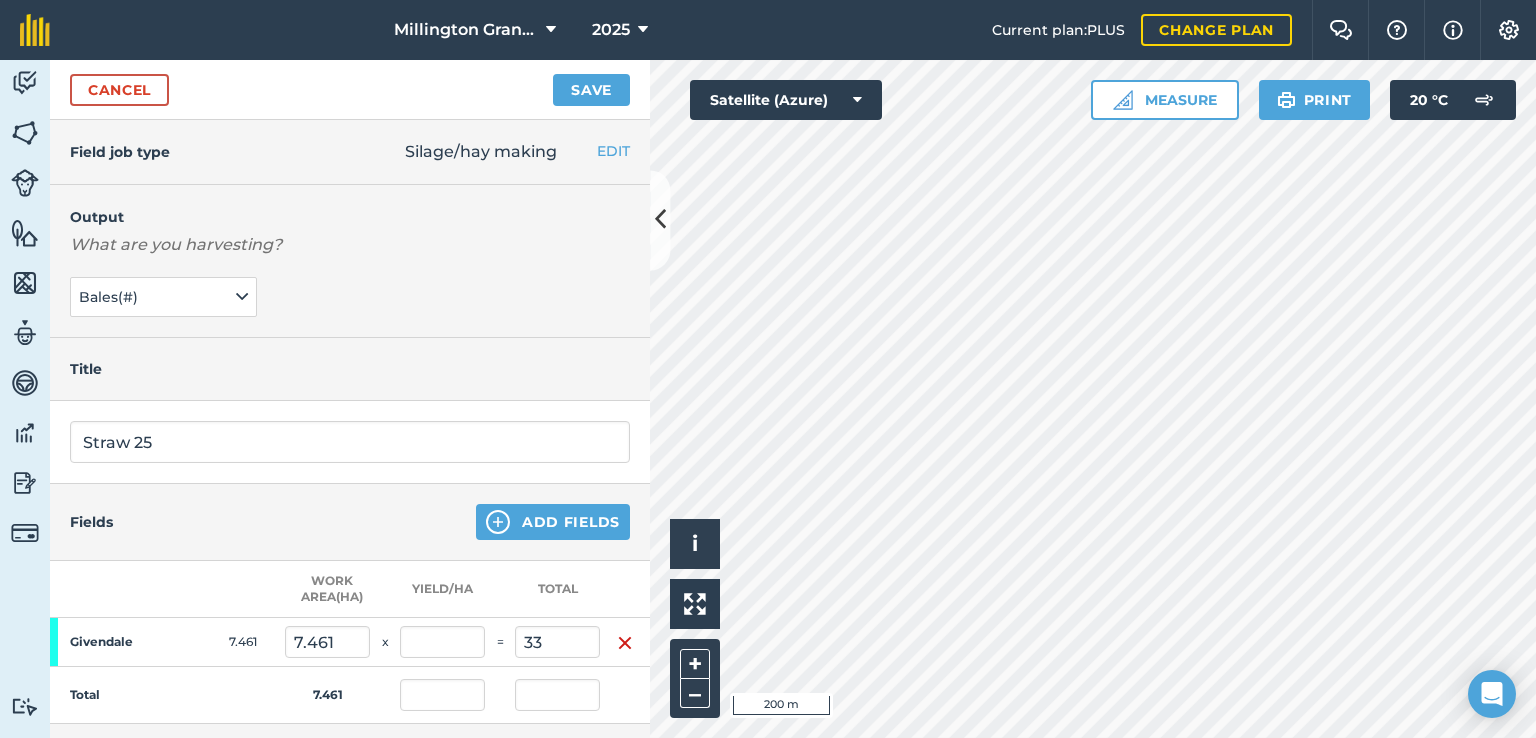 type on "4.423" 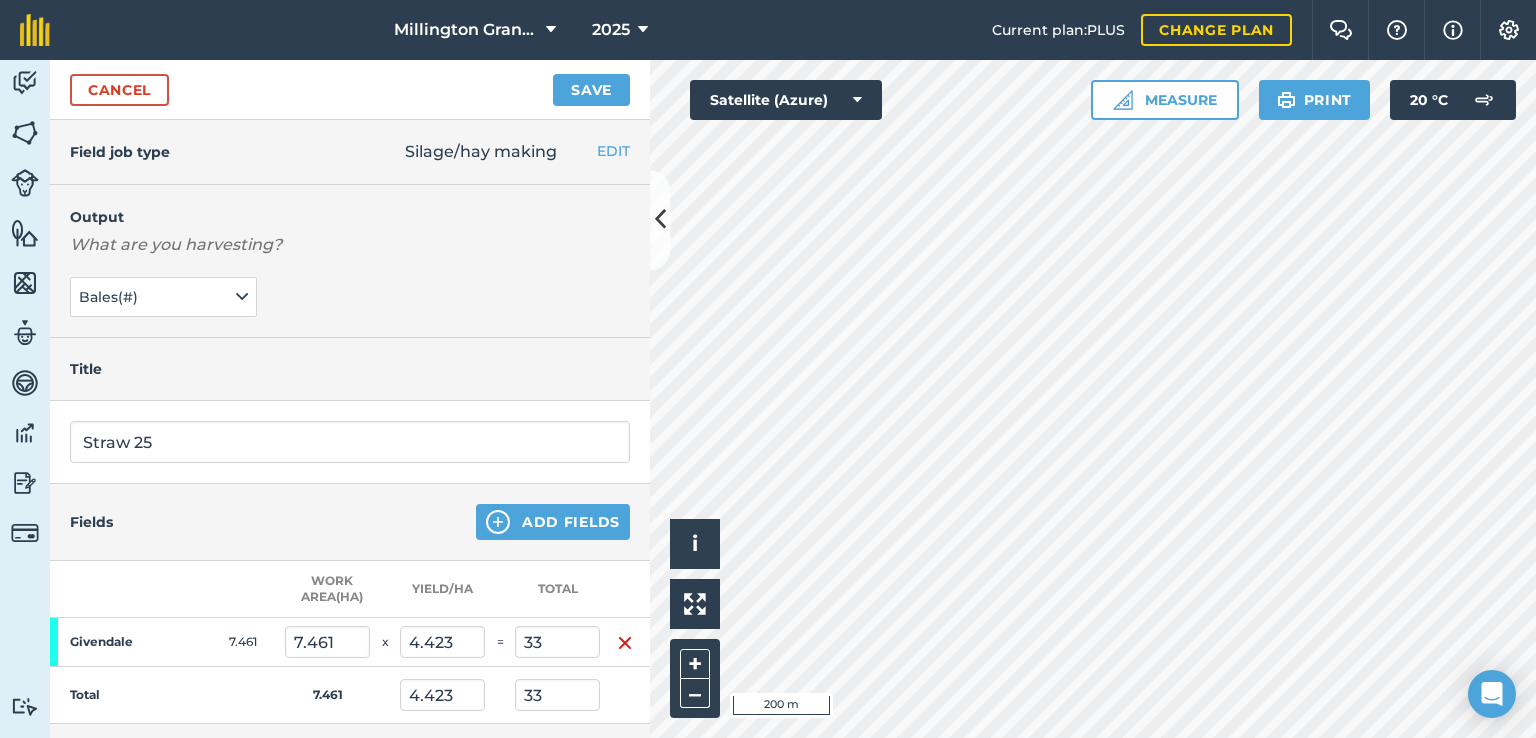 click on "Fields   Add Fields" at bounding box center (350, 522) 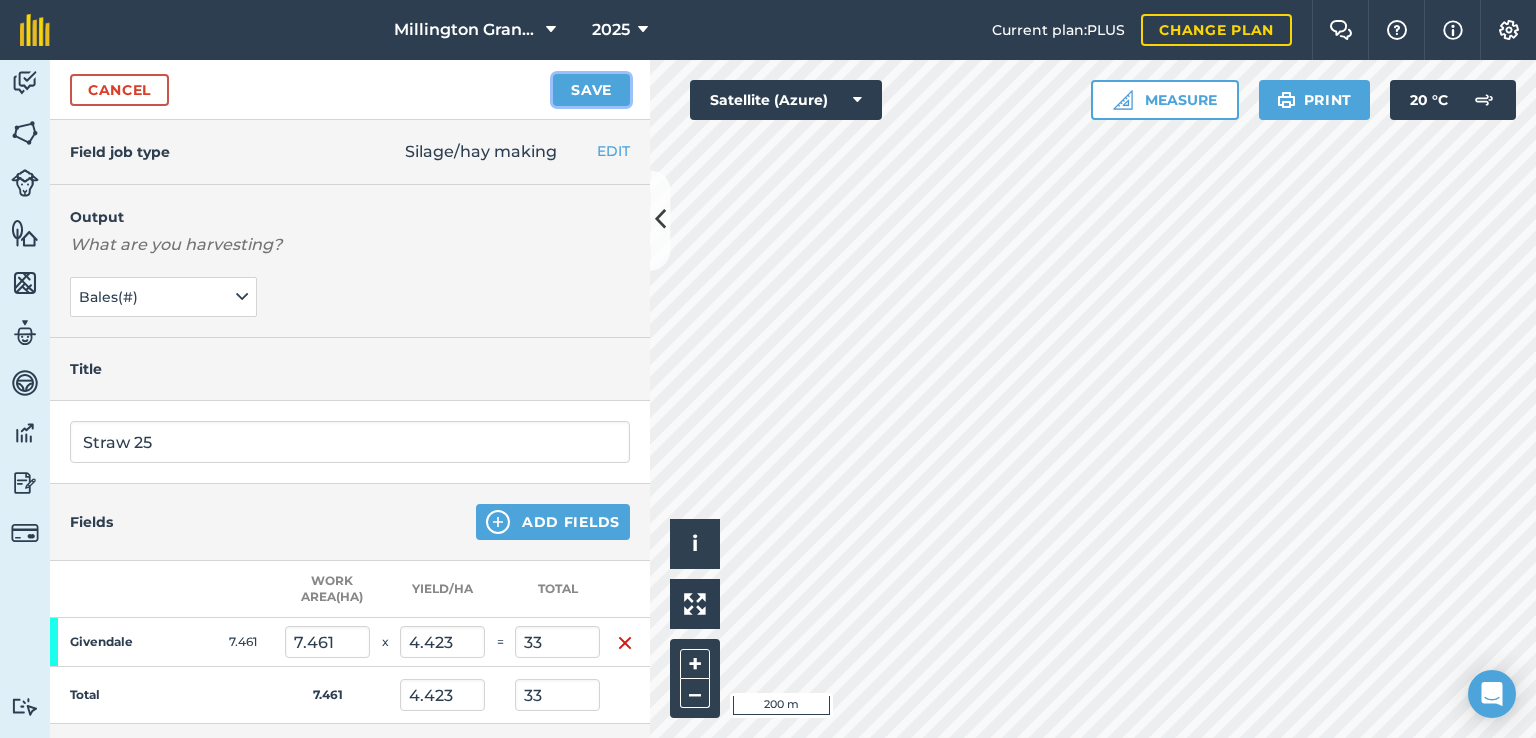 click on "Save" at bounding box center (591, 90) 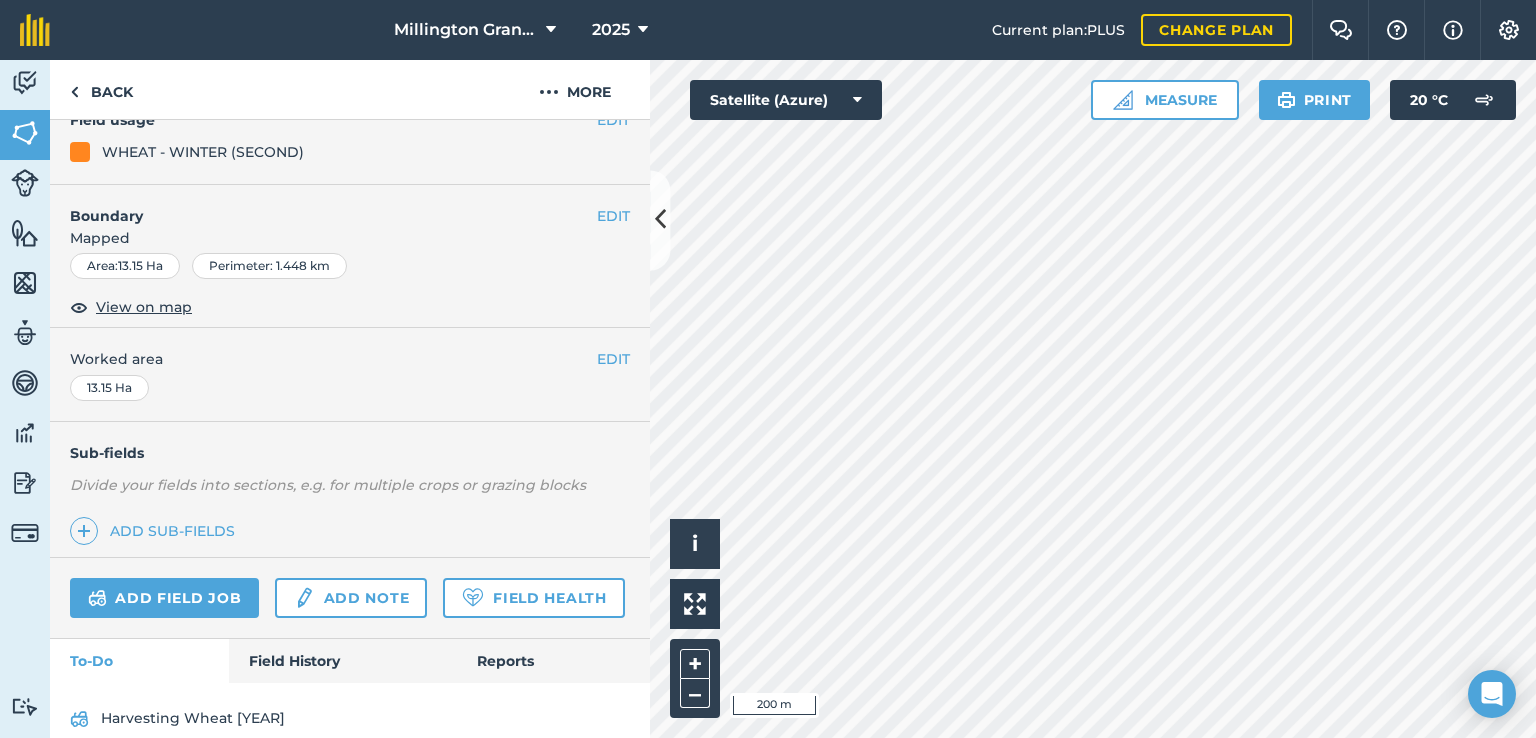 scroll, scrollTop: 200, scrollLeft: 0, axis: vertical 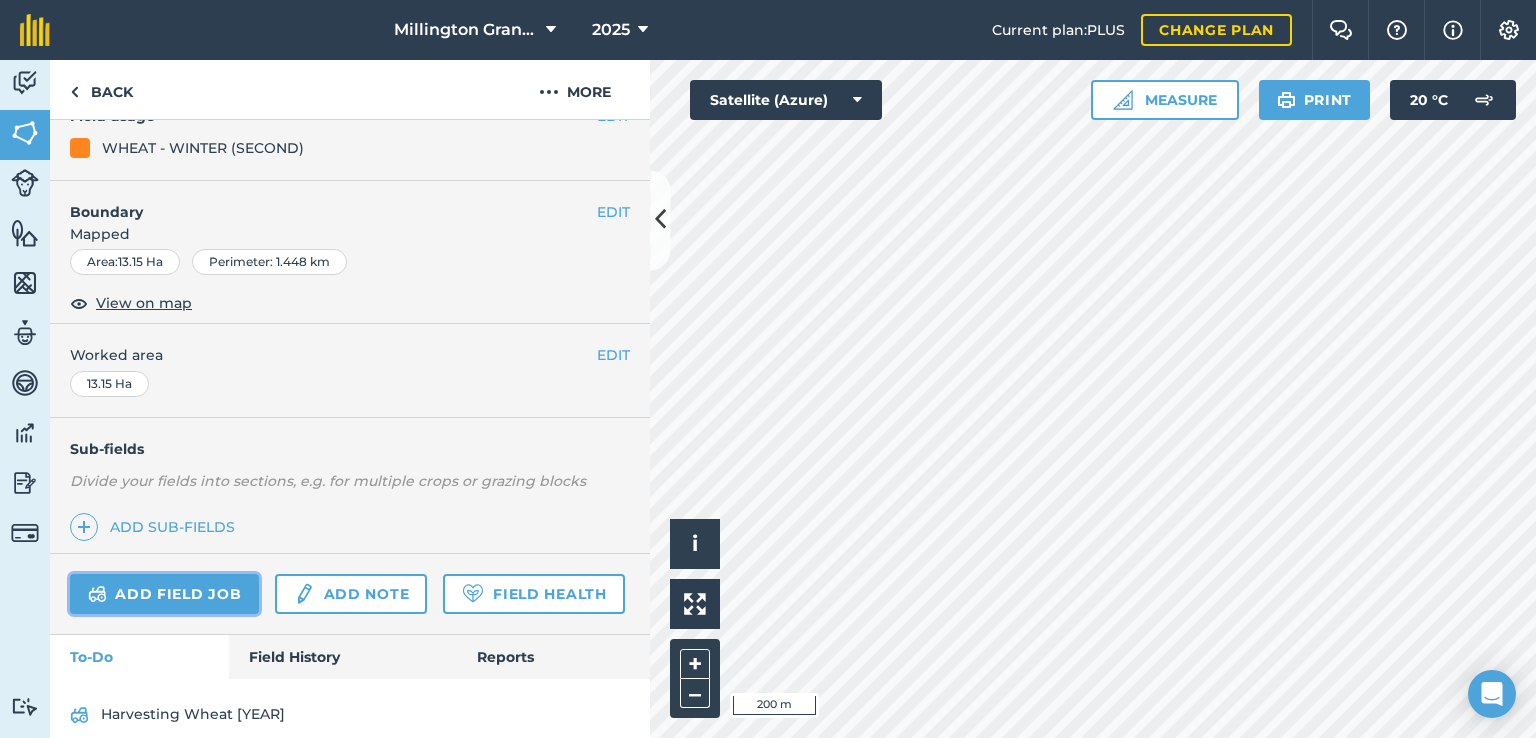 click on "Add field job" at bounding box center [164, 594] 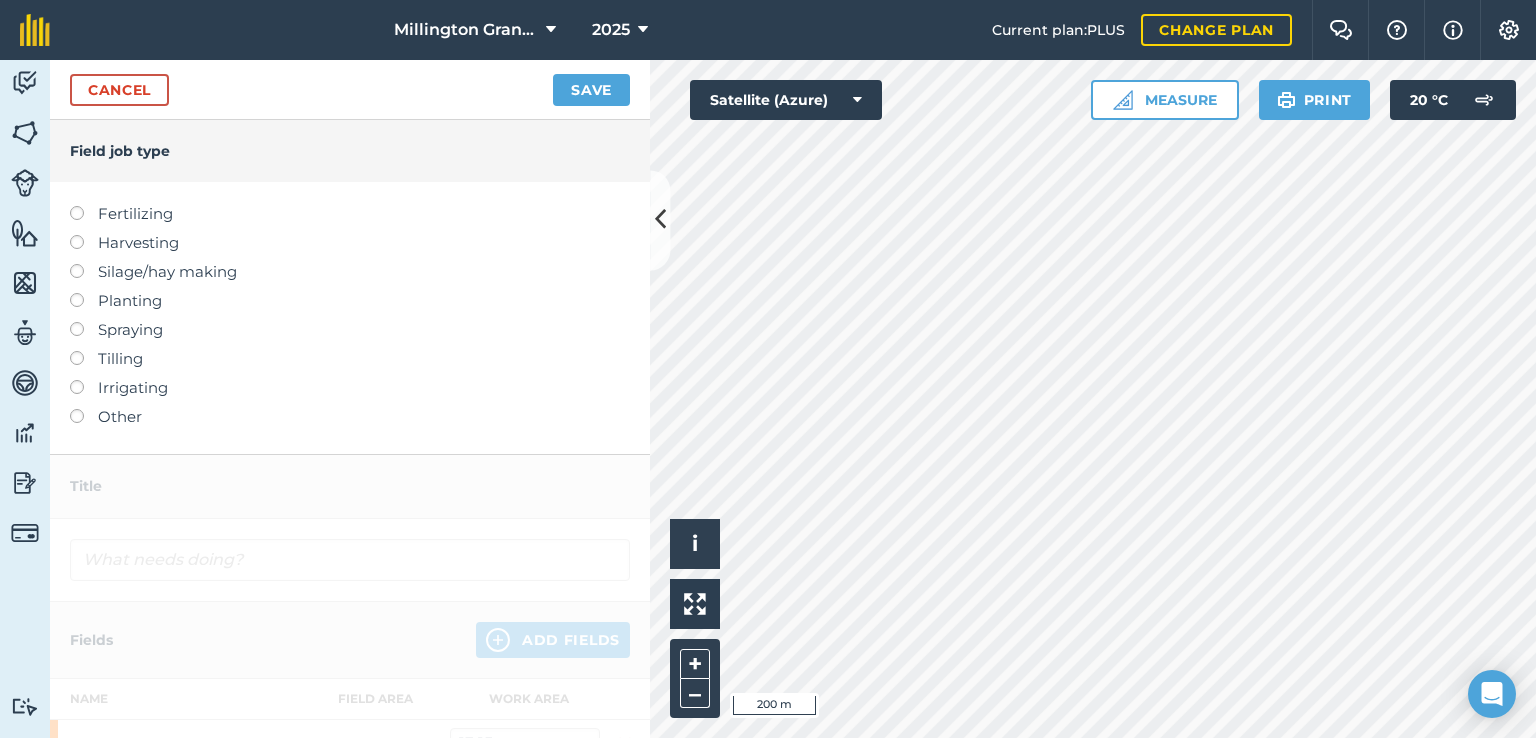 click on "Silage/hay making" at bounding box center [350, 272] 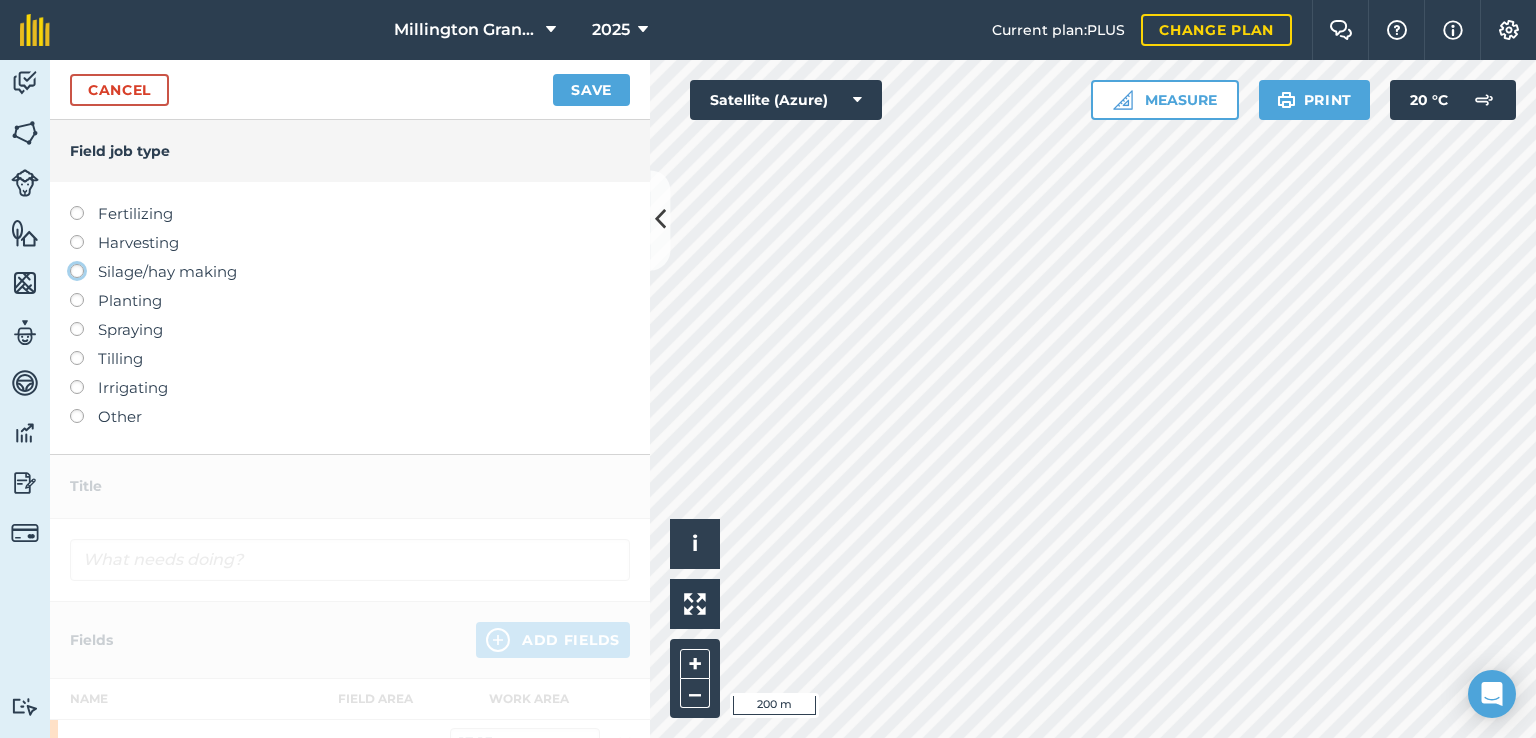 click on "Silage/hay making" at bounding box center [-9943, 270] 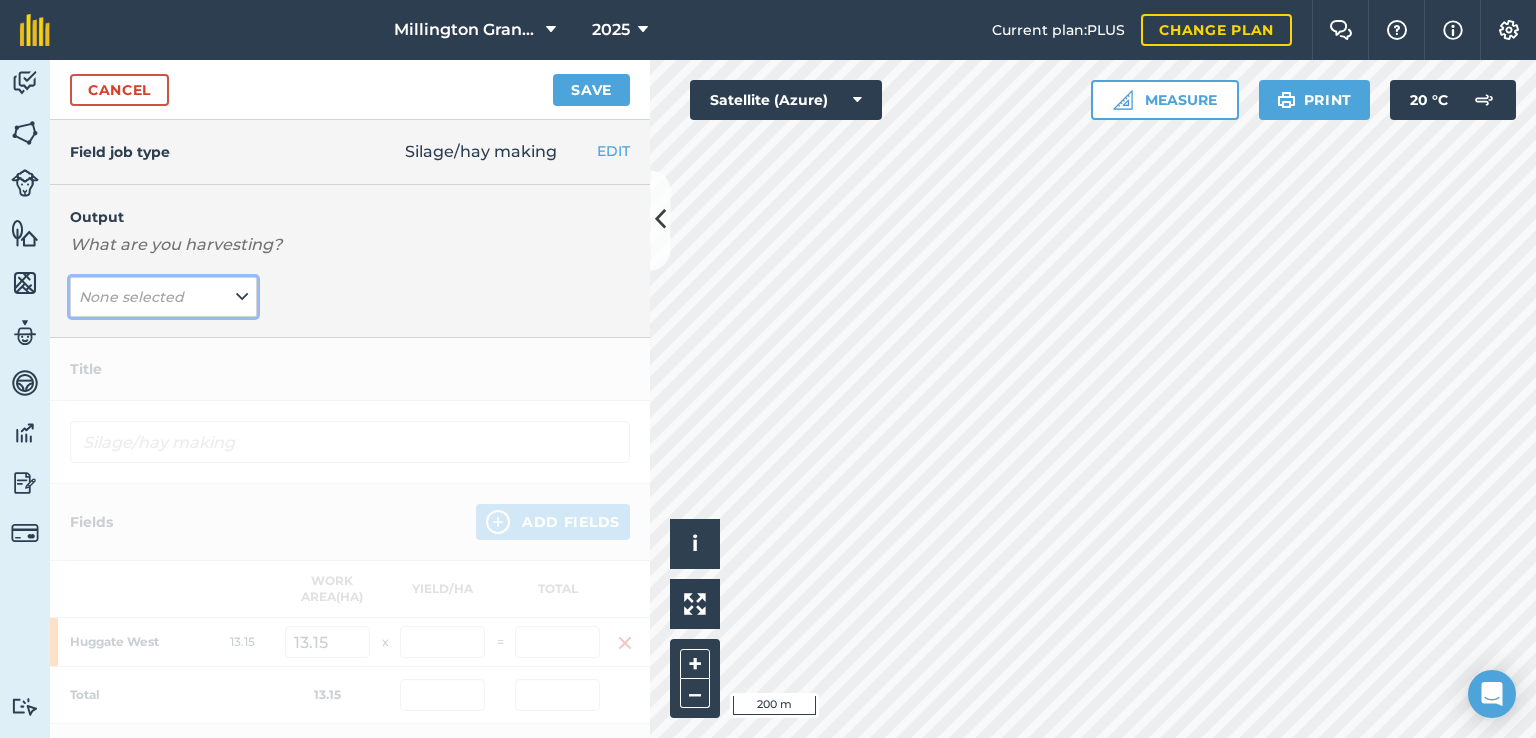 click on "None selected" at bounding box center (163, 297) 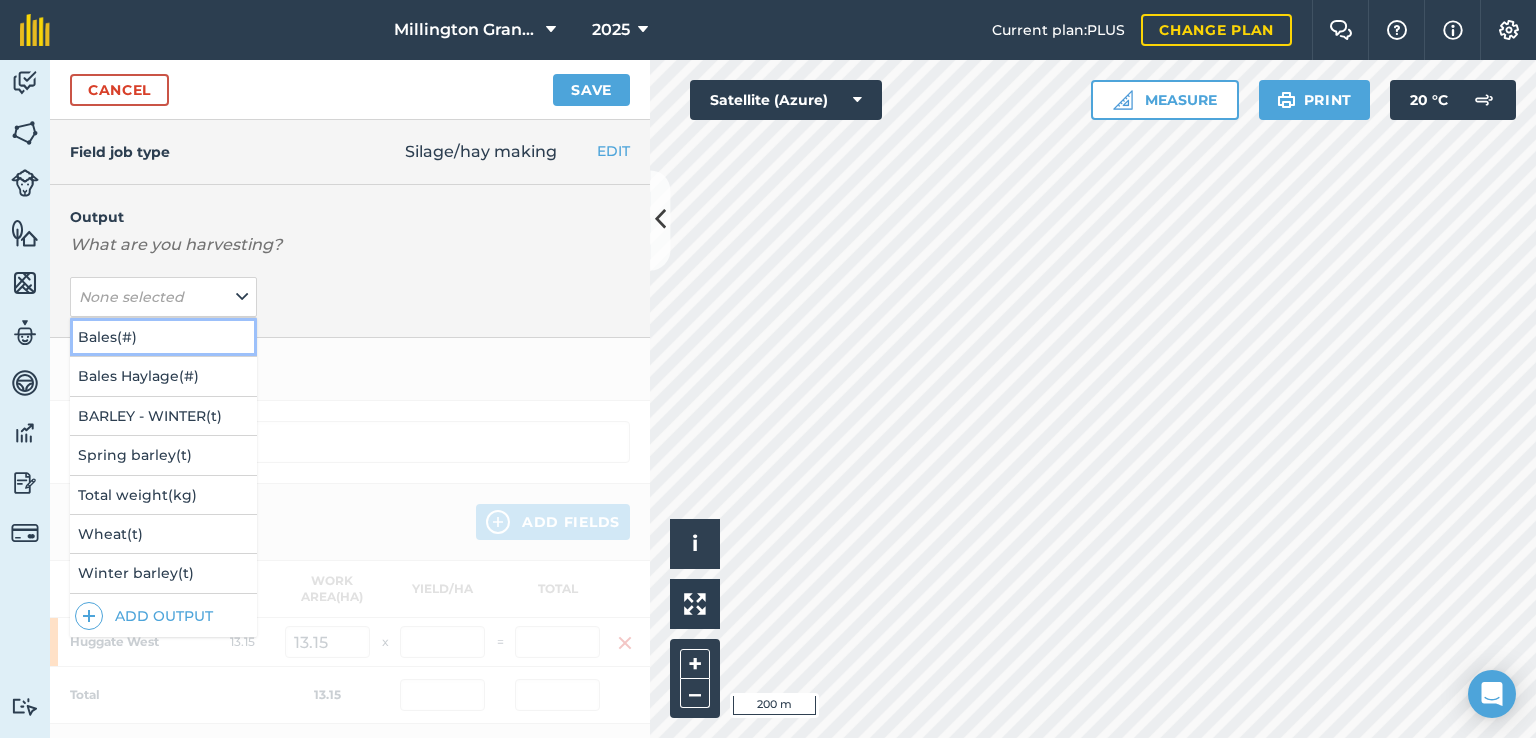 click on "Bales (#)" at bounding box center [163, 337] 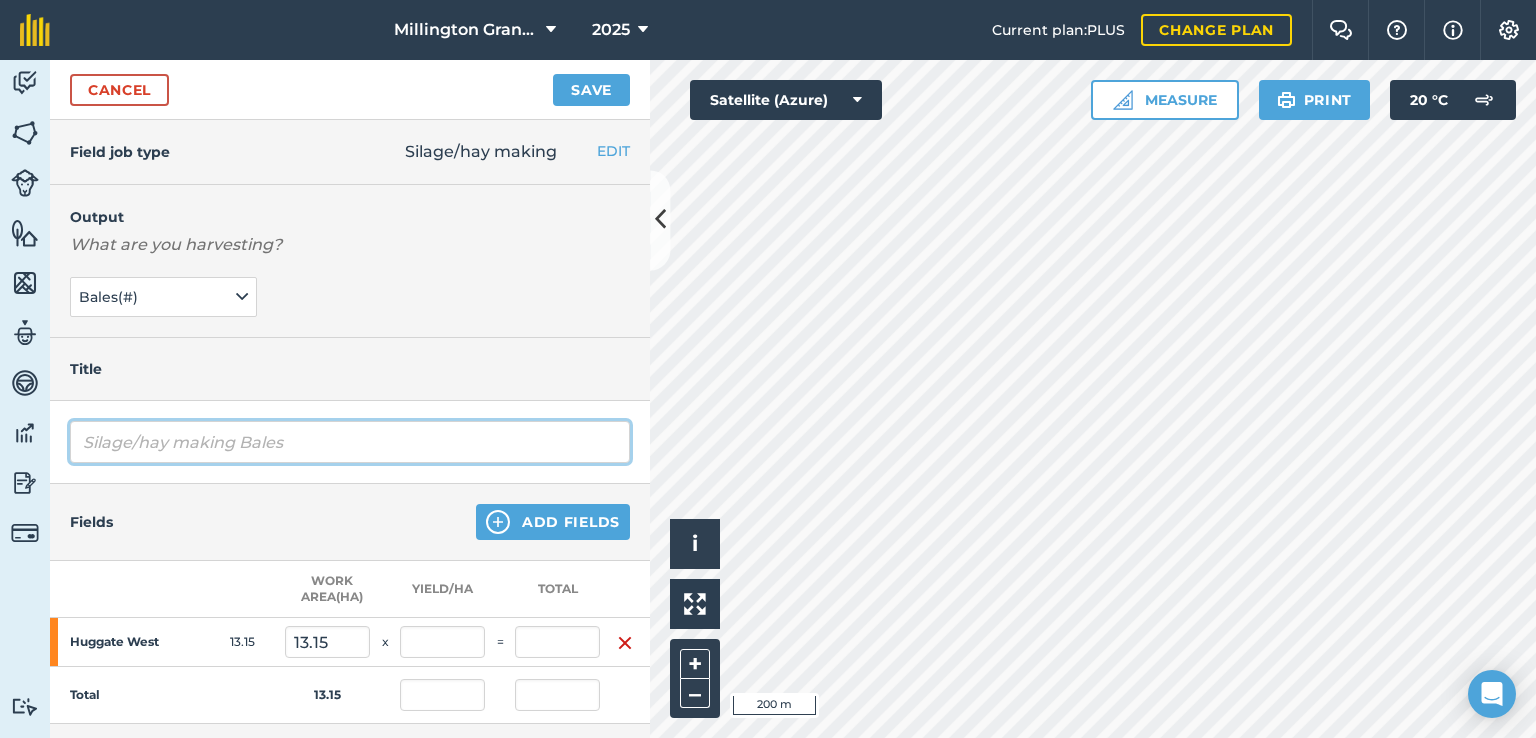 click on "Silage/hay making Bales" at bounding box center [350, 442] 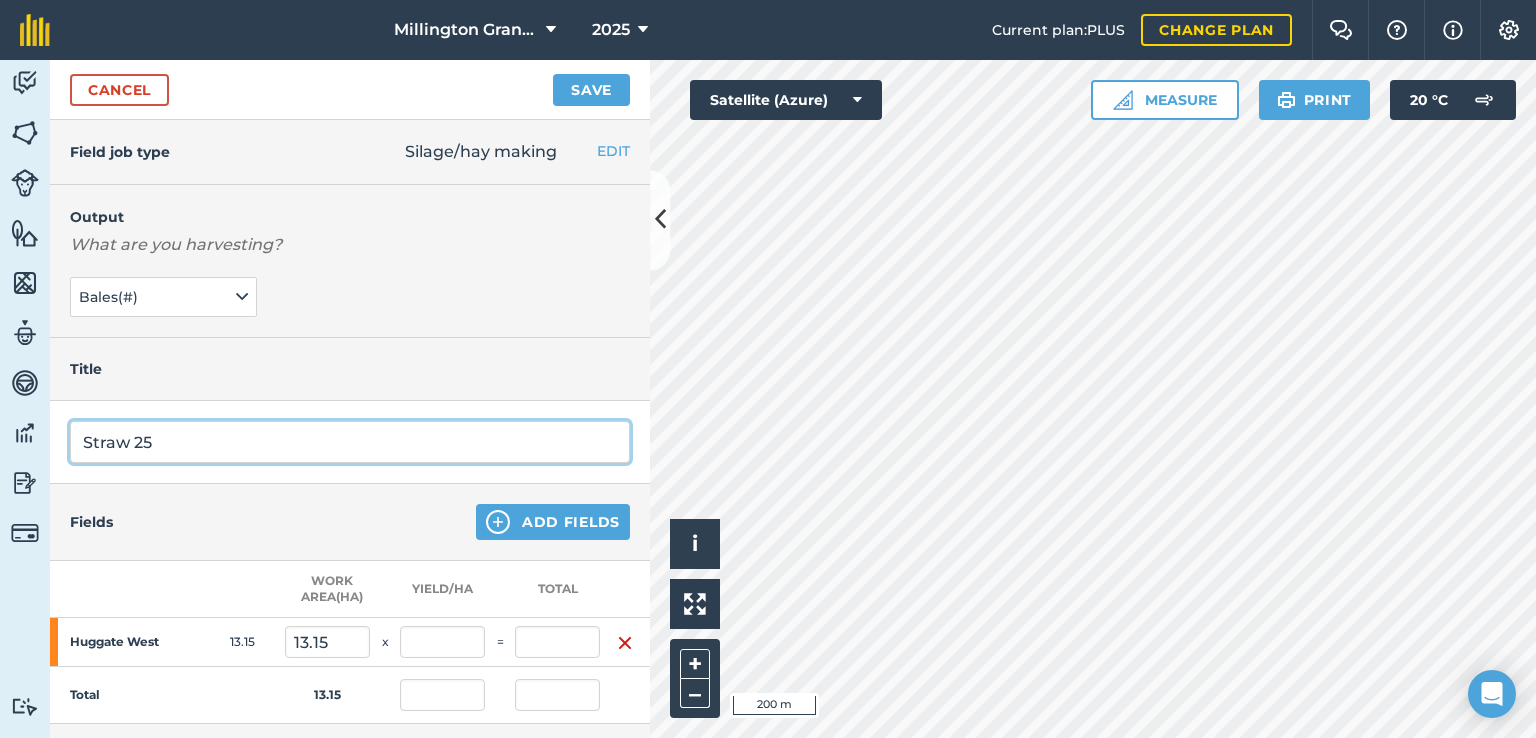 type on "Straw 25" 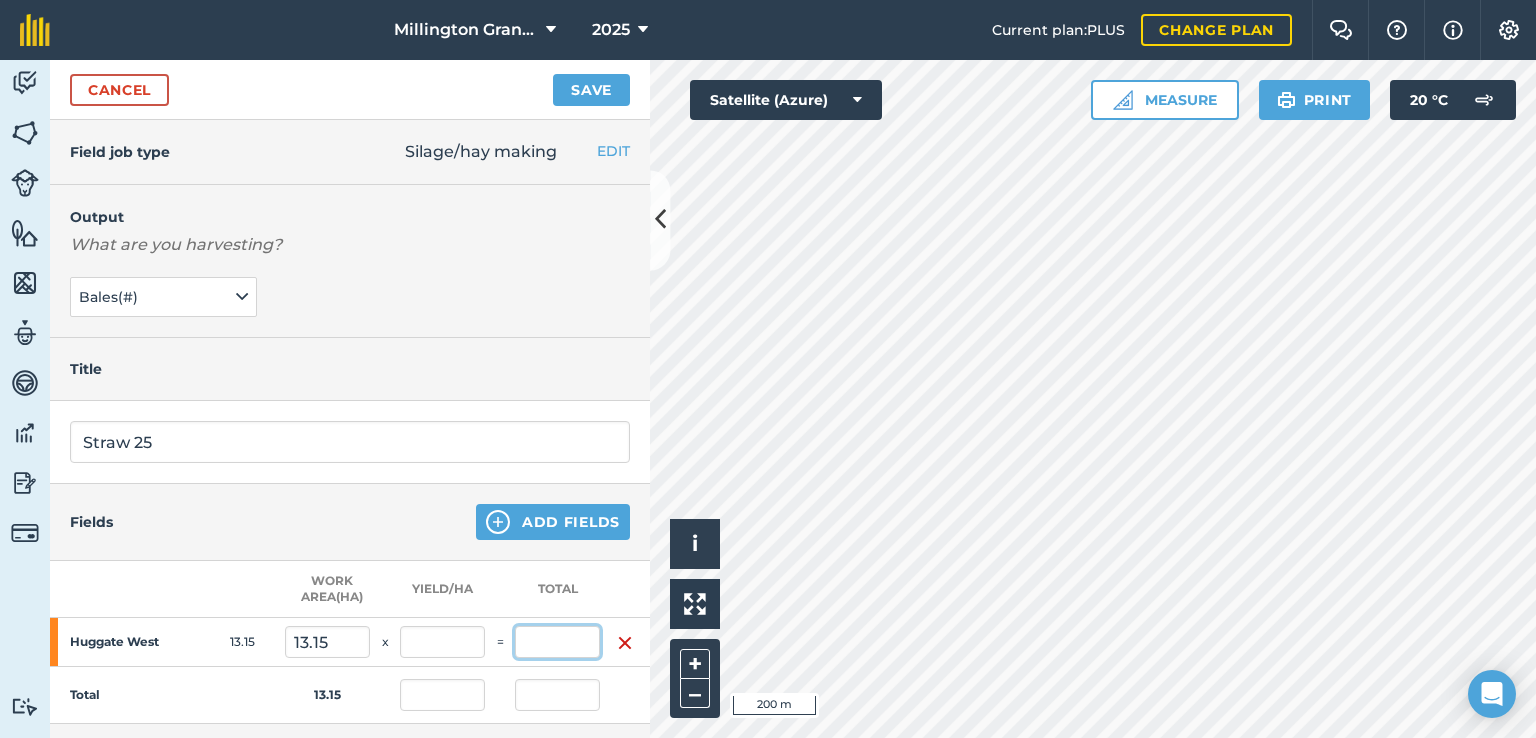 click at bounding box center [557, 642] 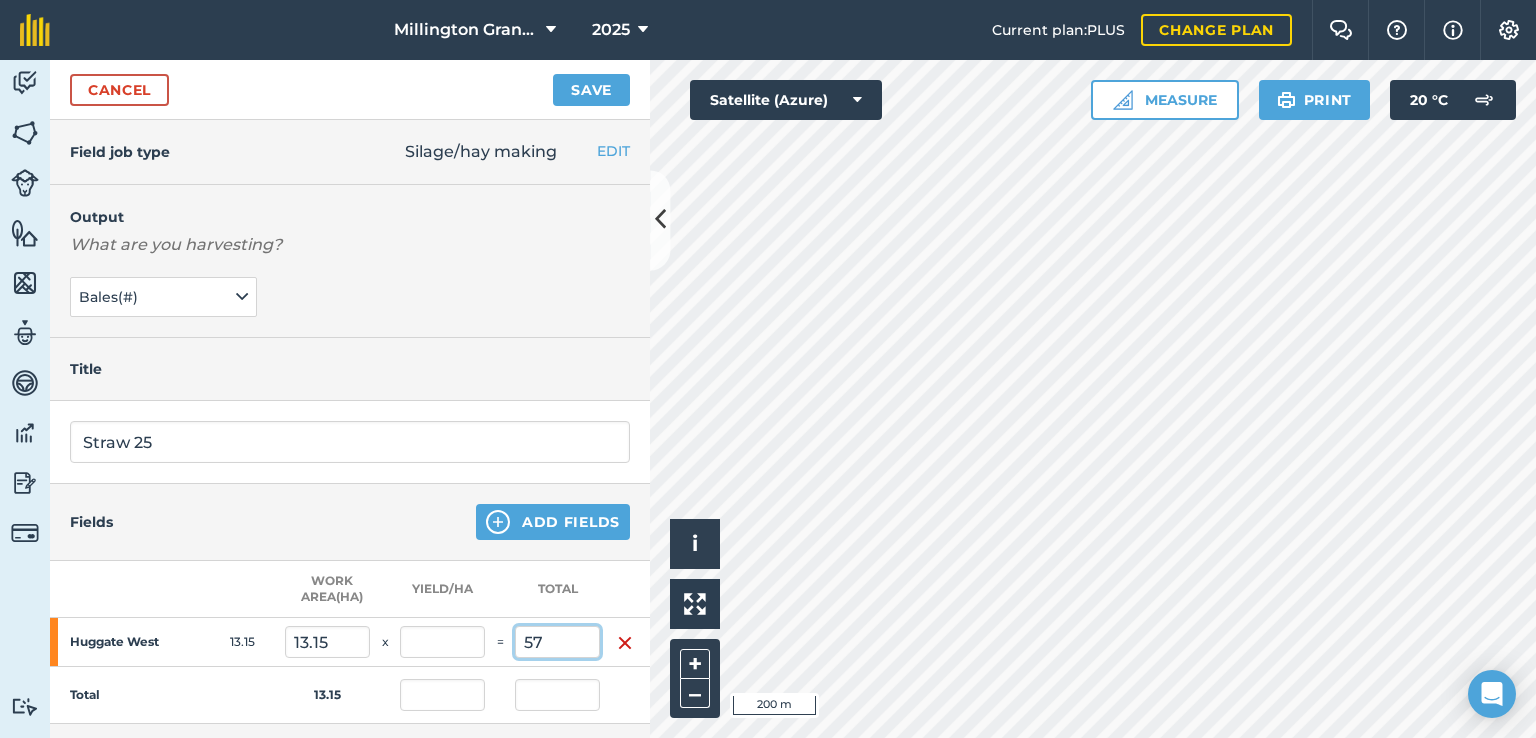 type on "57" 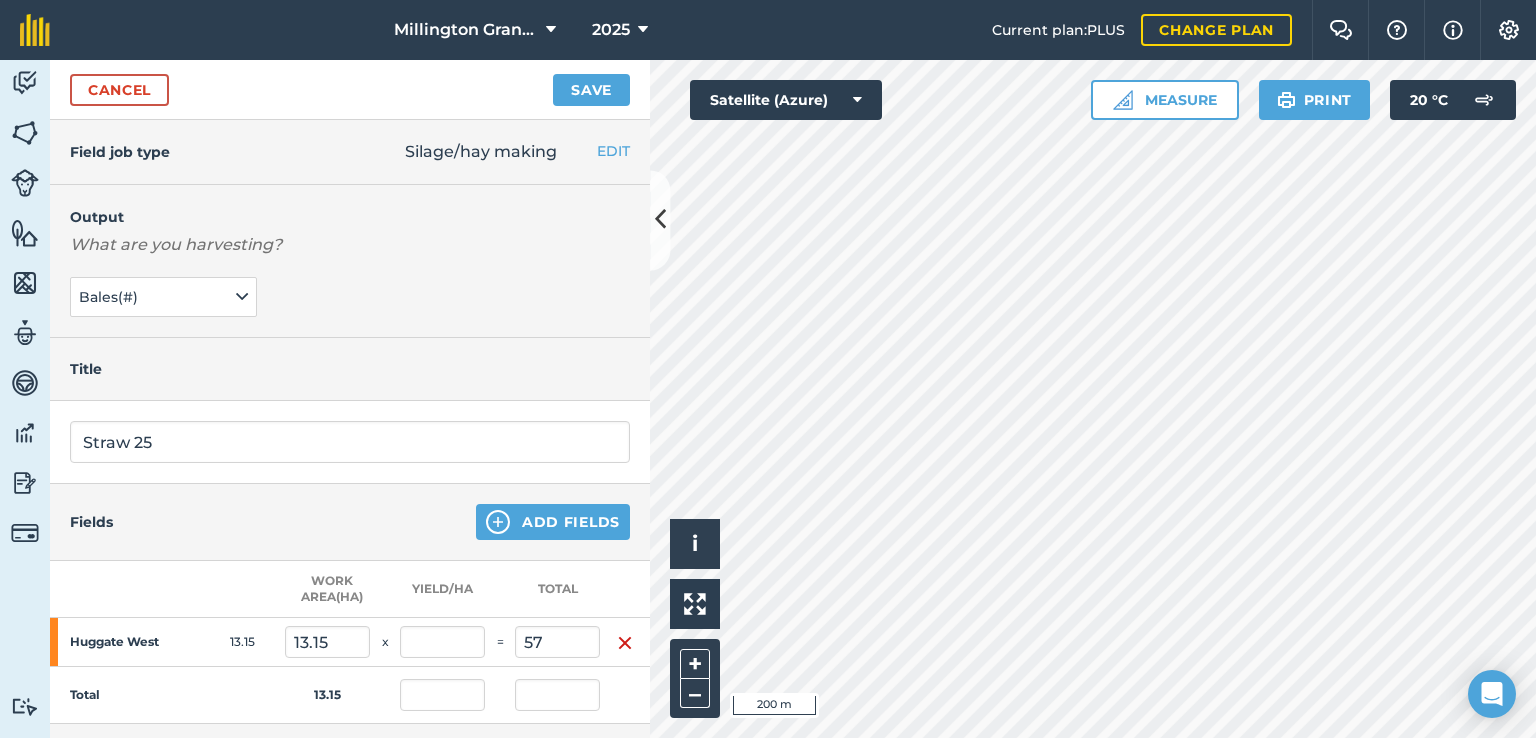type on "4.335" 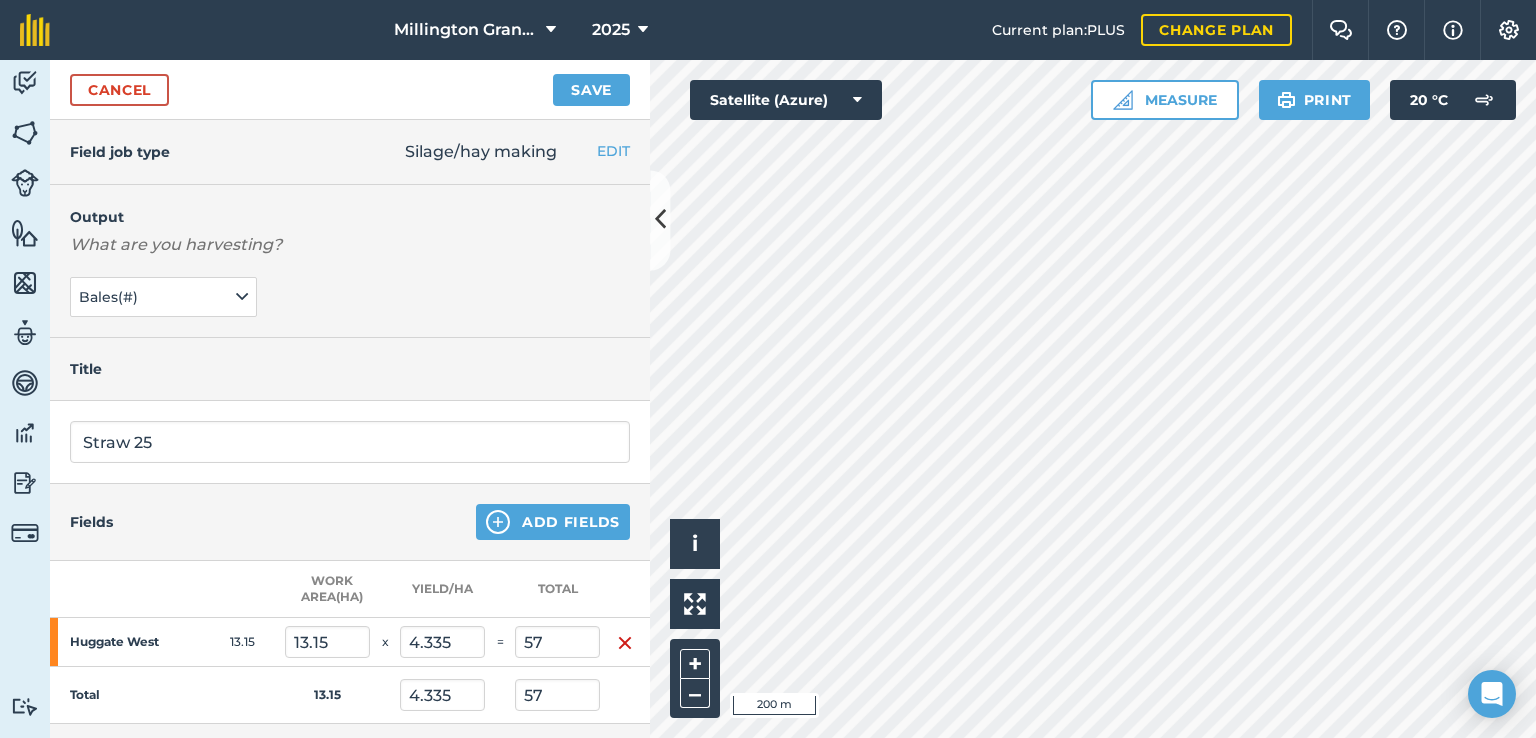 click at bounding box center (500, 589) 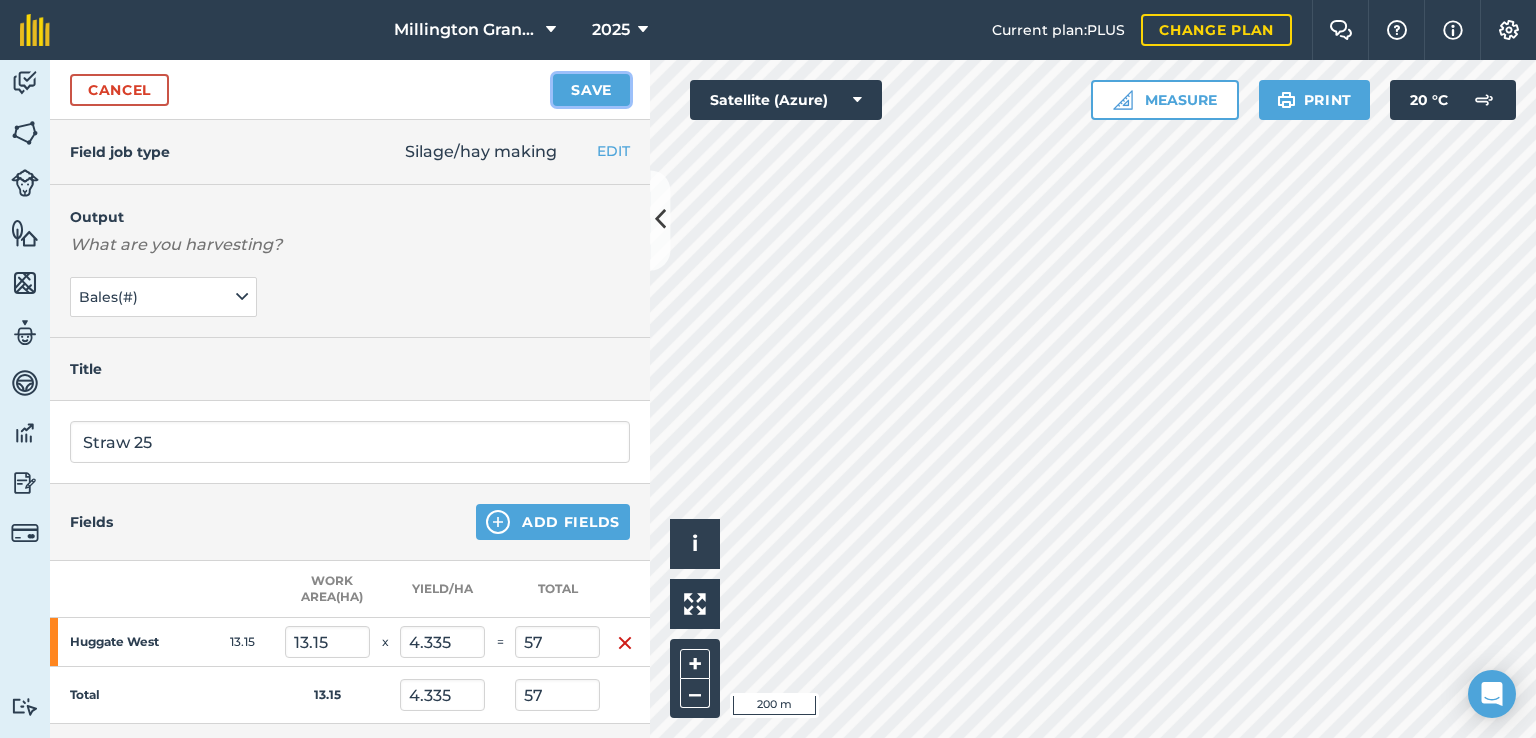 click on "Save" at bounding box center (591, 90) 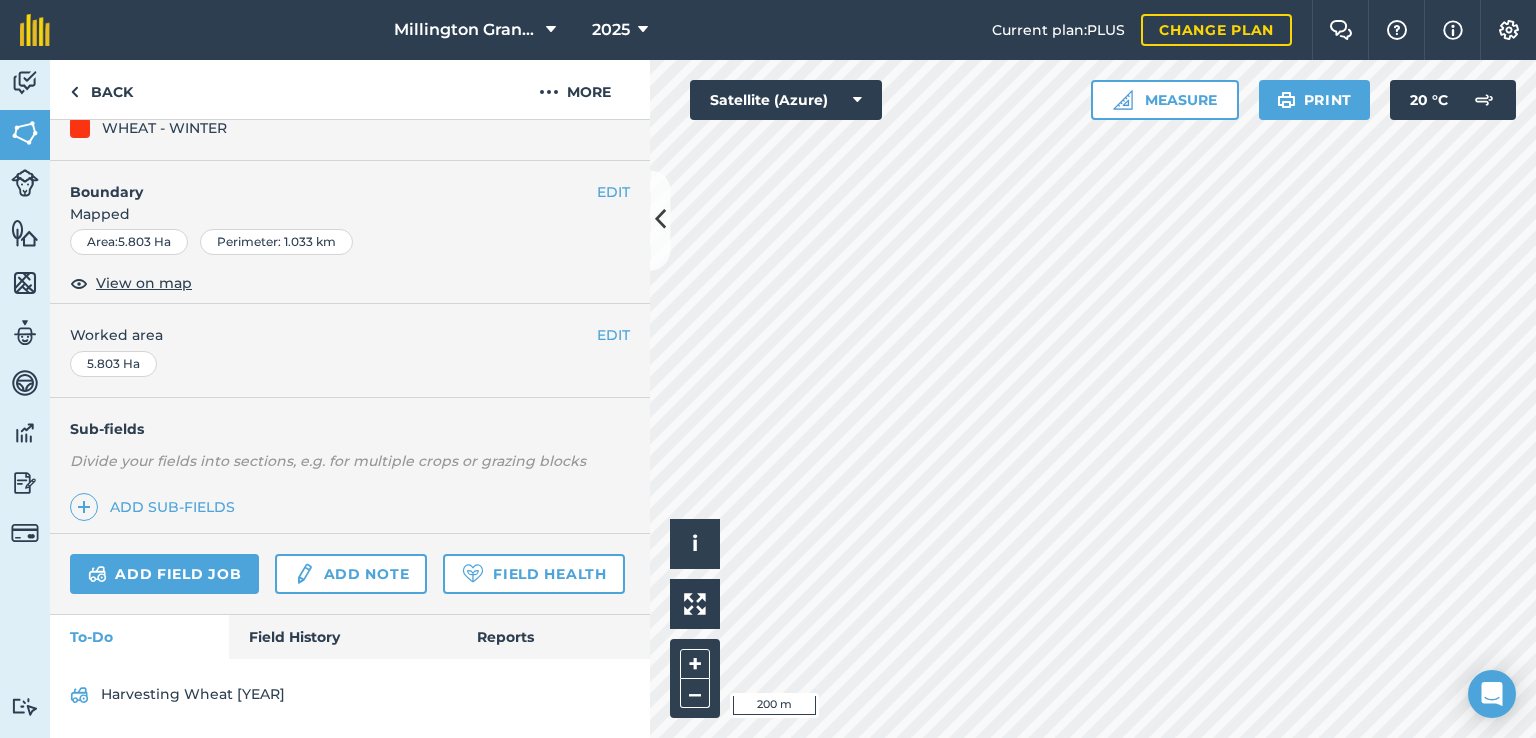scroll, scrollTop: 274, scrollLeft: 0, axis: vertical 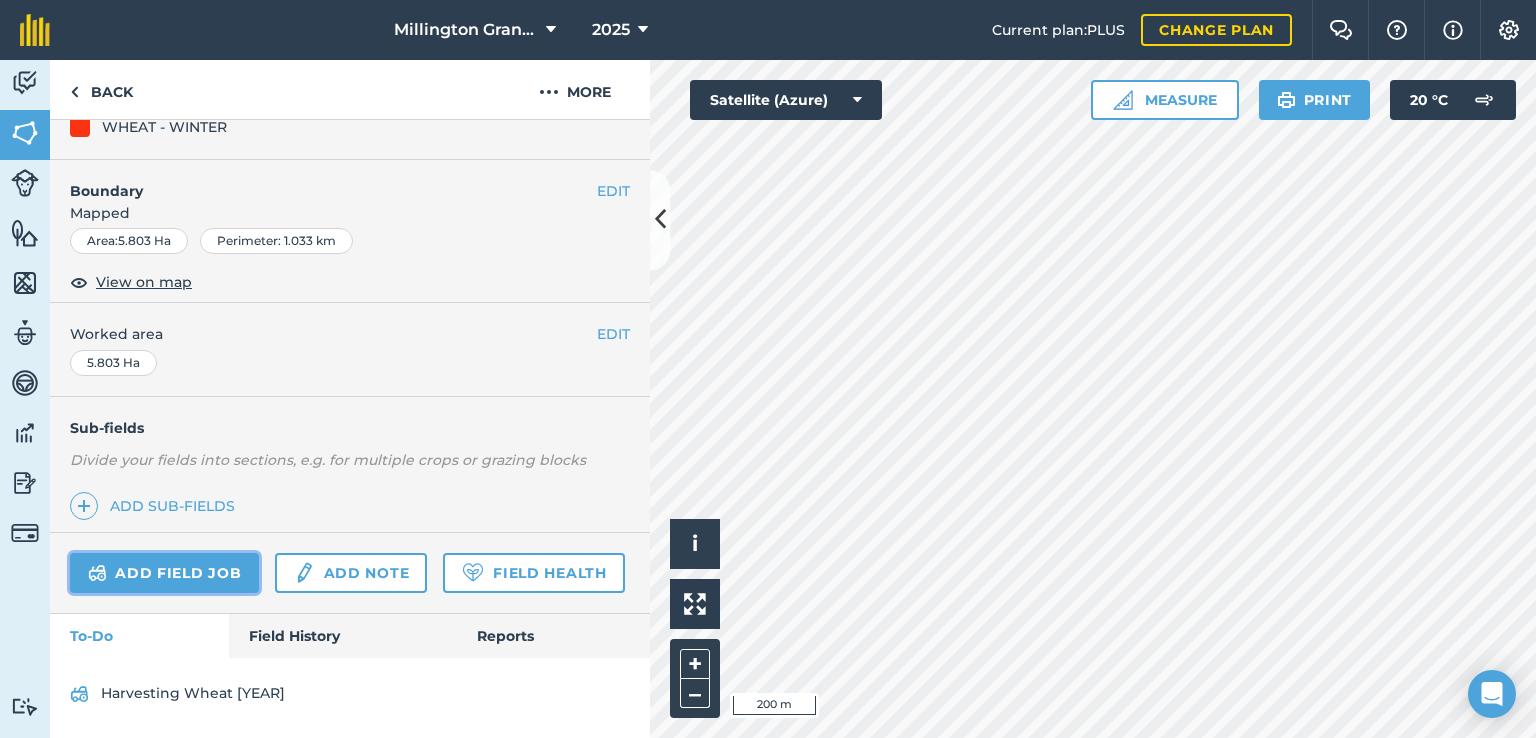 click on "Add field job" at bounding box center (164, 573) 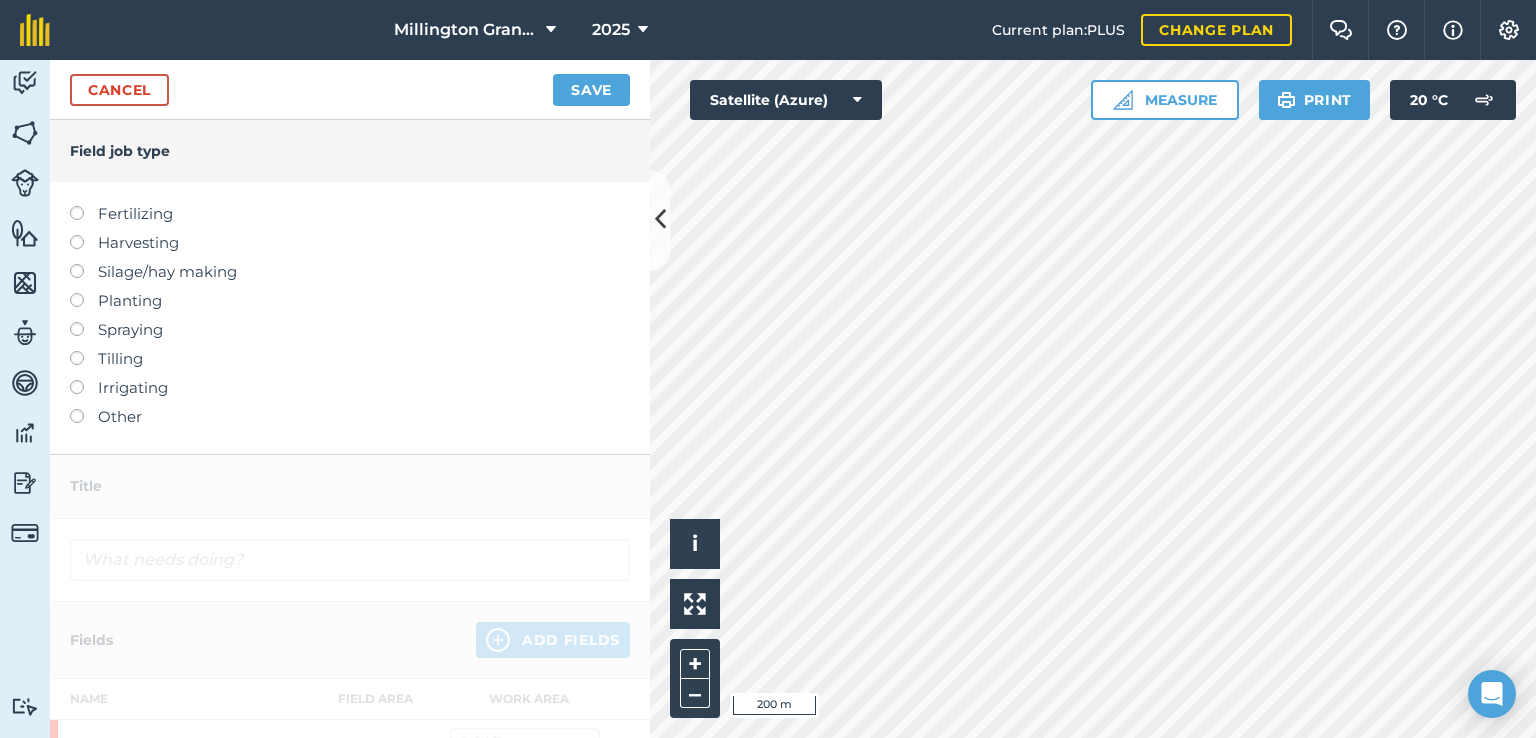 click on "Silage/hay making" at bounding box center (350, 272) 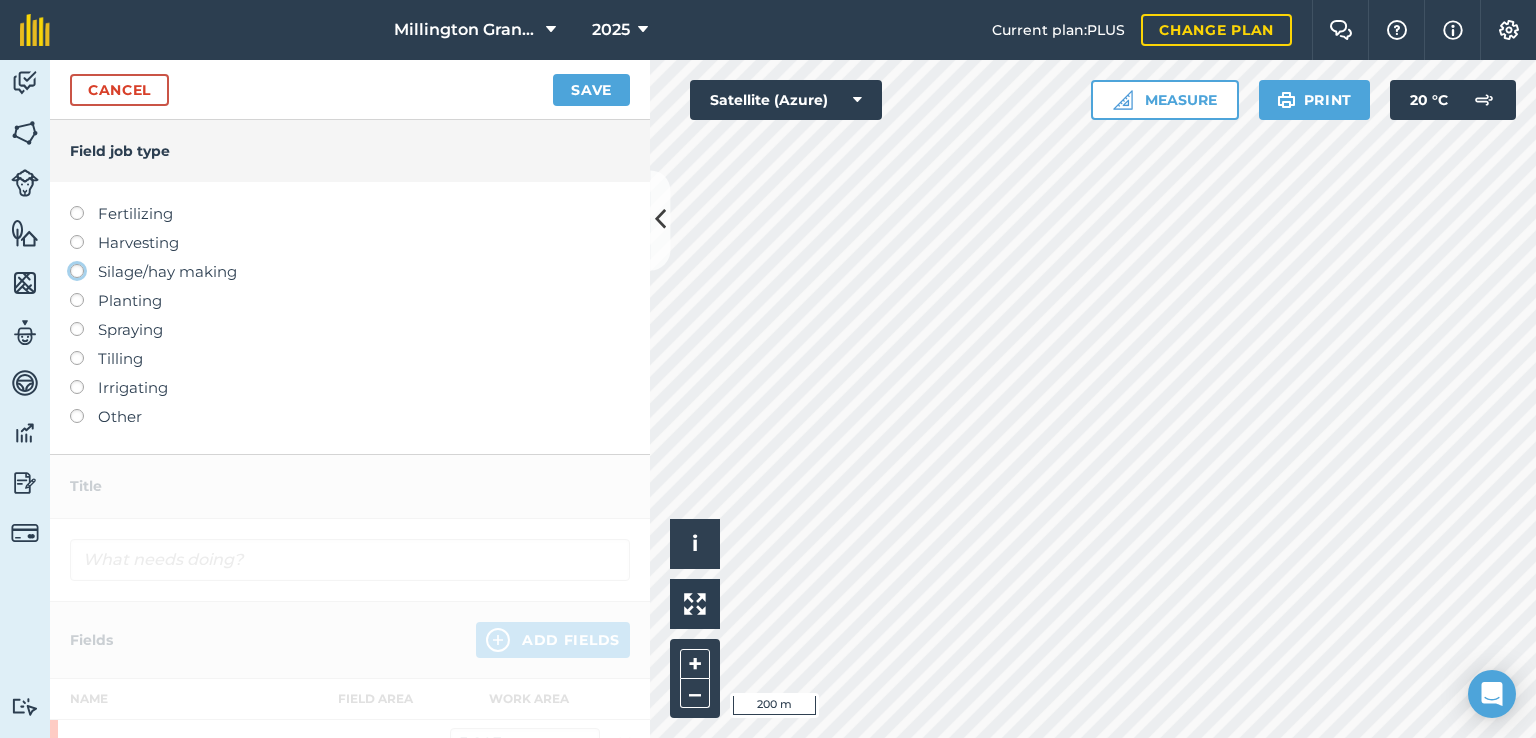 click on "Silage/hay making" at bounding box center (-9943, 270) 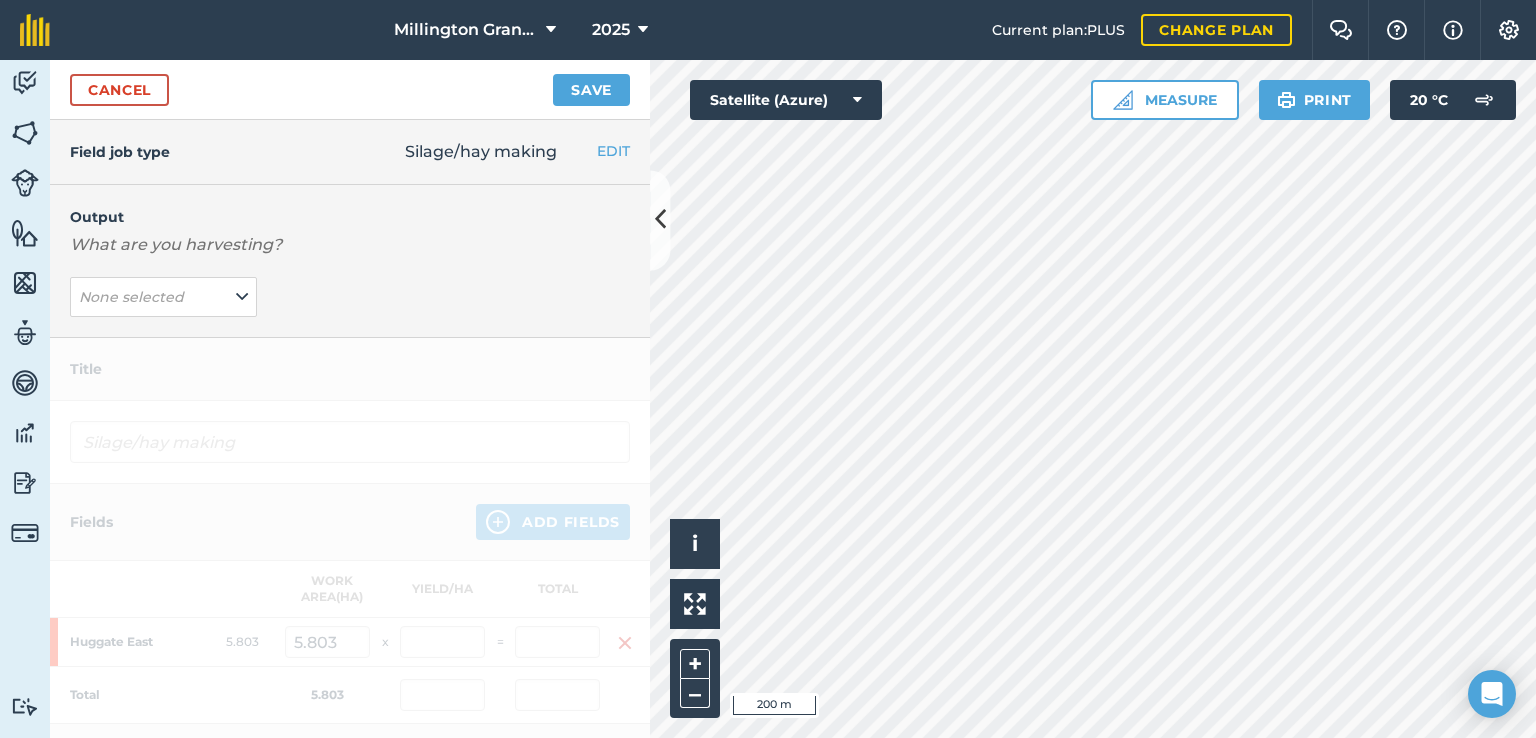 click on "Output What are you harvesting? None selected" at bounding box center (350, 261) 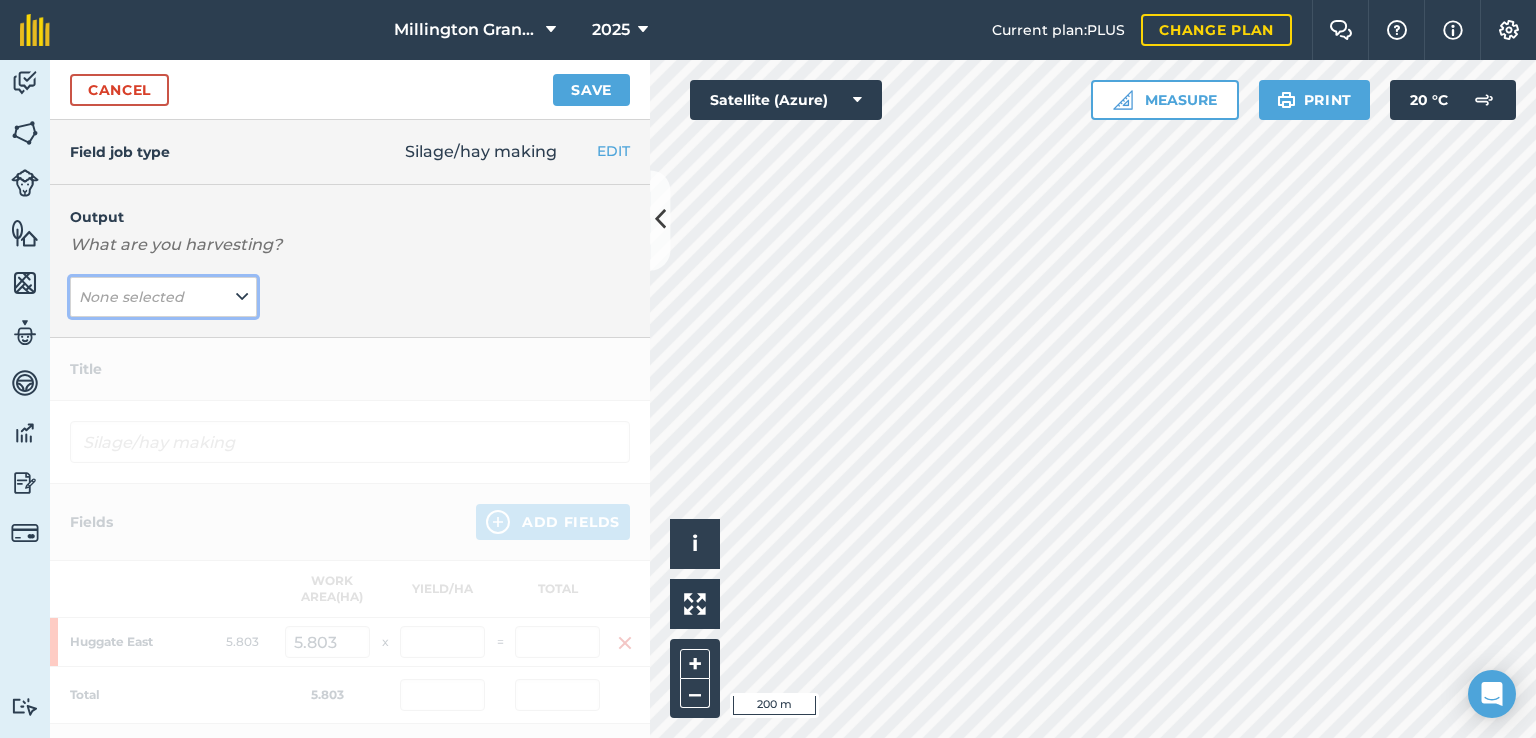 click on "None selected" at bounding box center [131, 297] 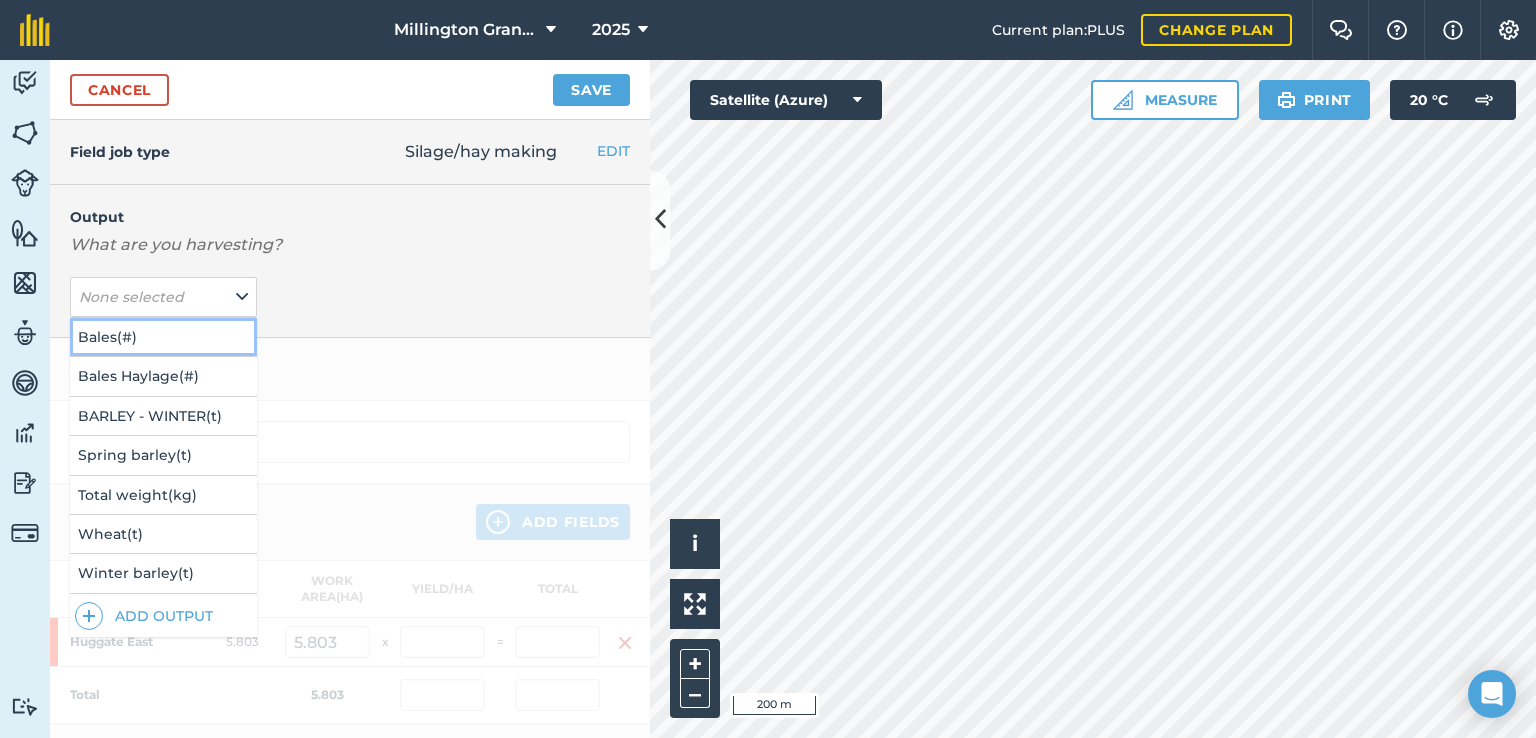 click on "Bales (#)" at bounding box center (163, 337) 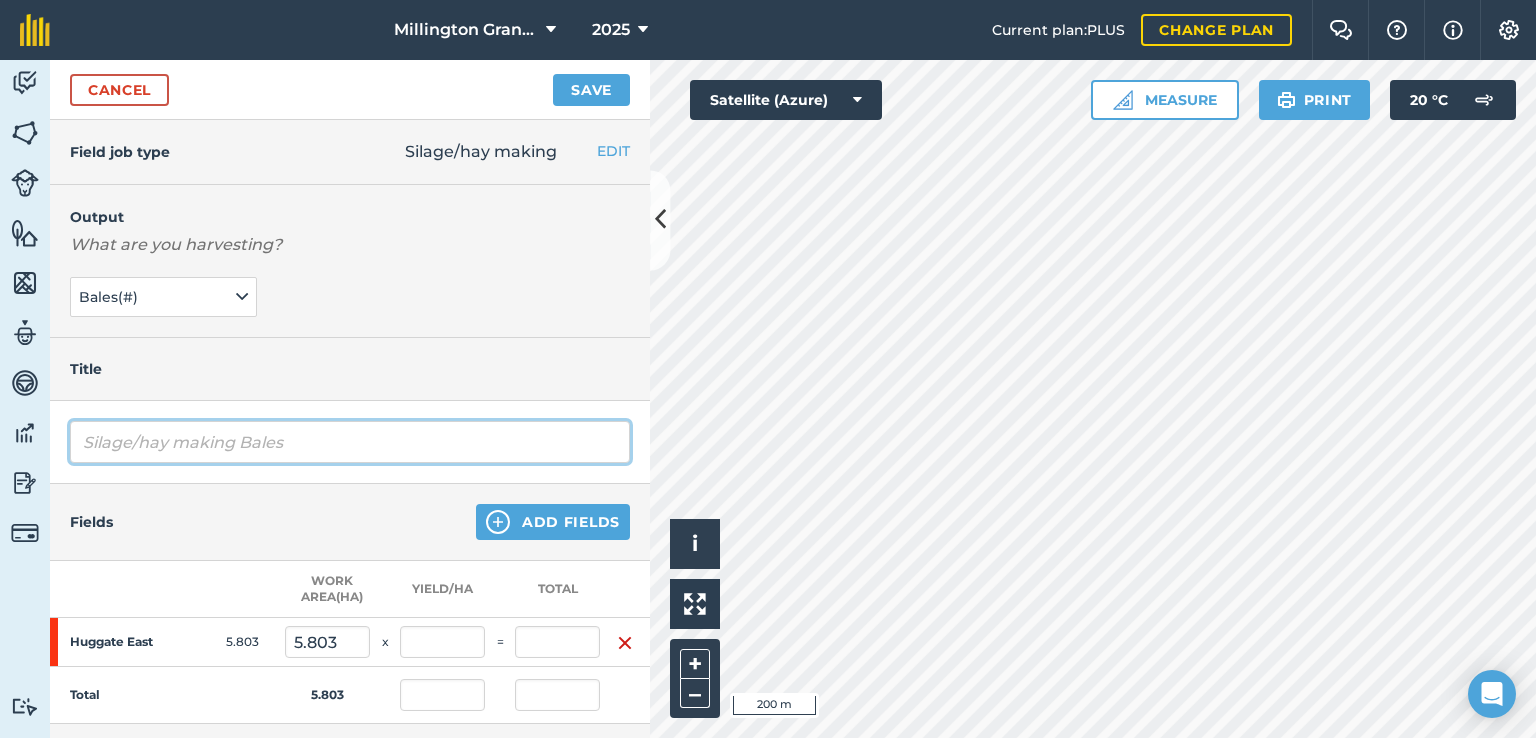 click on "Silage/hay making Bales" at bounding box center (350, 442) 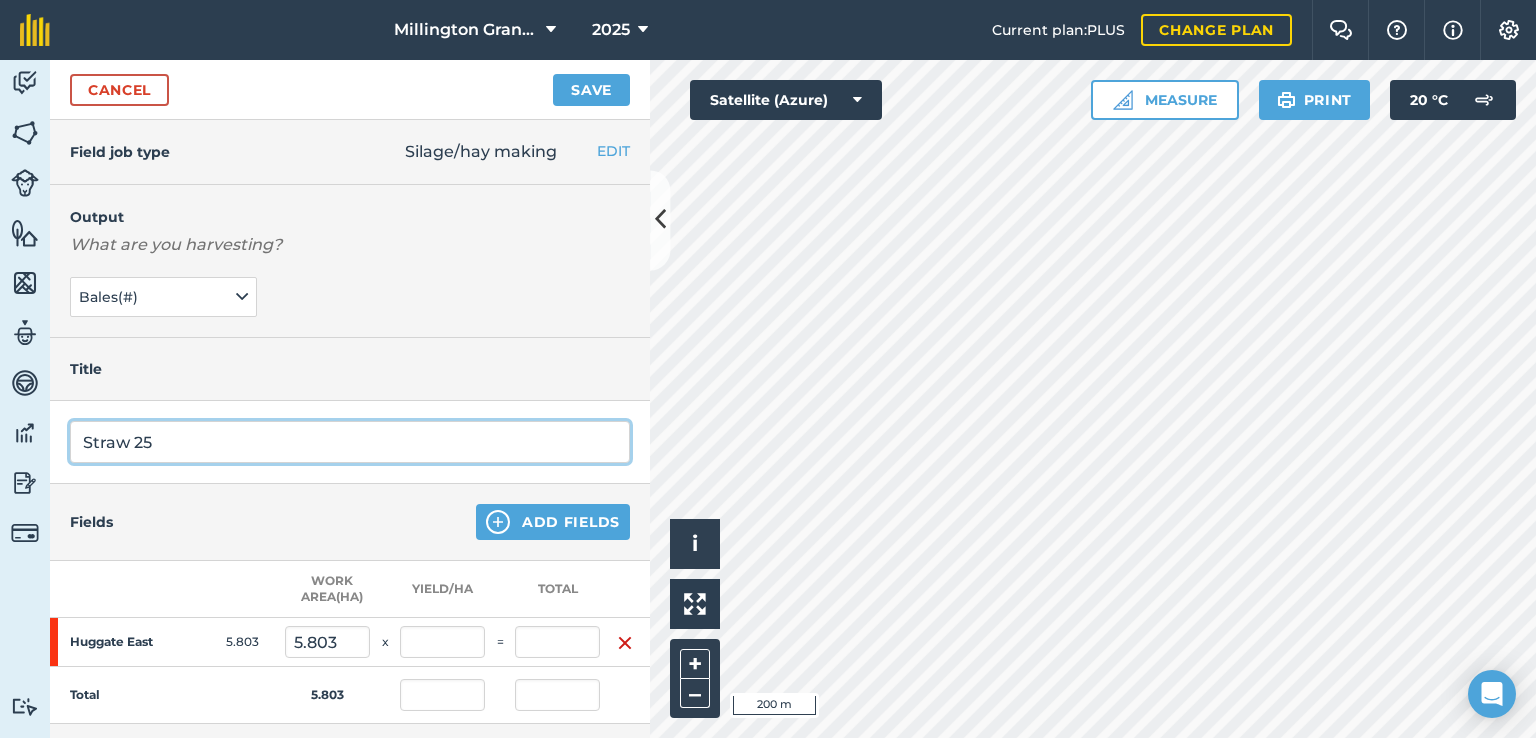 type on "Straw 25" 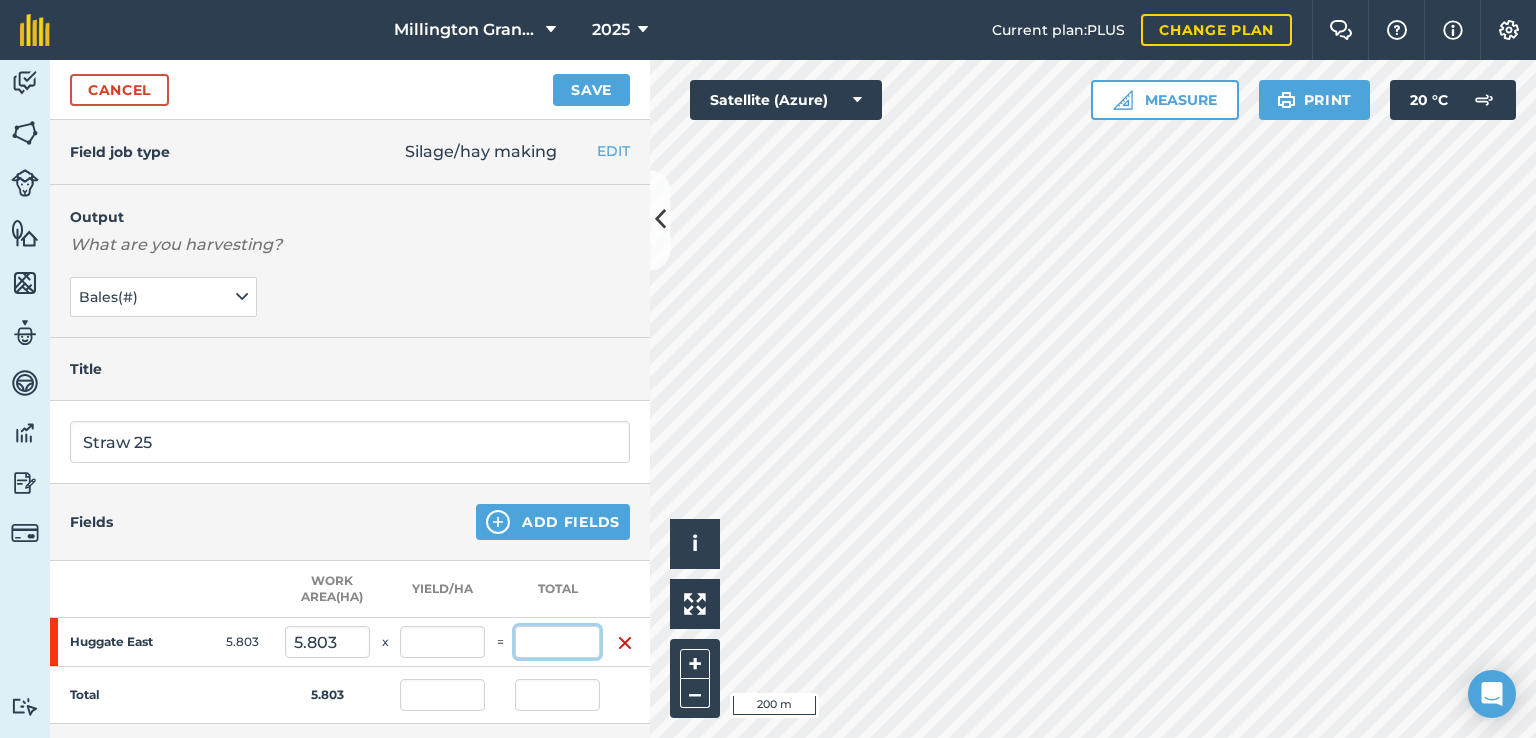 click at bounding box center (557, 642) 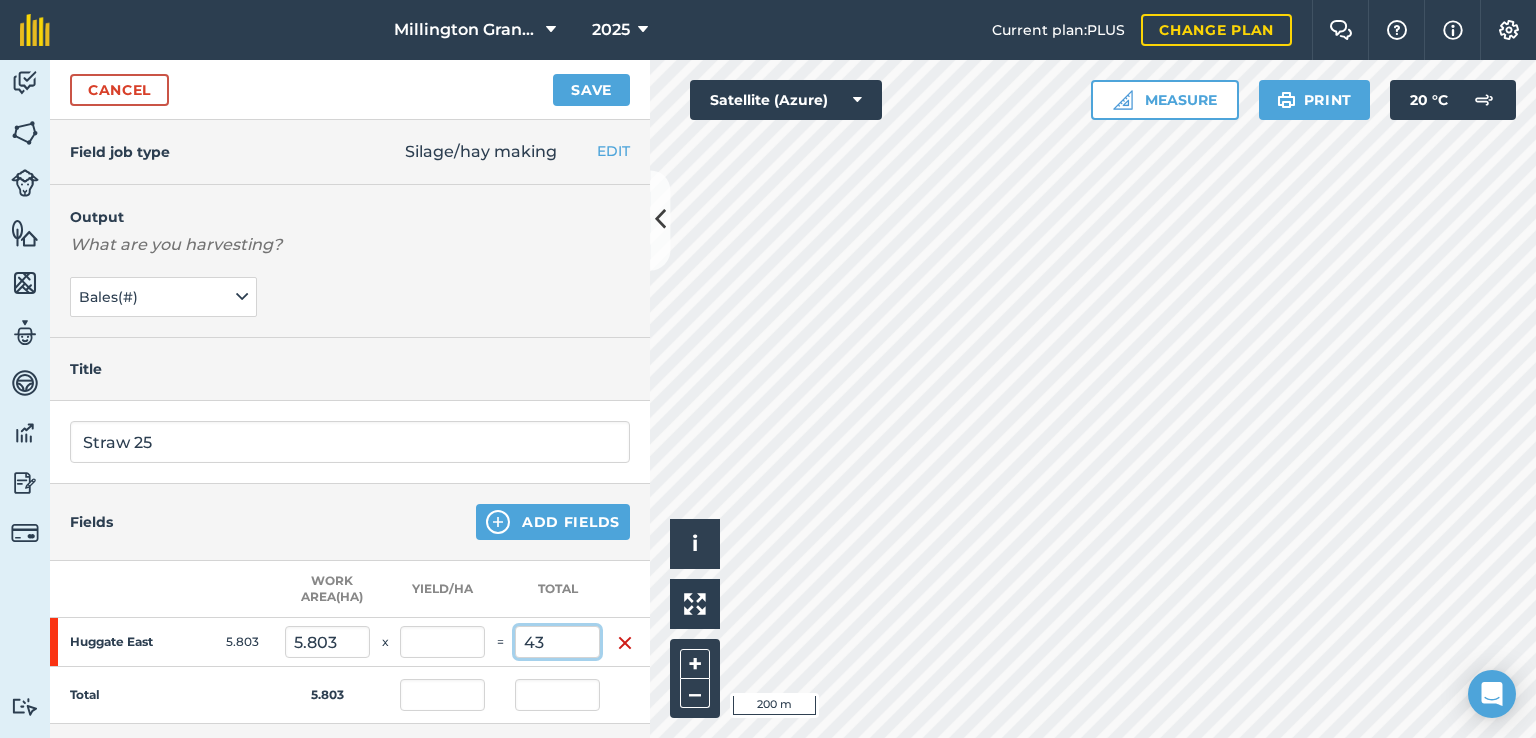 type on "43" 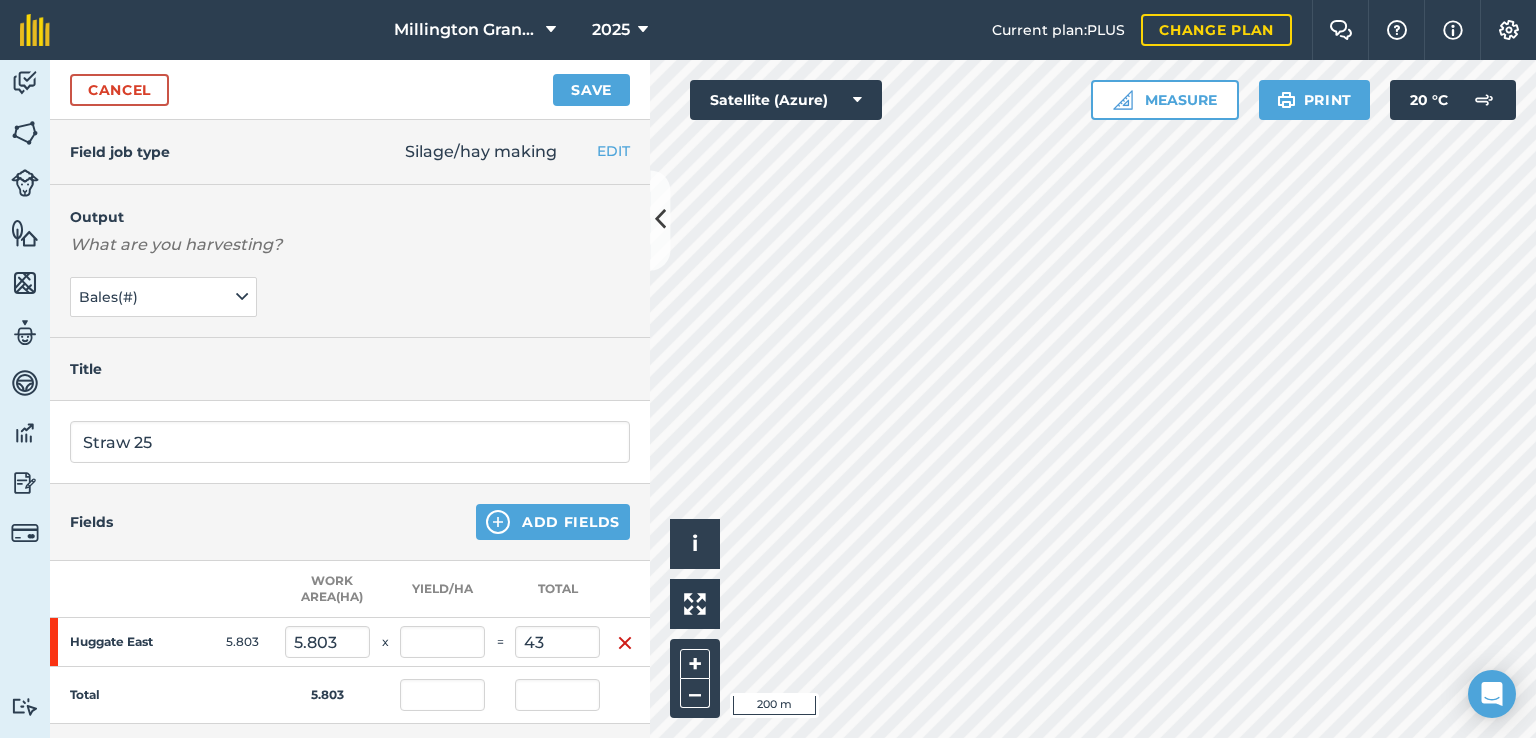 type on "7.41" 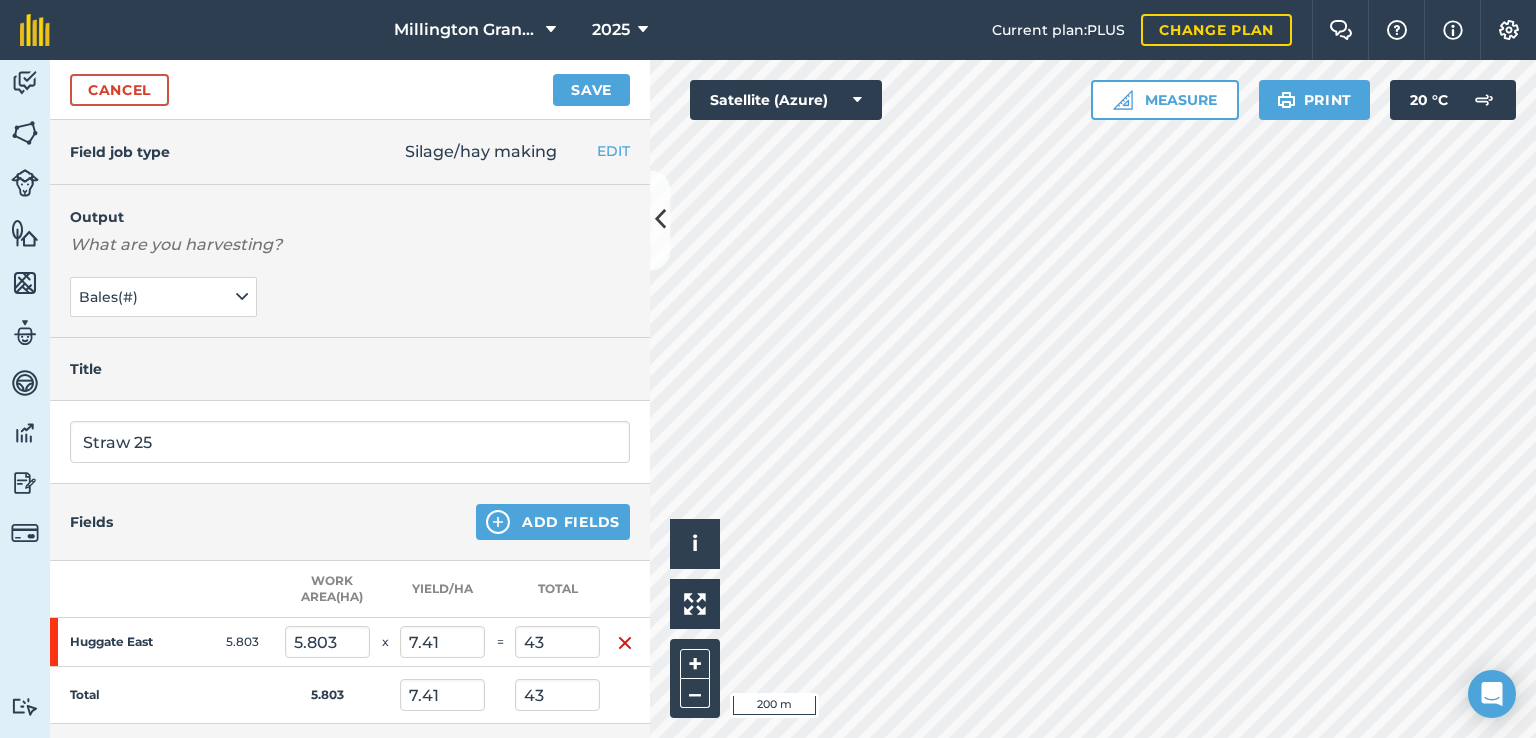 click on "Fields   Add Fields" at bounding box center [350, 522] 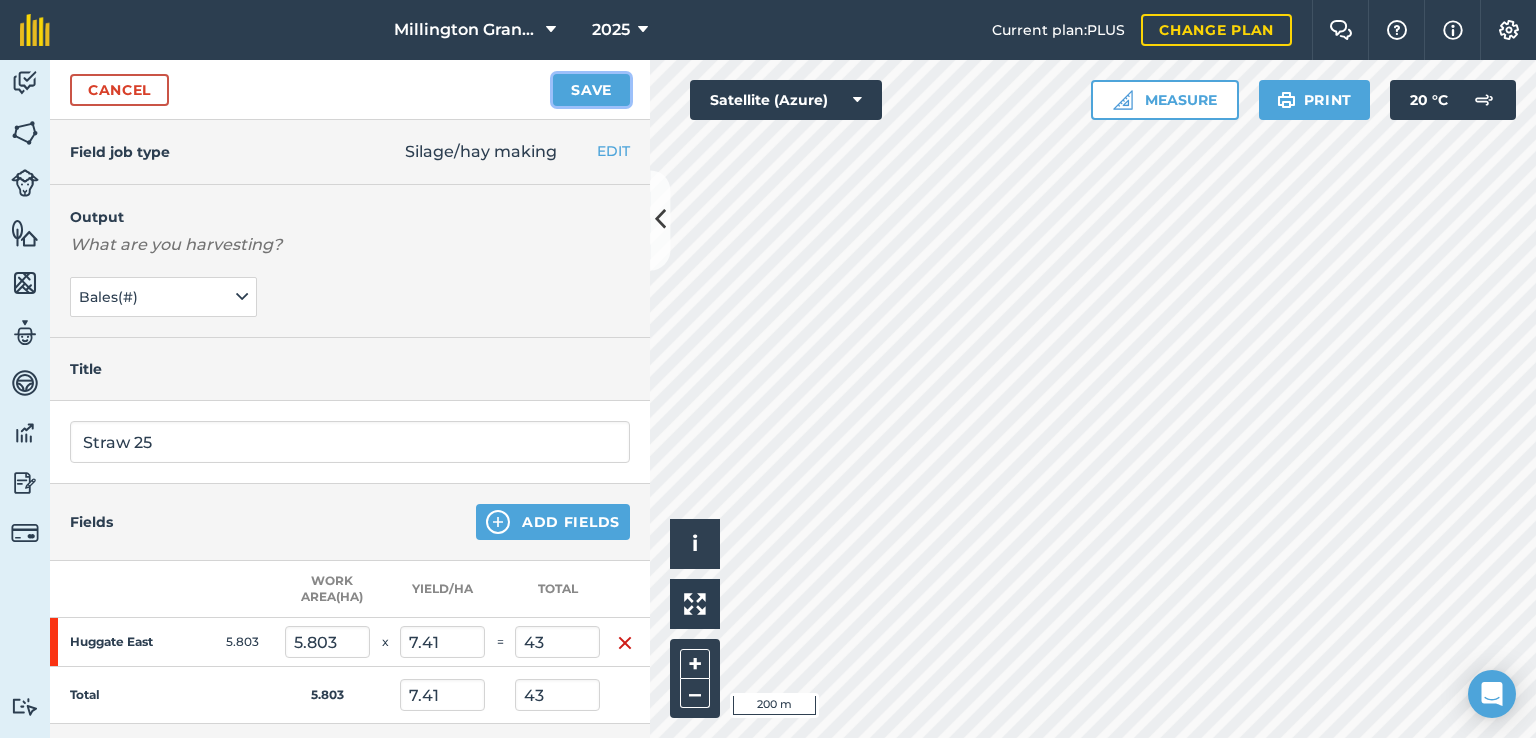 click on "Save" at bounding box center (591, 90) 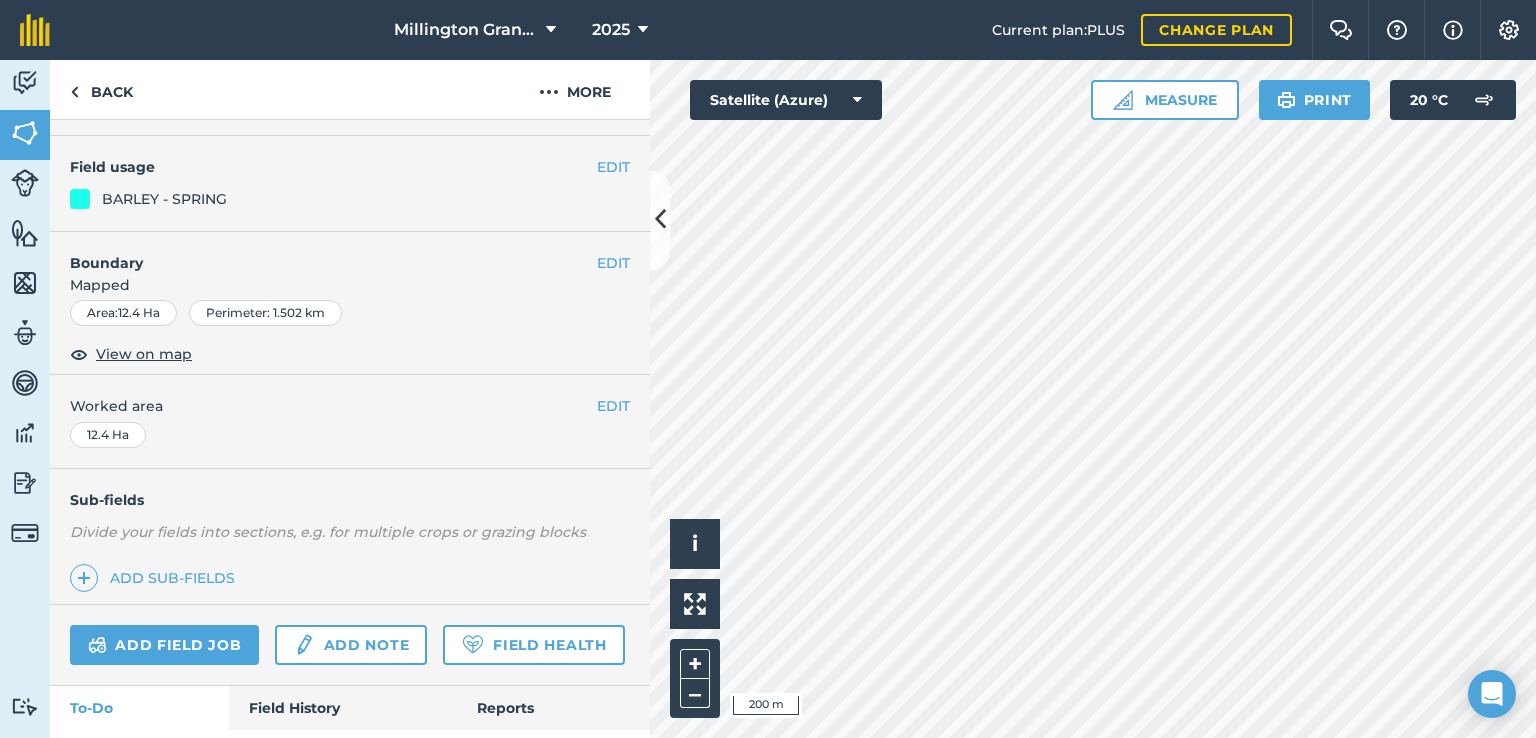 scroll, scrollTop: 274, scrollLeft: 0, axis: vertical 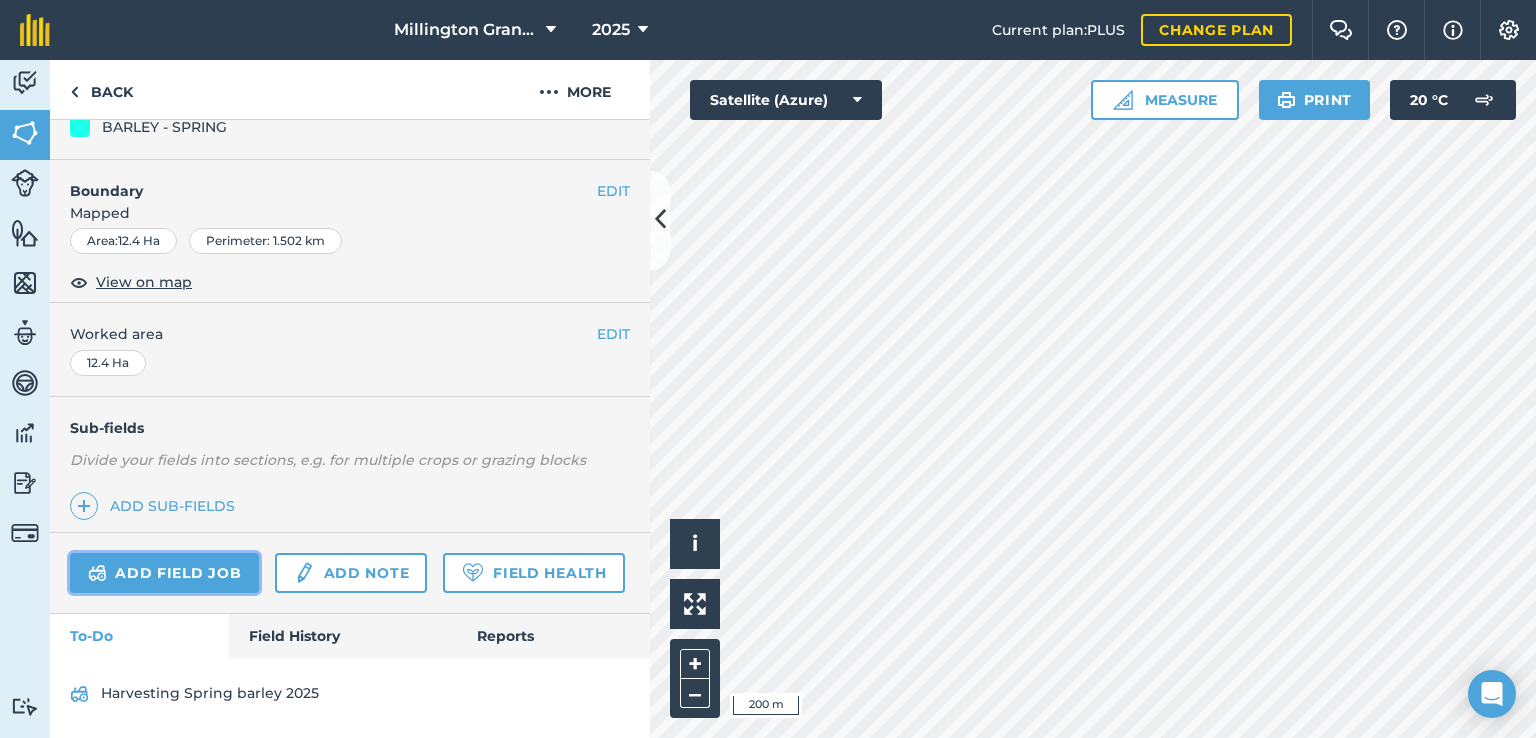 click on "Add field job" at bounding box center [164, 573] 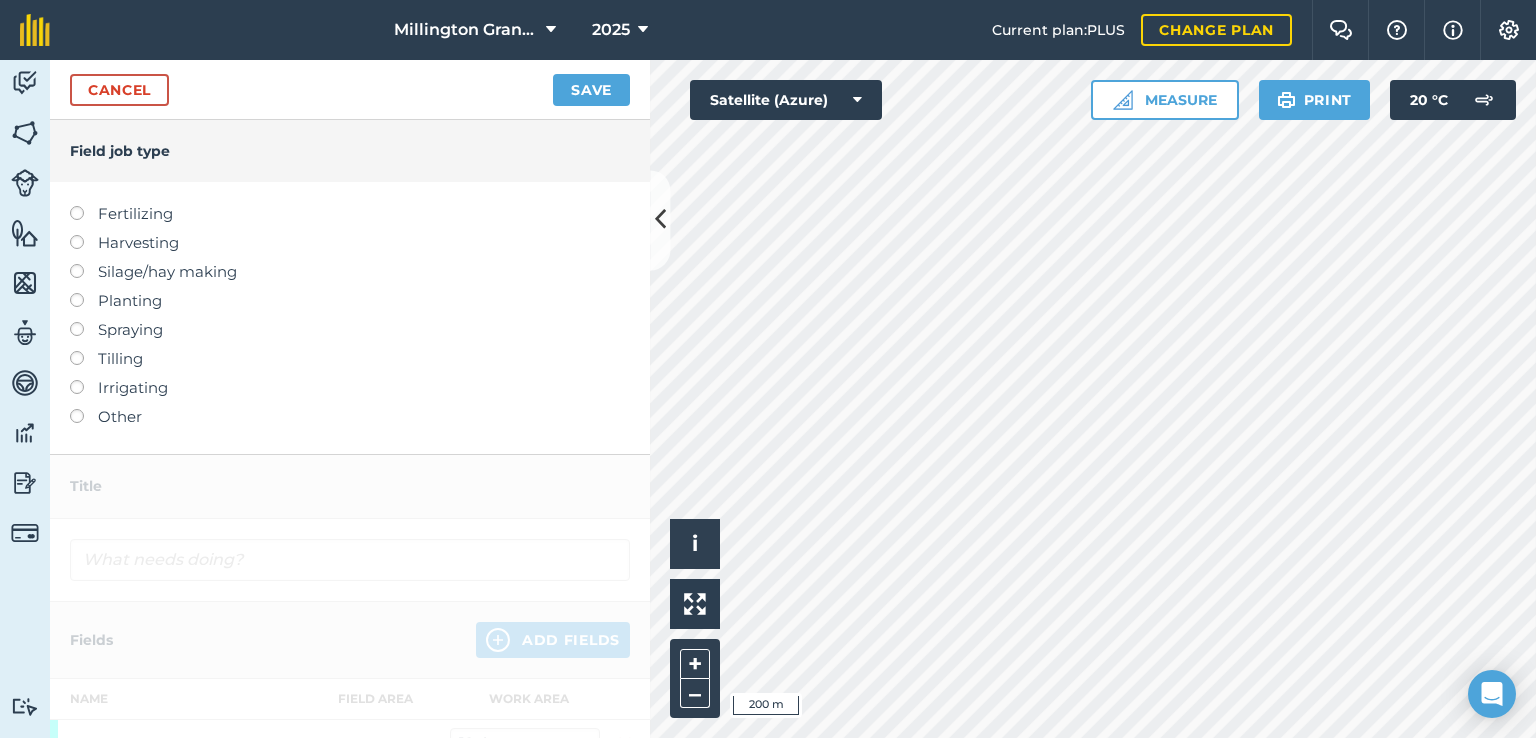 click on "Silage/hay making" at bounding box center (350, 272) 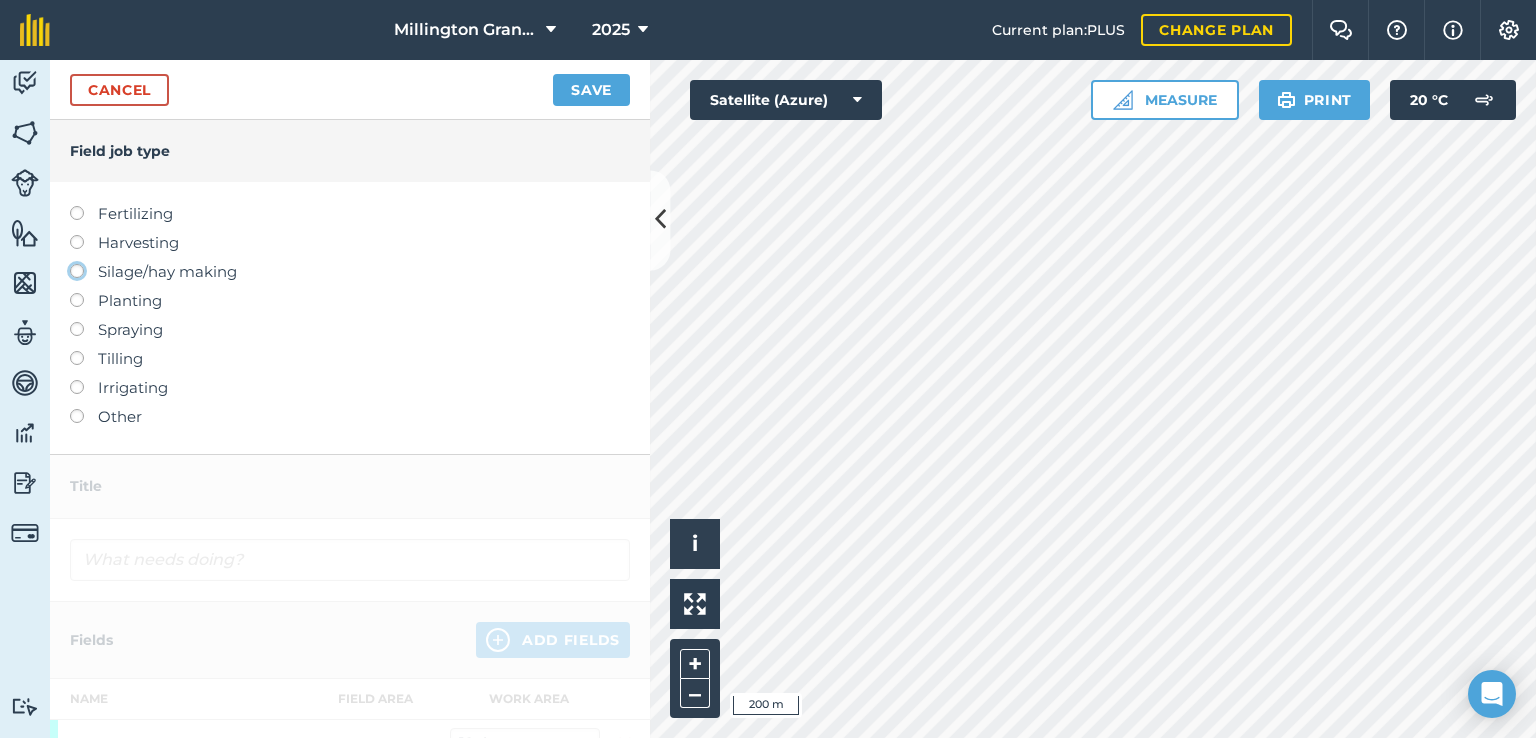 click on "Silage/hay making" at bounding box center [-9943, 270] 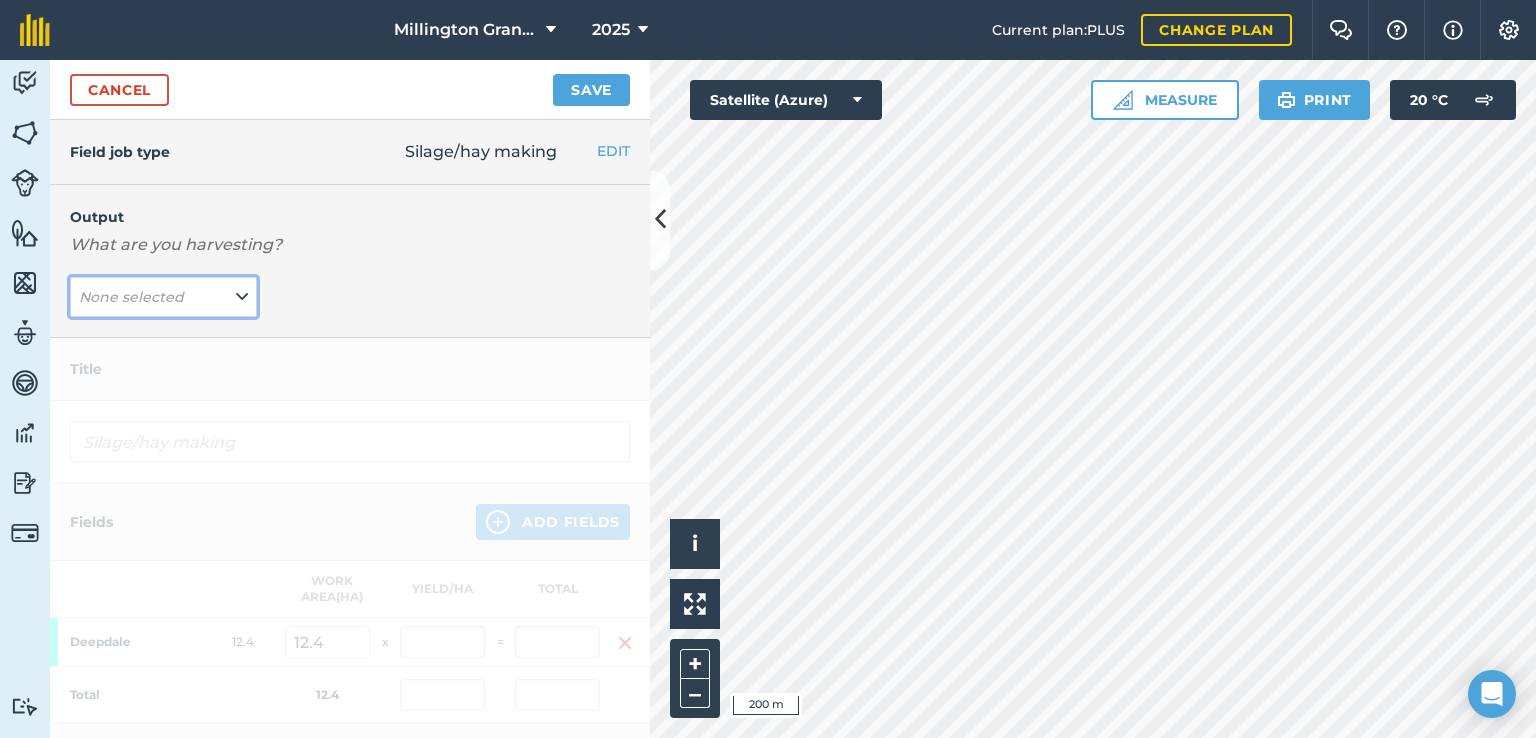 click on "None selected" at bounding box center [163, 297] 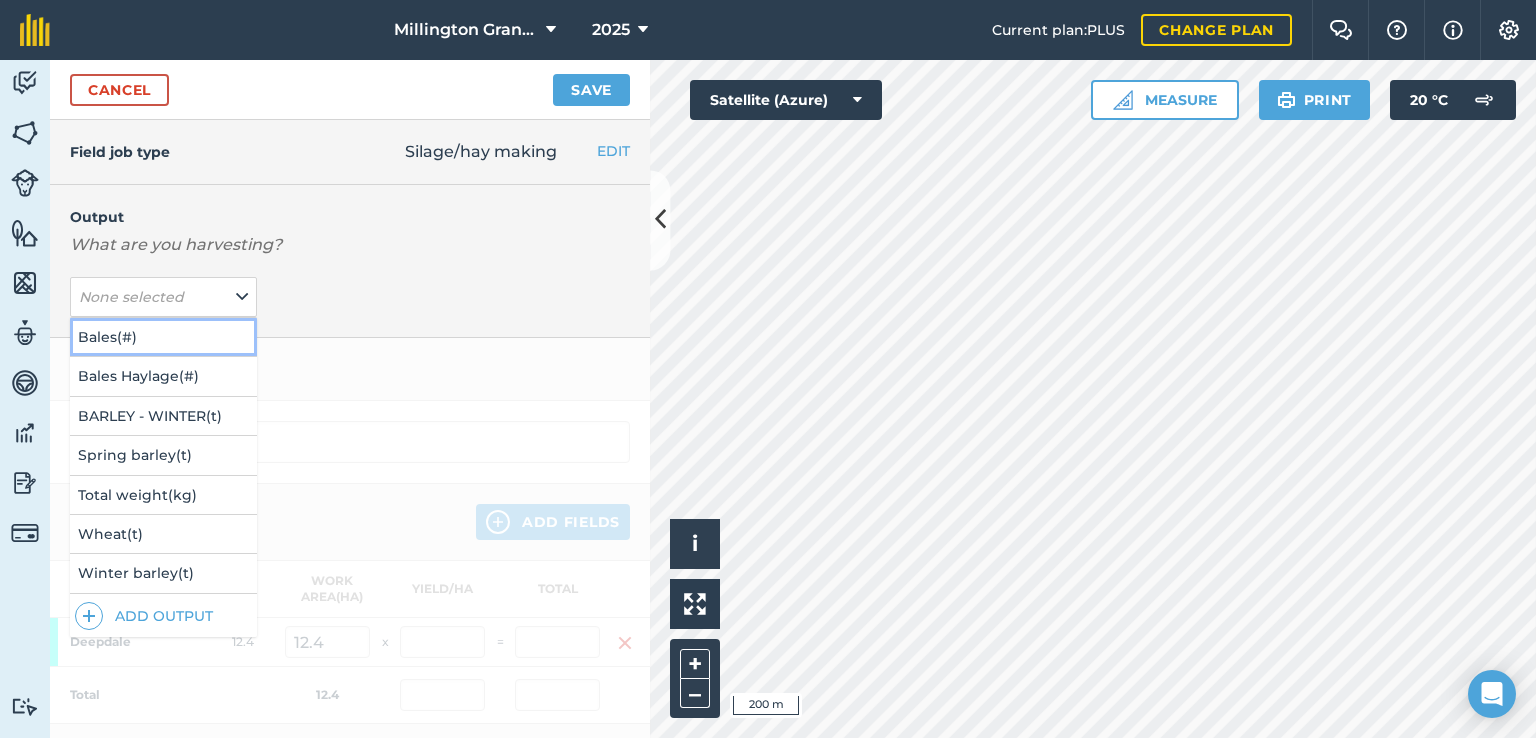 click on "Bales (#)" at bounding box center (163, 337) 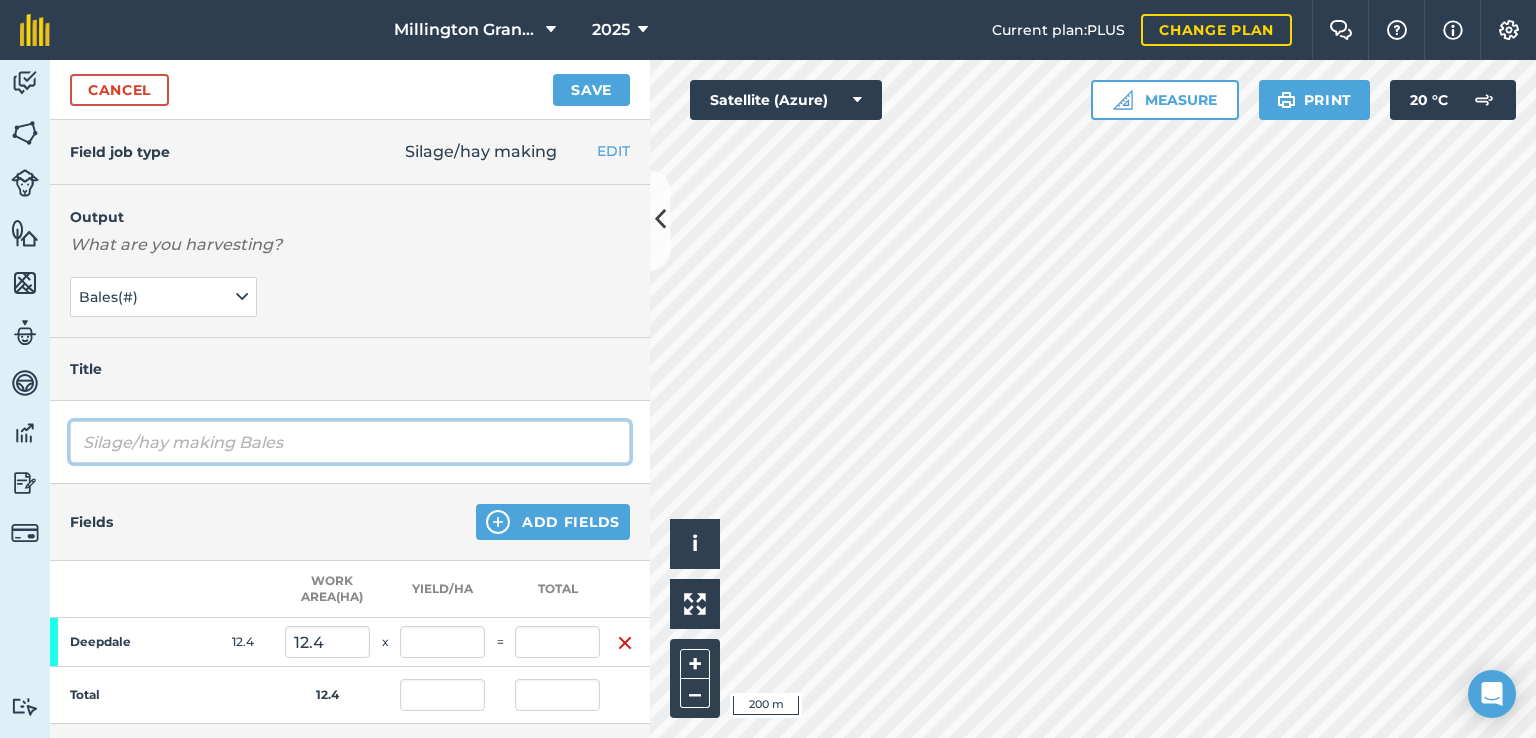 click on "Silage/hay making Bales" at bounding box center [350, 442] 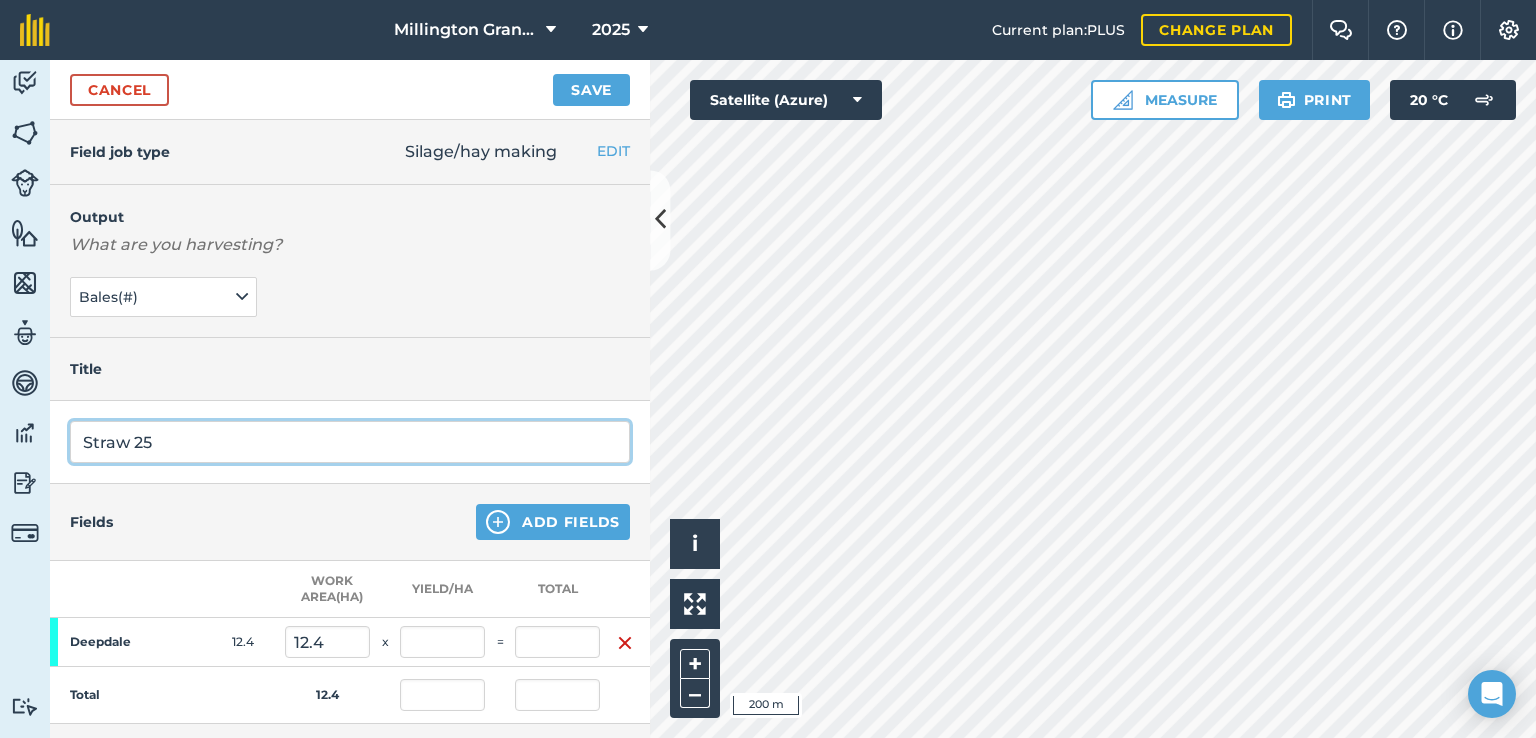 type on "Straw 25" 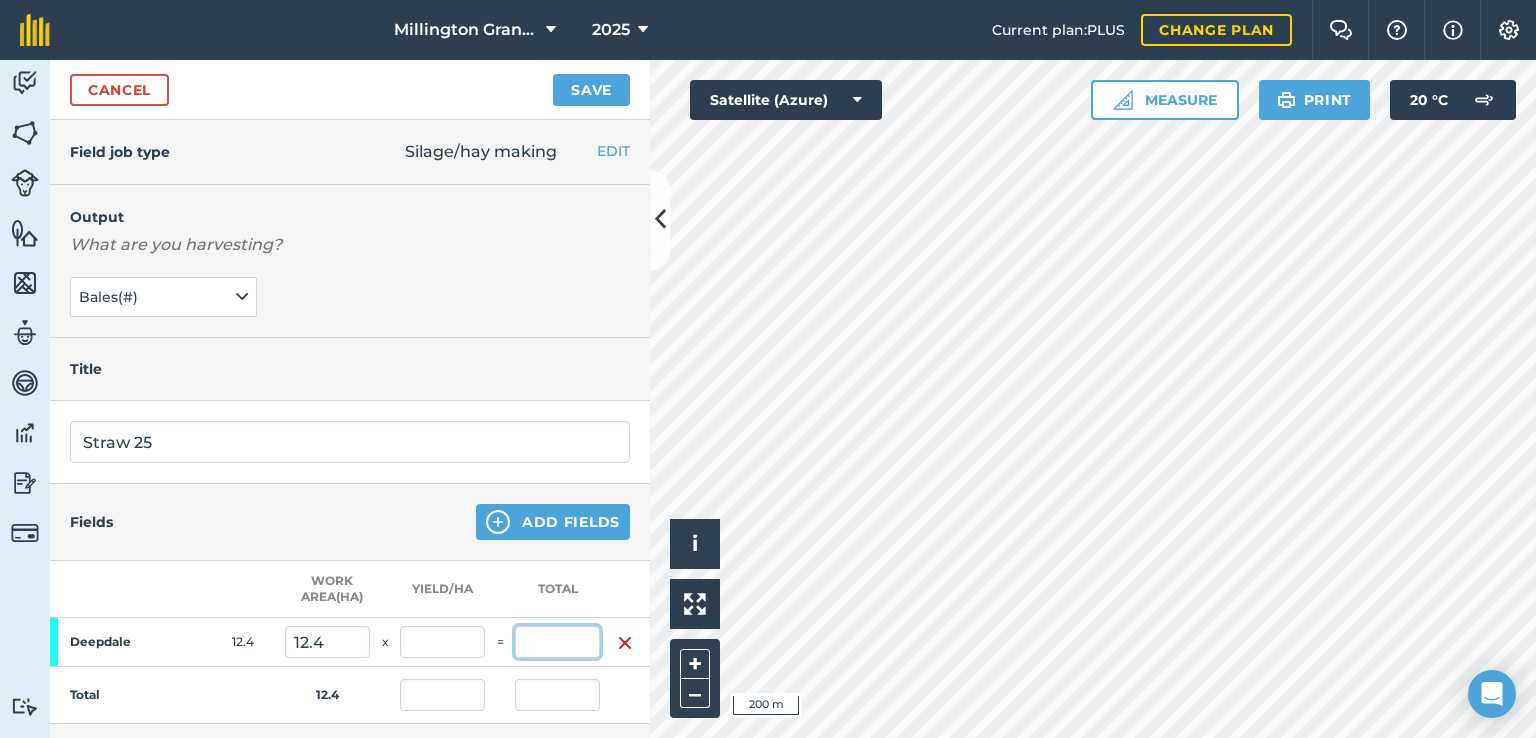 click at bounding box center [557, 642] 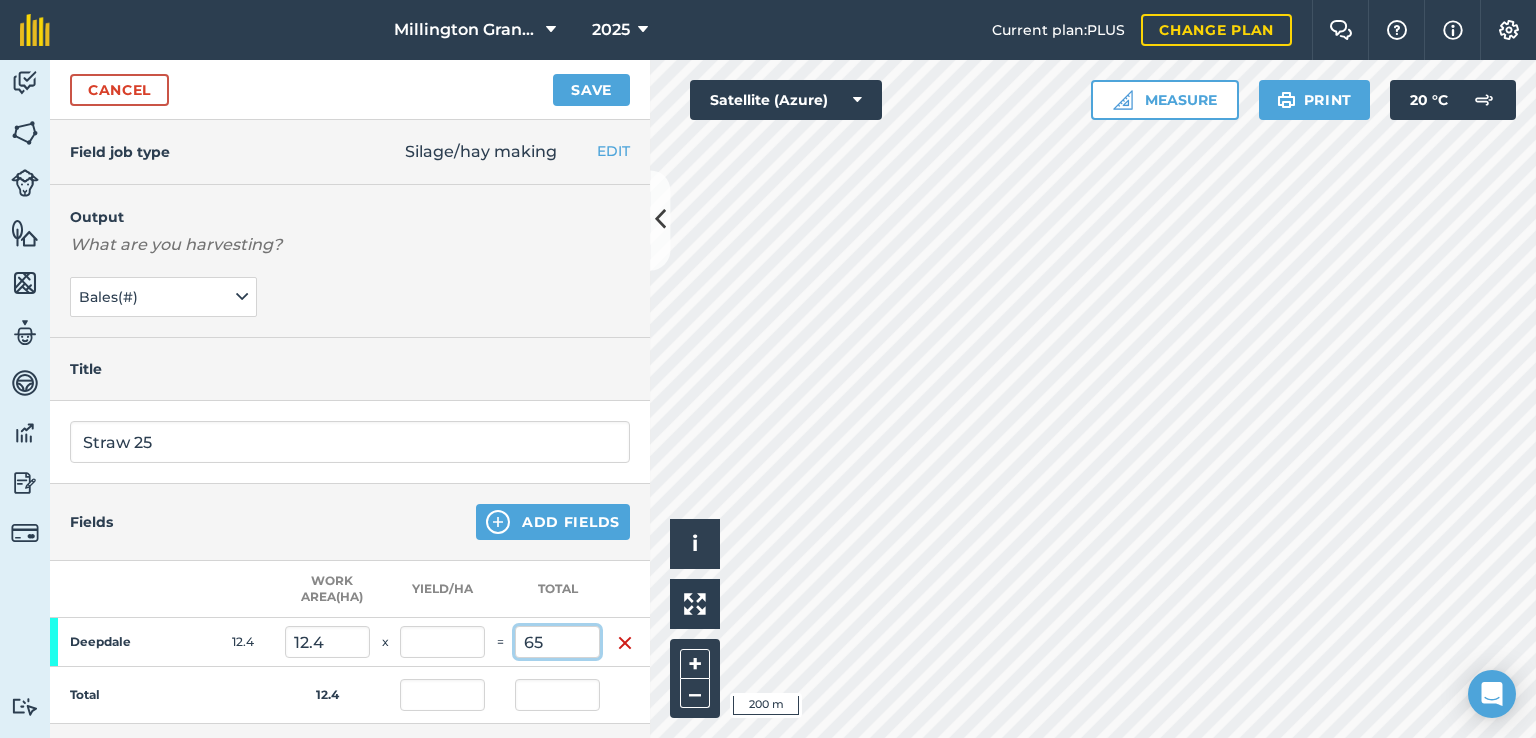 type on "65" 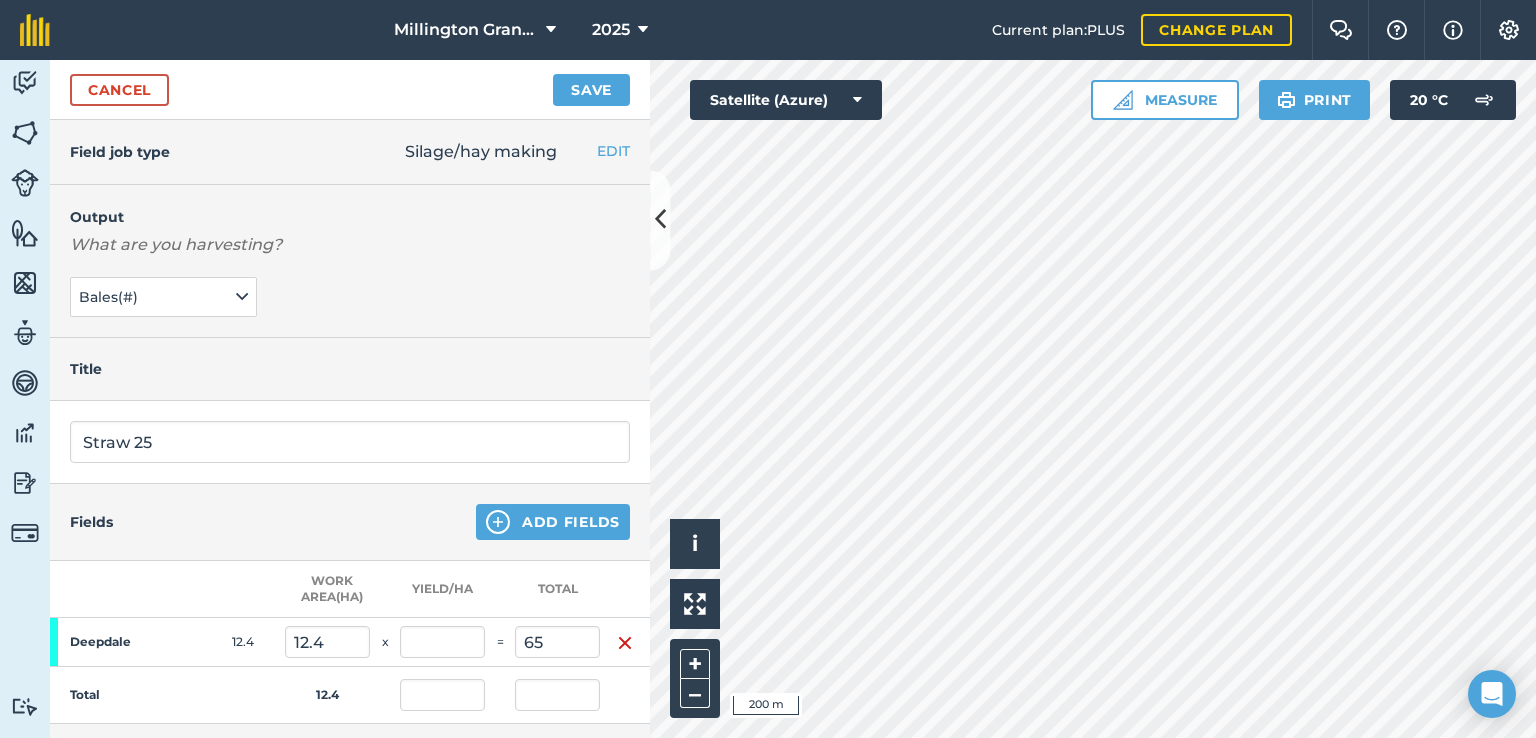 type on "5.242" 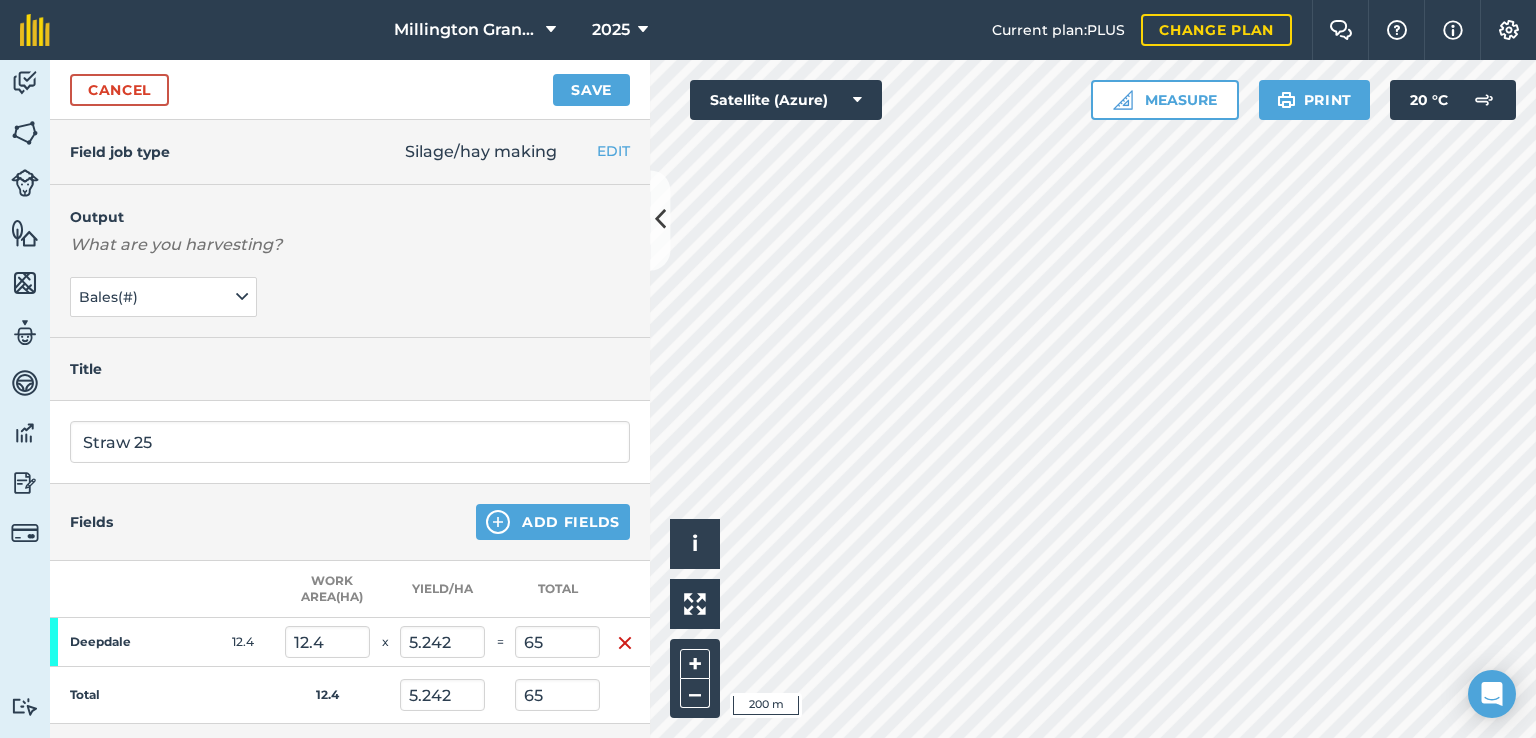 click on "Fields   Add Fields" at bounding box center (350, 522) 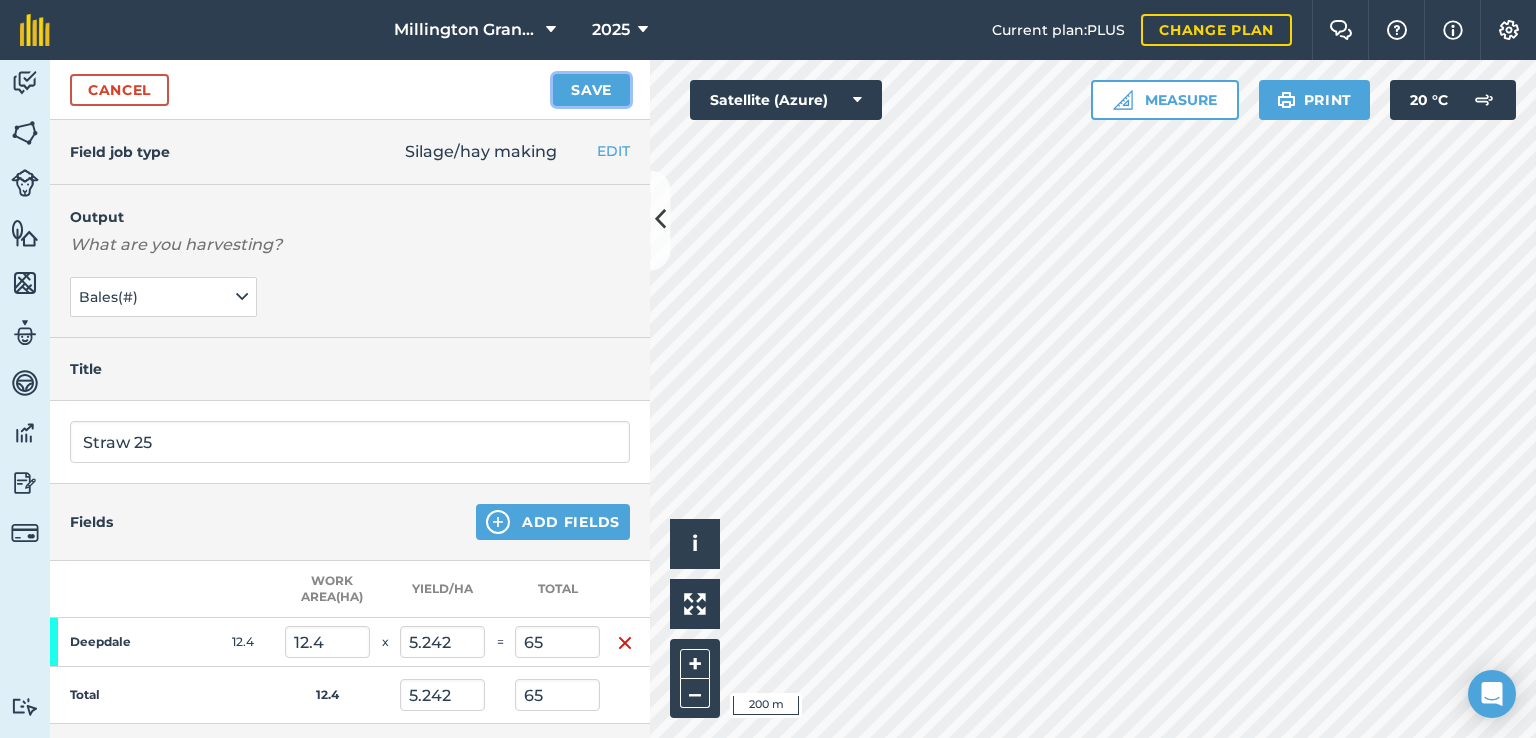 click on "Save" at bounding box center [591, 90] 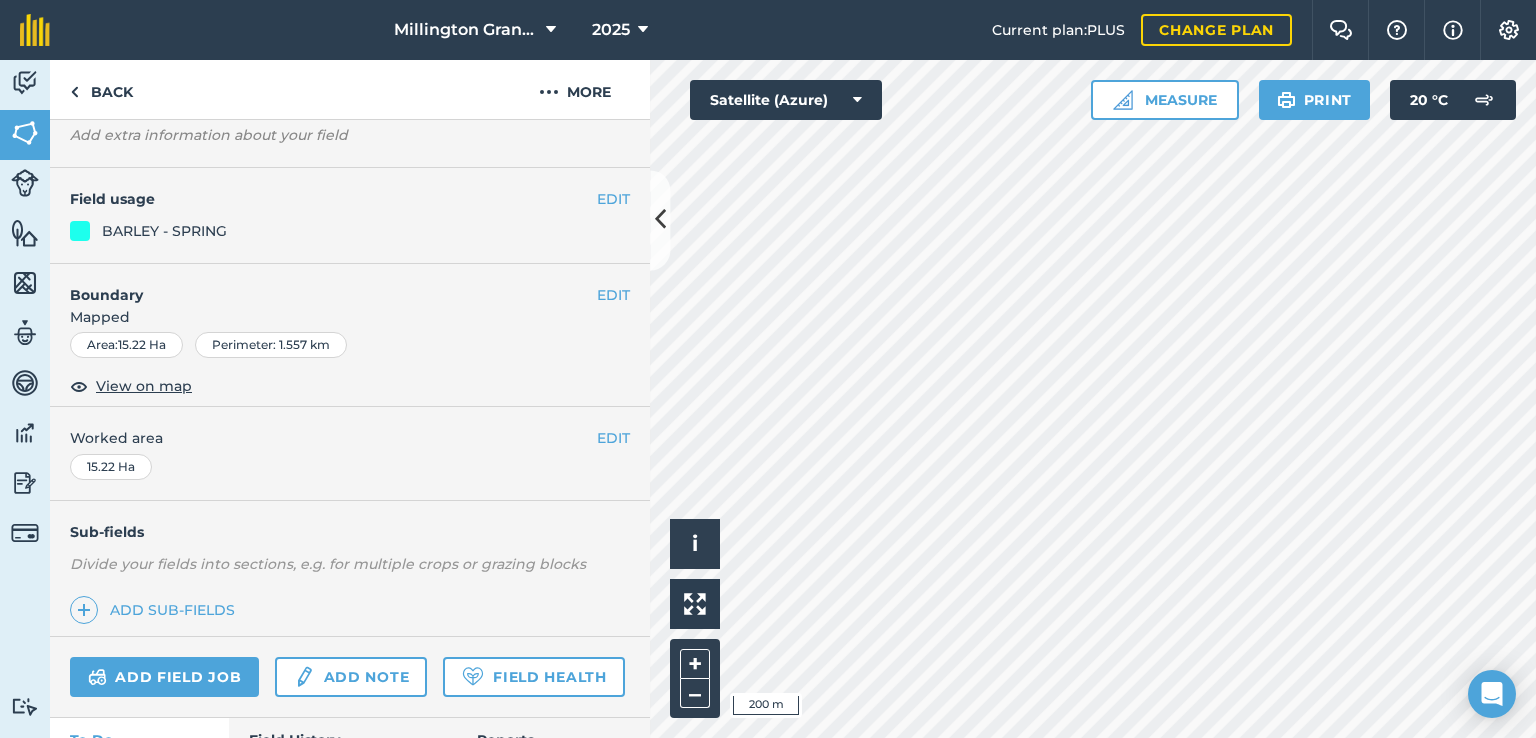 scroll, scrollTop: 274, scrollLeft: 0, axis: vertical 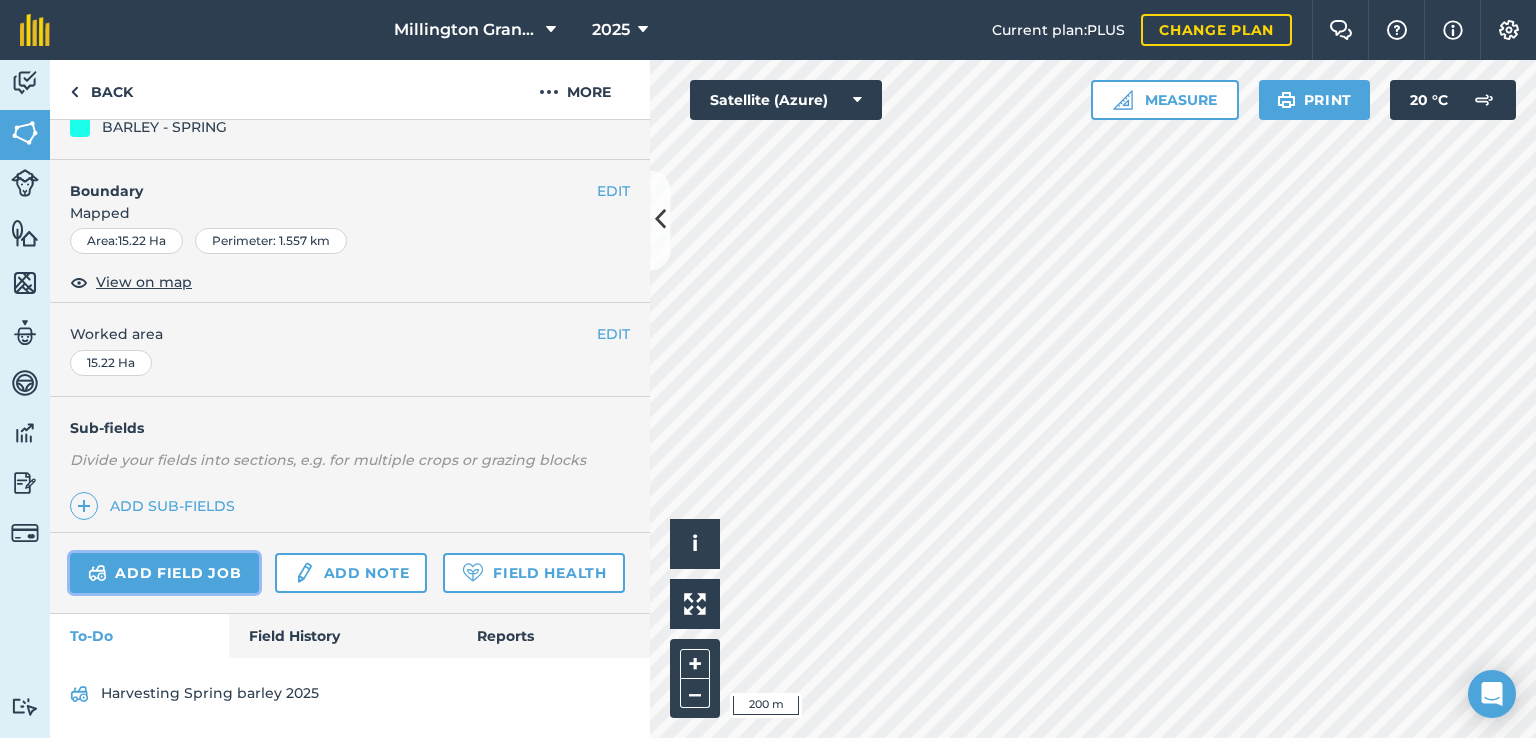 click on "Add field job" at bounding box center (164, 573) 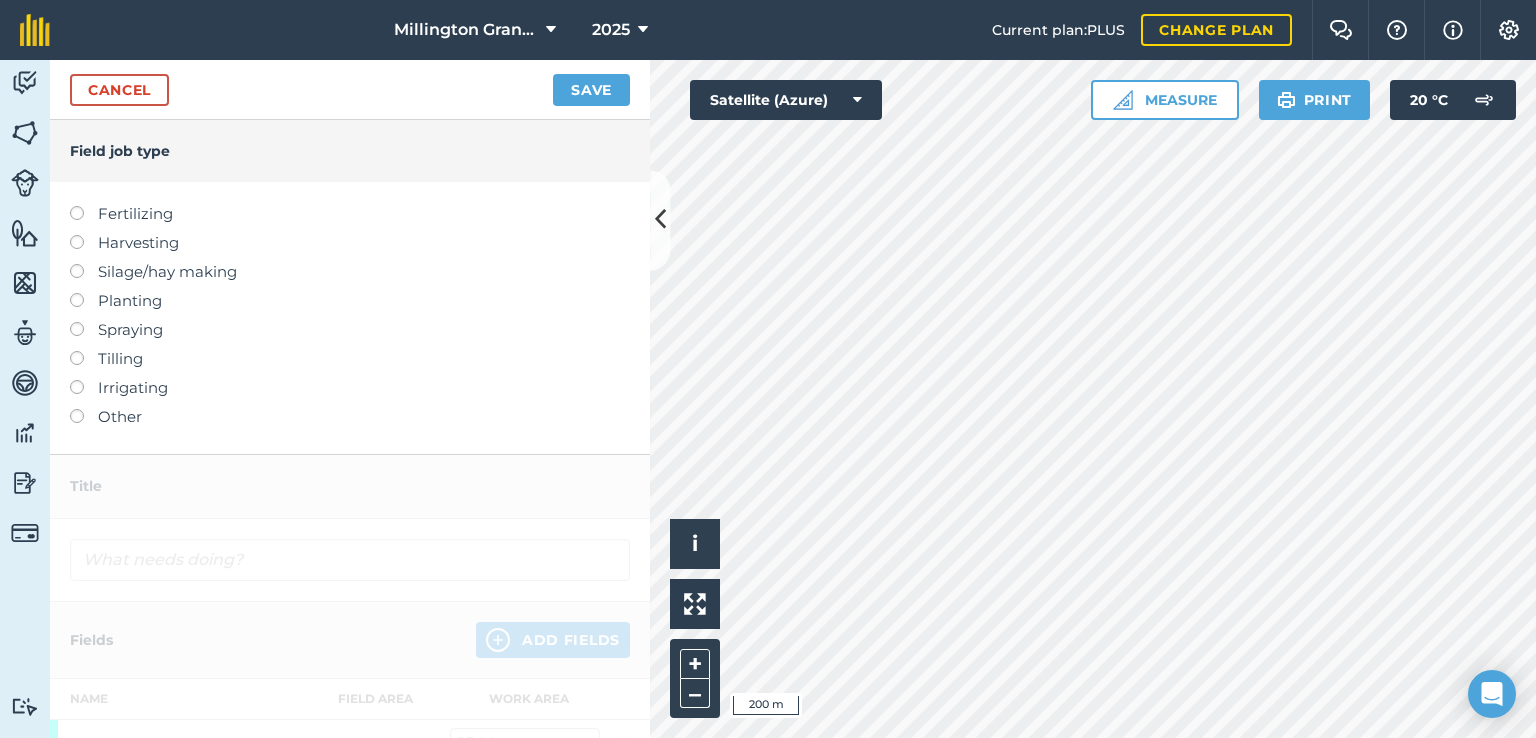 click on "Silage/hay making" at bounding box center (350, 272) 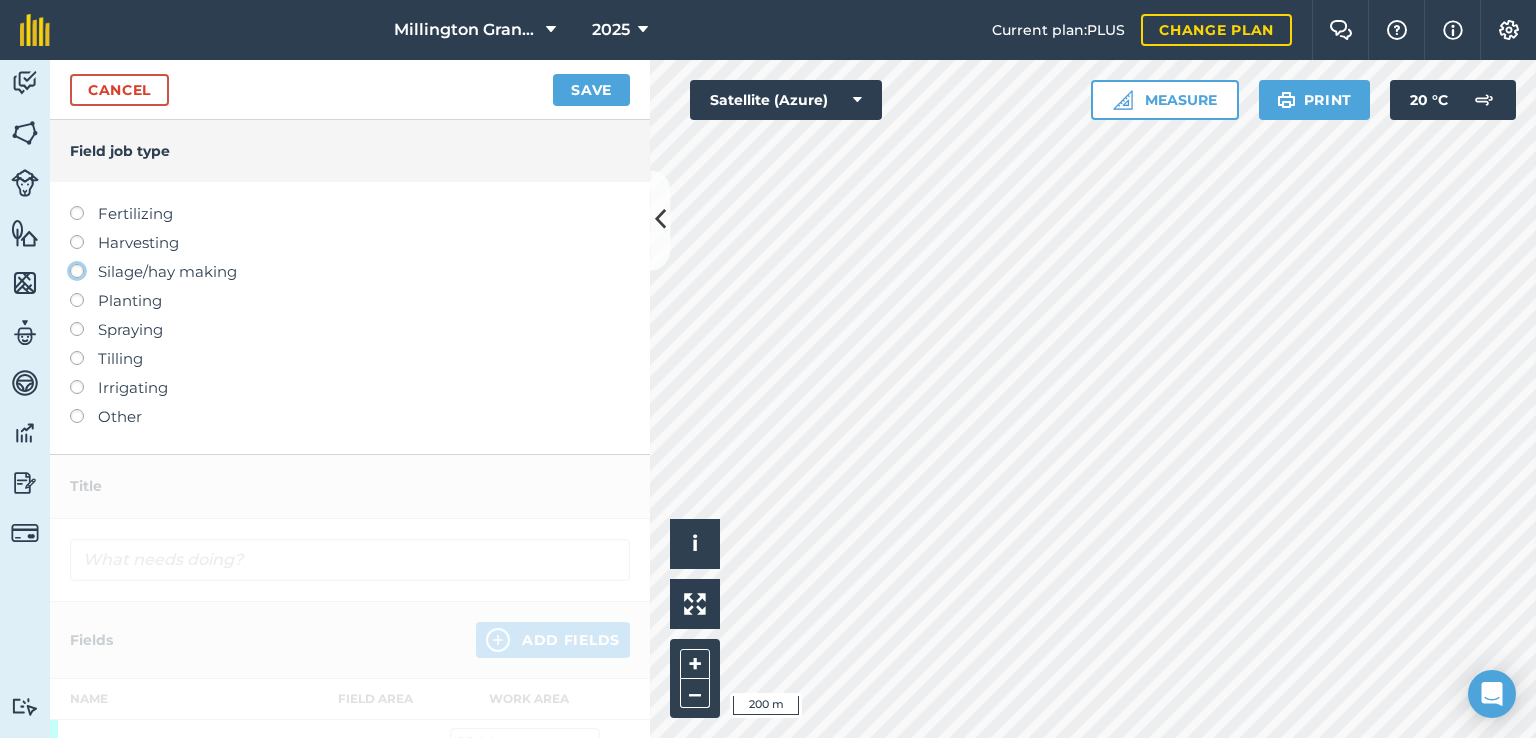 click on "Silage/hay making" at bounding box center [-9943, 270] 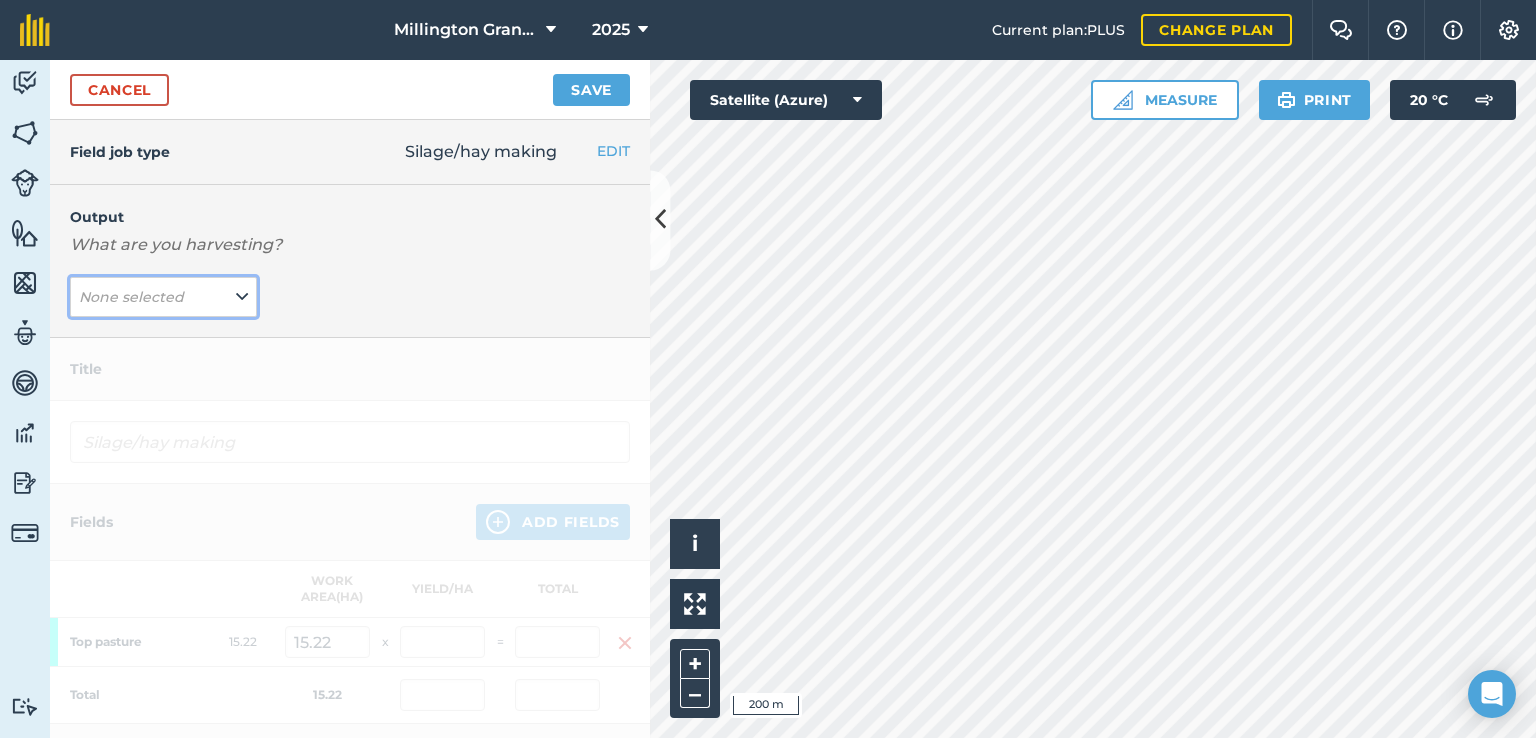 click on "None selected" at bounding box center (131, 297) 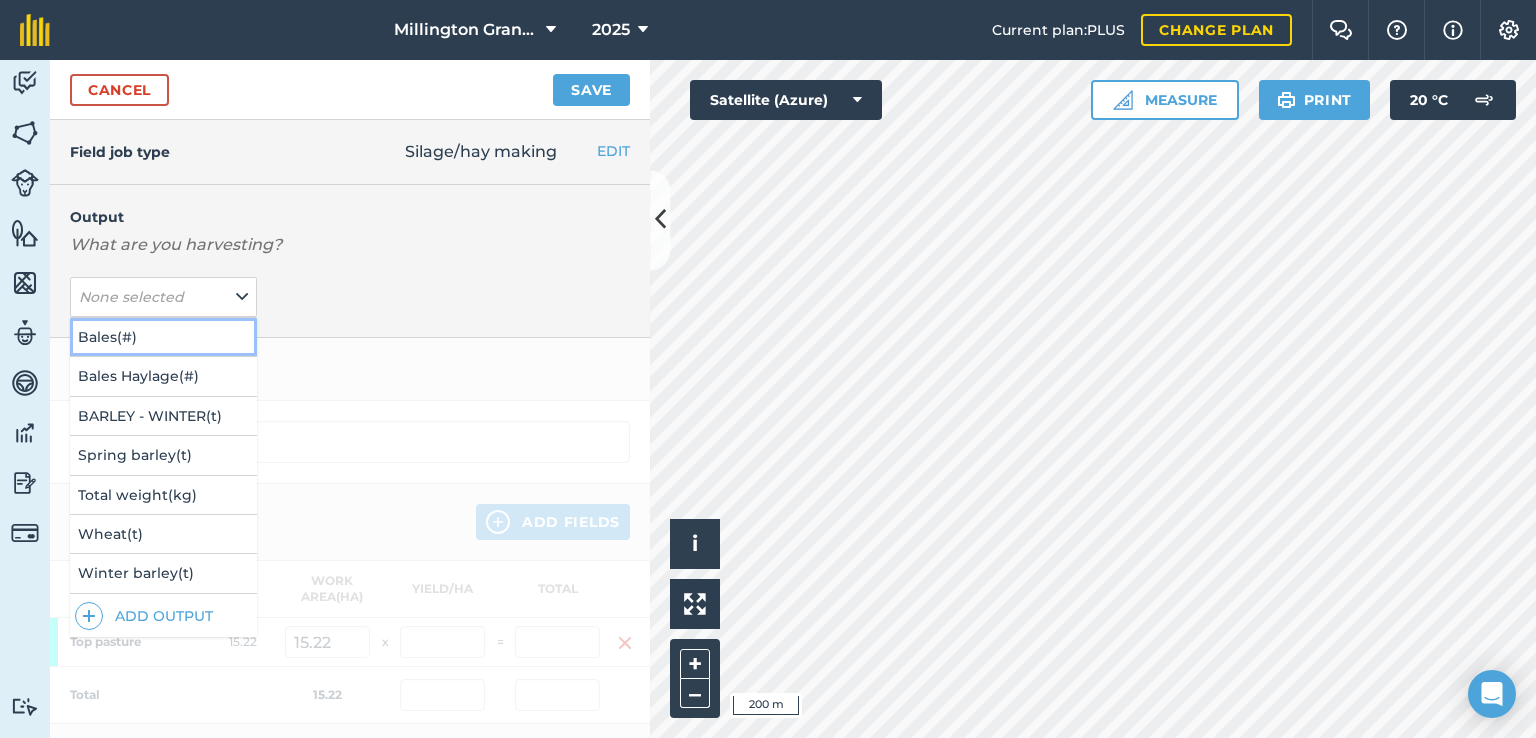 click on "Bales (#)" at bounding box center (163, 337) 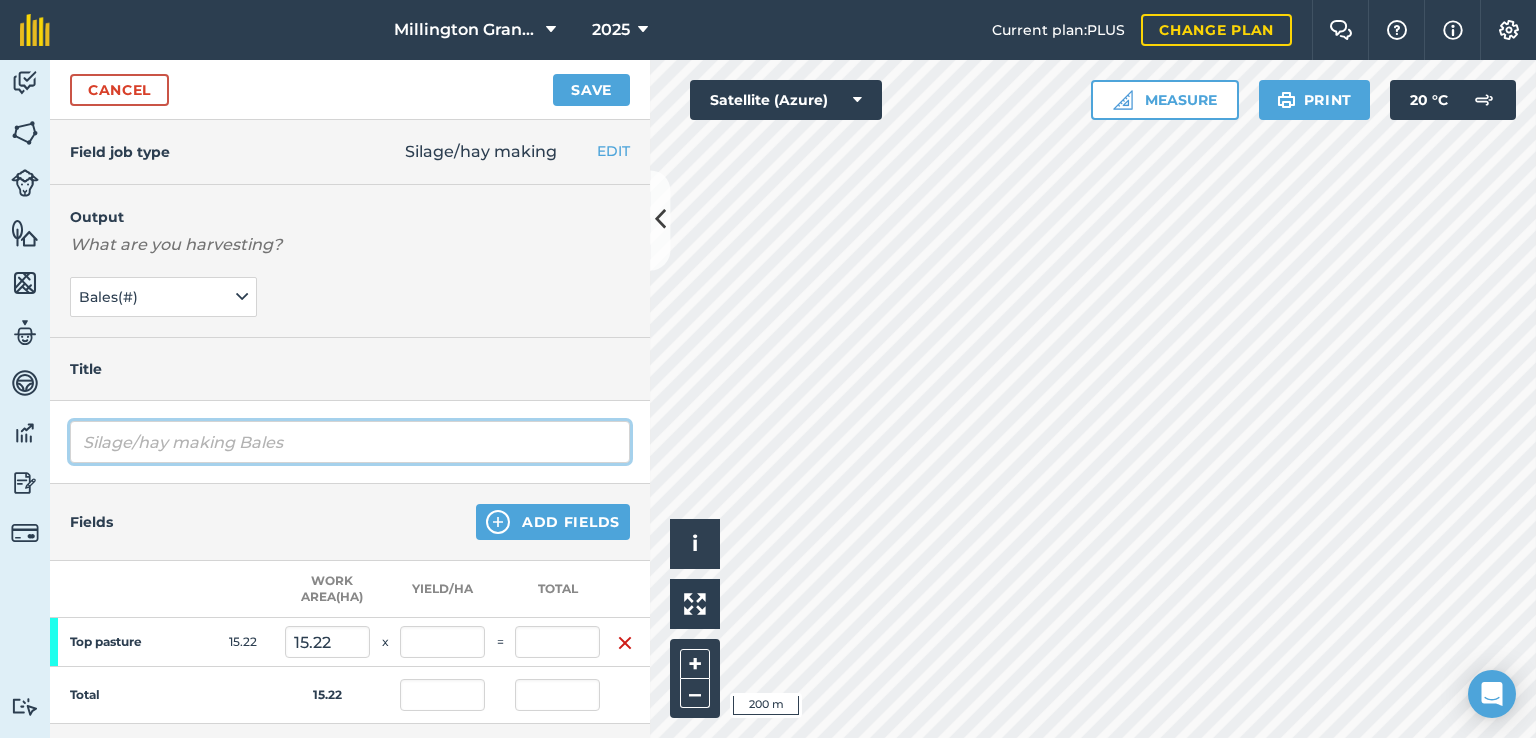 click on "Silage/hay making Bales" at bounding box center (350, 442) 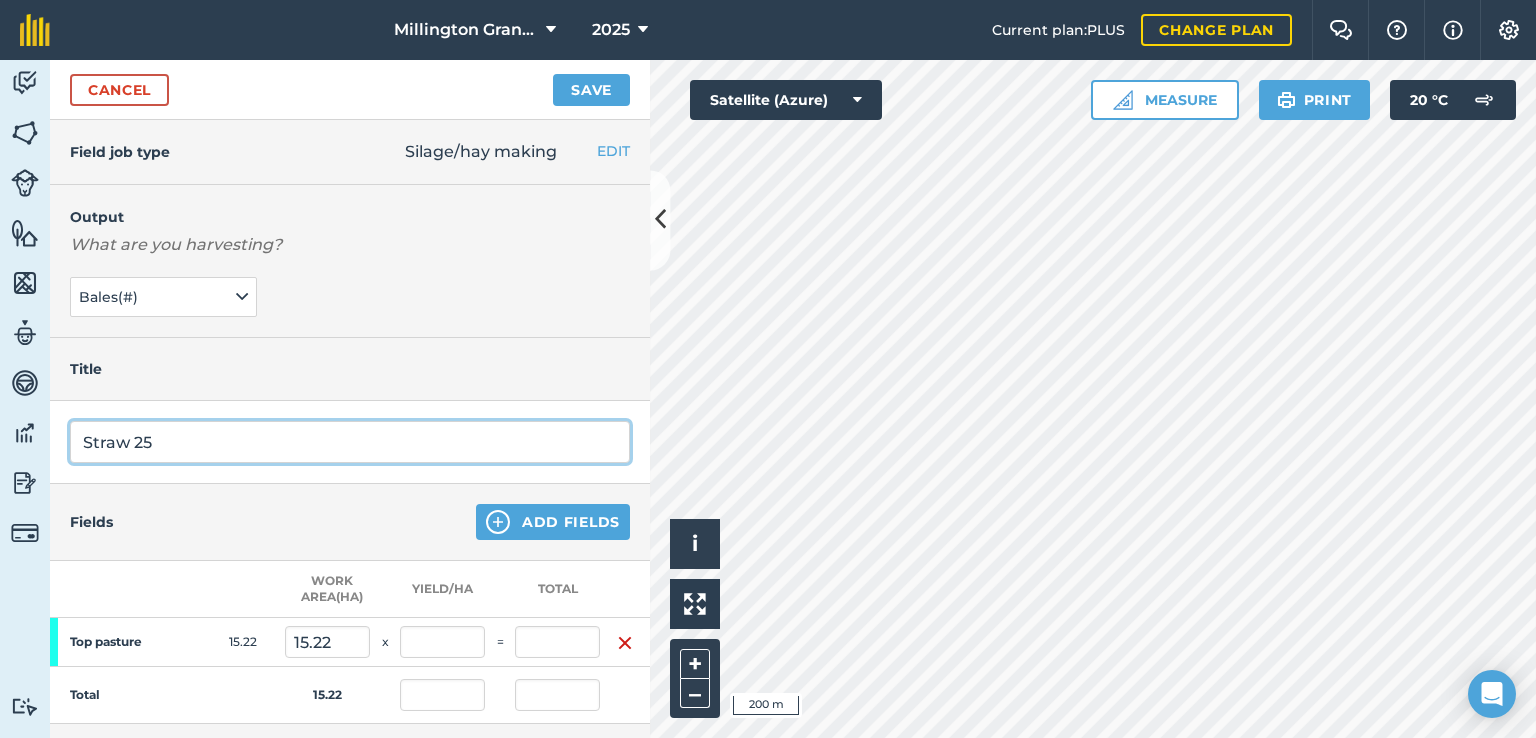 type on "Straw 25" 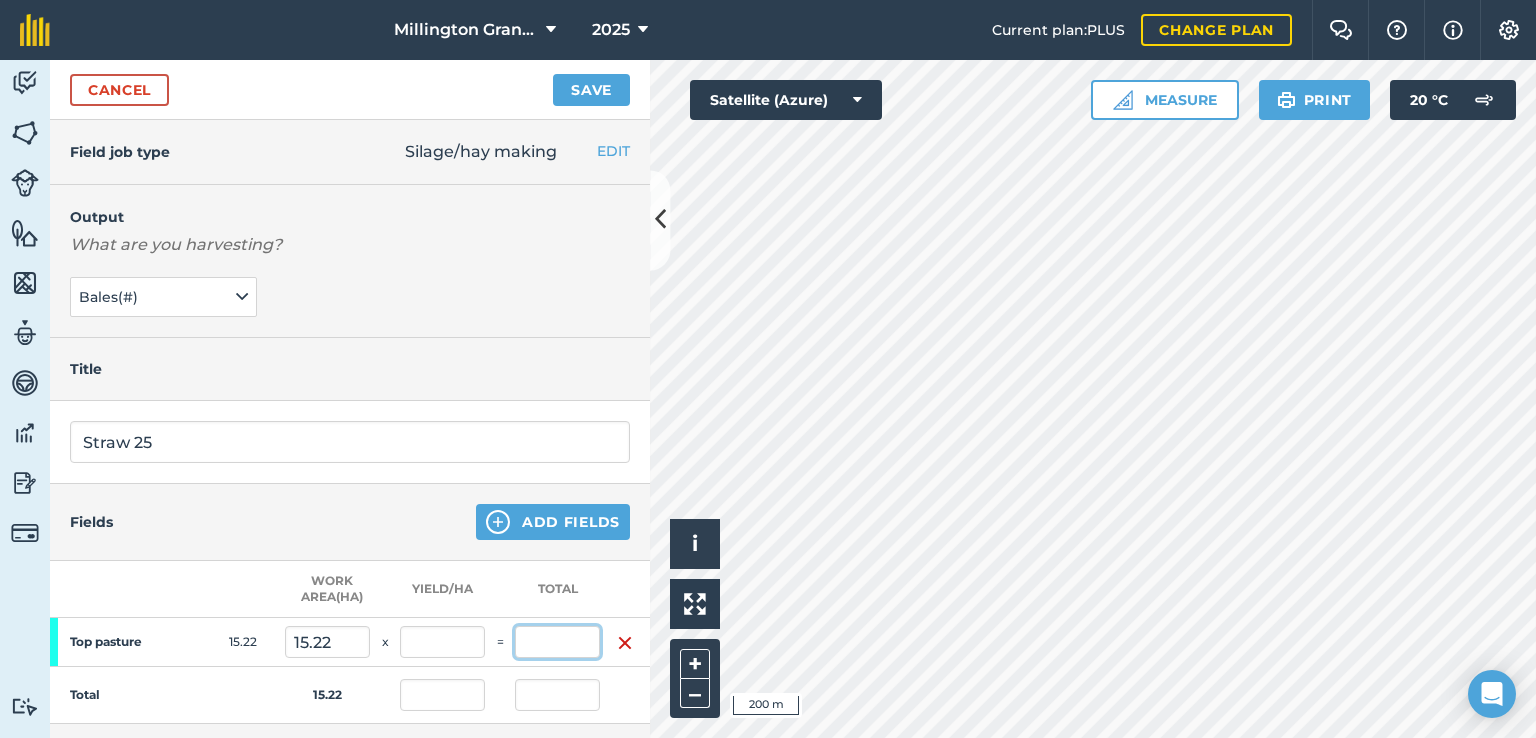 click at bounding box center (557, 642) 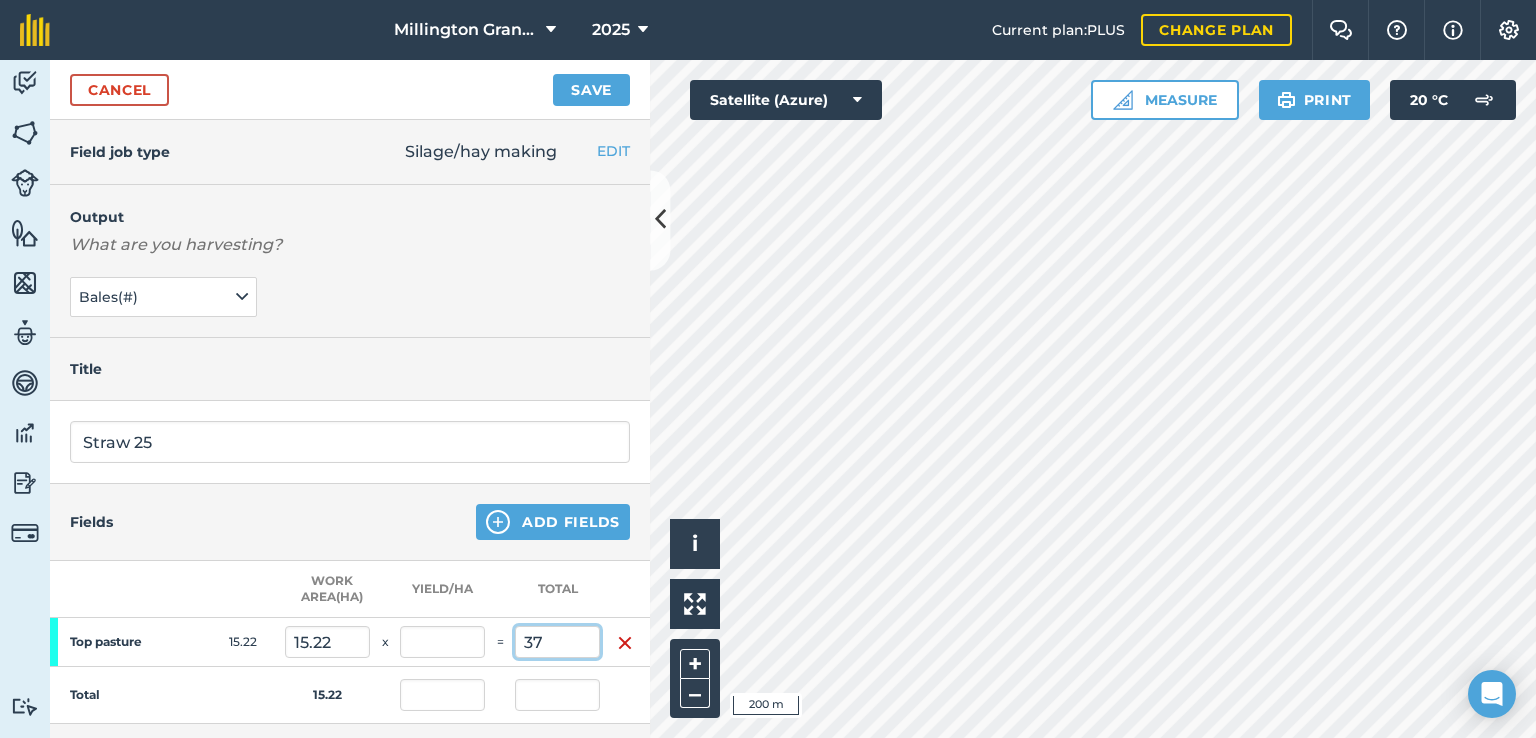 type on "37" 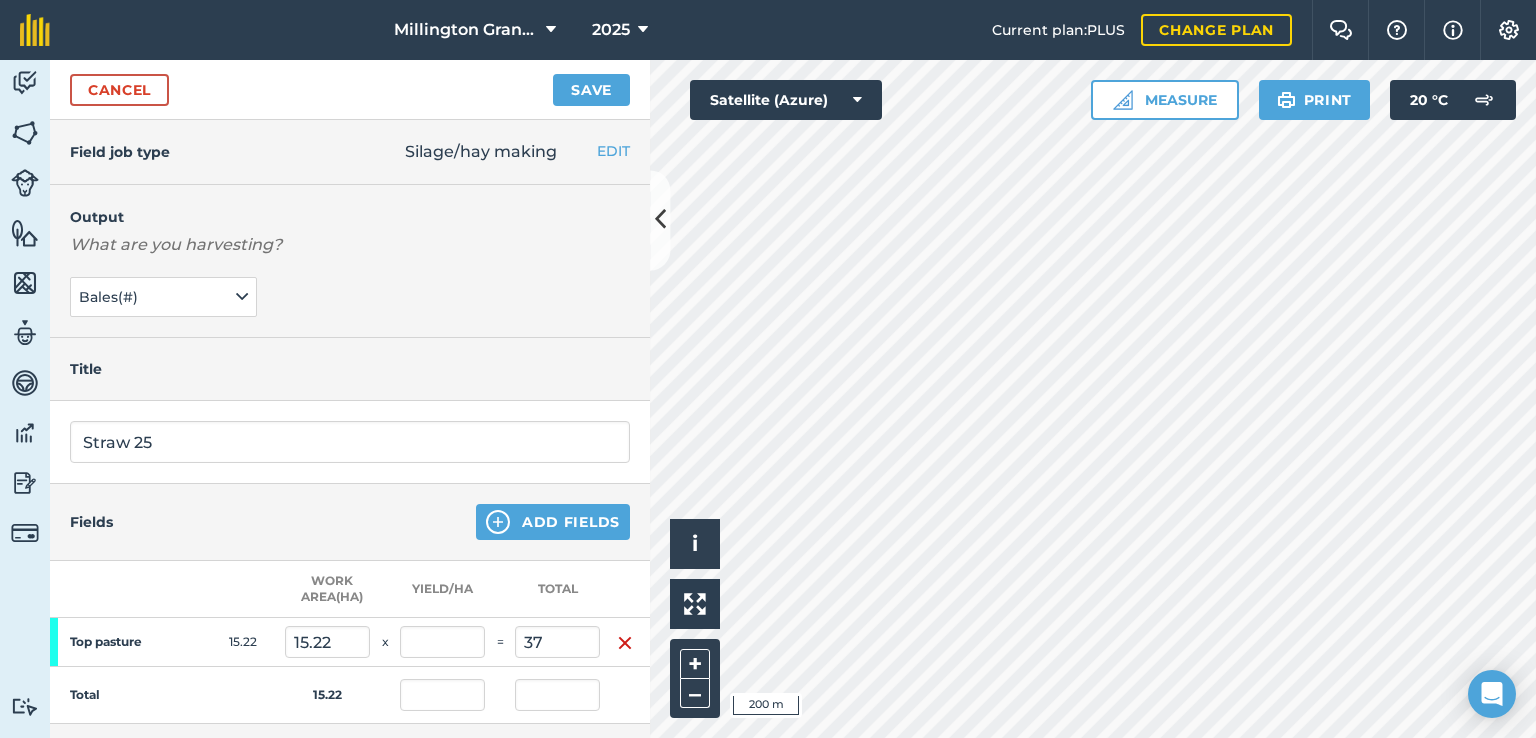 type on "2.431" 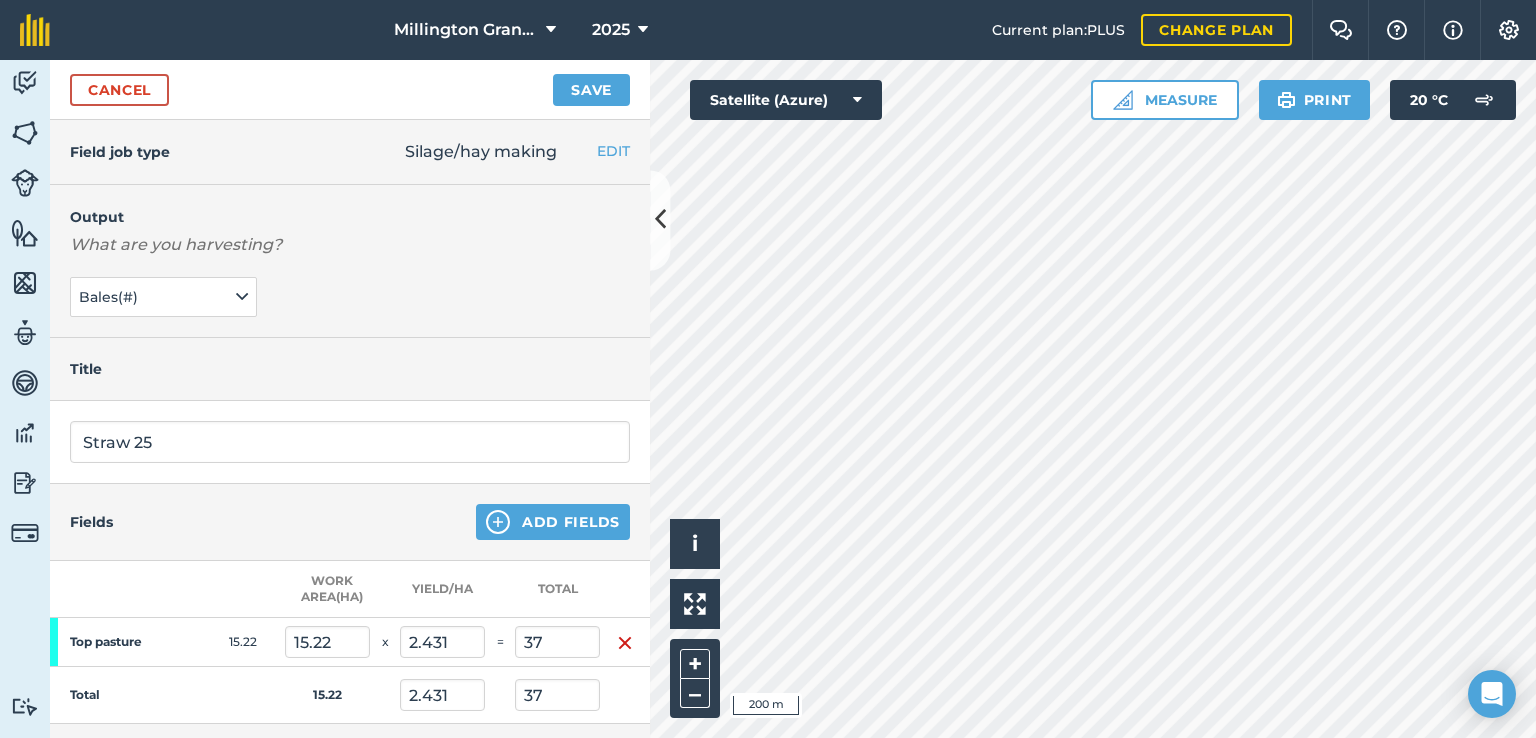 click on "Fields   Add Fields" at bounding box center (350, 522) 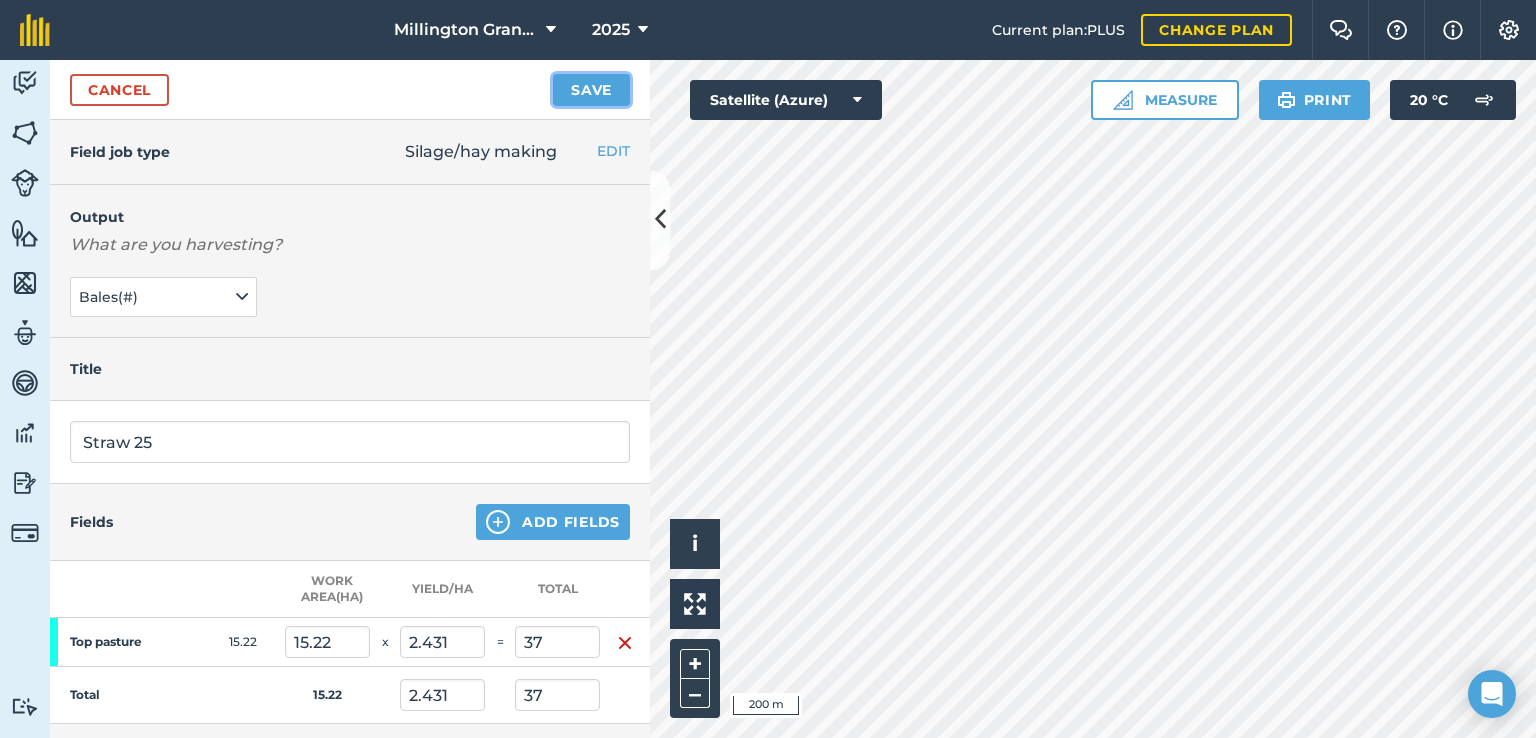 click on "Save" at bounding box center [591, 90] 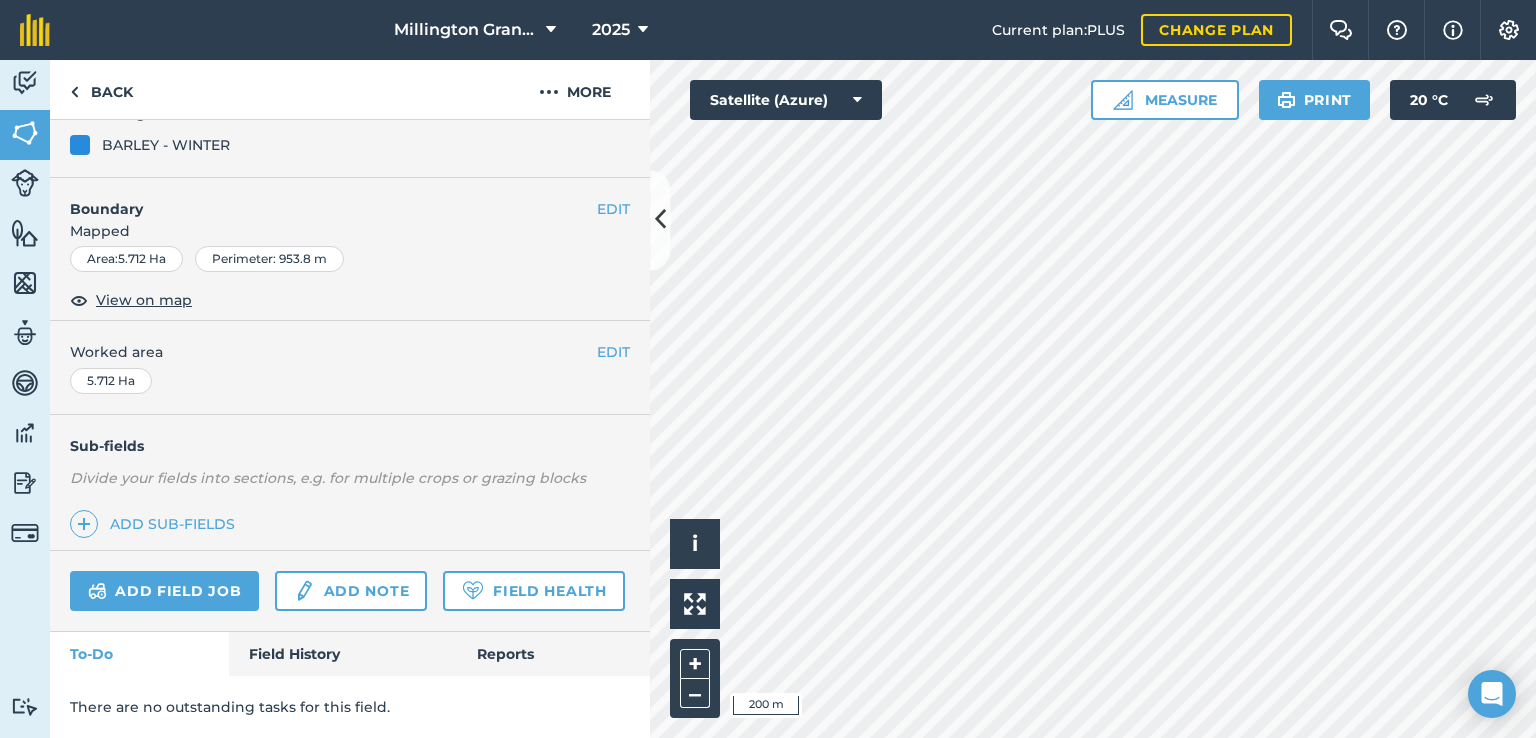scroll, scrollTop: 280, scrollLeft: 0, axis: vertical 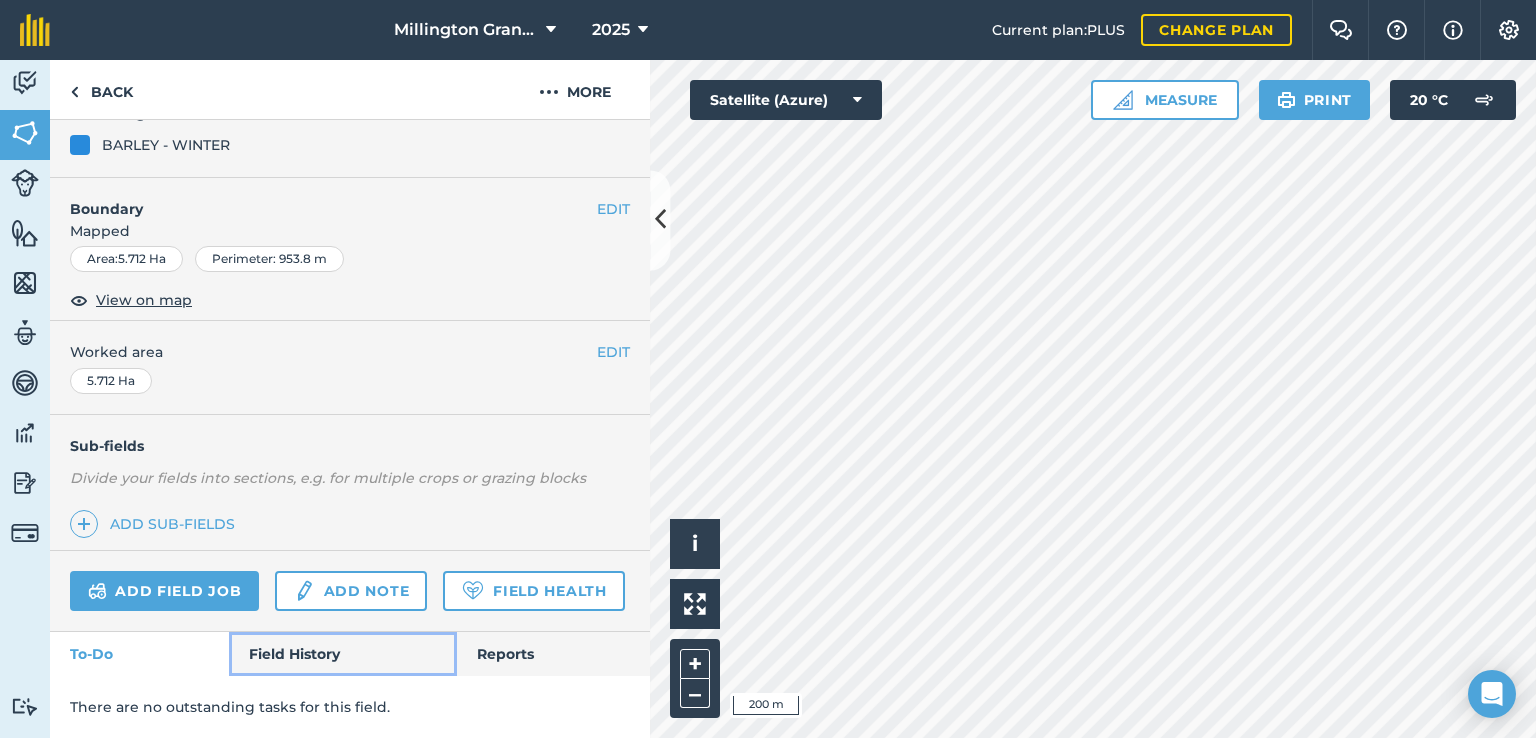 click on "Field History" at bounding box center [342, 654] 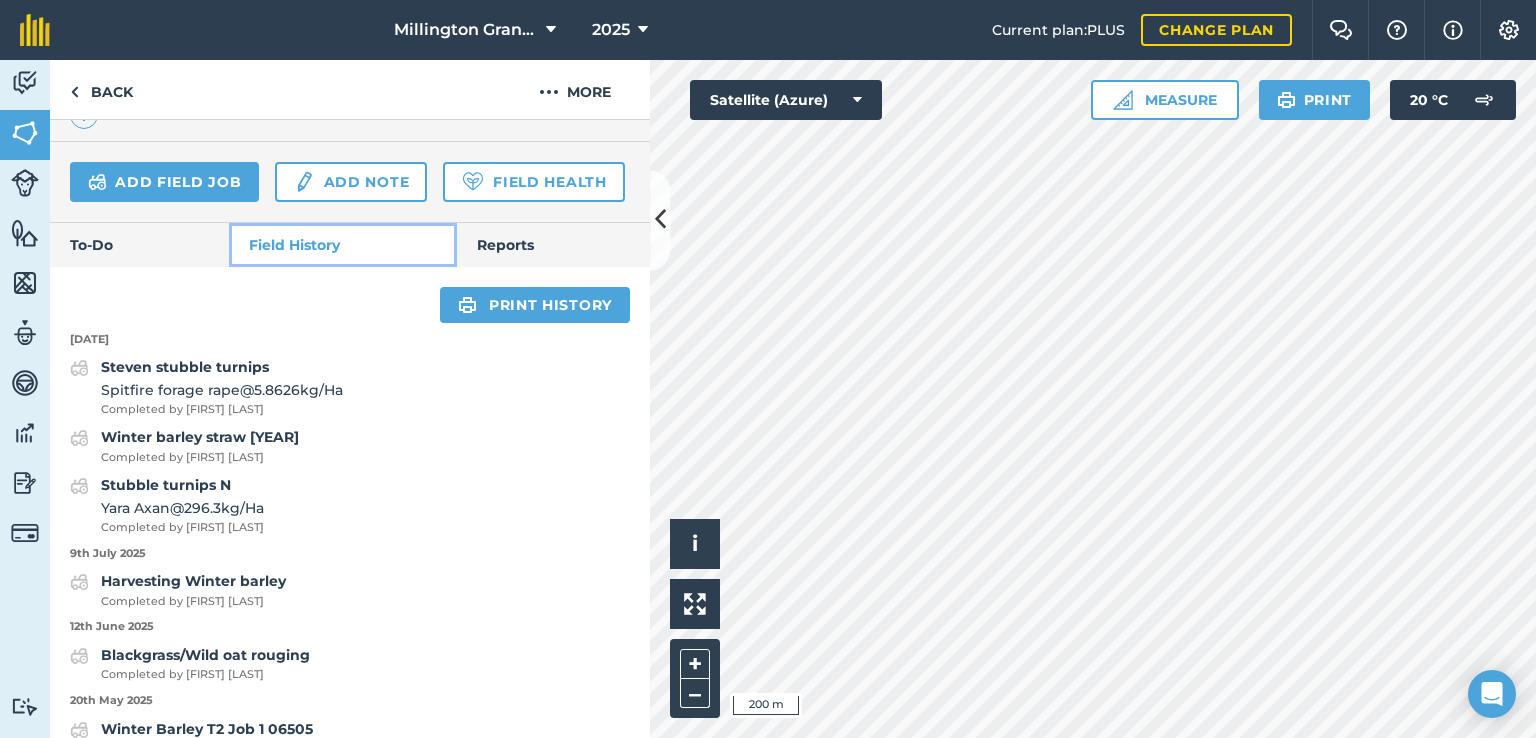 scroll, scrollTop: 680, scrollLeft: 0, axis: vertical 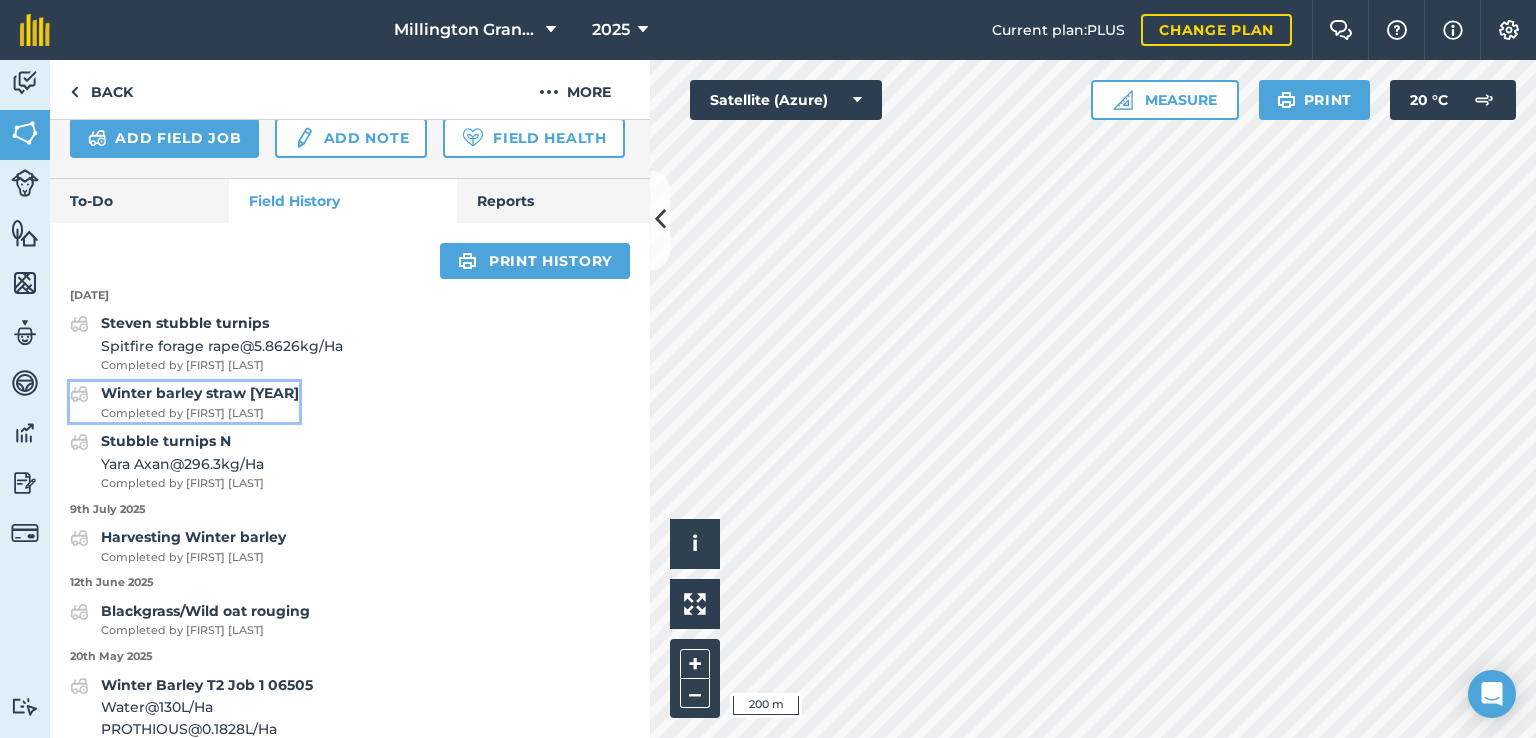 click on "Completed by   [PERSON] [LASTNAME]" at bounding box center (200, 414) 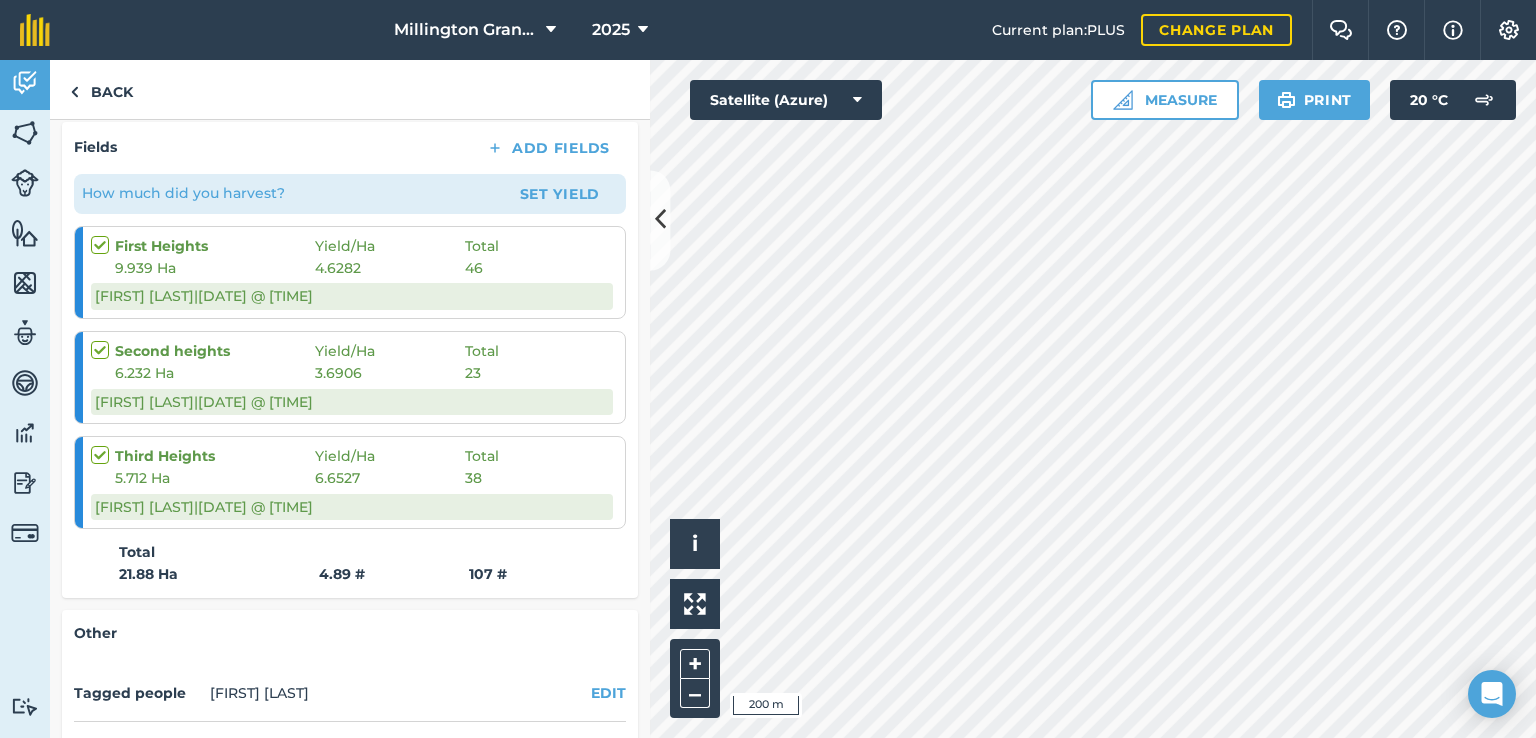 scroll, scrollTop: 64, scrollLeft: 0, axis: vertical 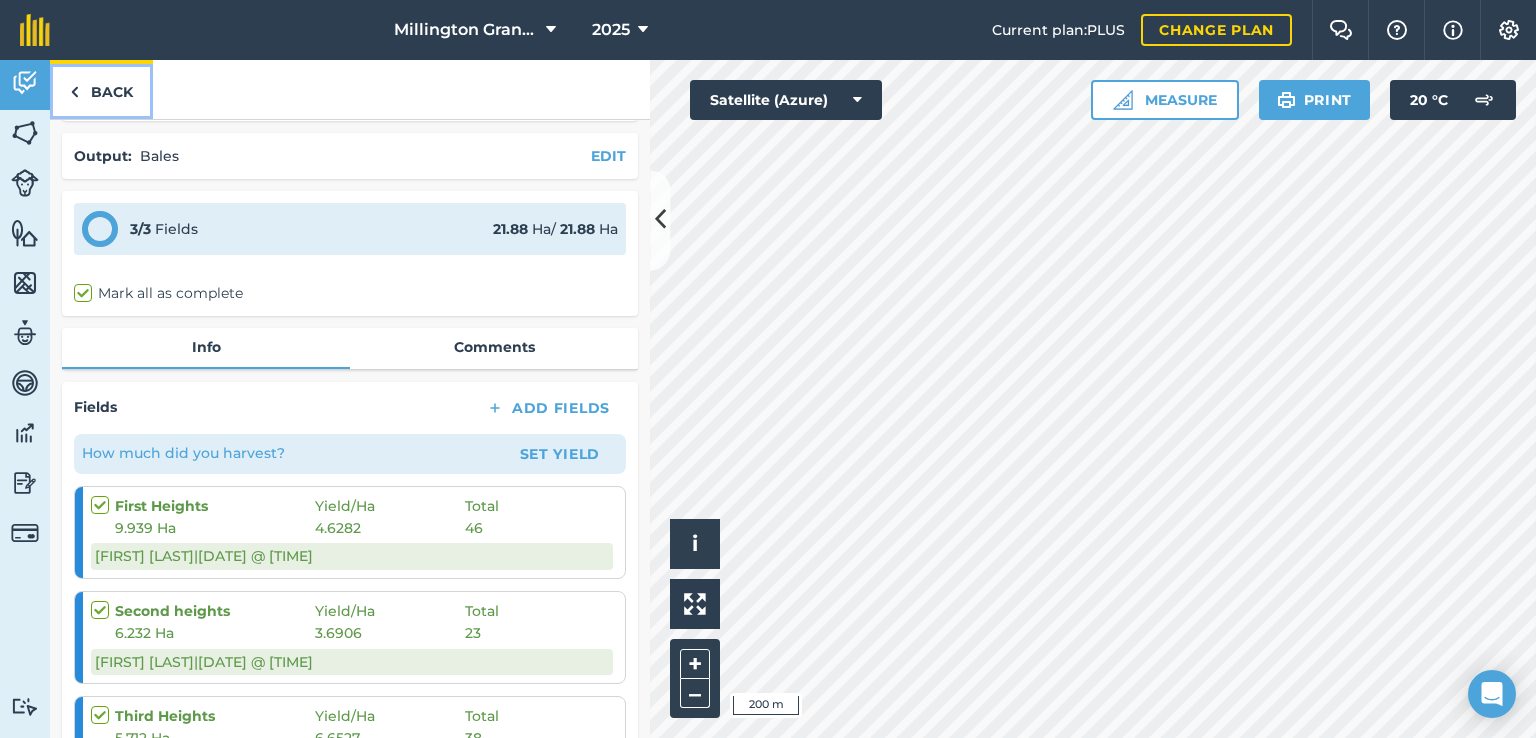 click on "Back" at bounding box center [101, 89] 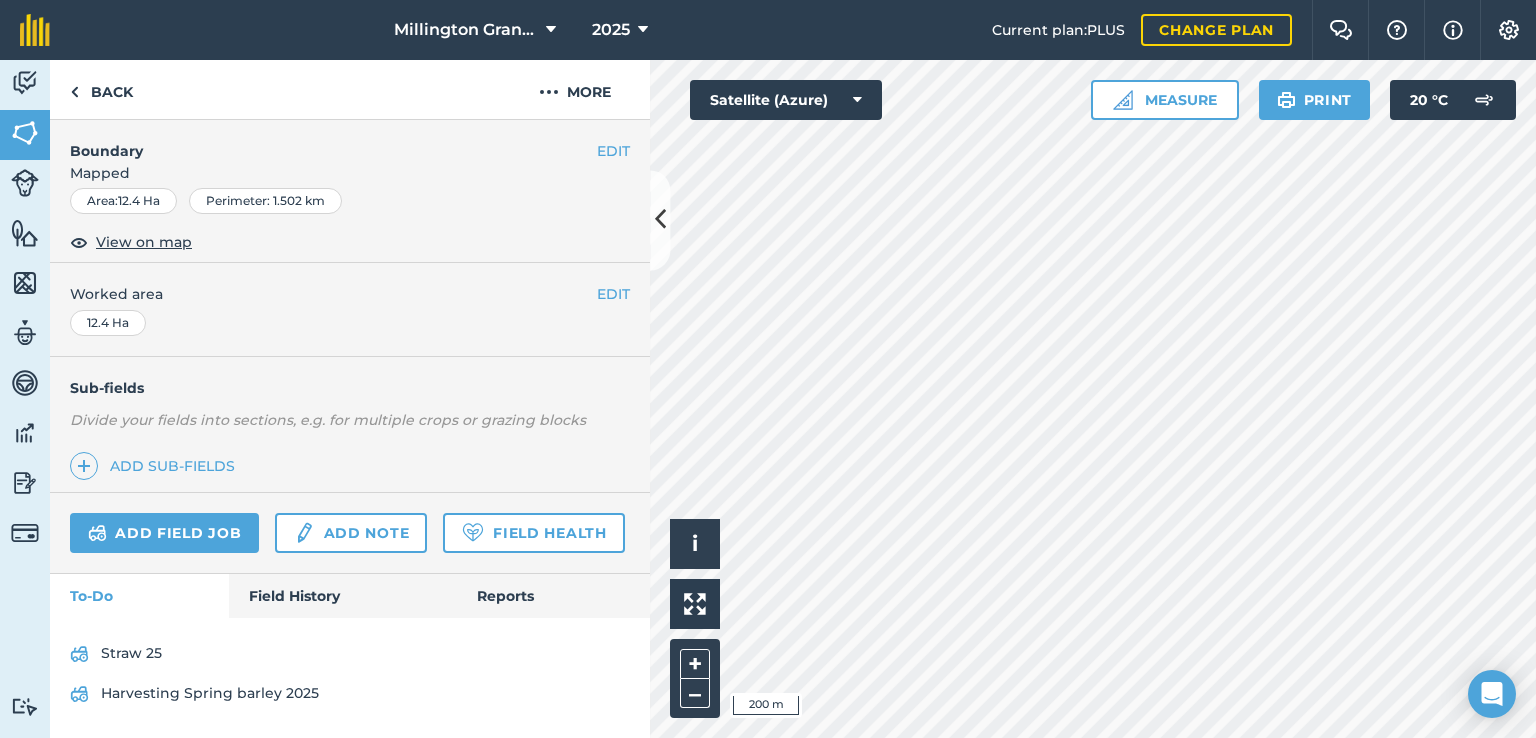 scroll, scrollTop: 314, scrollLeft: 0, axis: vertical 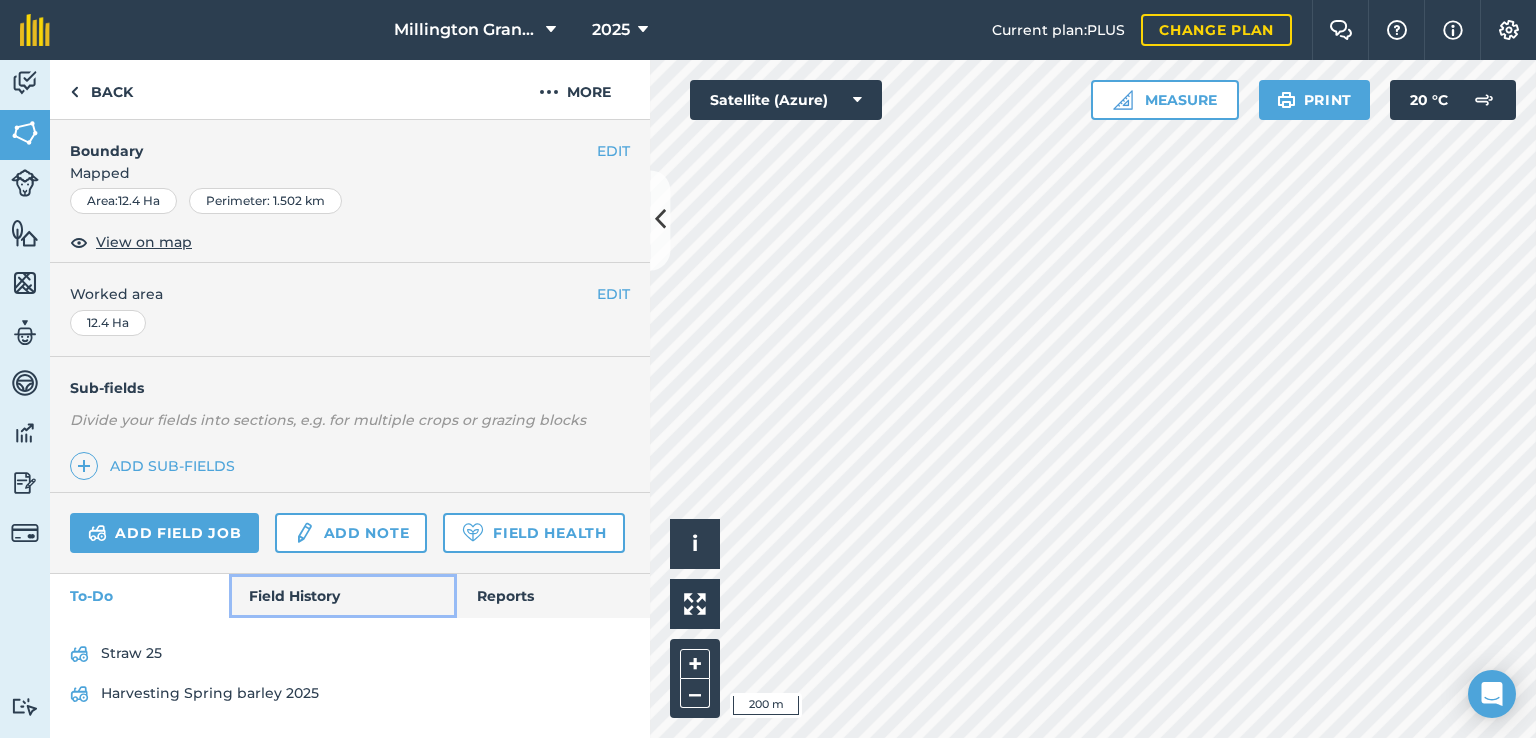 click on "Field History" at bounding box center [342, 596] 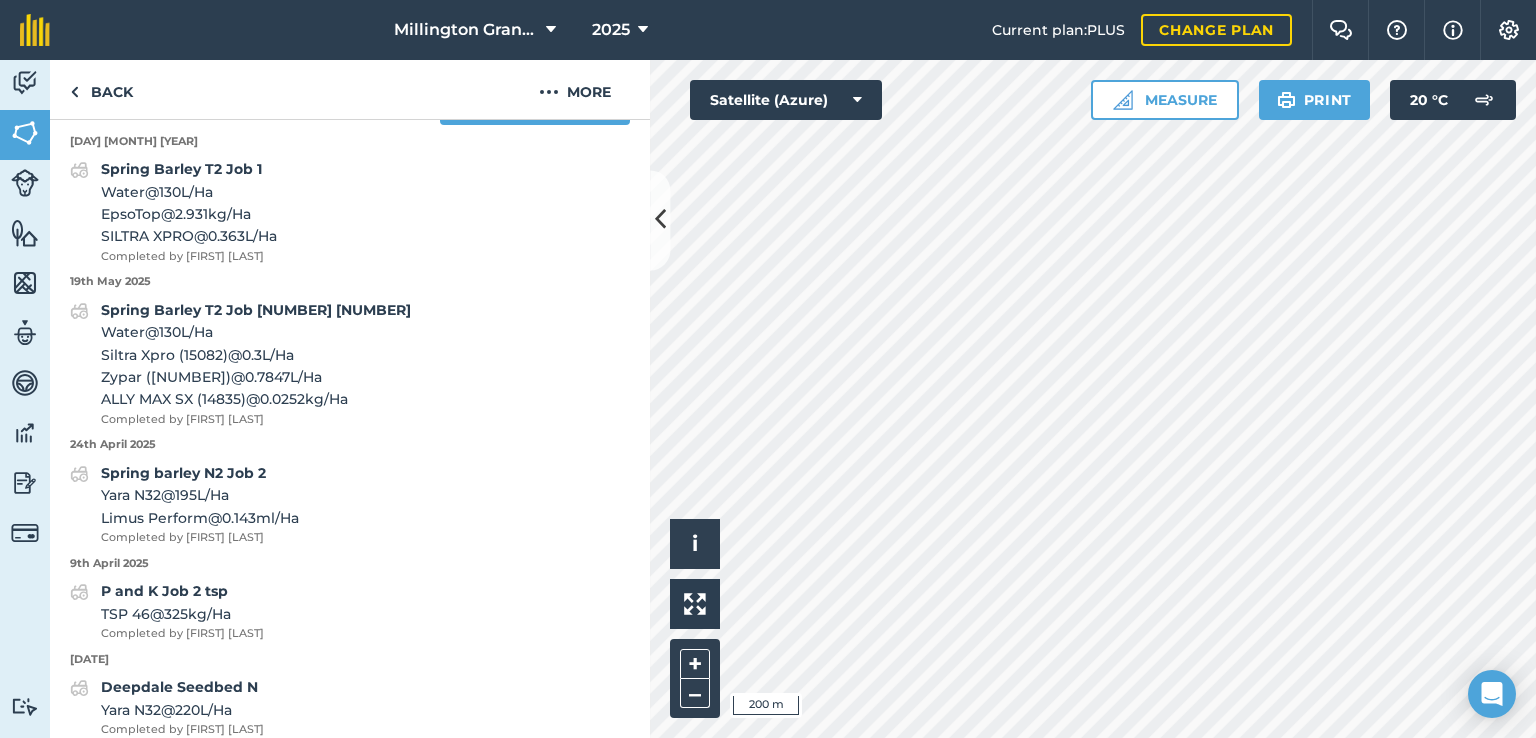 scroll, scrollTop: 814, scrollLeft: 0, axis: vertical 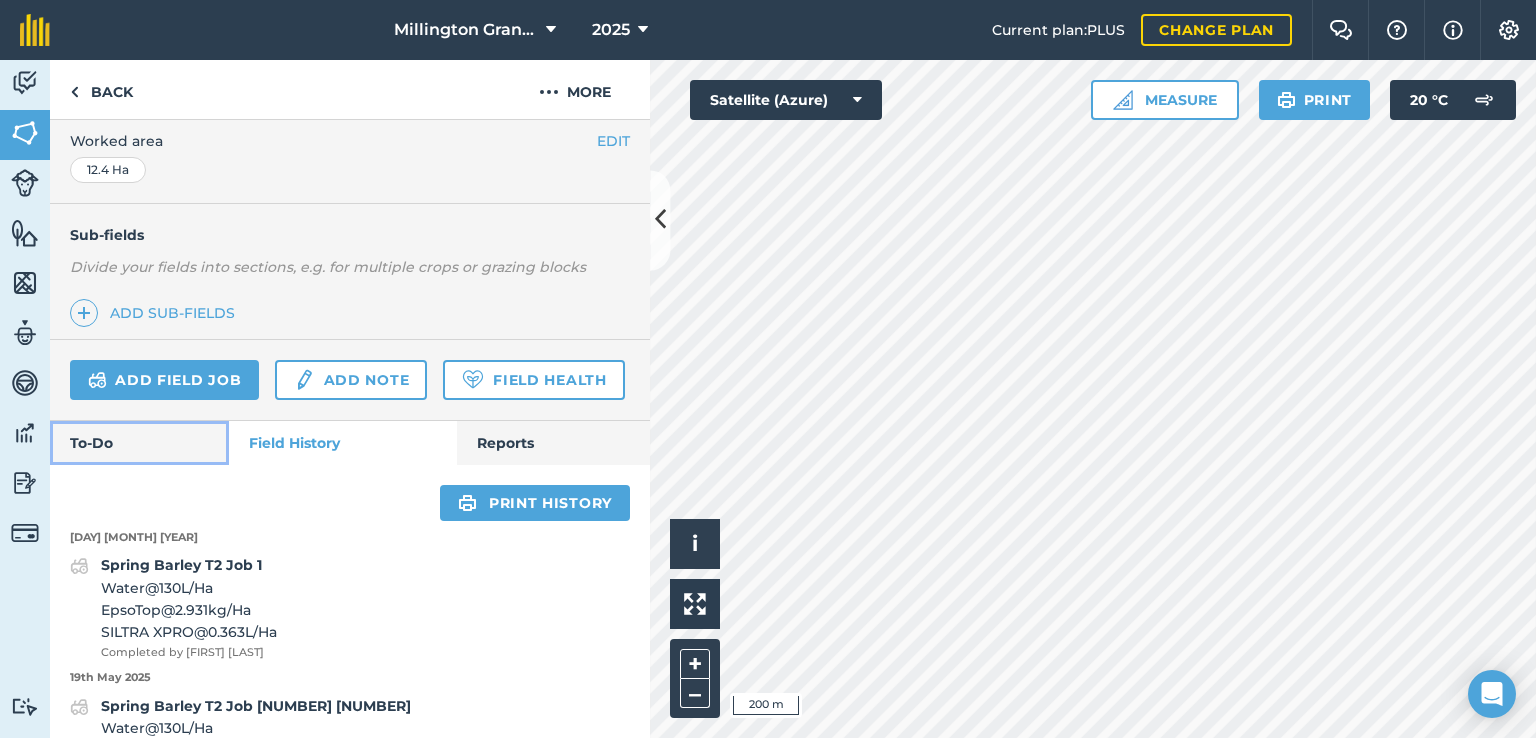 click on "To-Do" at bounding box center (139, 443) 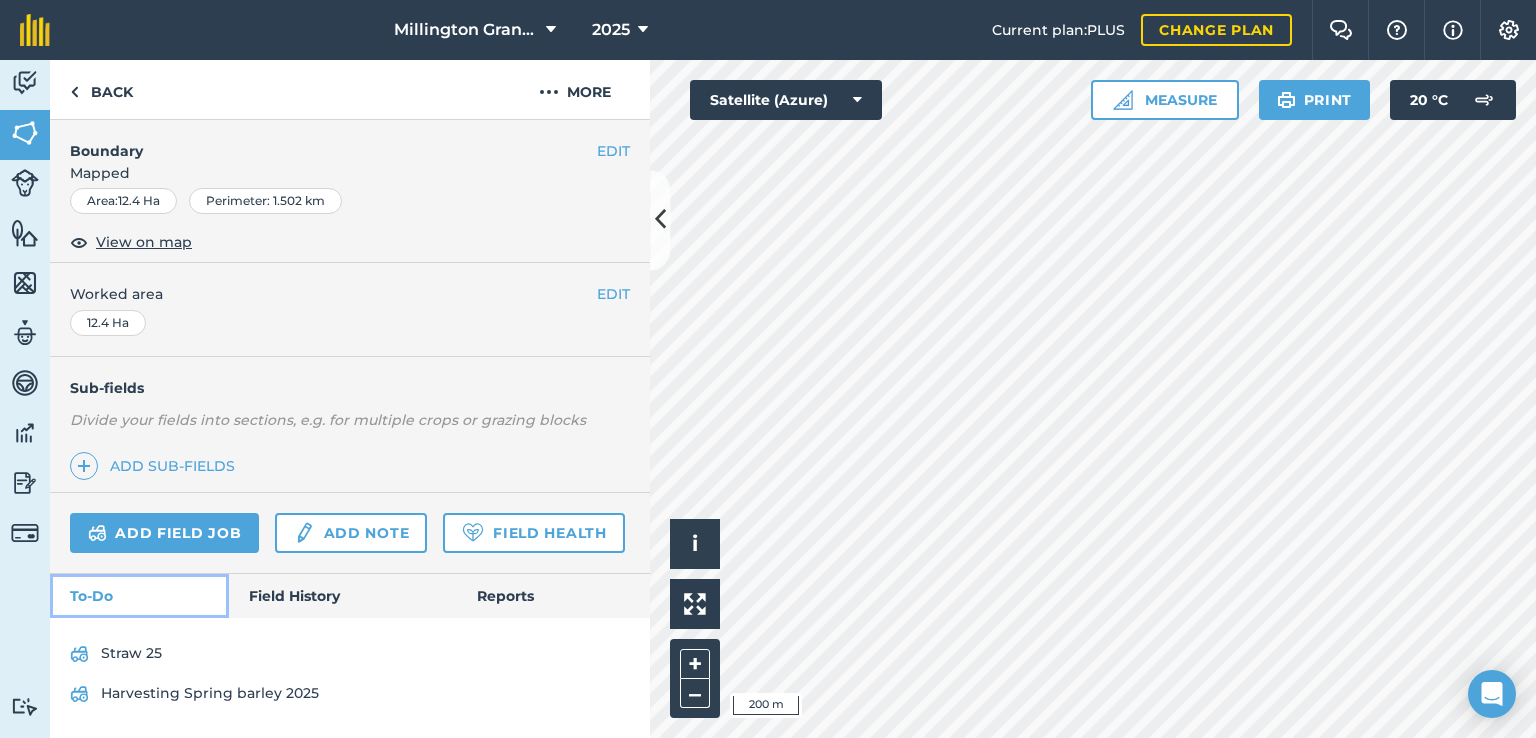 scroll, scrollTop: 314, scrollLeft: 0, axis: vertical 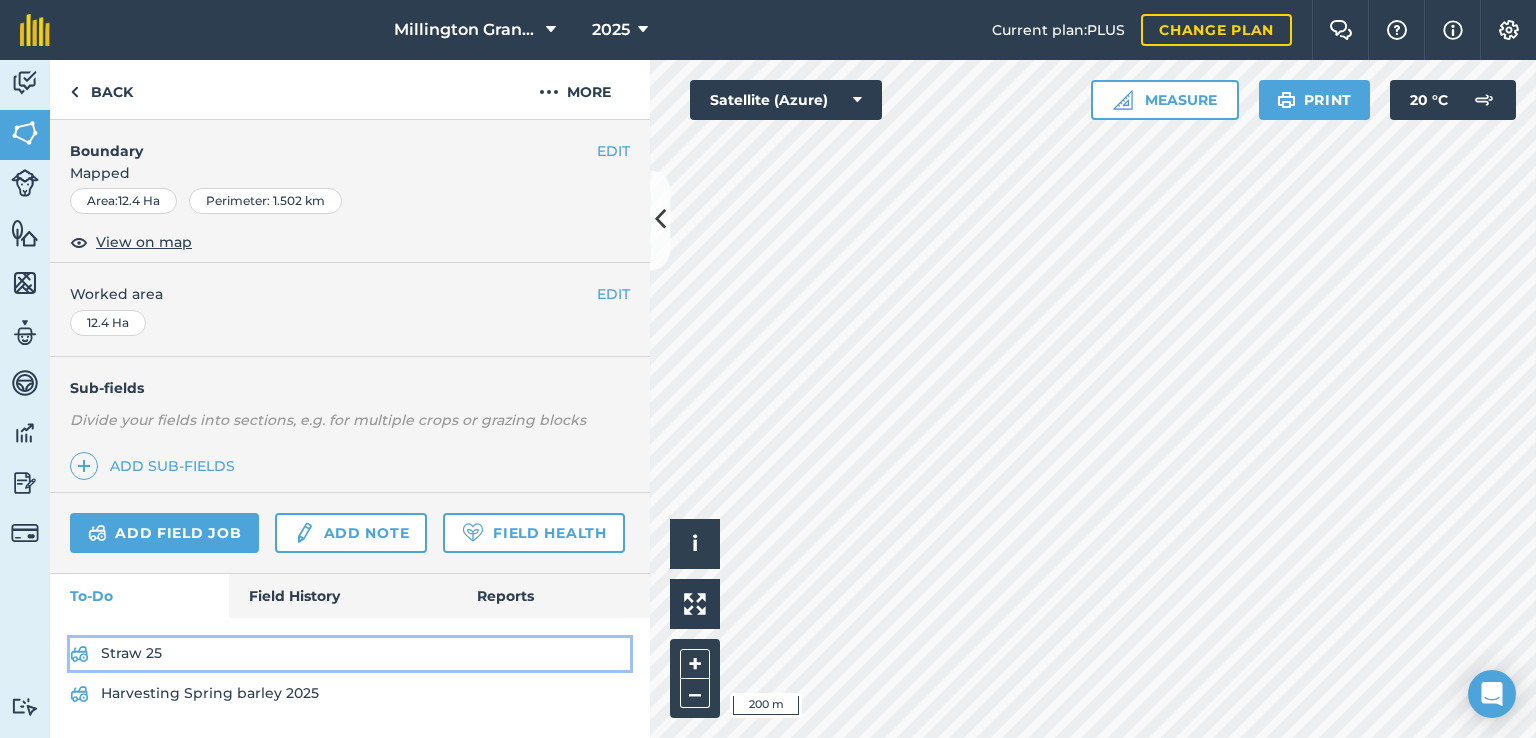 click on "Straw 25" at bounding box center [350, 654] 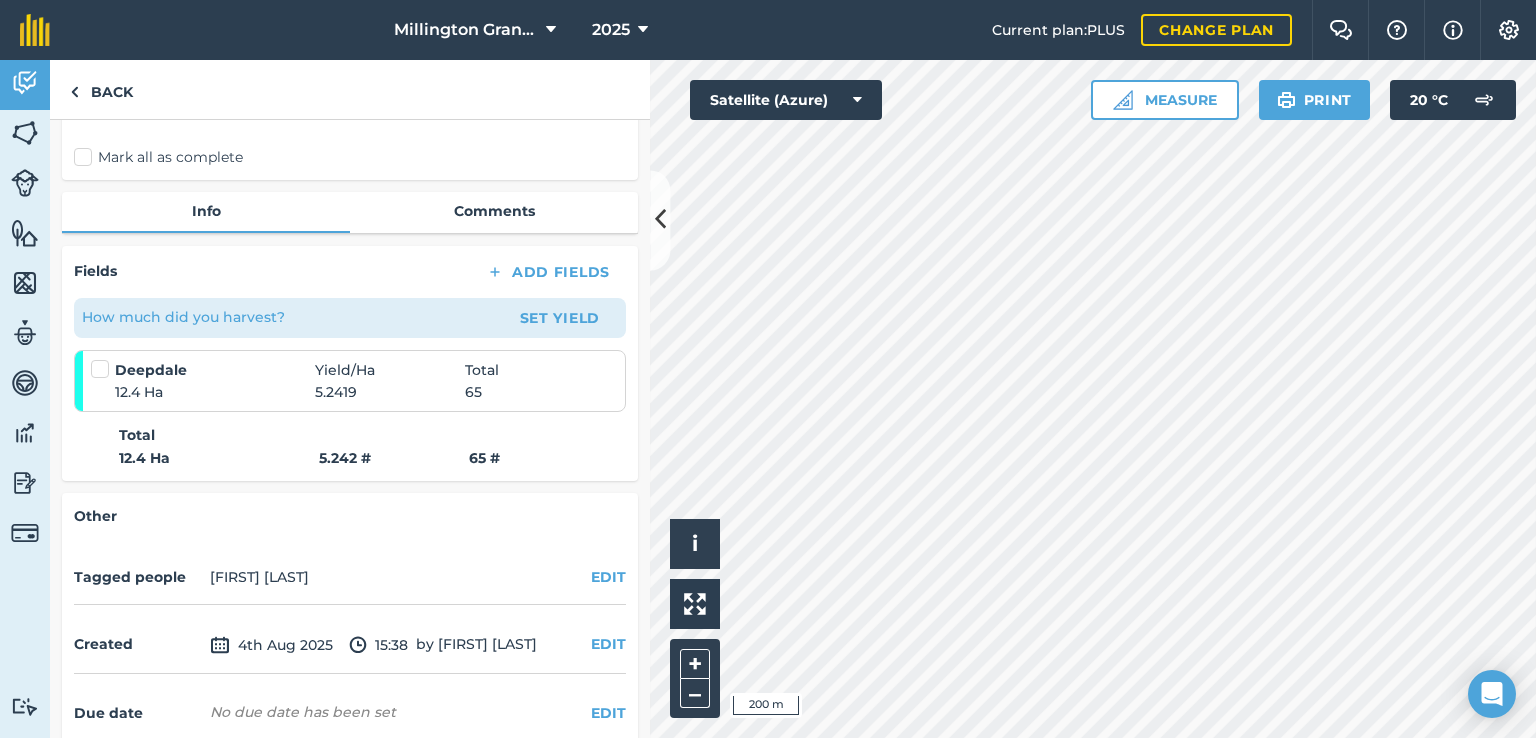 scroll, scrollTop: 0, scrollLeft: 0, axis: both 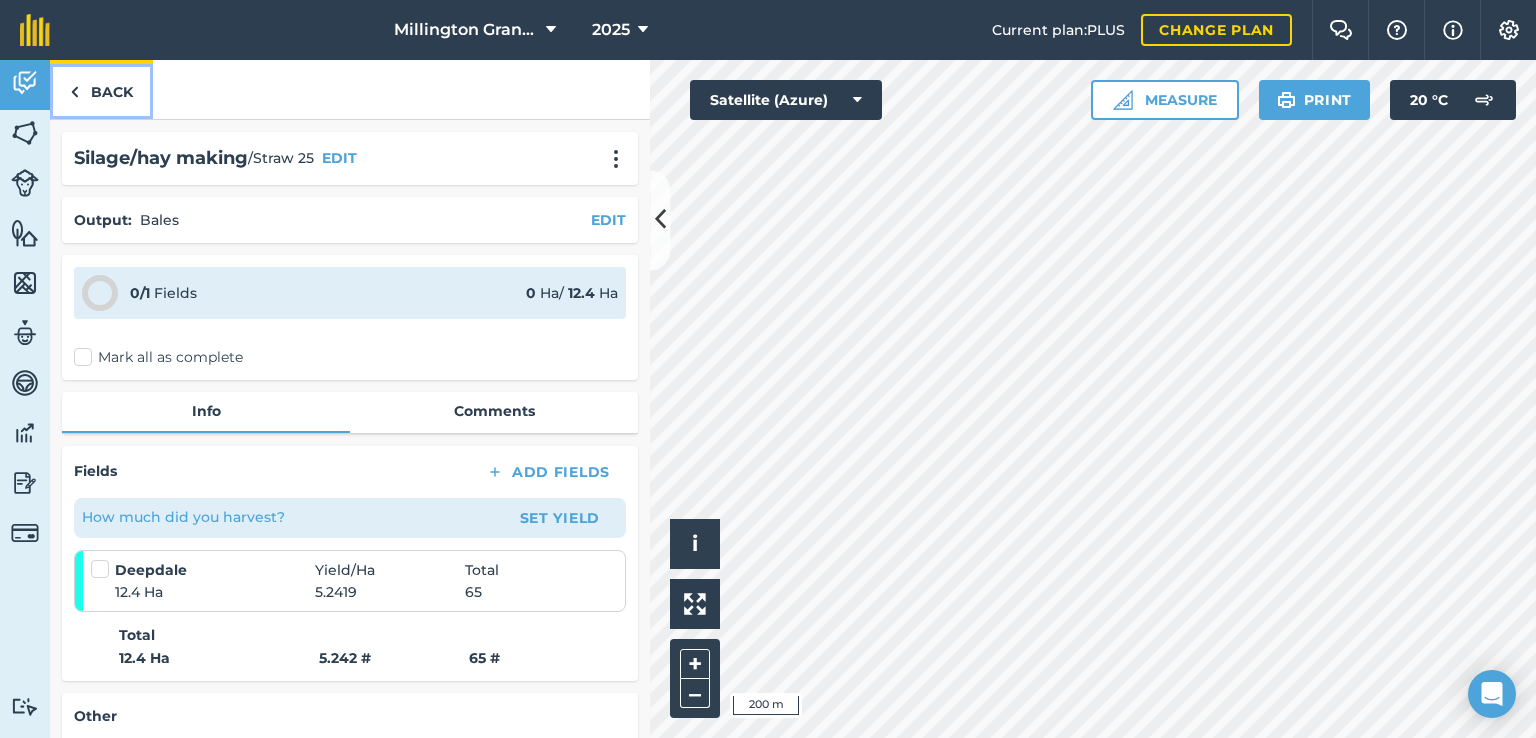 click on "Back" at bounding box center (101, 89) 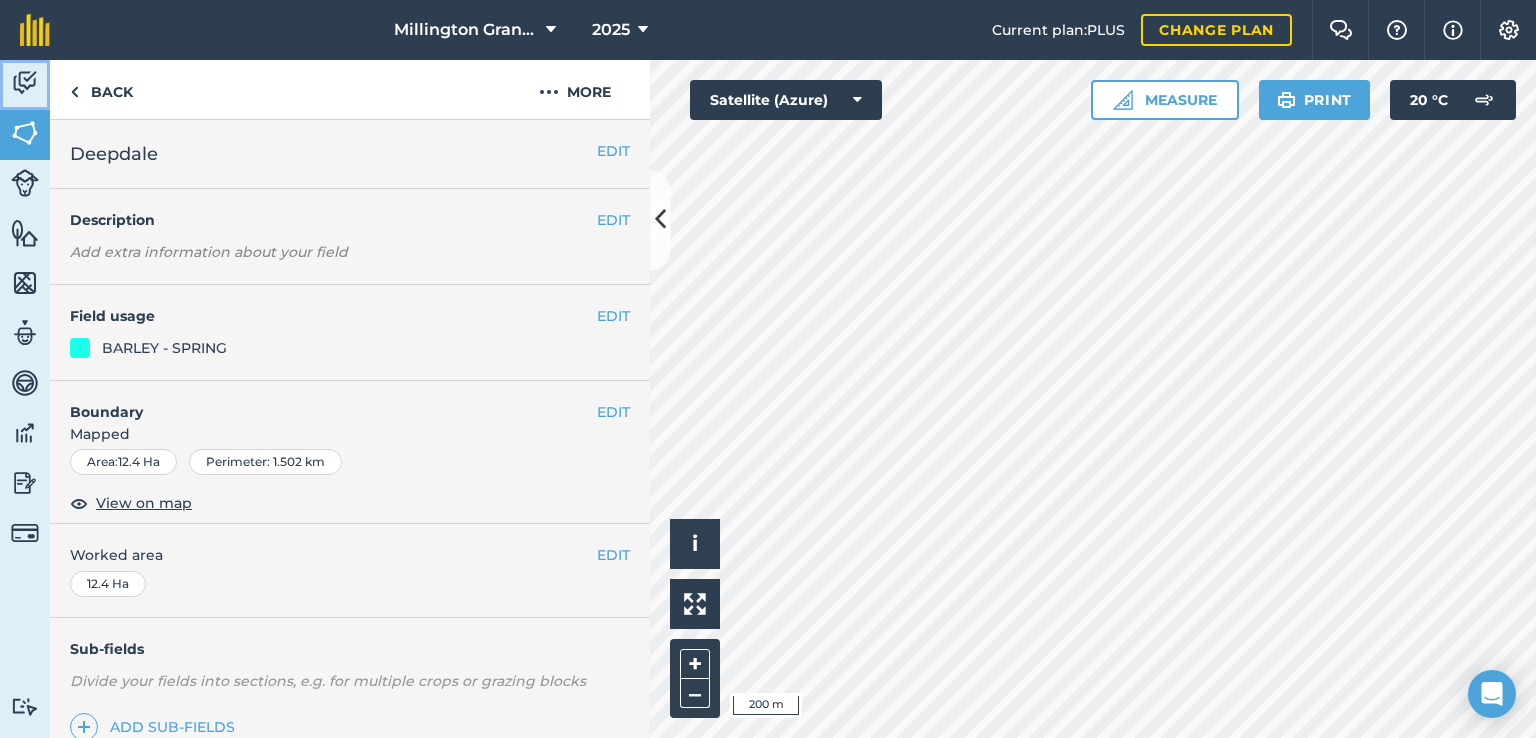 click on "Activity" at bounding box center (25, 85) 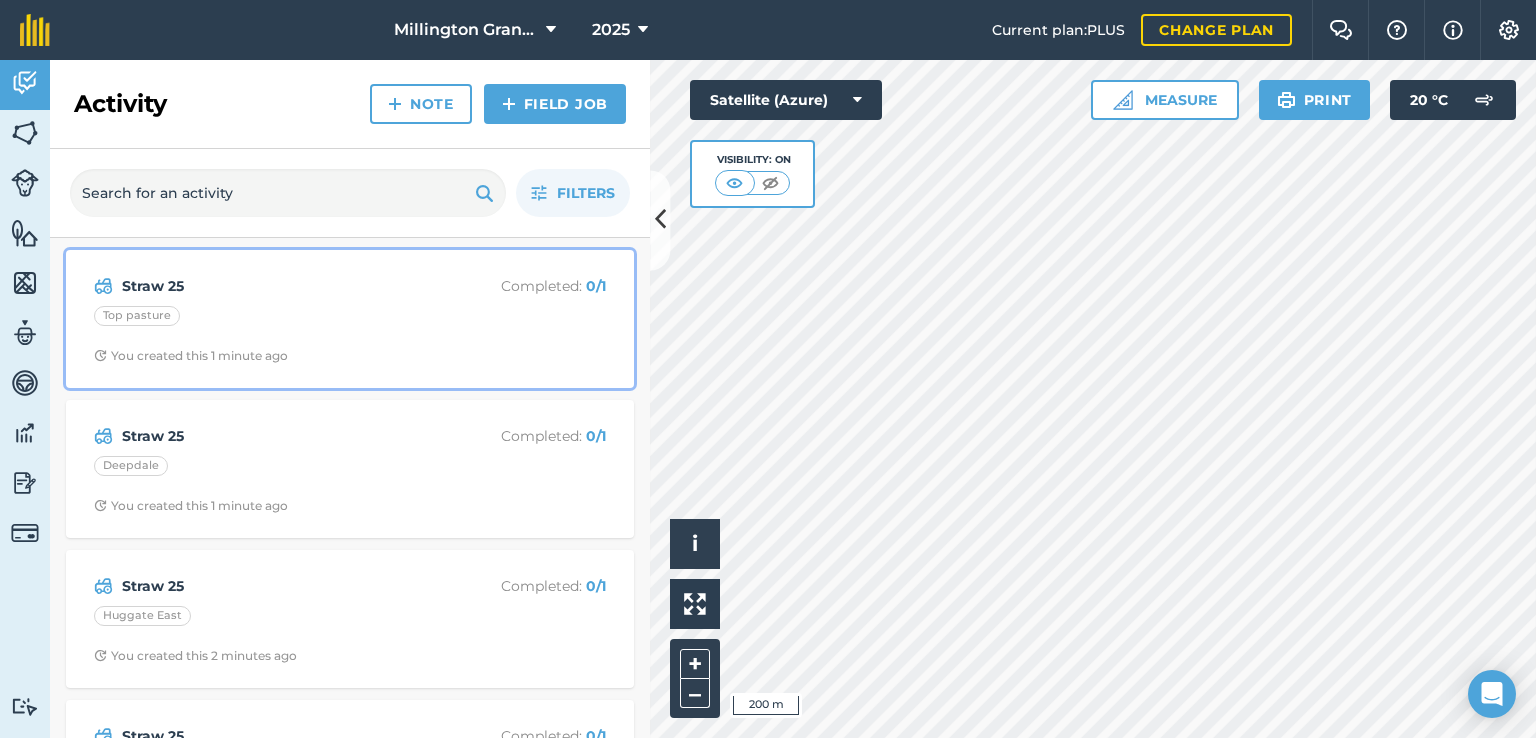 click on "Top pasture" at bounding box center [350, 319] 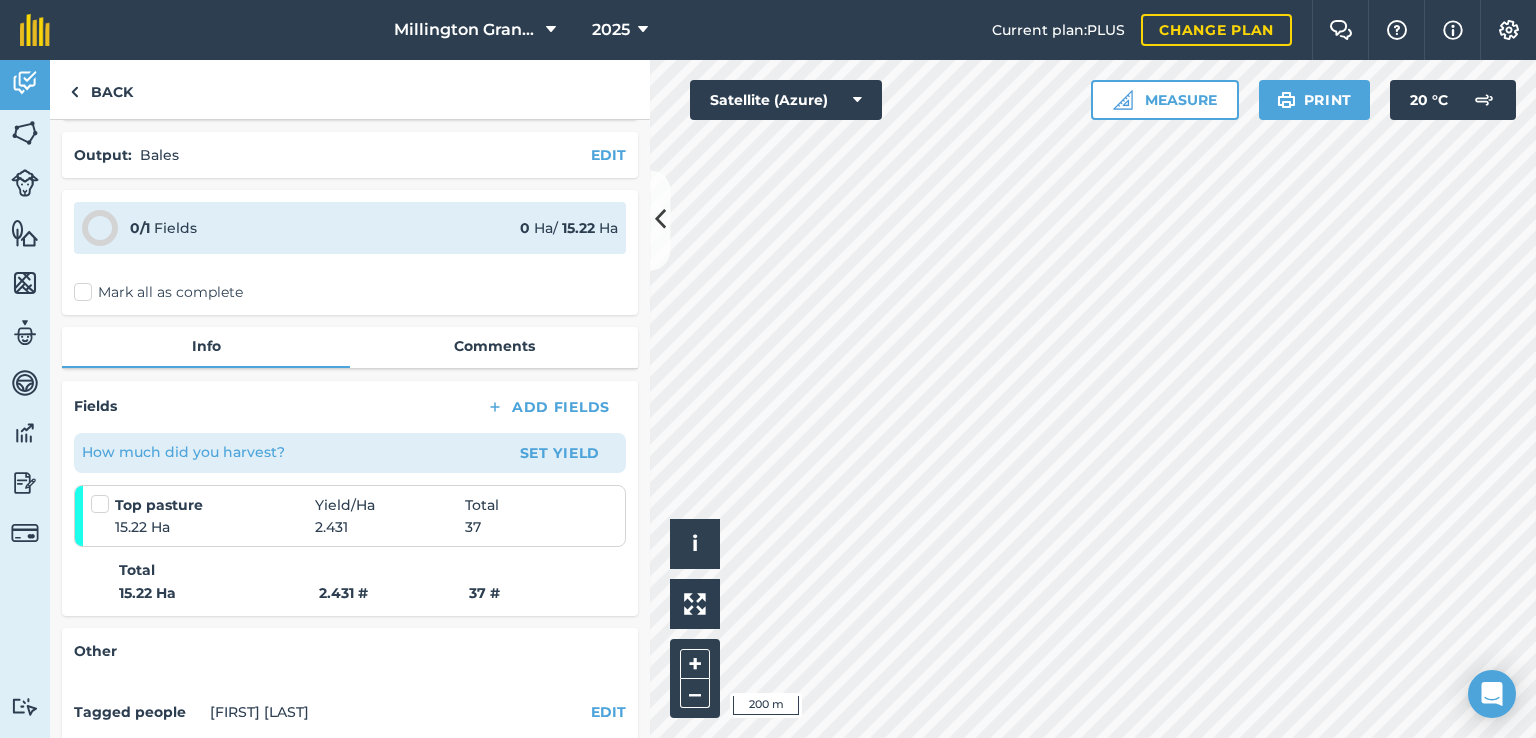 scroll, scrollTop: 100, scrollLeft: 0, axis: vertical 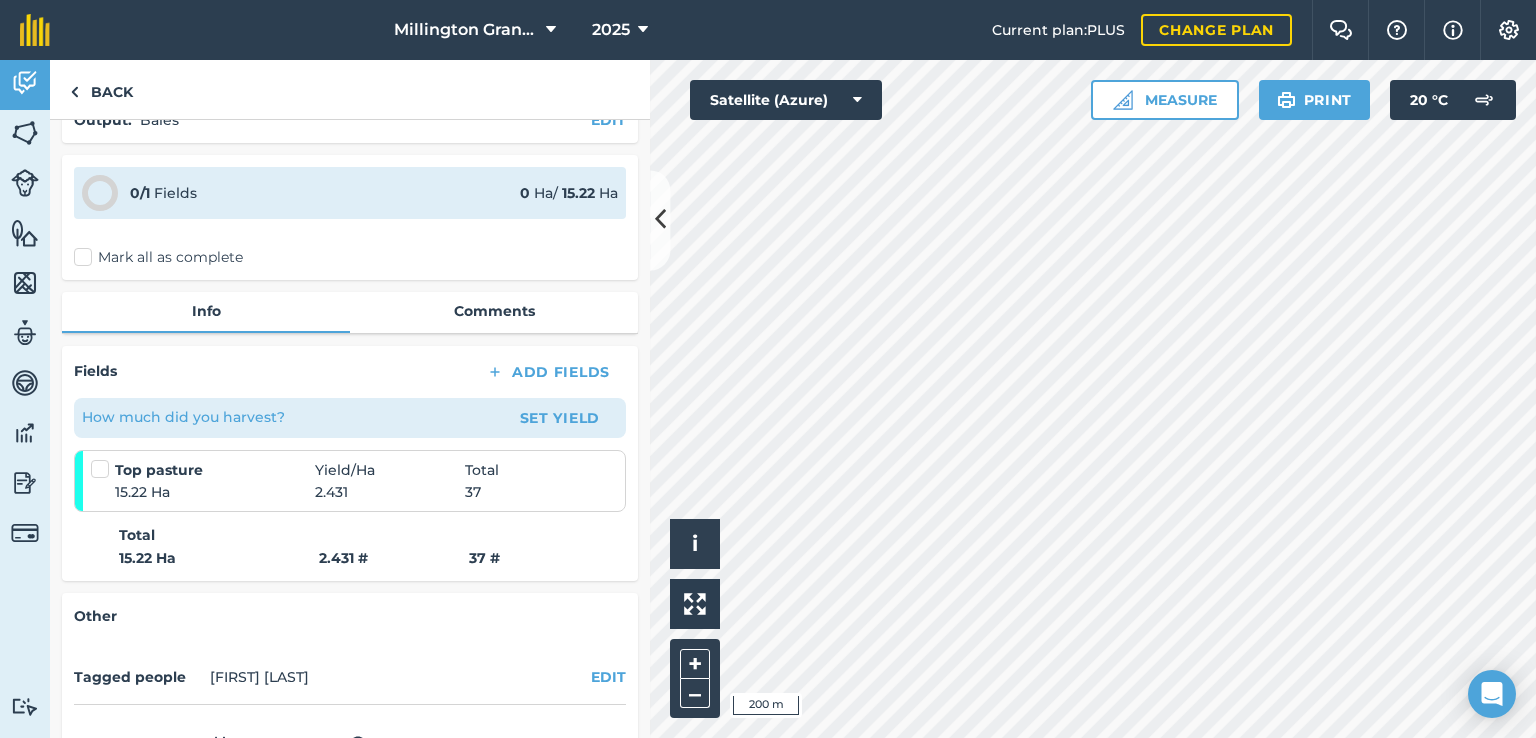 click at bounding box center [103, 459] 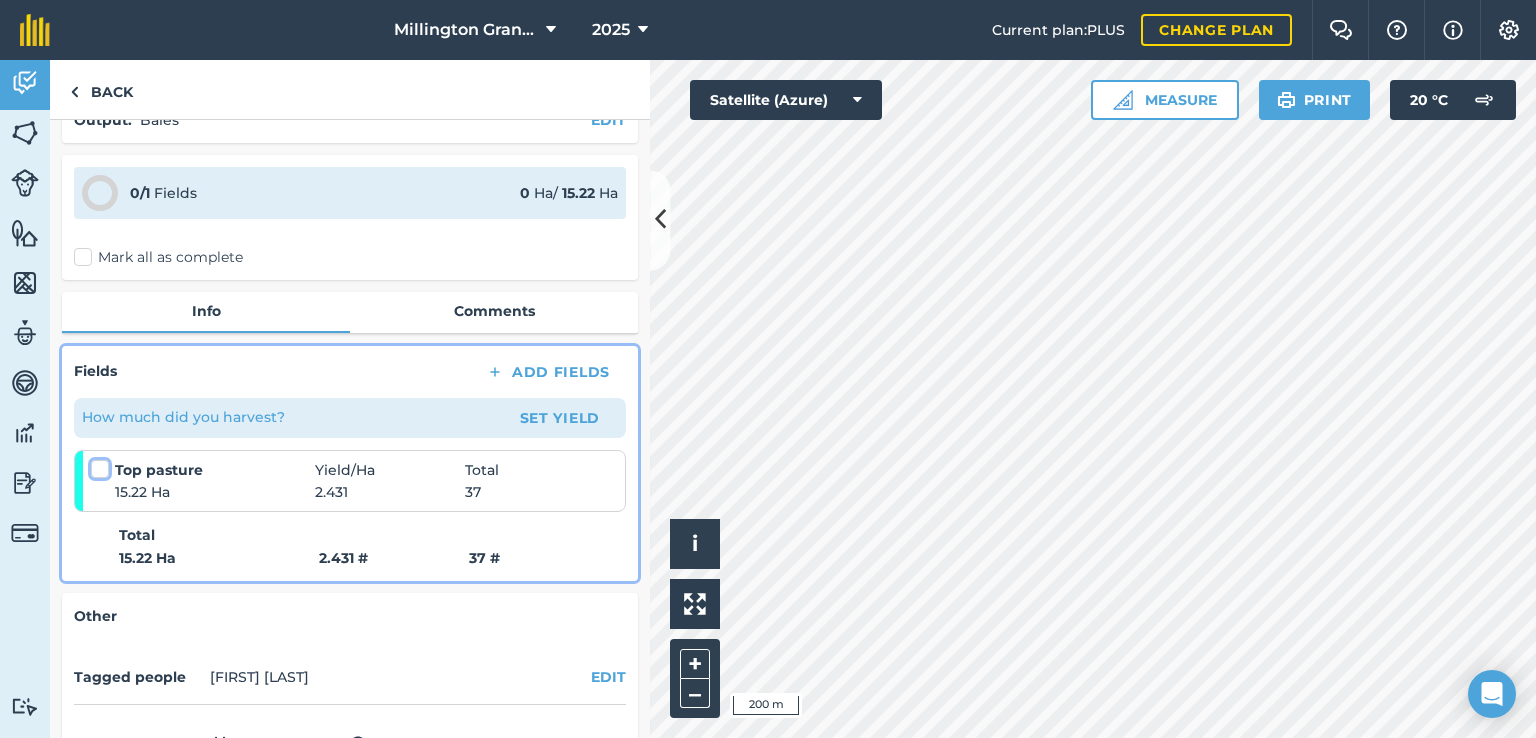 click at bounding box center [97, 465] 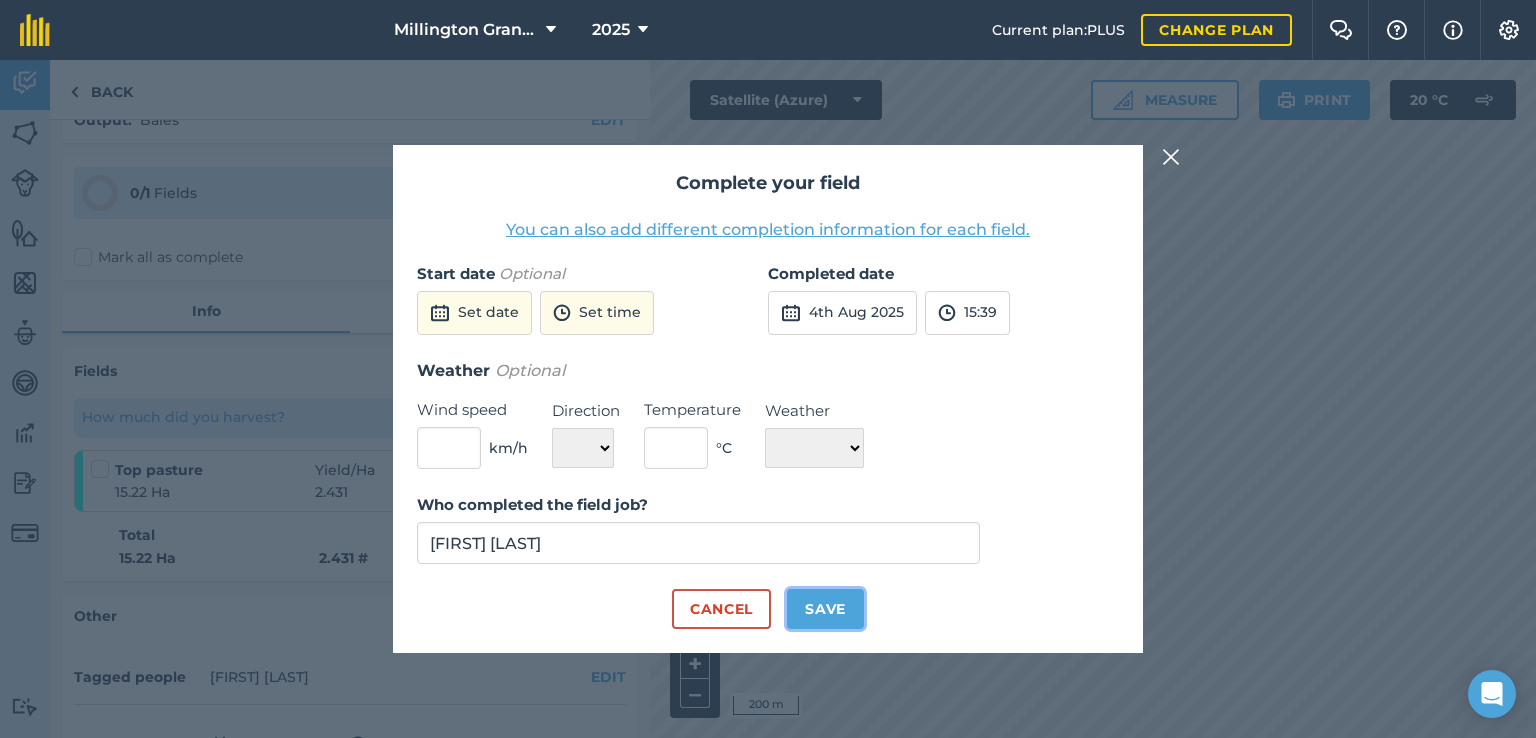 click on "Save" at bounding box center [825, 609] 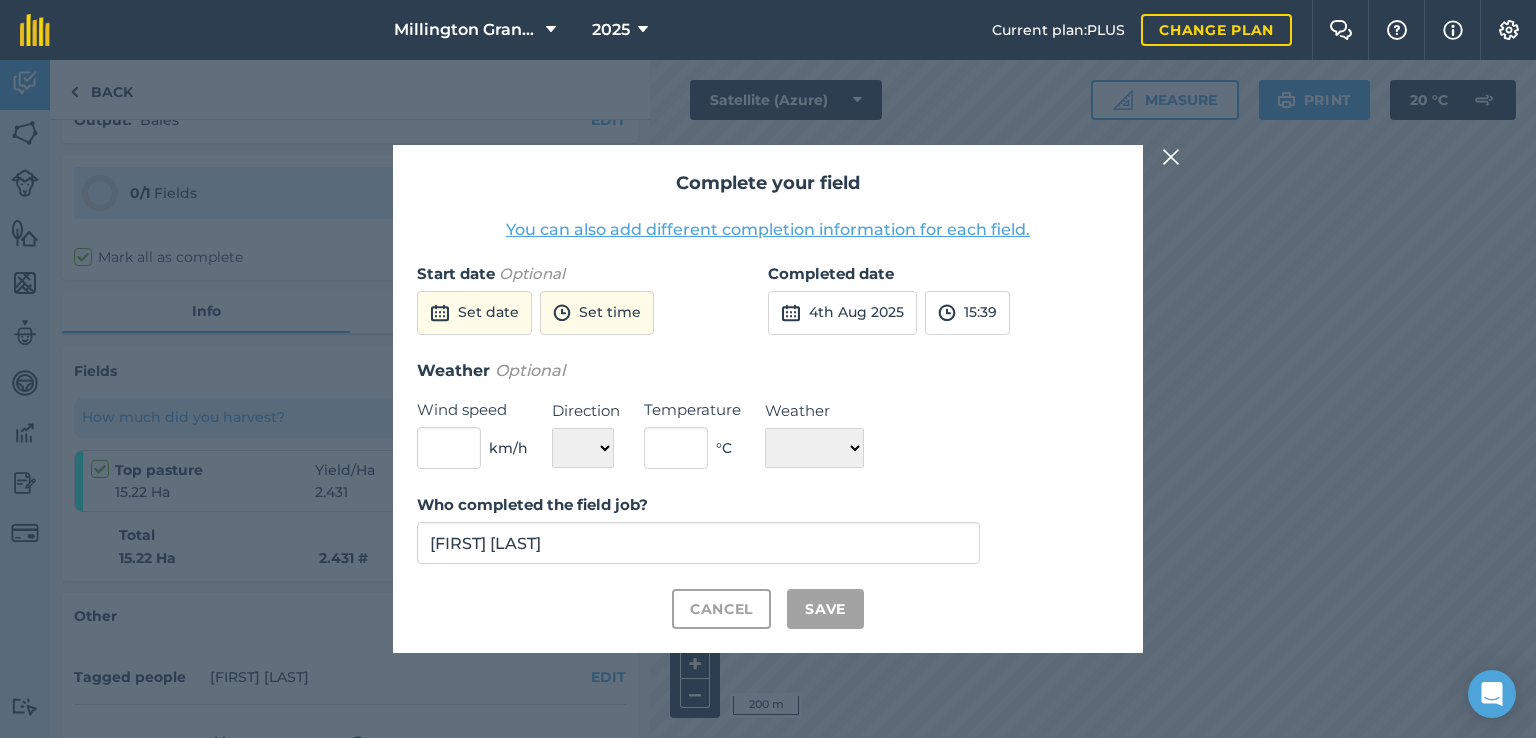 checkbox on "true" 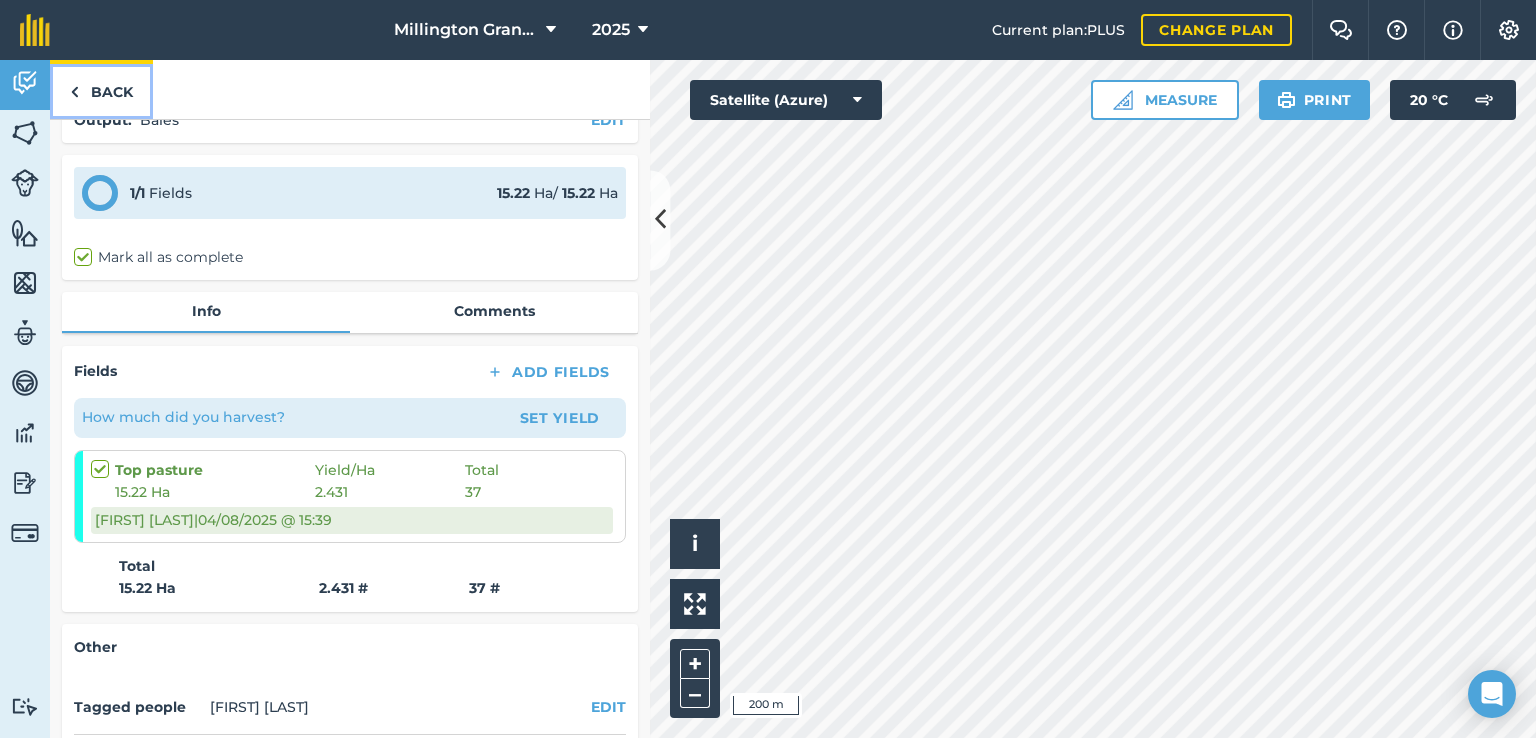 click on "Back" at bounding box center (101, 89) 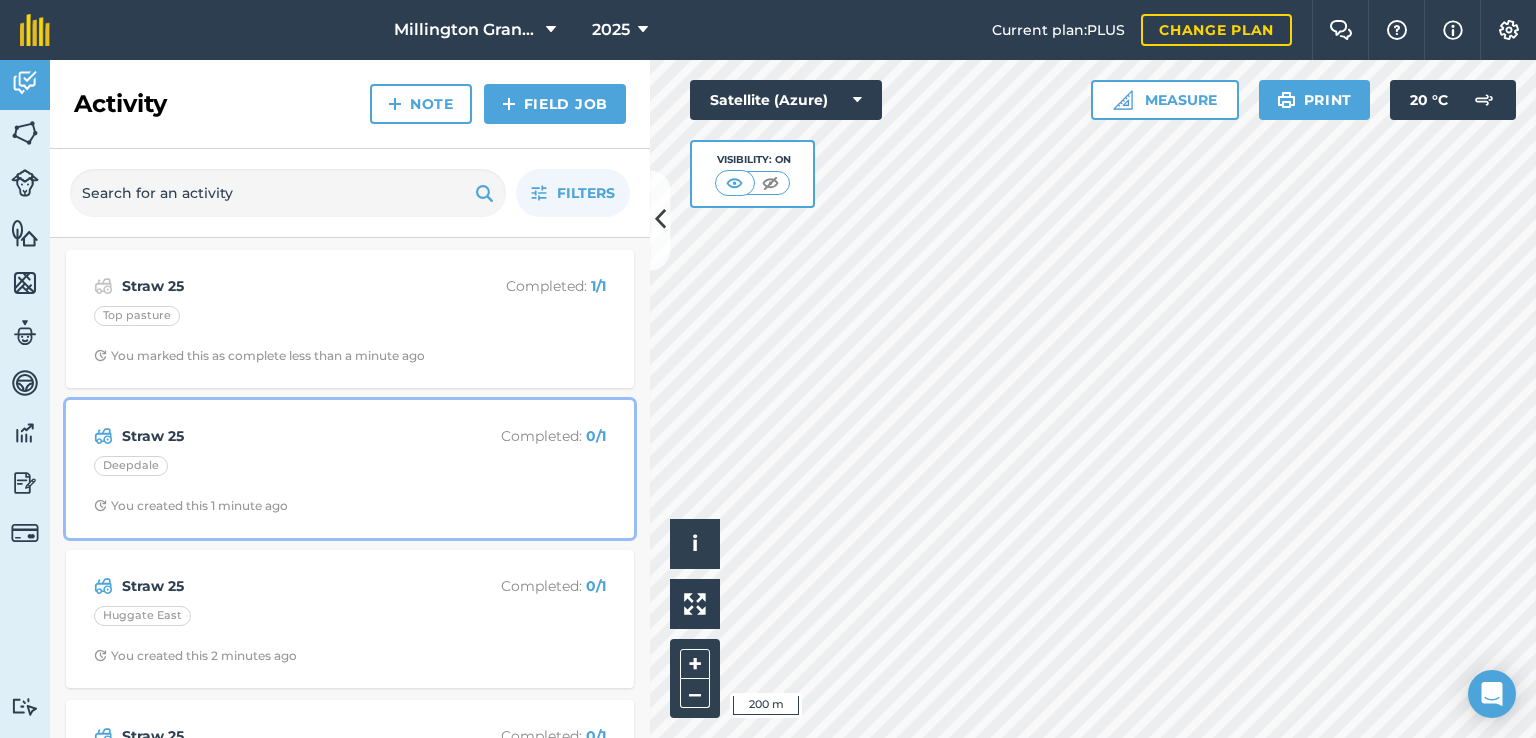 click on "Straw 25" at bounding box center [280, 436] 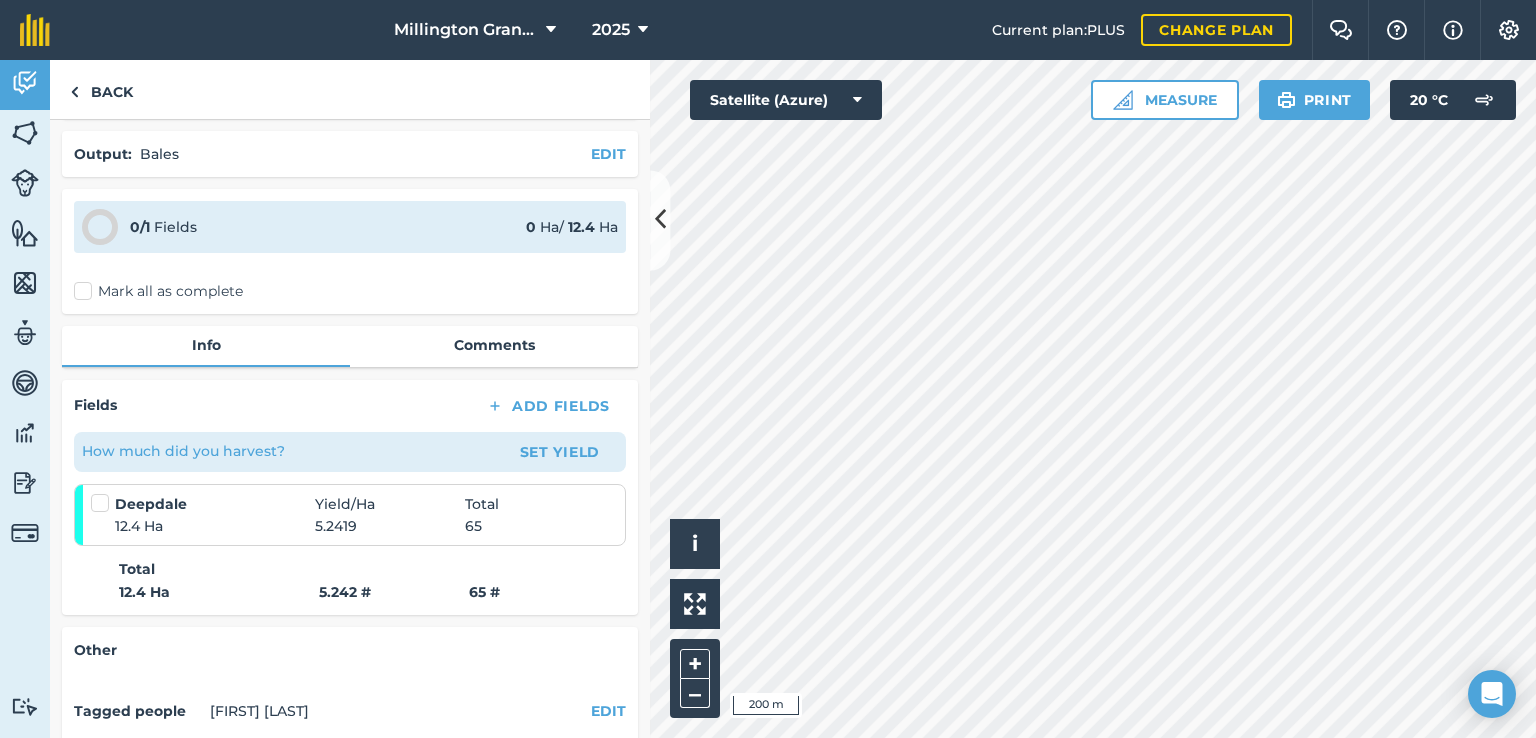 scroll, scrollTop: 100, scrollLeft: 0, axis: vertical 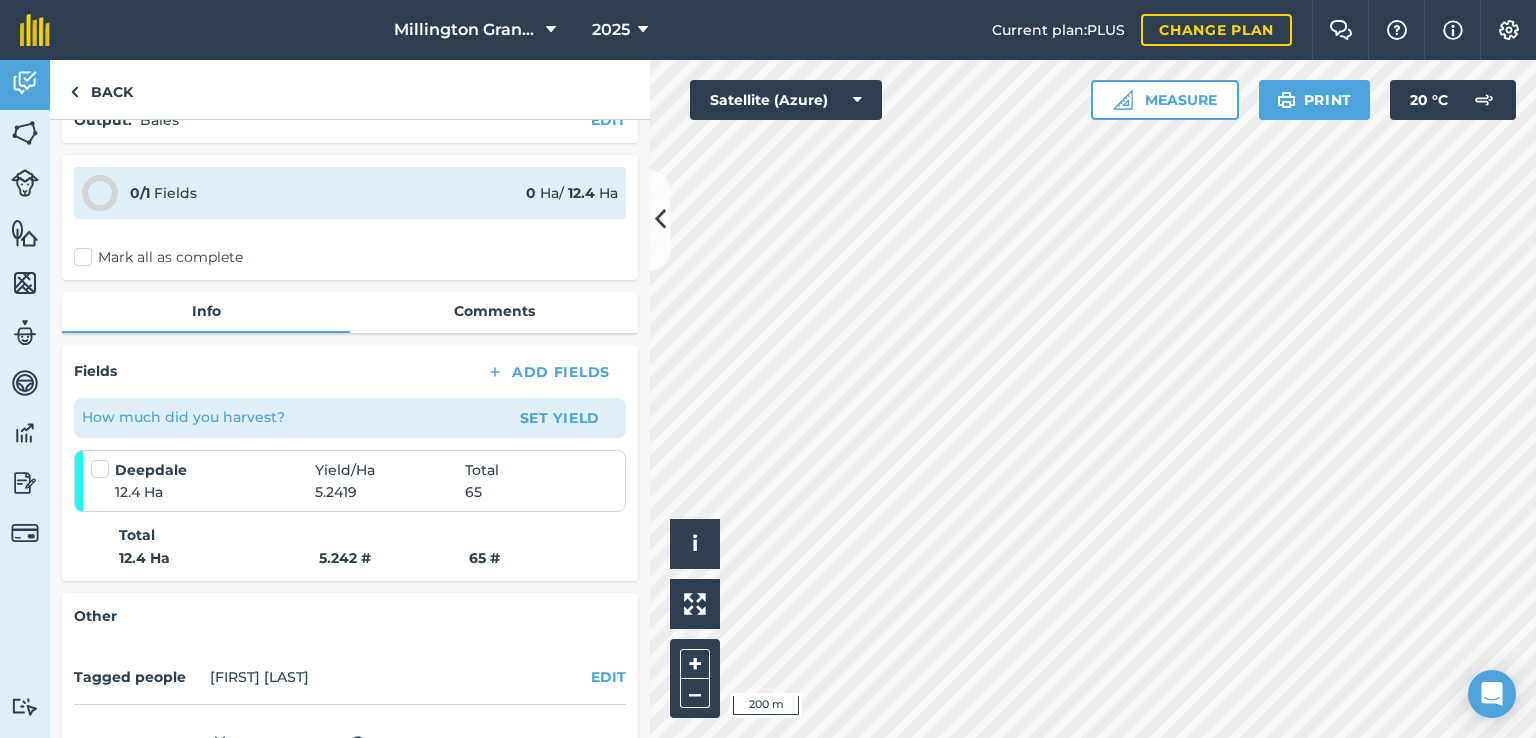 click at bounding box center [103, 459] 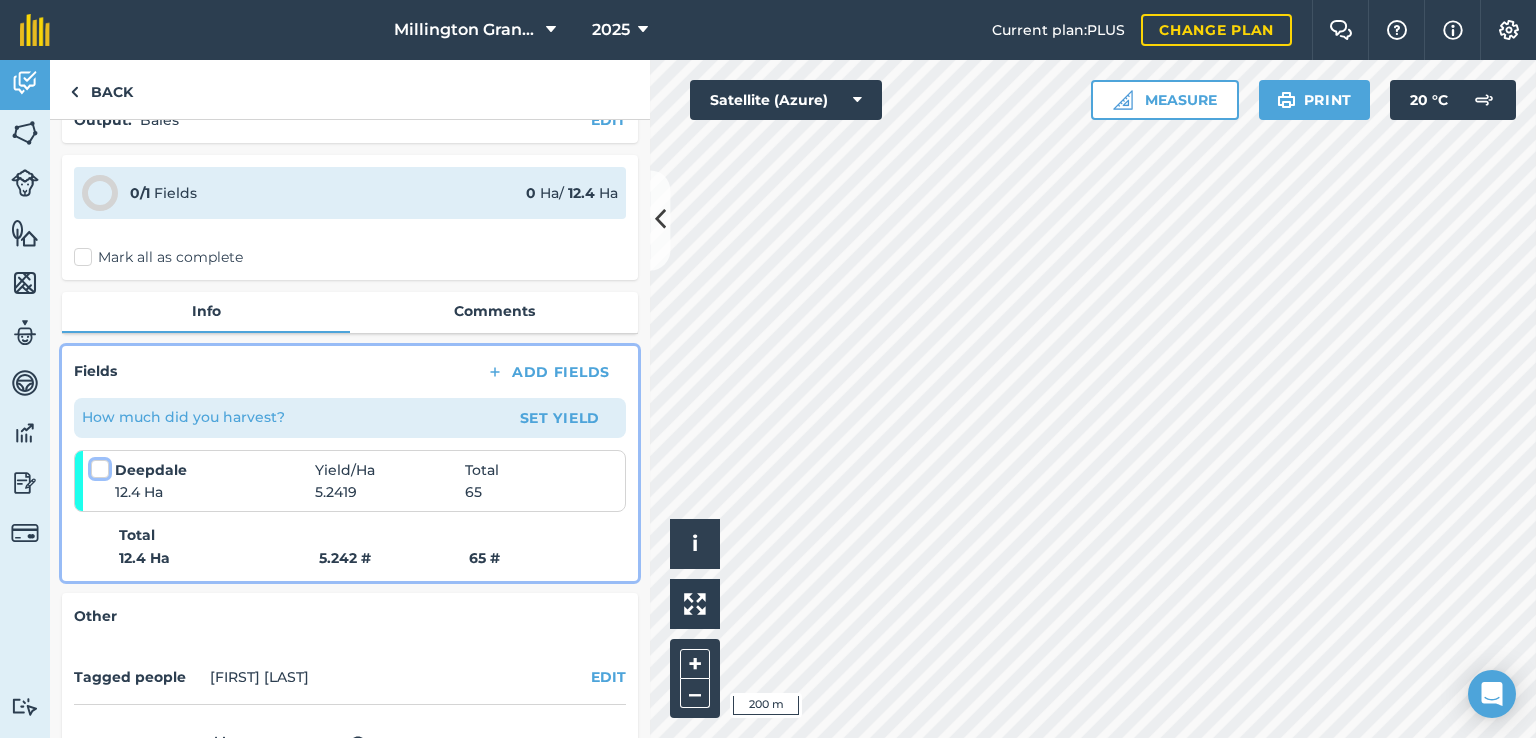 click at bounding box center (97, 465) 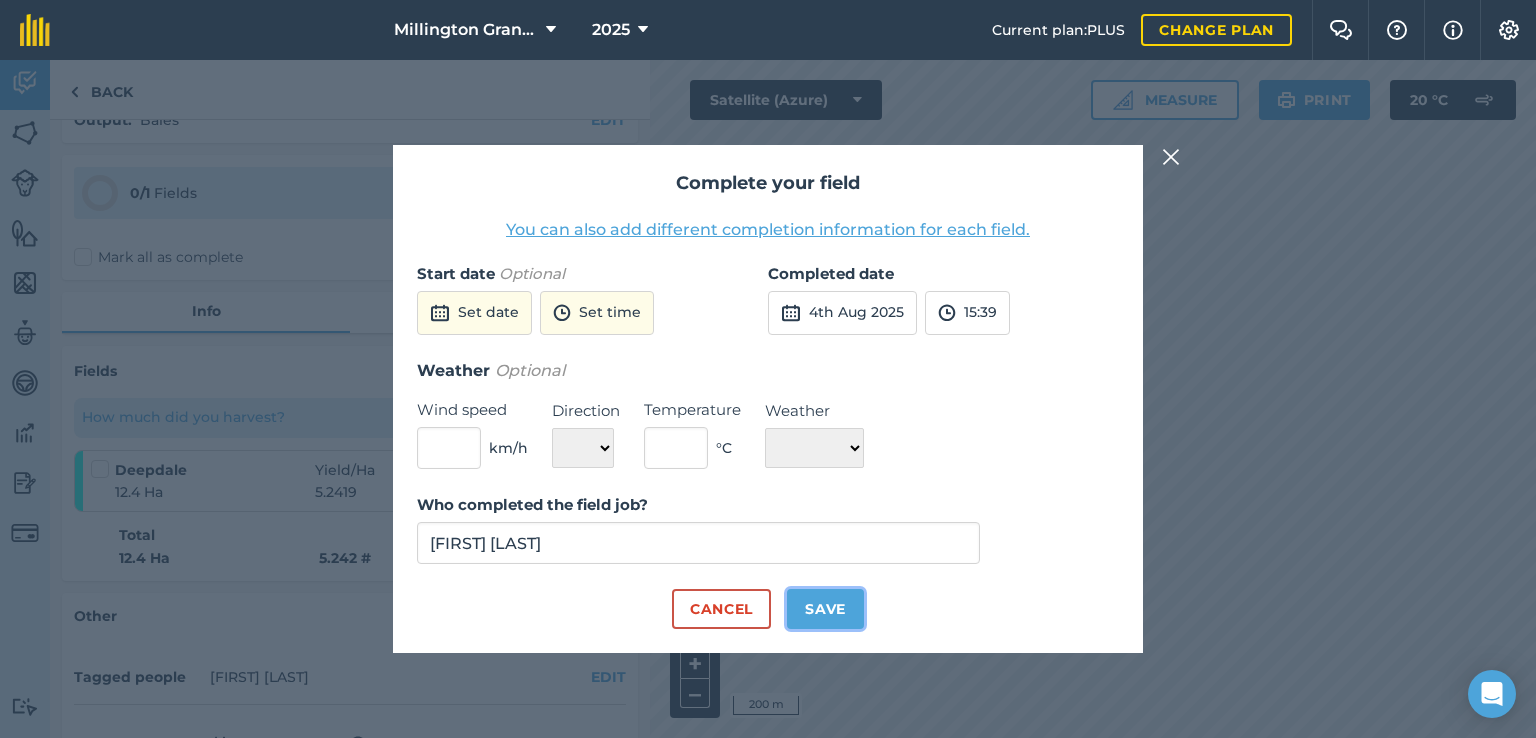 click on "Save" at bounding box center (825, 609) 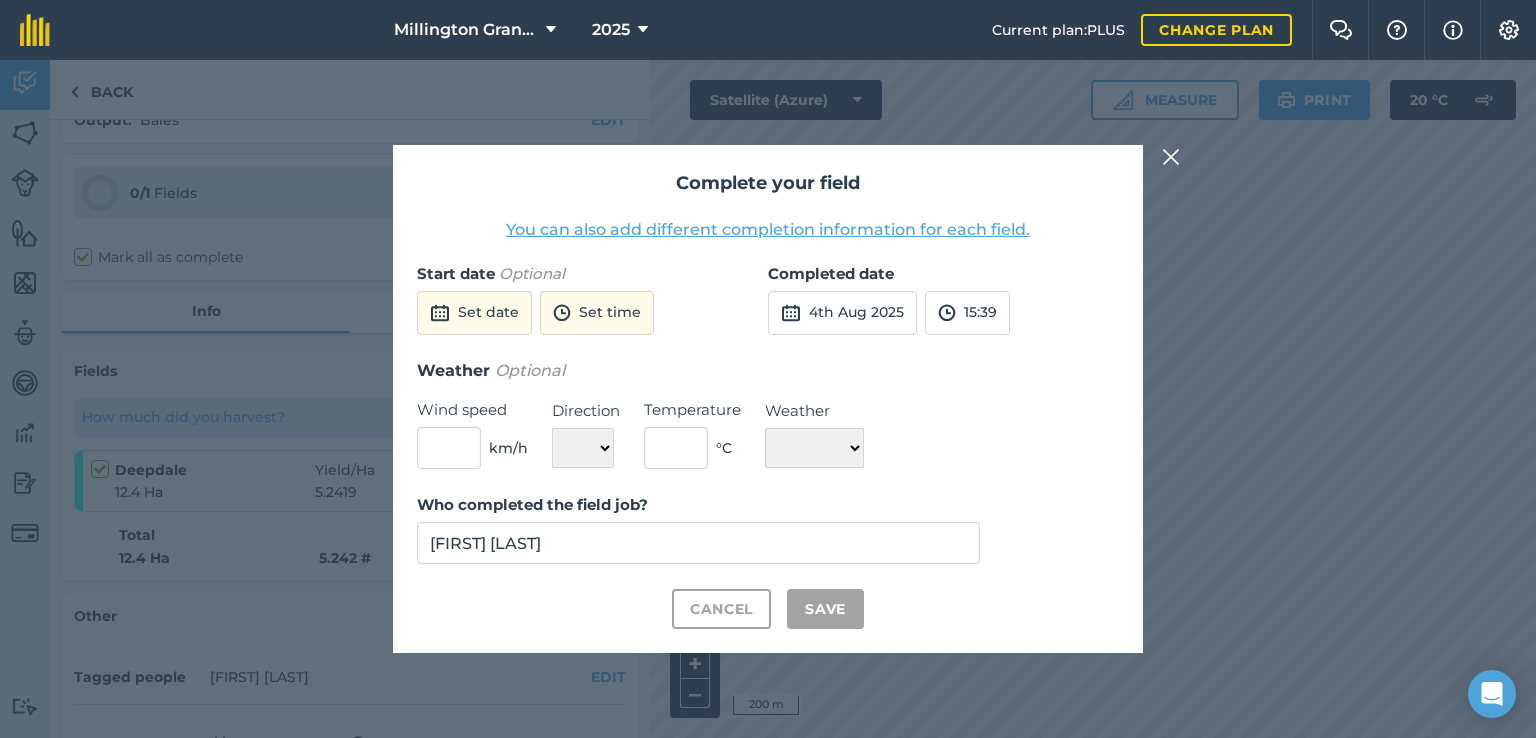 checkbox on "true" 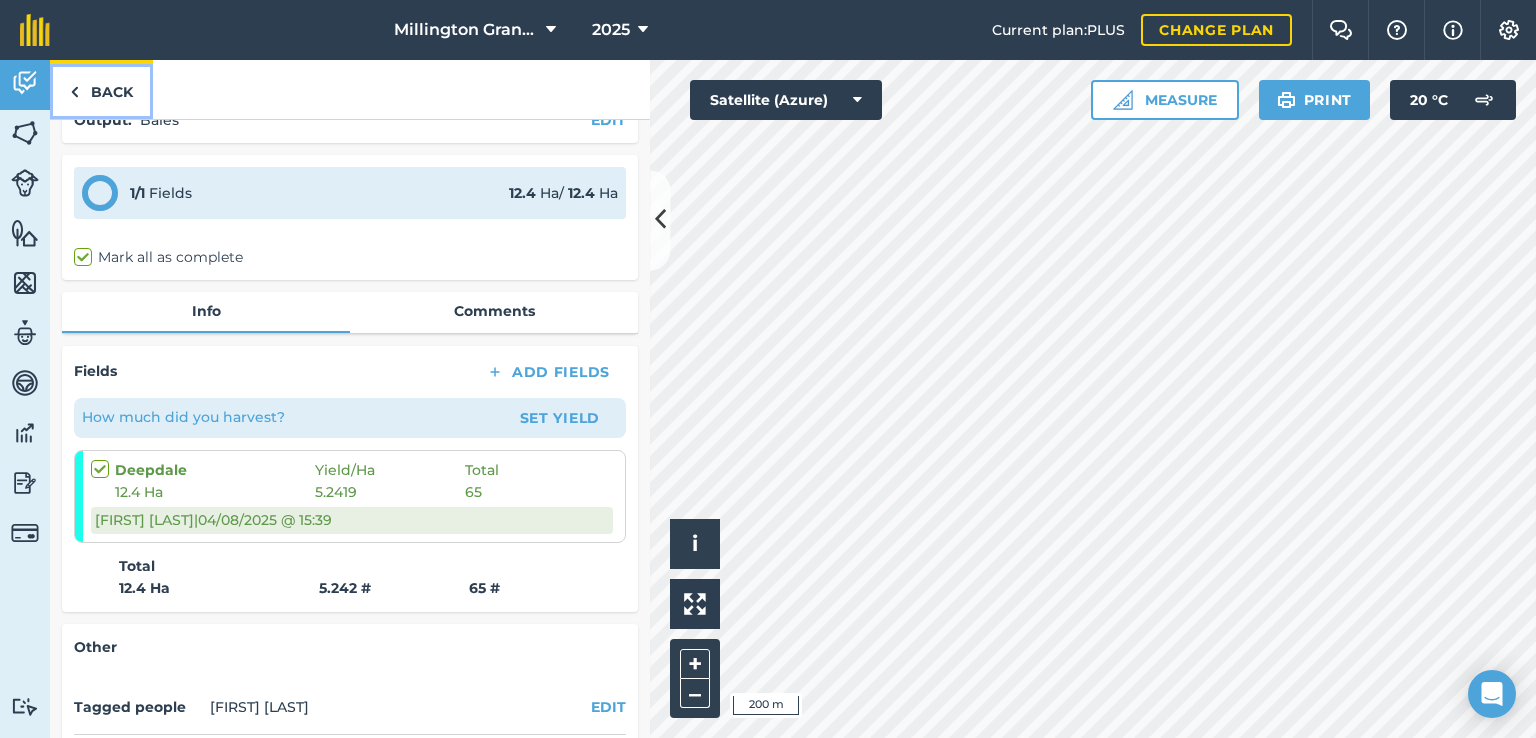 click on "Back" at bounding box center [101, 89] 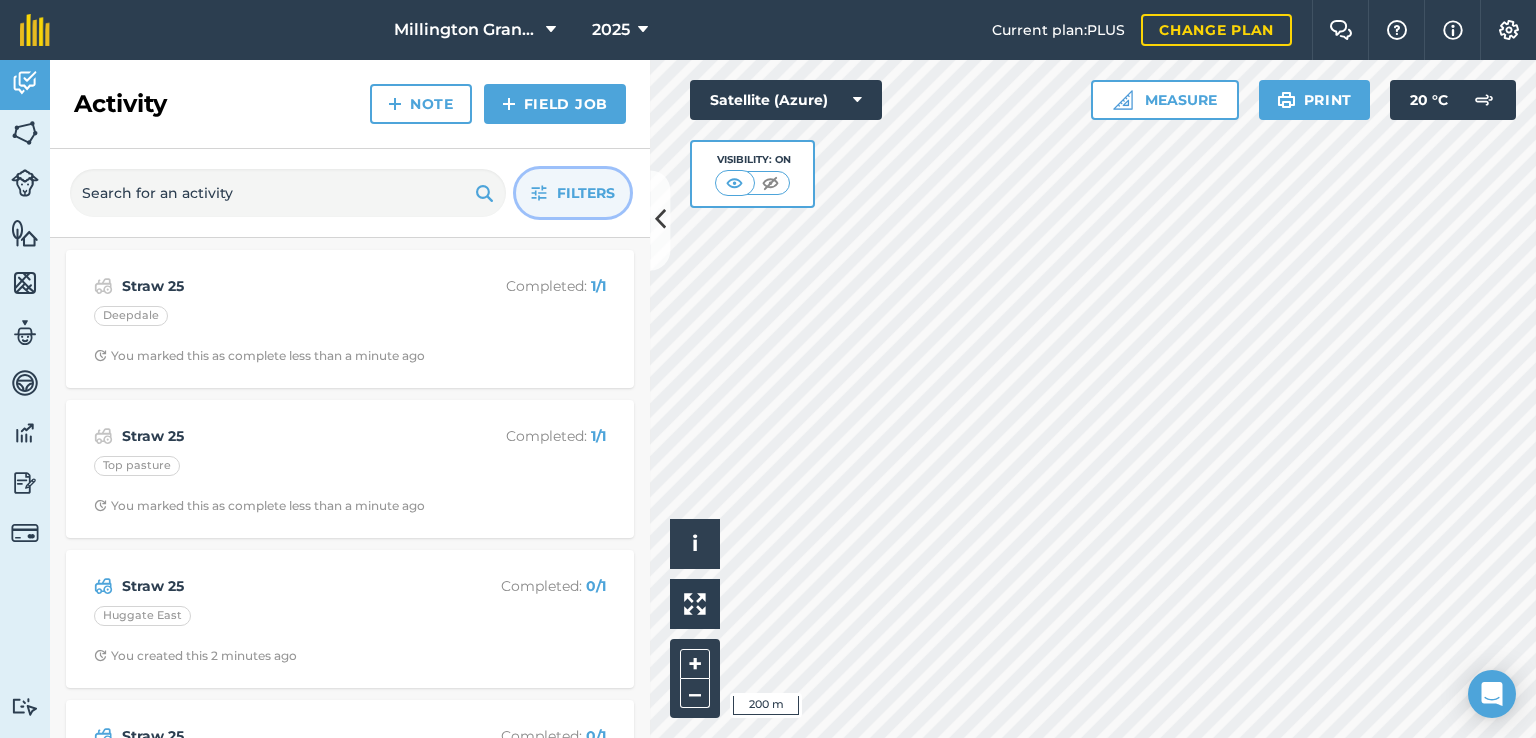 click on "Filters" at bounding box center [573, 193] 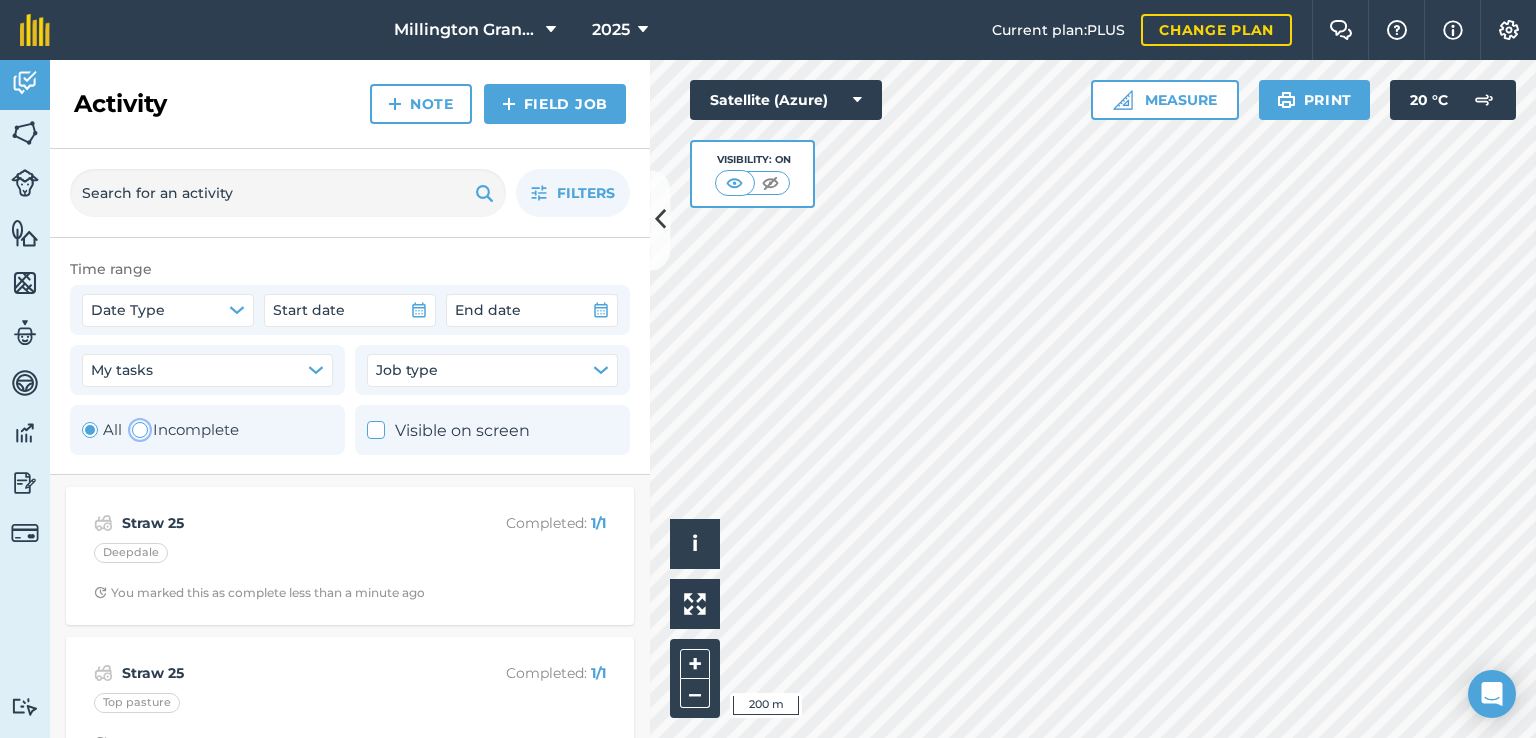 click on "Incomplete" at bounding box center (185, 430) 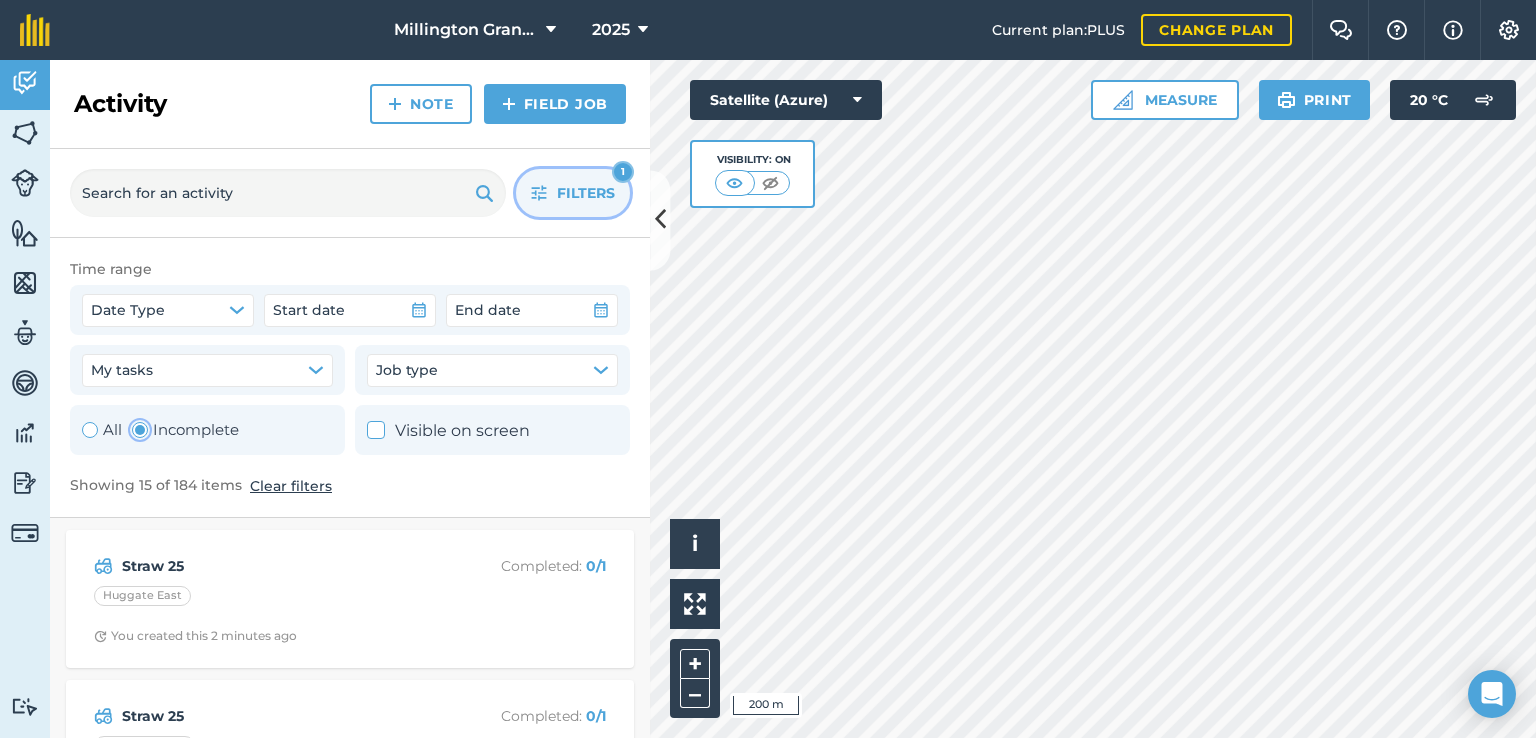 click on "Filters" at bounding box center (586, 193) 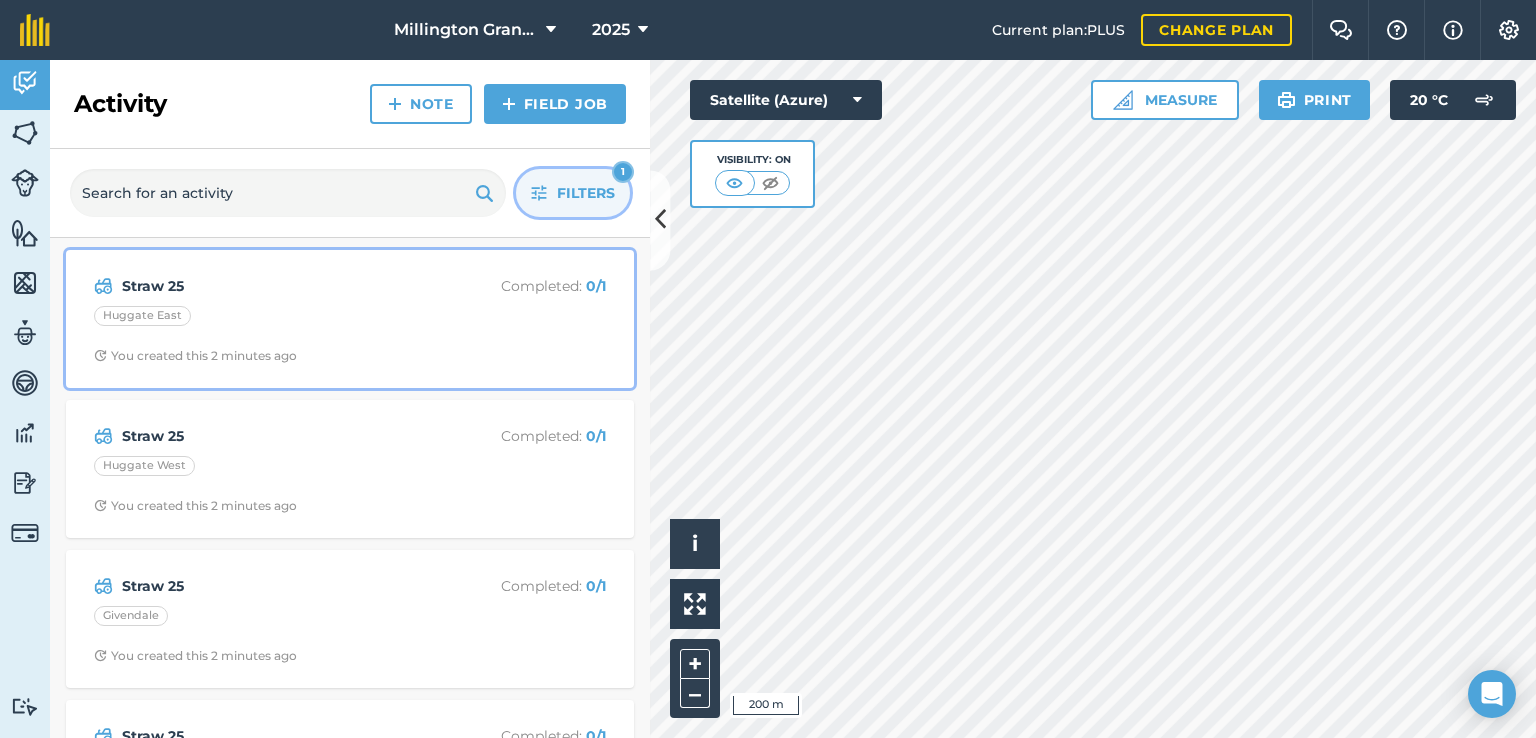 click on "Huggate East" at bounding box center (350, 319) 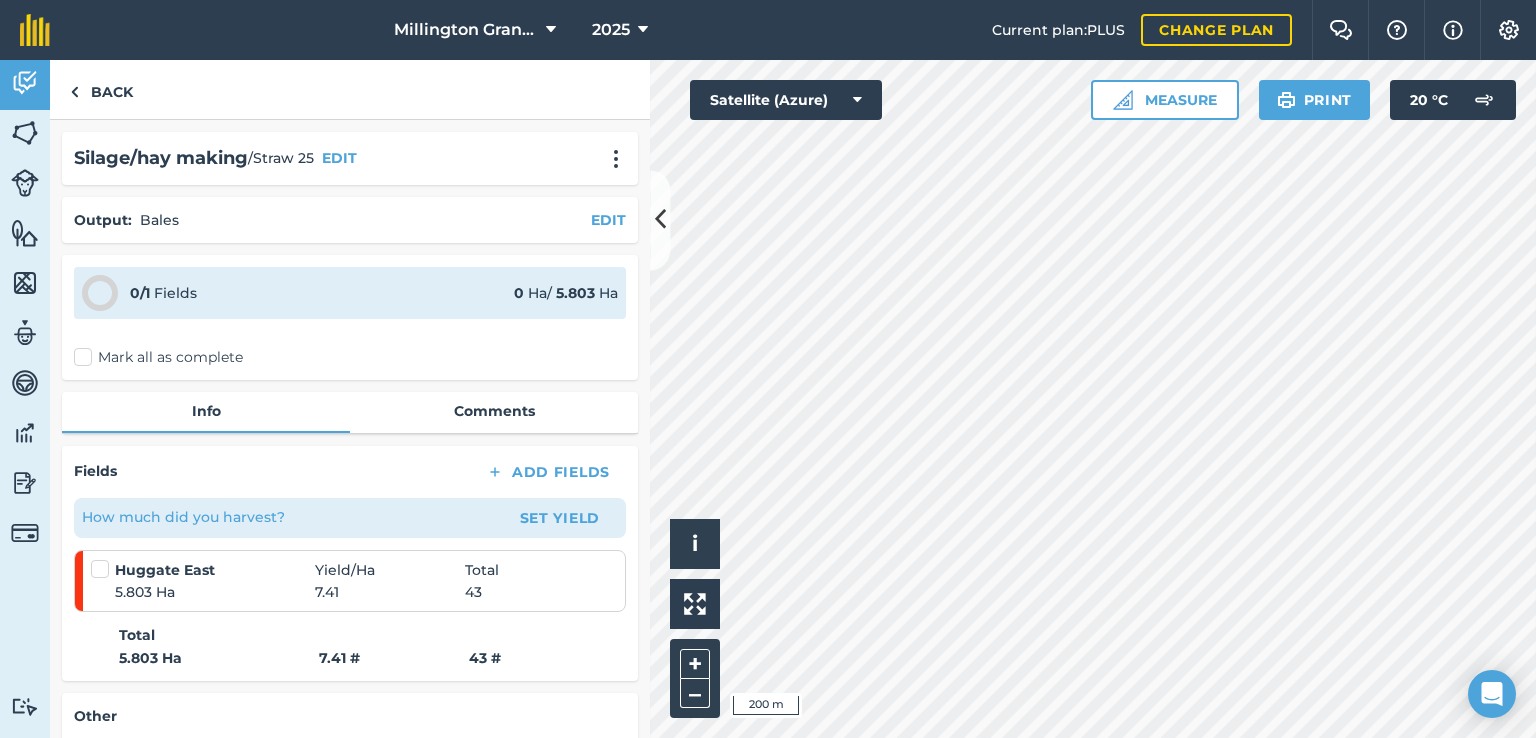 click at bounding box center [103, 559] 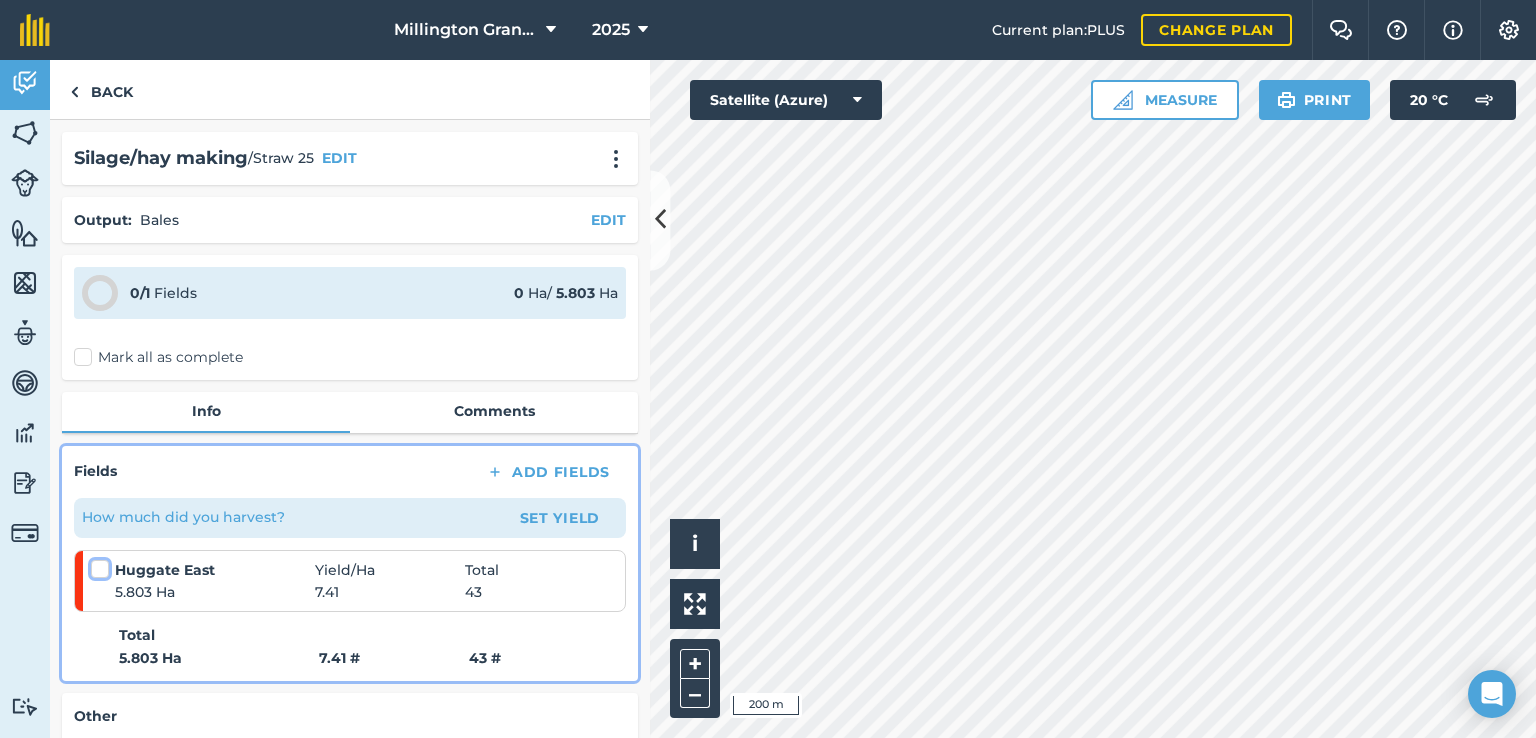 click at bounding box center (97, 565) 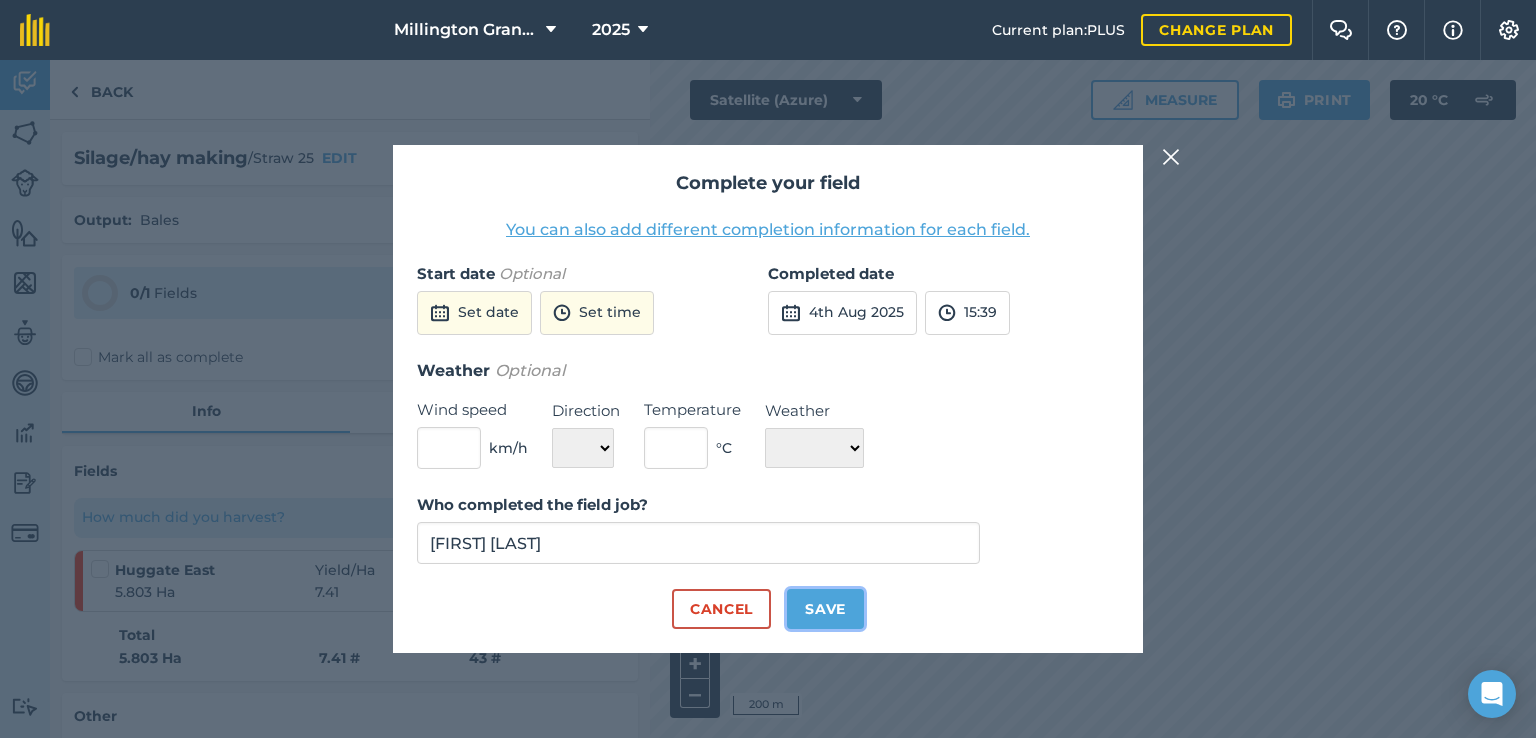 click on "Save" at bounding box center [825, 609] 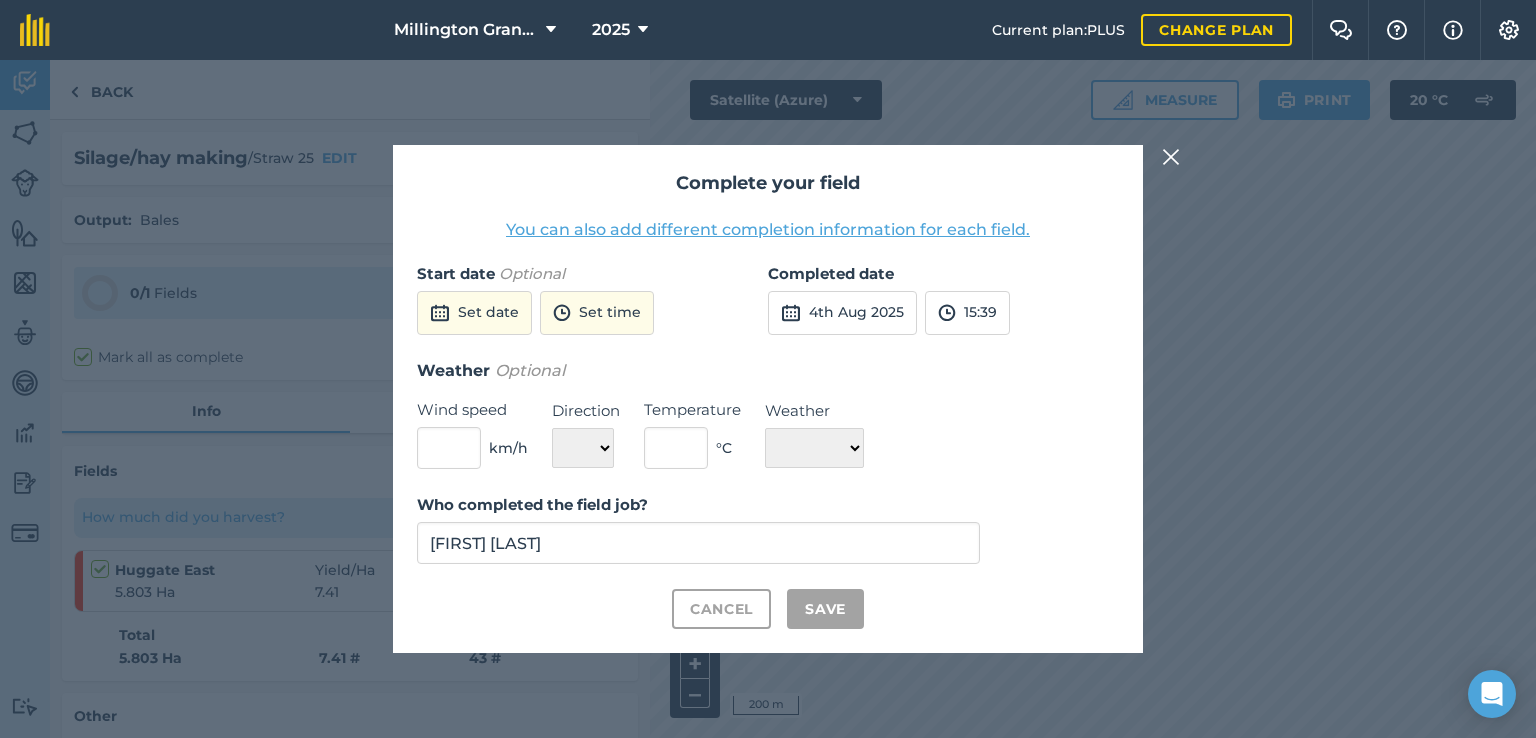 checkbox on "true" 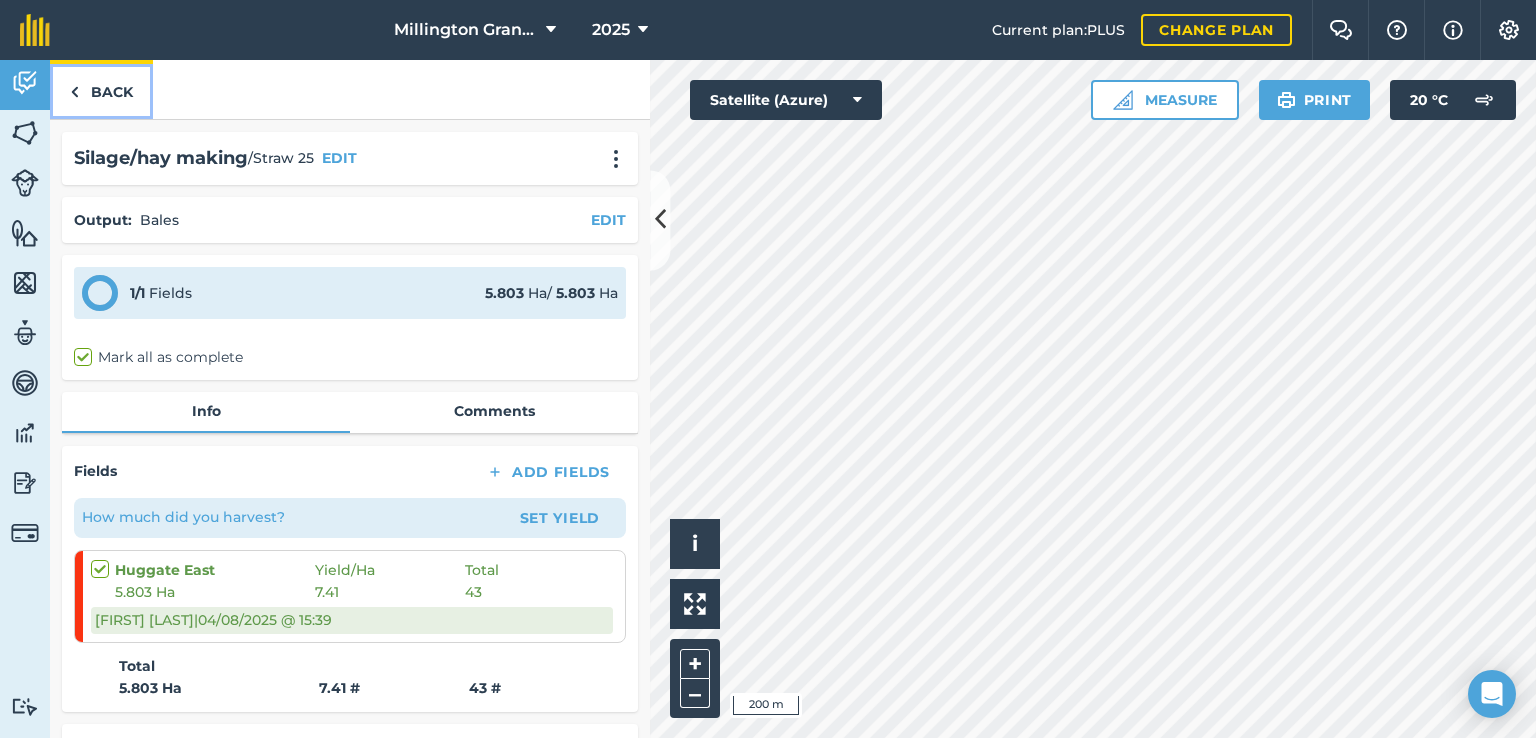 click on "Back" at bounding box center (101, 89) 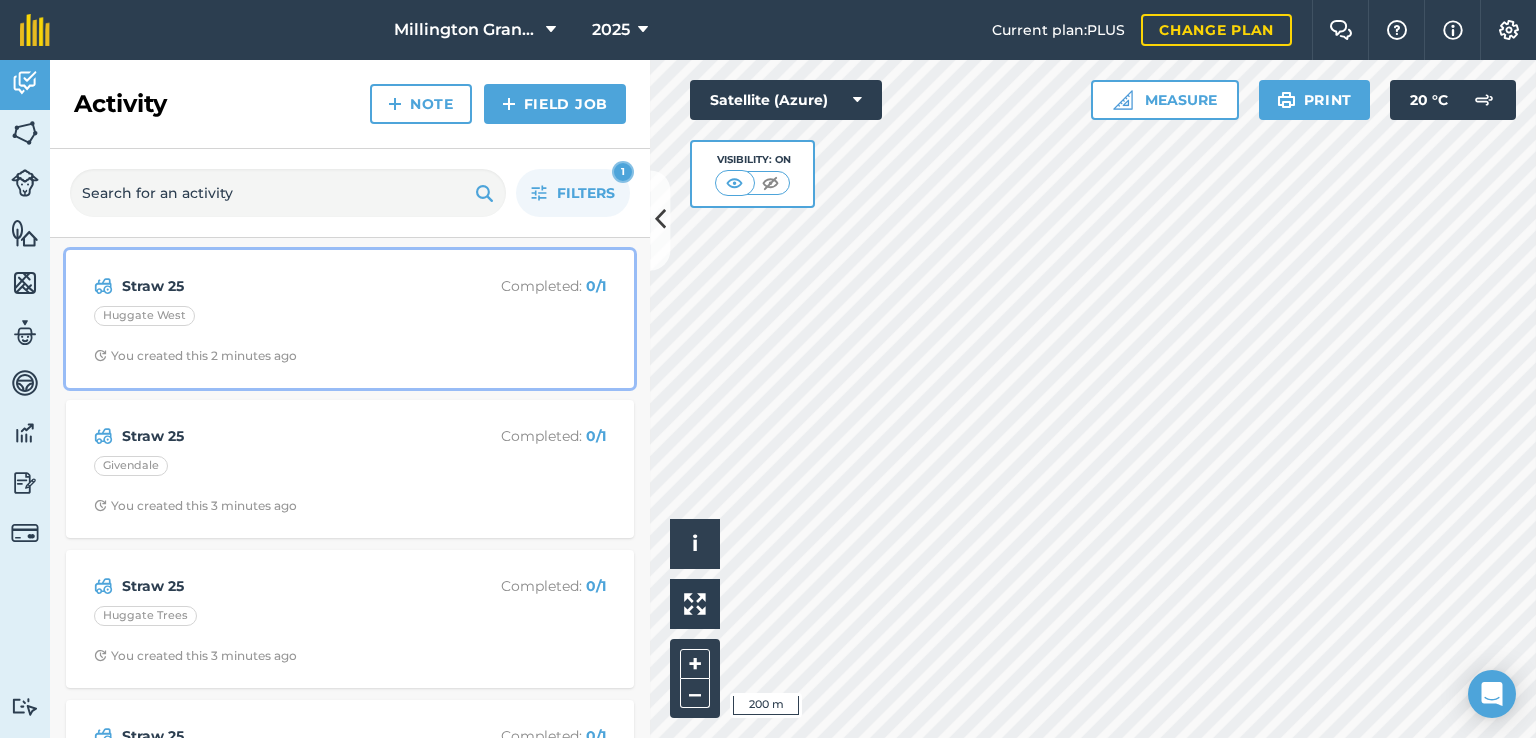 click on "Straw 25 Completed : 0 / 1 [LOCATION] You created this [TIME] ago" at bounding box center [350, 319] 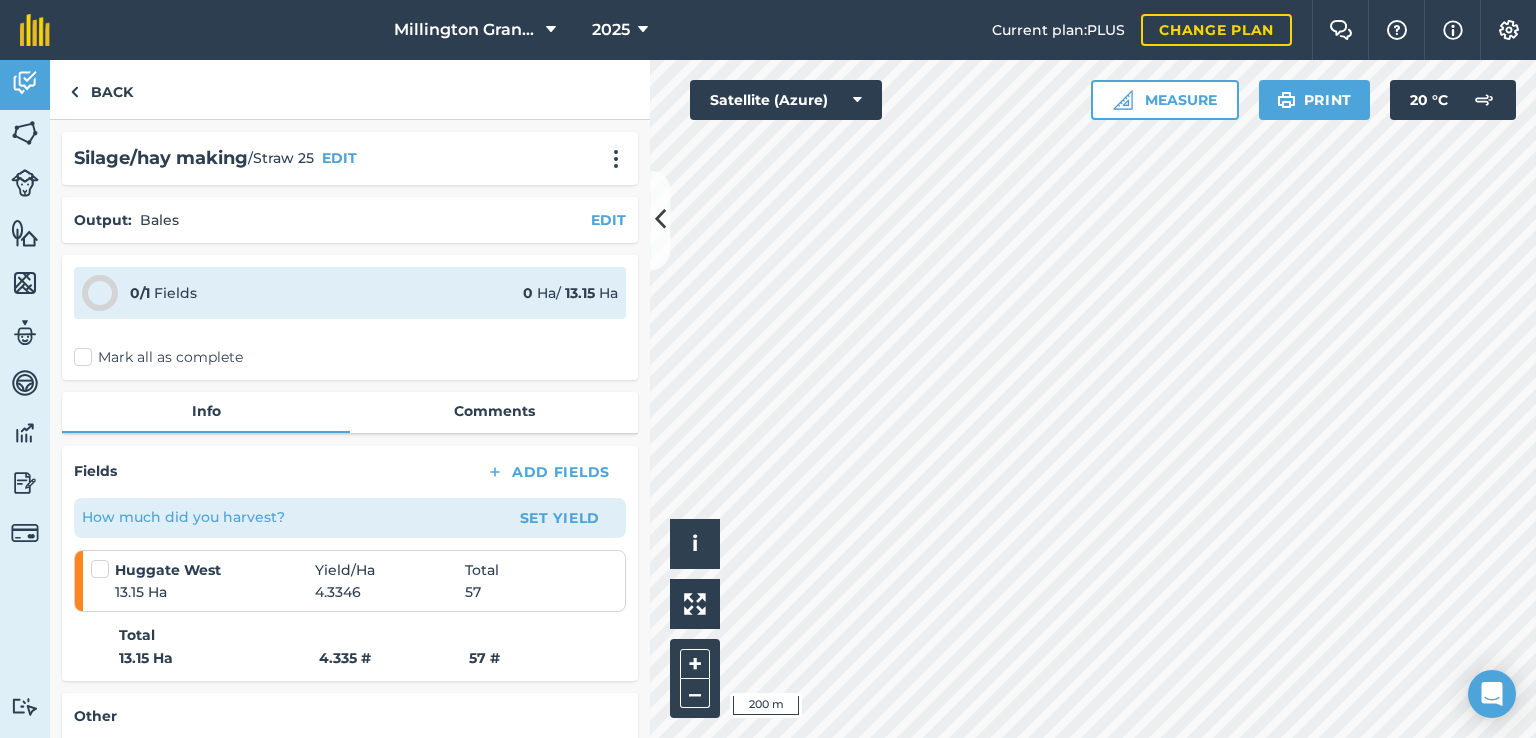 click at bounding box center [103, 559] 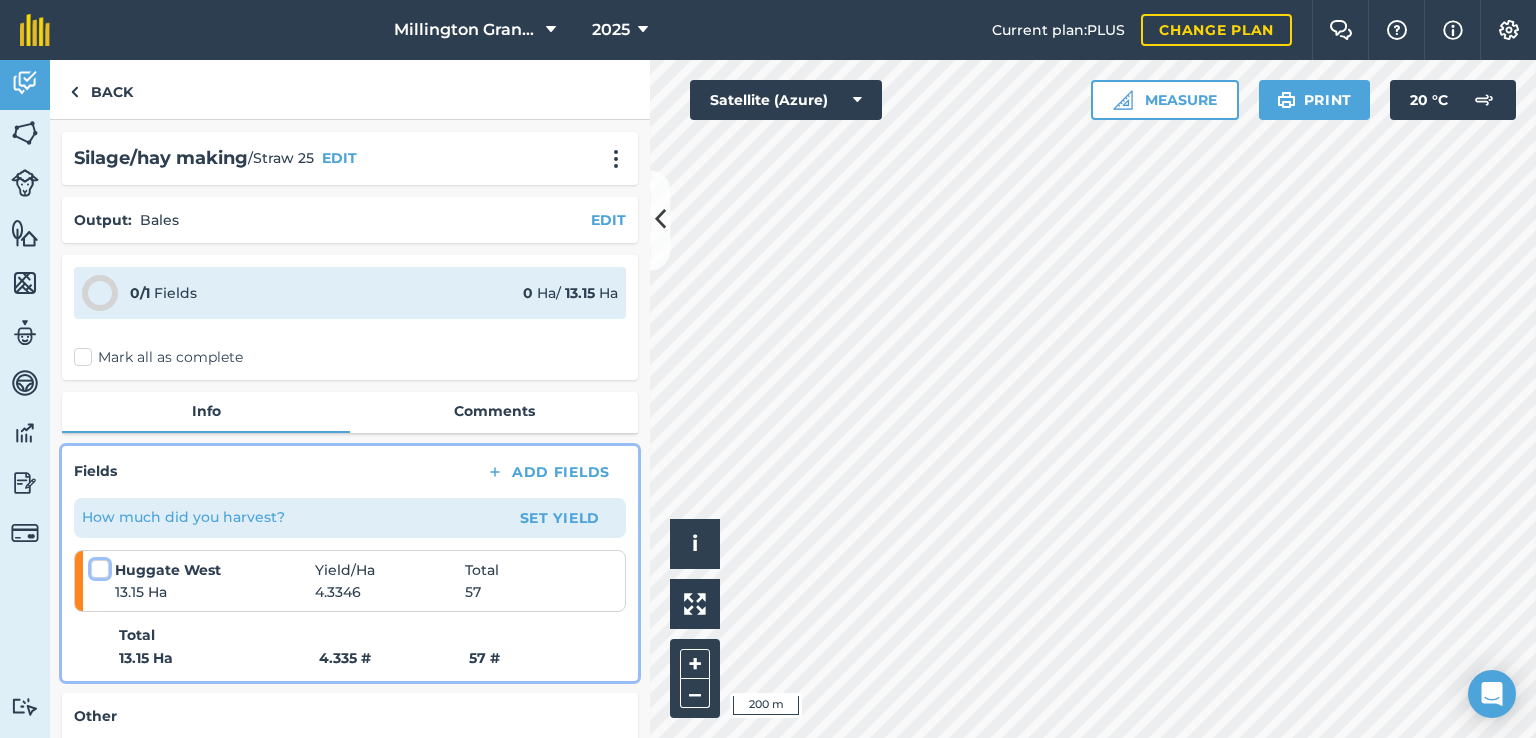 click at bounding box center (97, 565) 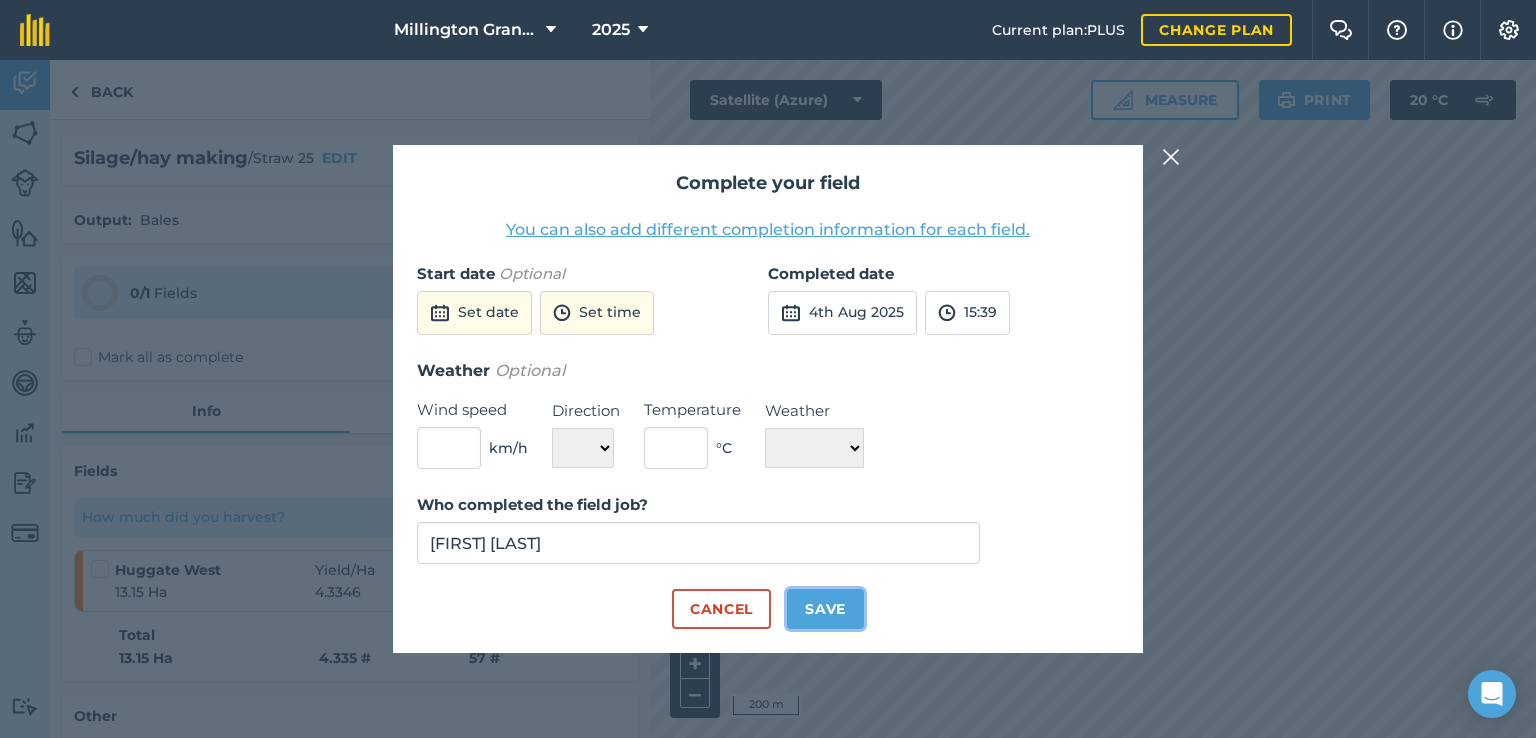 click on "Save" at bounding box center [825, 609] 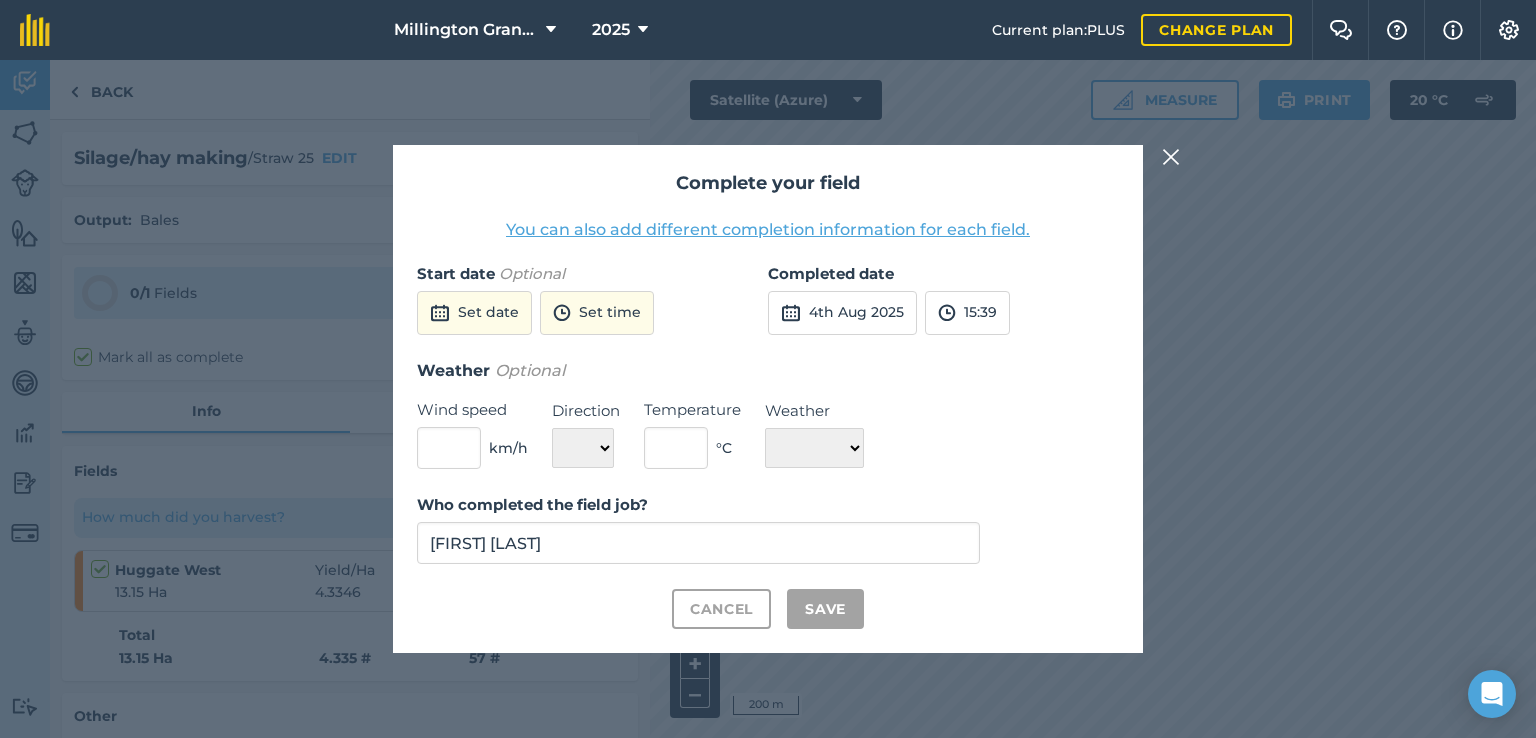 checkbox on "true" 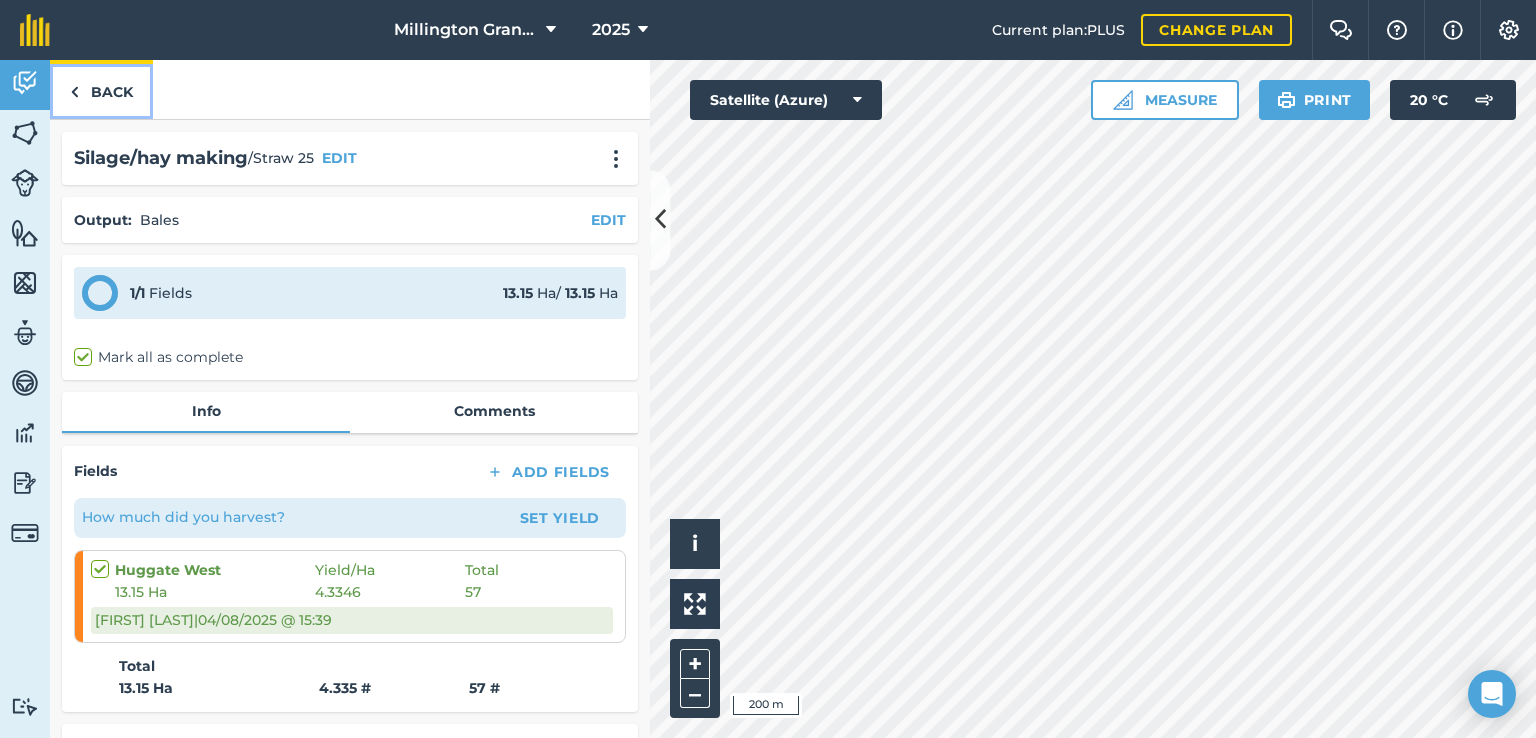 click on "Back" at bounding box center (101, 89) 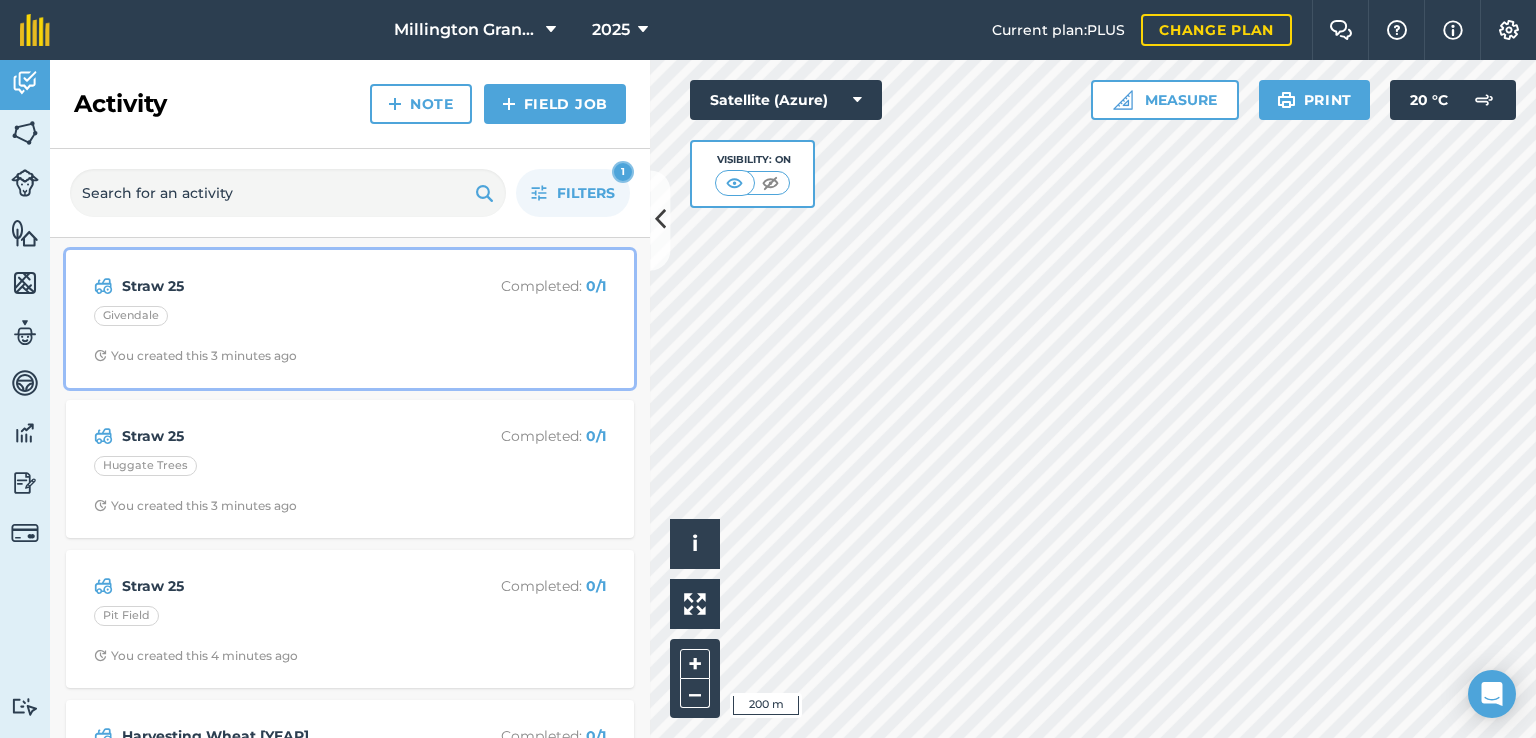 click on "Straw 25 Completed : 0 / 1 [LOCATION] You created this [TIME] ago" at bounding box center [350, 319] 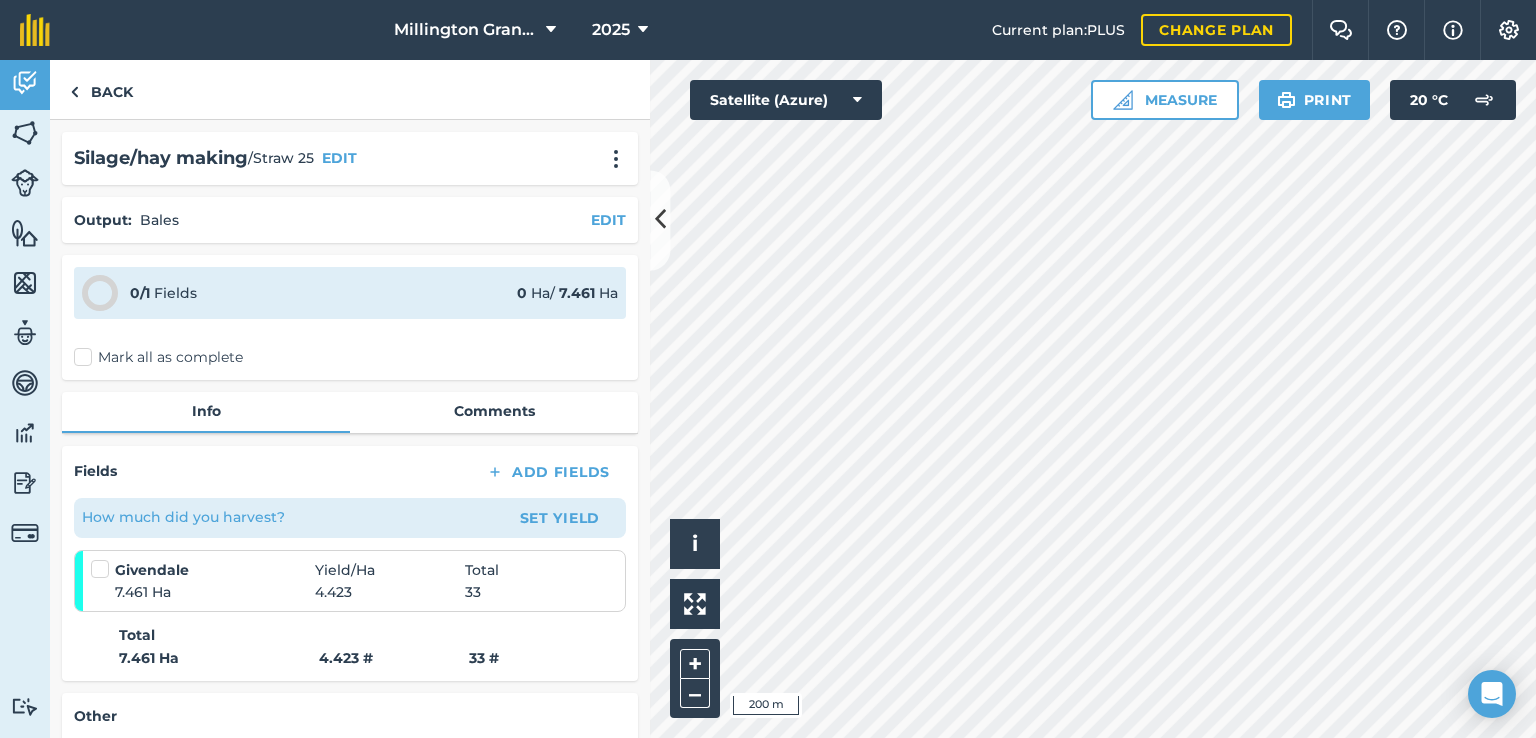 click at bounding box center (103, 559) 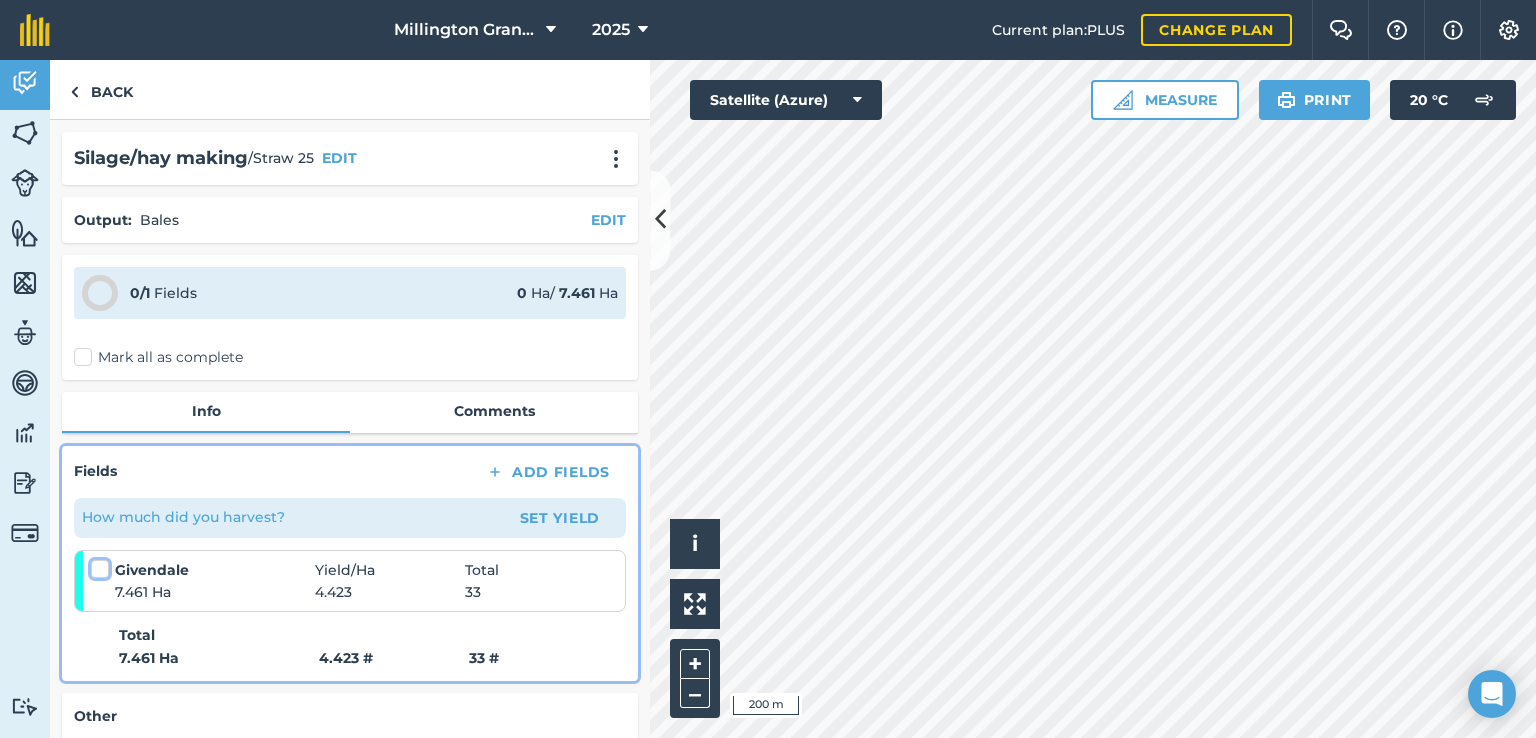 click at bounding box center [97, 565] 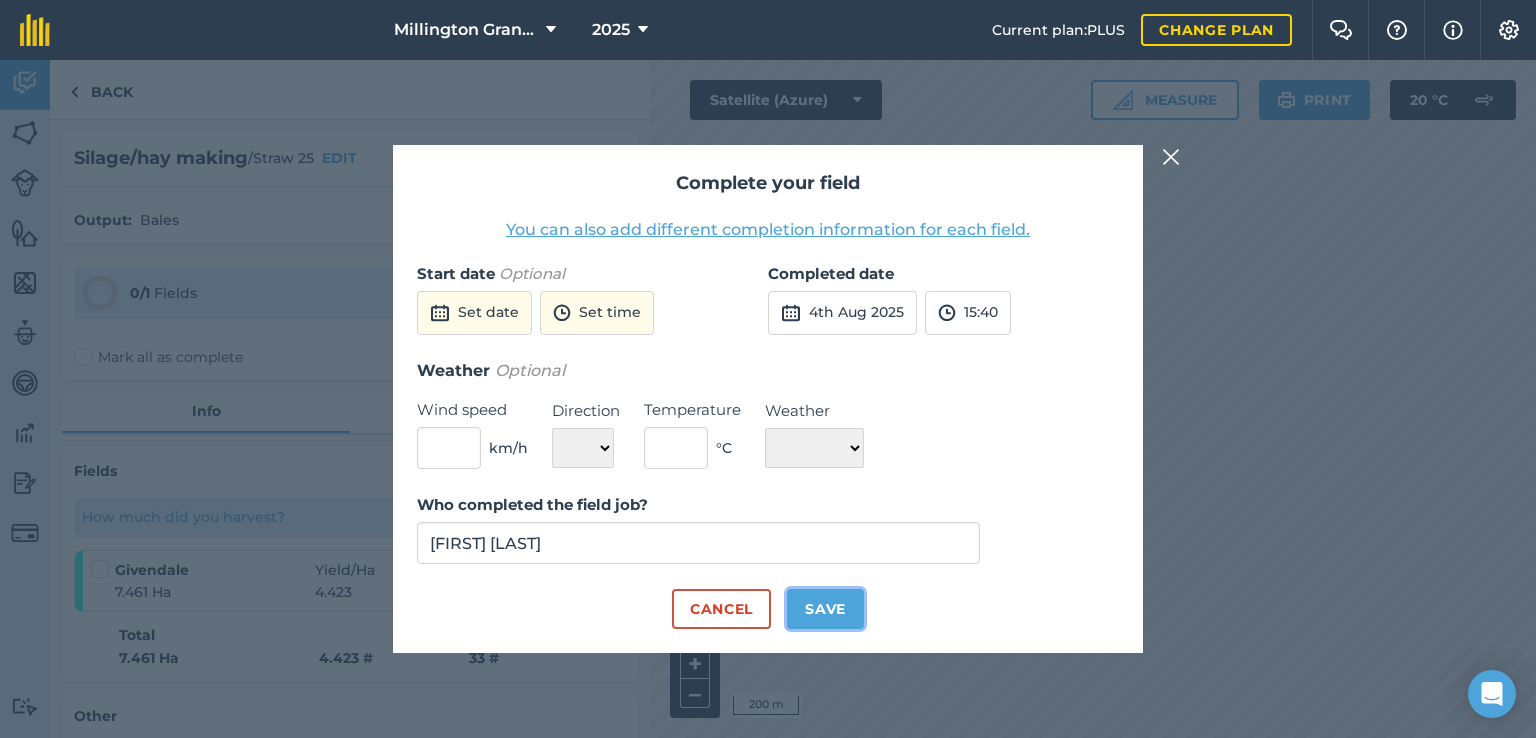 click on "Save" at bounding box center (825, 609) 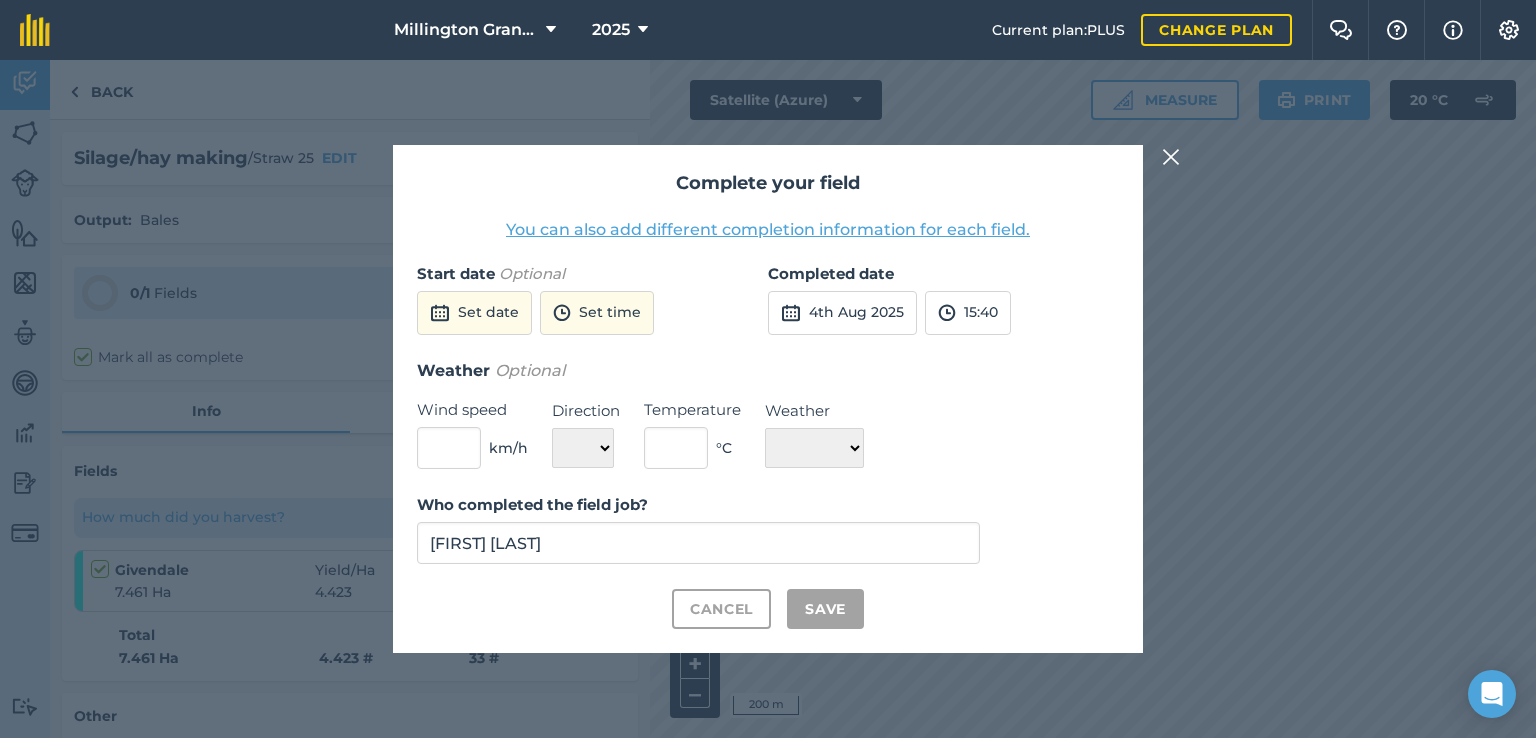 checkbox on "true" 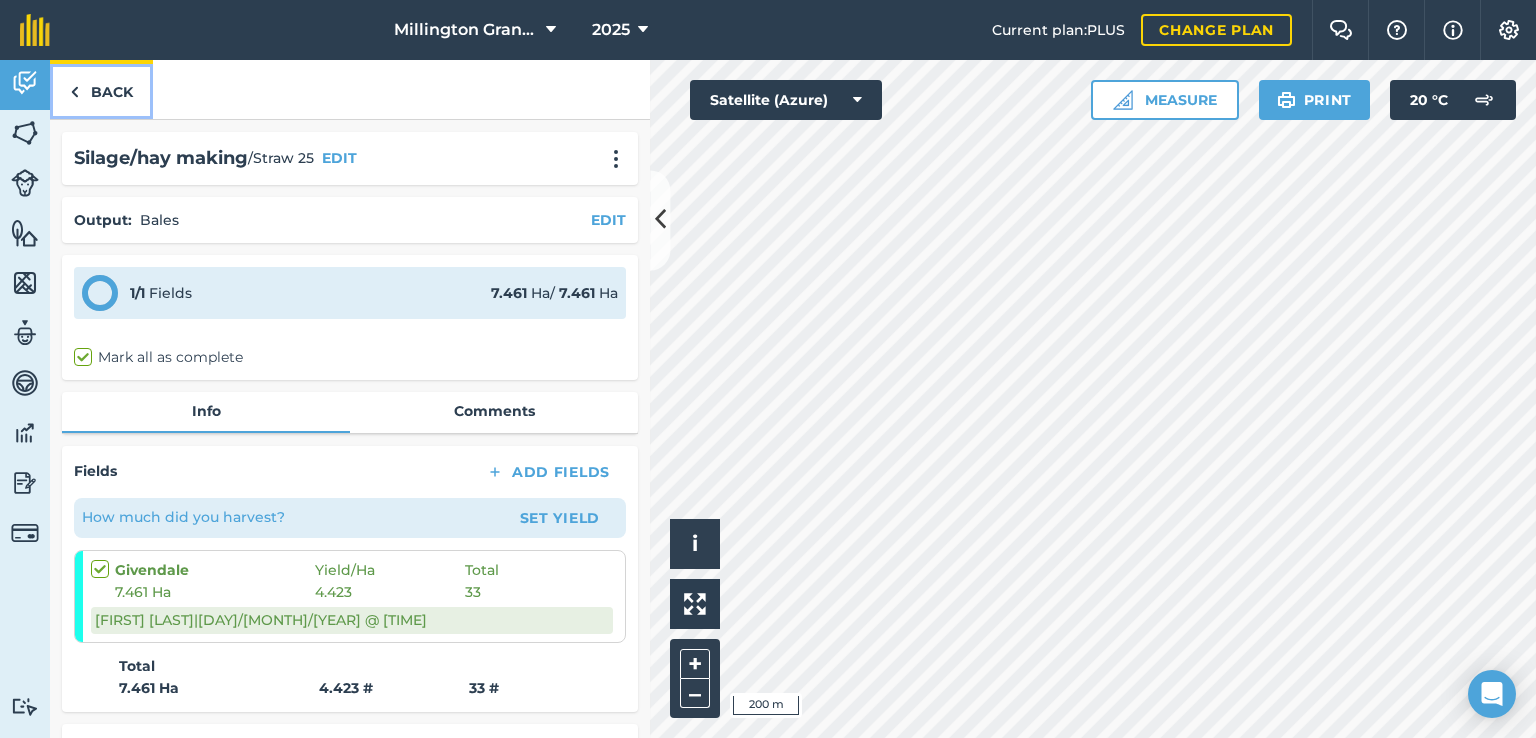 click on "Back" at bounding box center [101, 89] 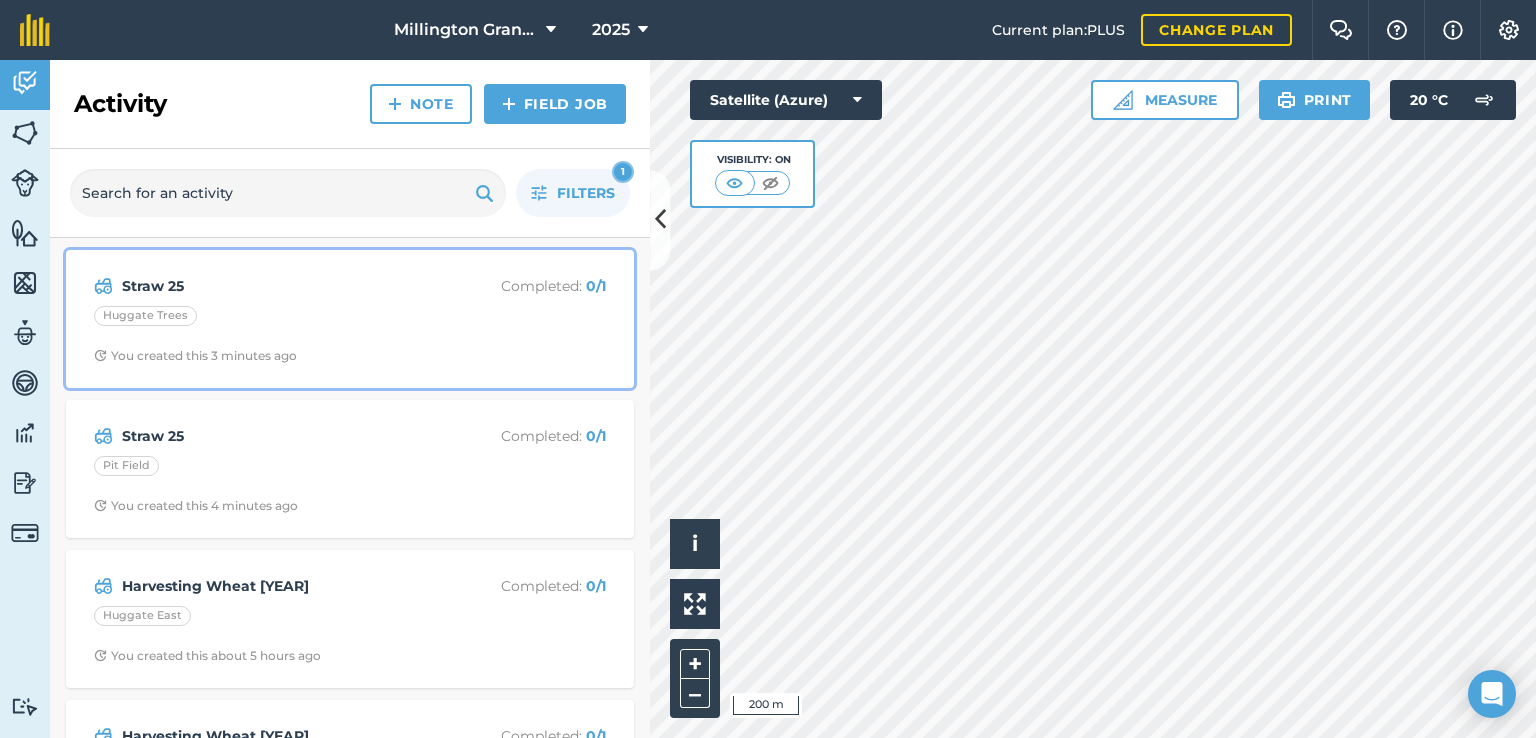 click on "Completed :   0 / 1 Huggate Trees You created this 3 minutes ago" at bounding box center [350, 319] 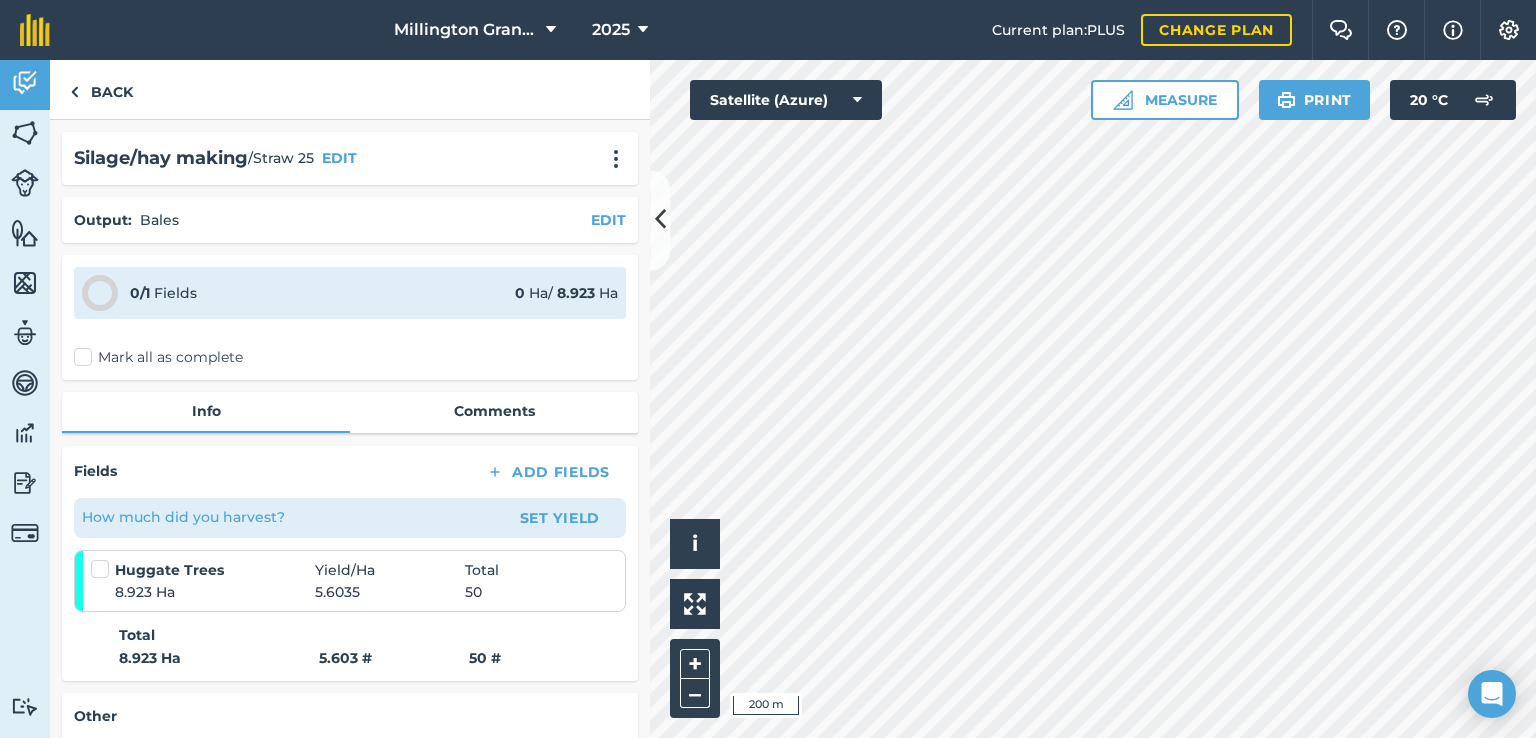 click at bounding box center [103, 559] 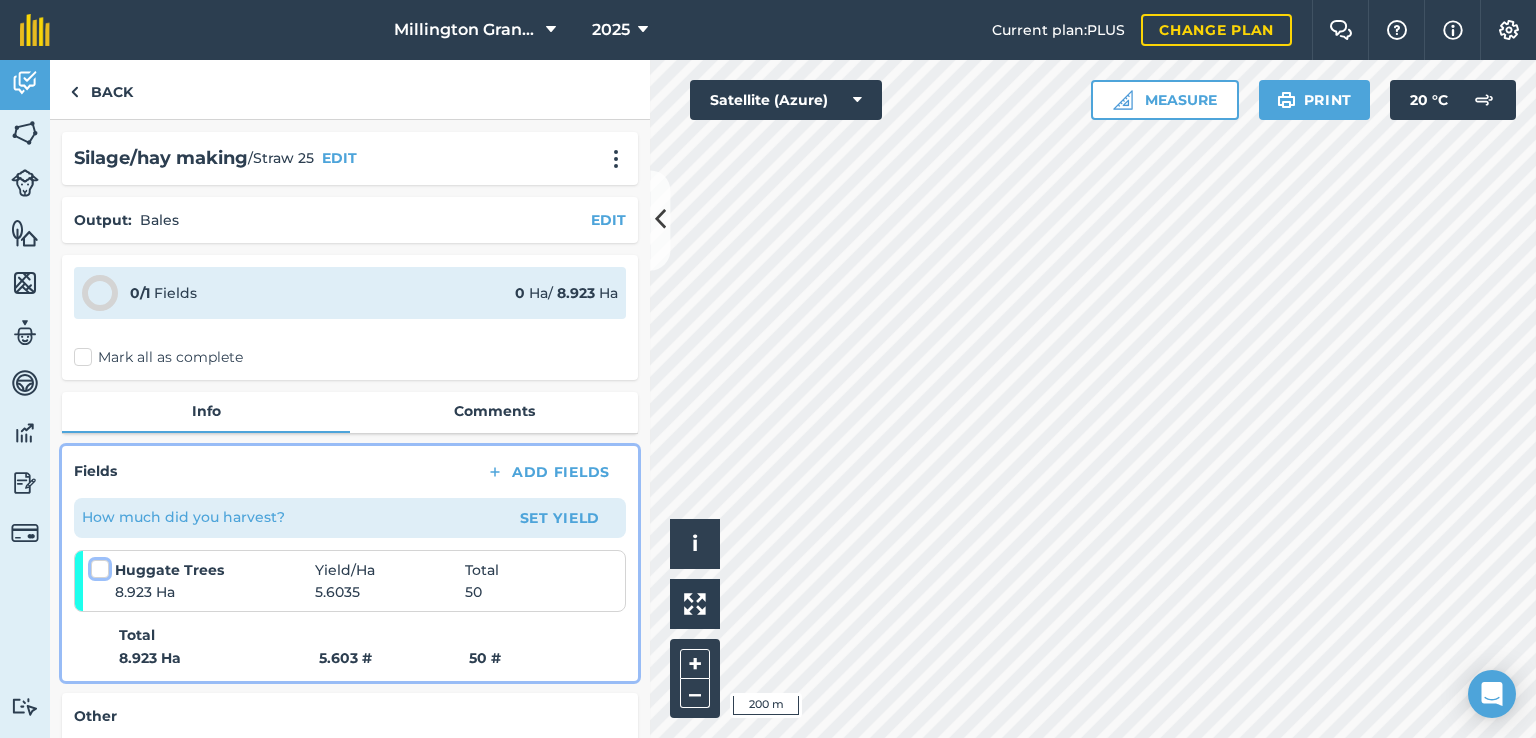 click at bounding box center [97, 565] 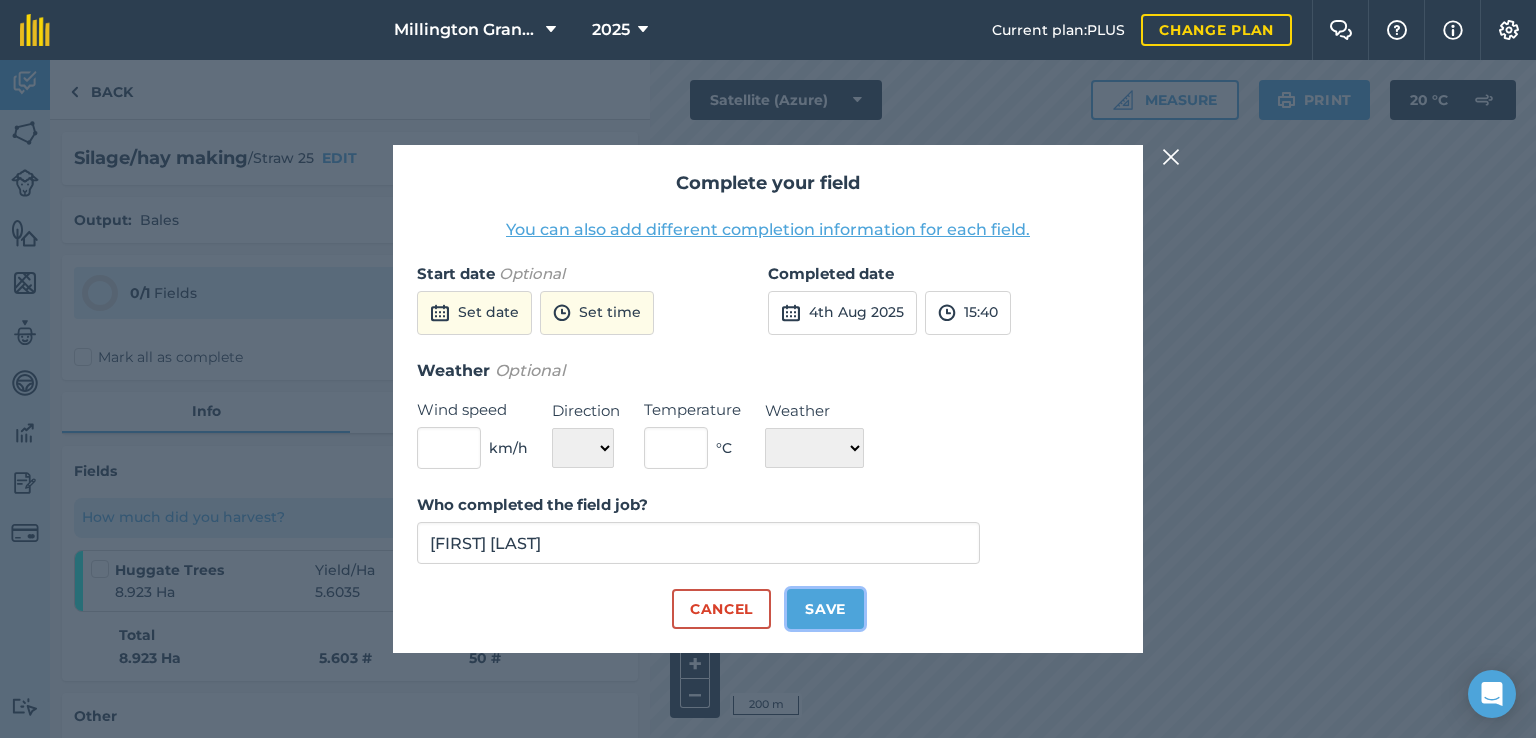 click on "Save" at bounding box center [825, 609] 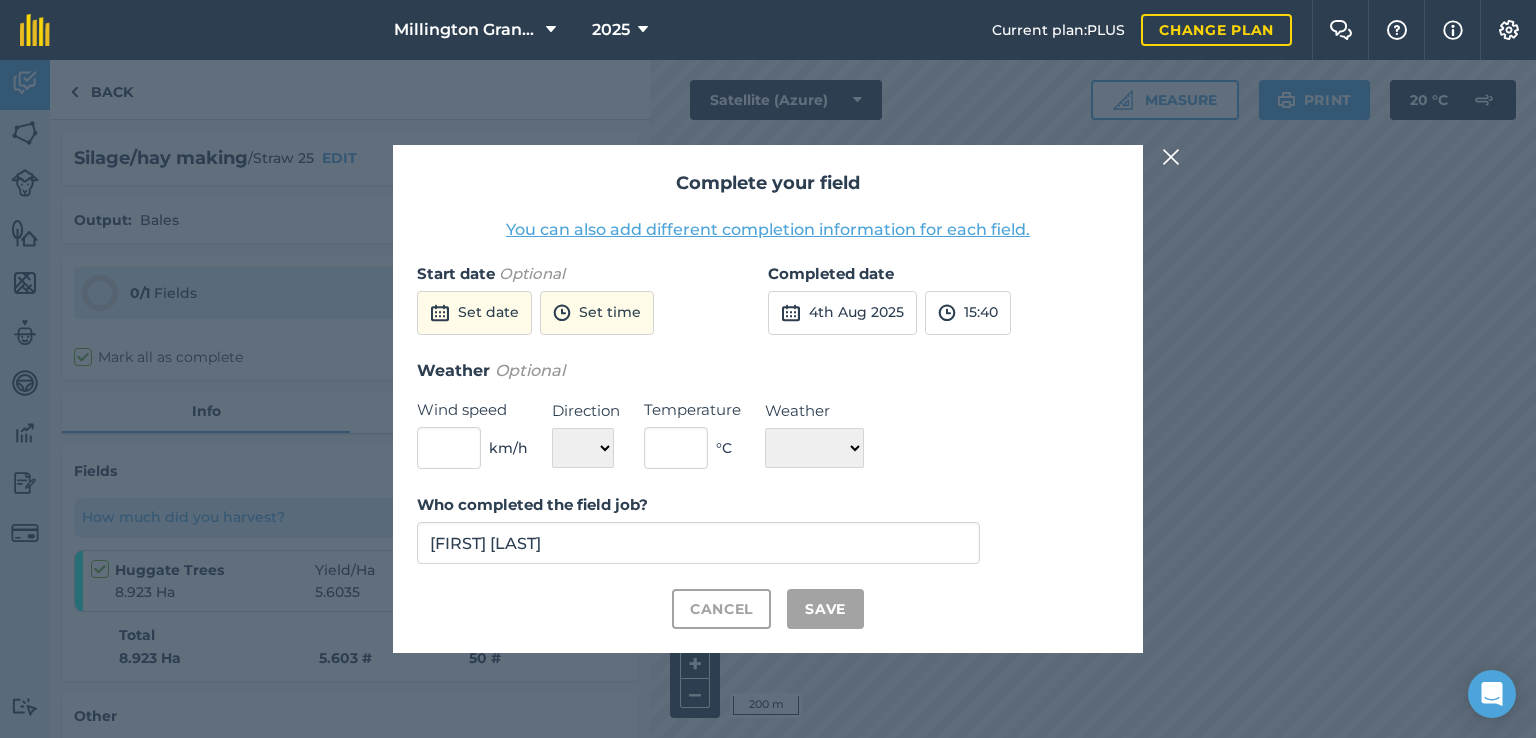 checkbox on "true" 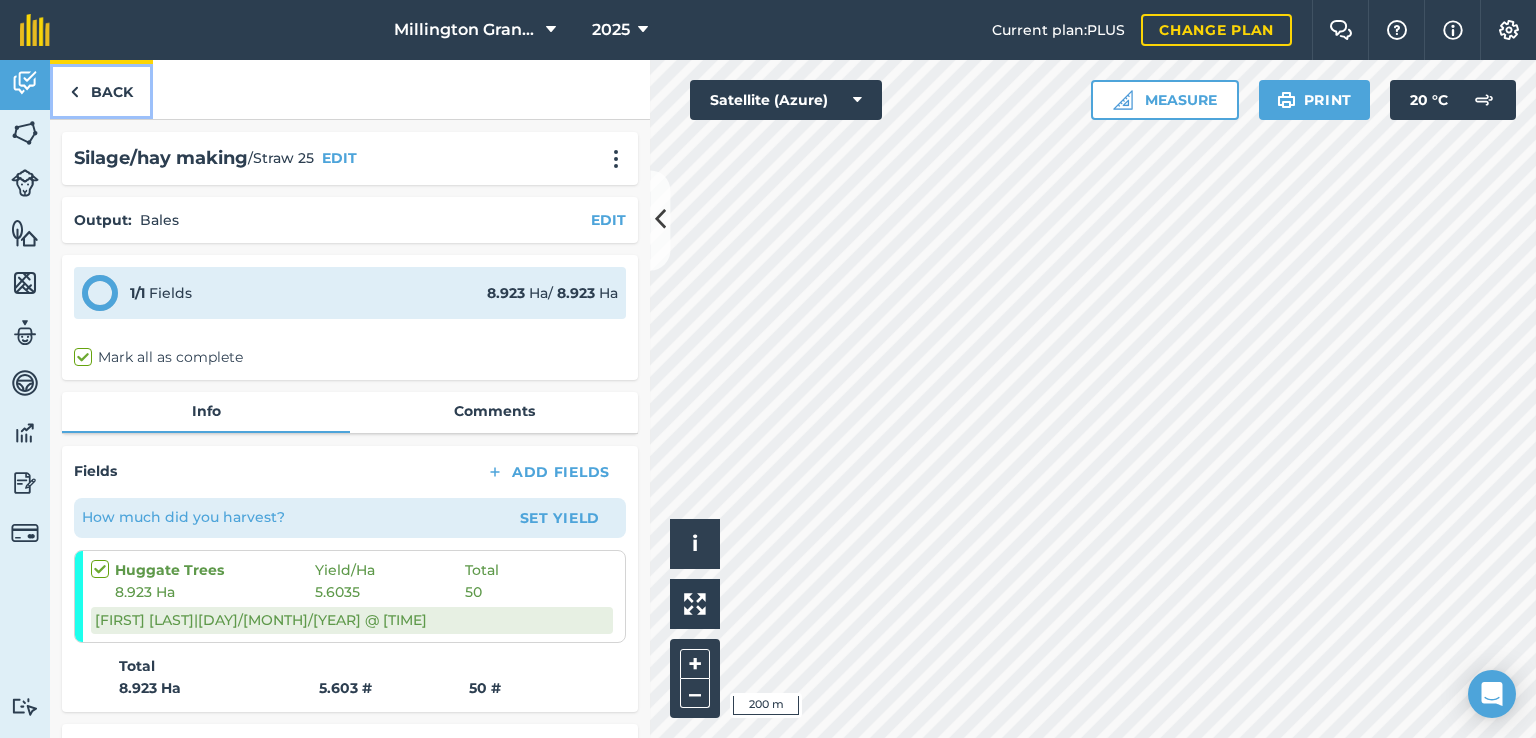 click on "Back" at bounding box center (101, 89) 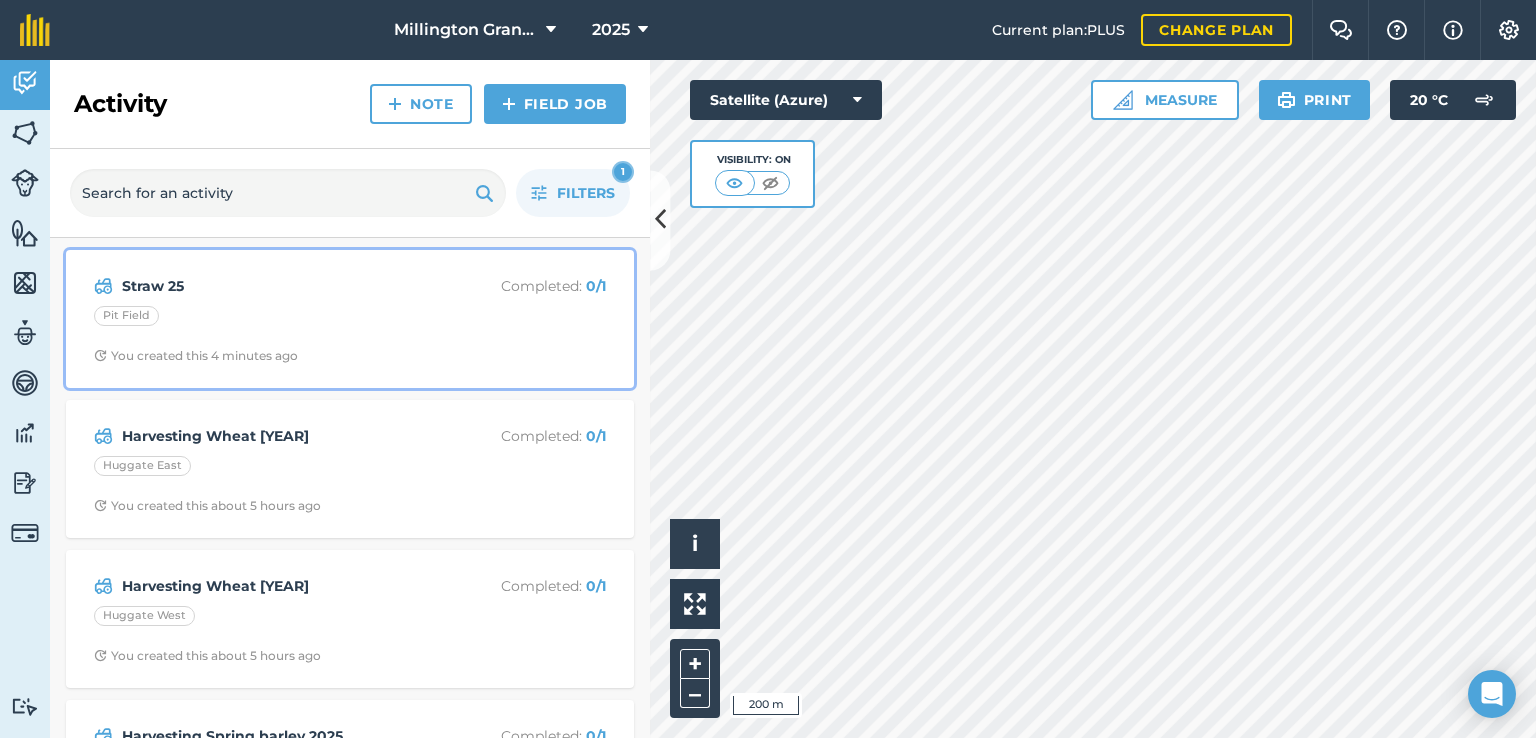 click on "Straw 25 Completed : 0 / 1 [LOCATION] You created this [TIME] ago" at bounding box center (350, 319) 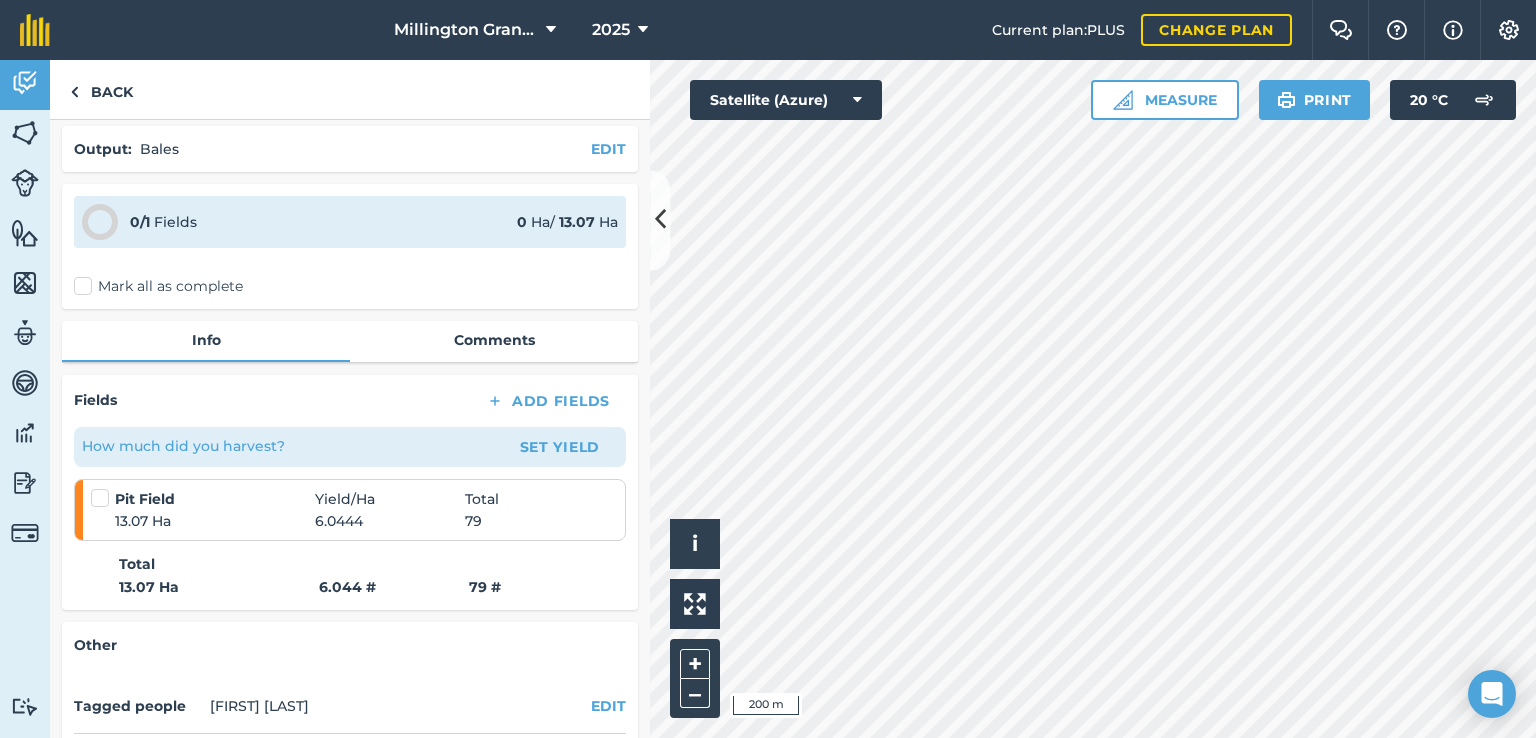 scroll, scrollTop: 100, scrollLeft: 0, axis: vertical 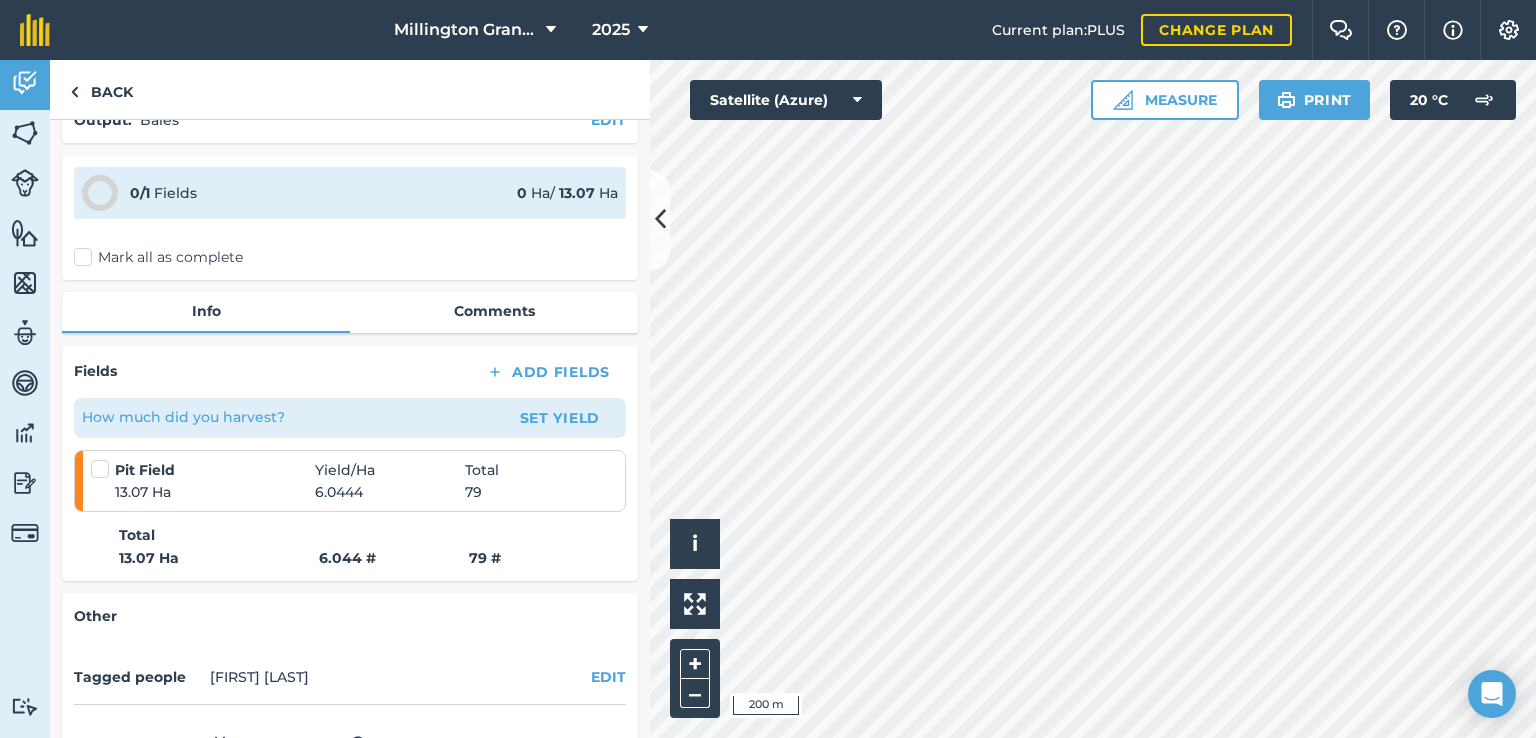click at bounding box center (103, 469) 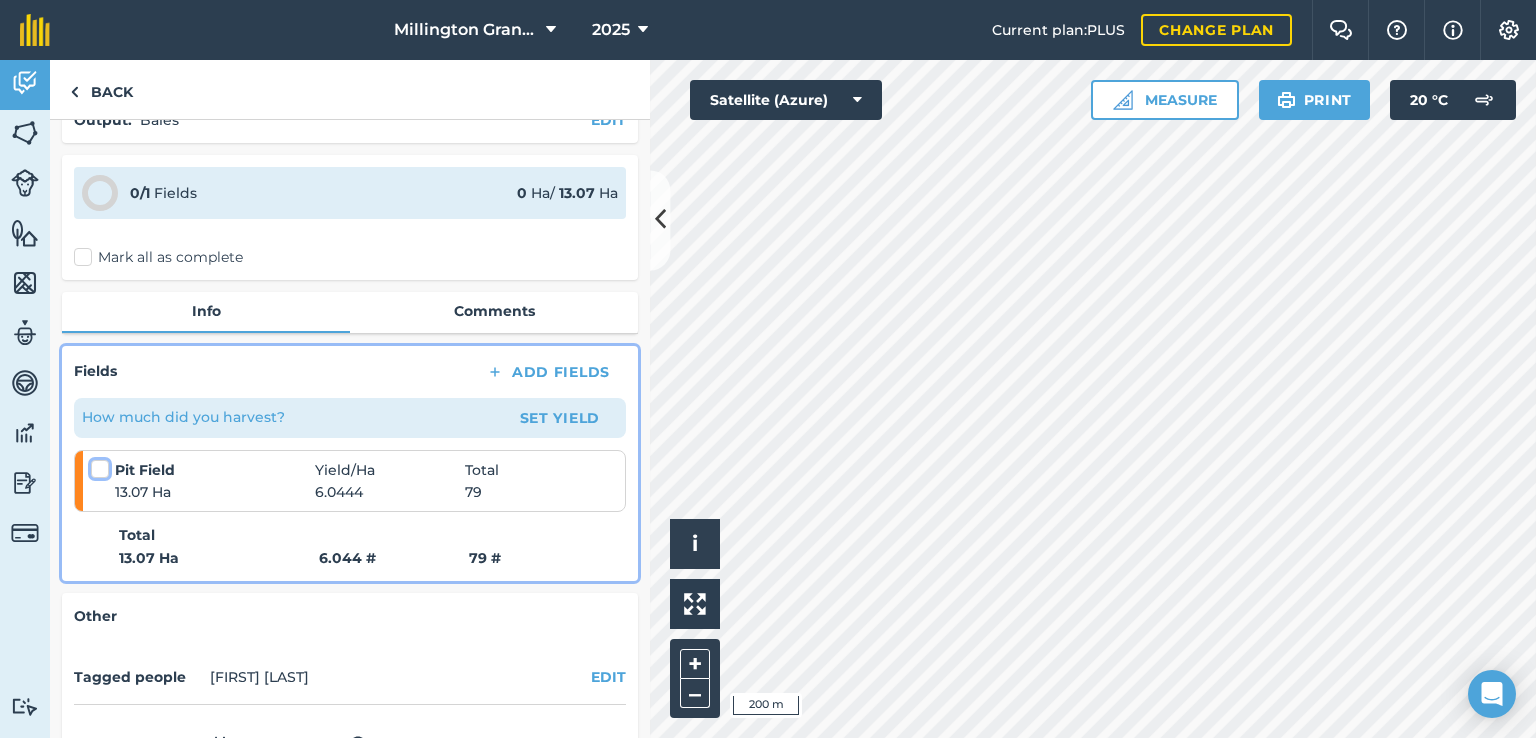 click at bounding box center (97, 465) 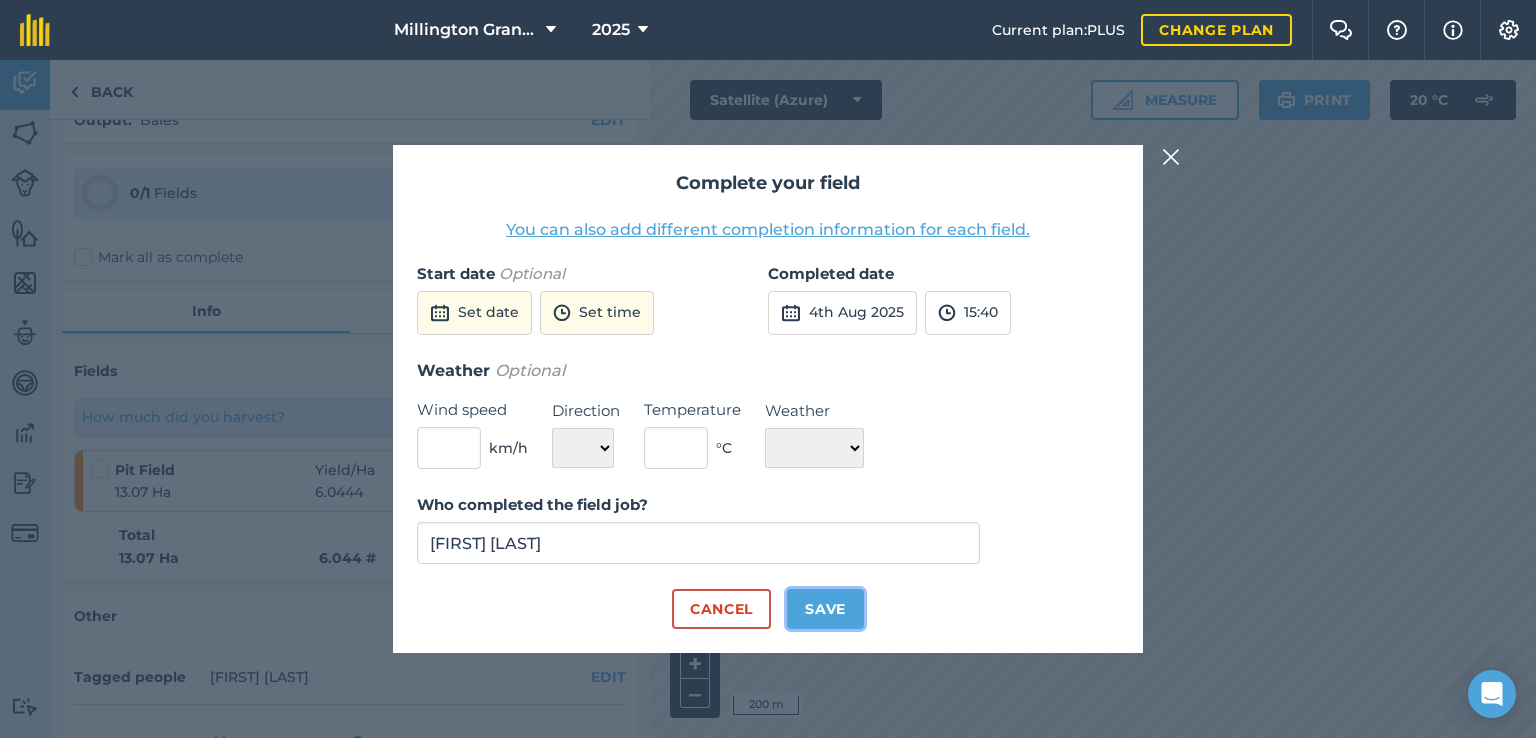 click on "Save" at bounding box center (825, 609) 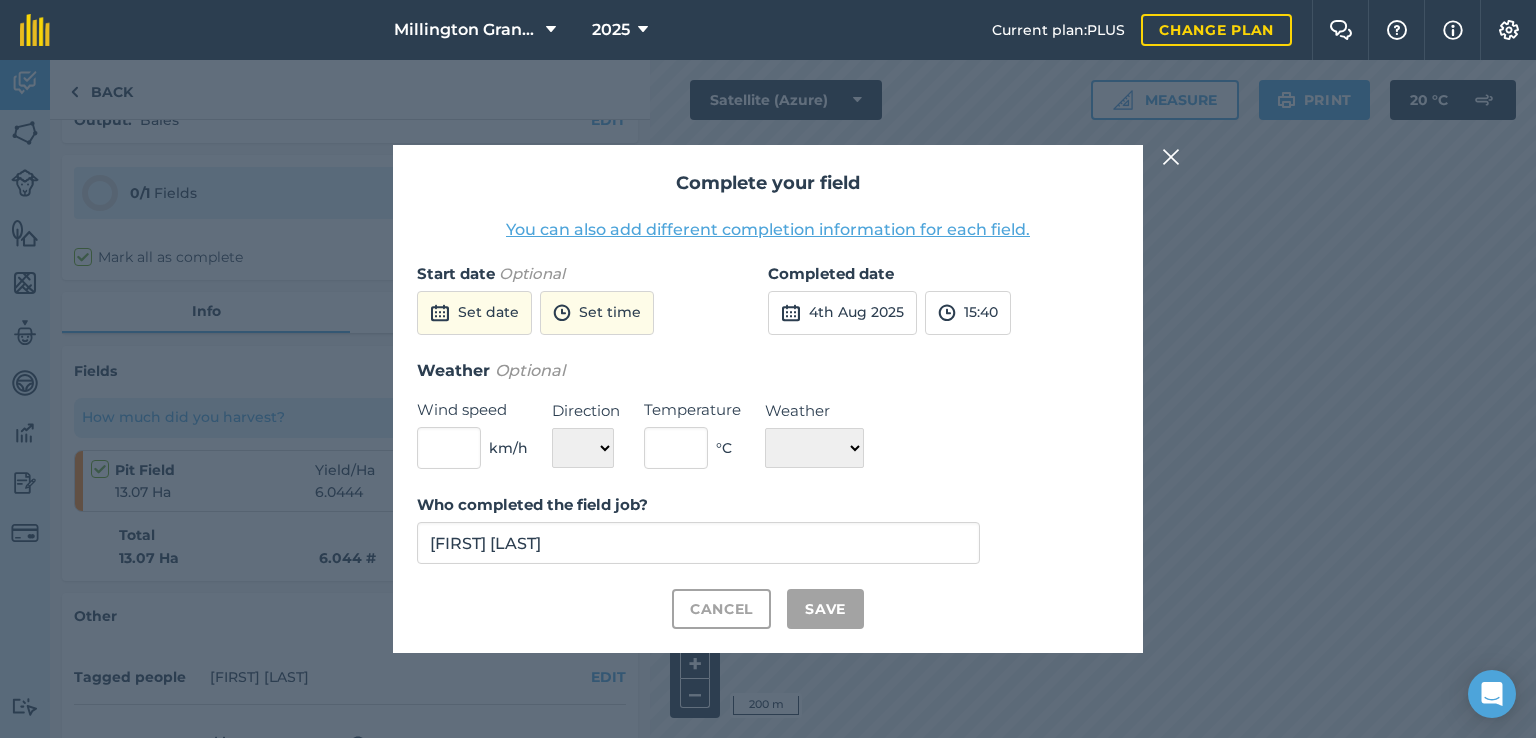 checkbox on "true" 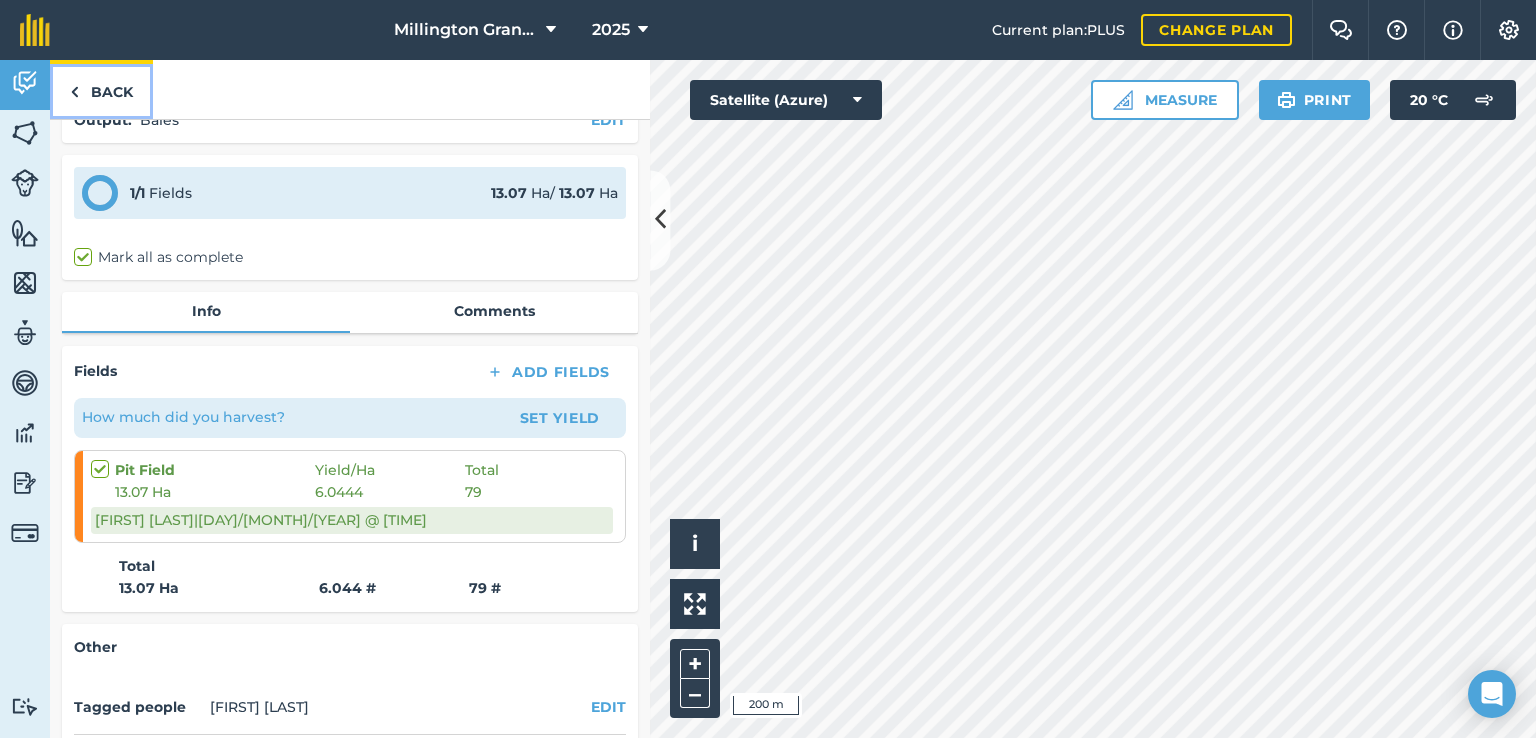 click on "Back" at bounding box center [101, 89] 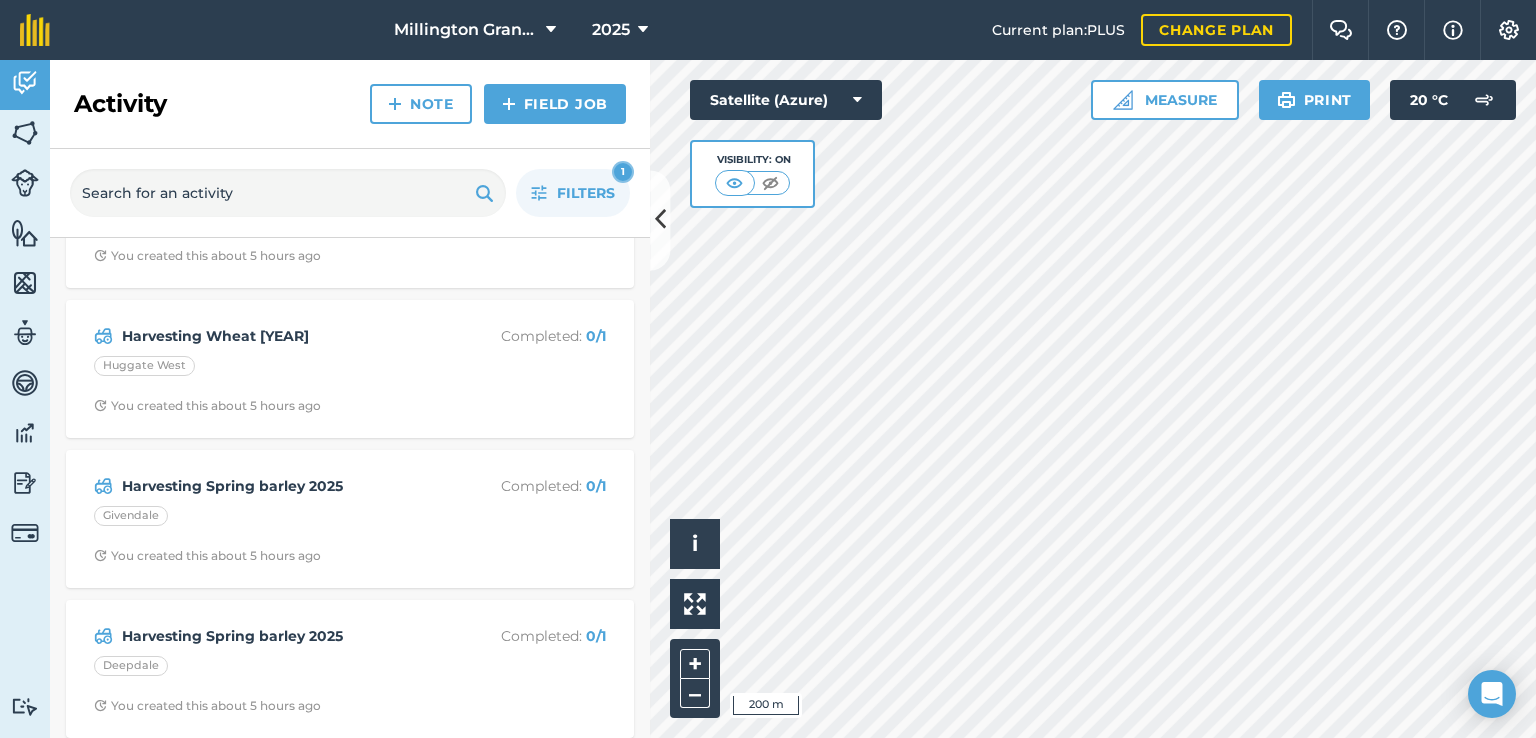 scroll, scrollTop: 0, scrollLeft: 0, axis: both 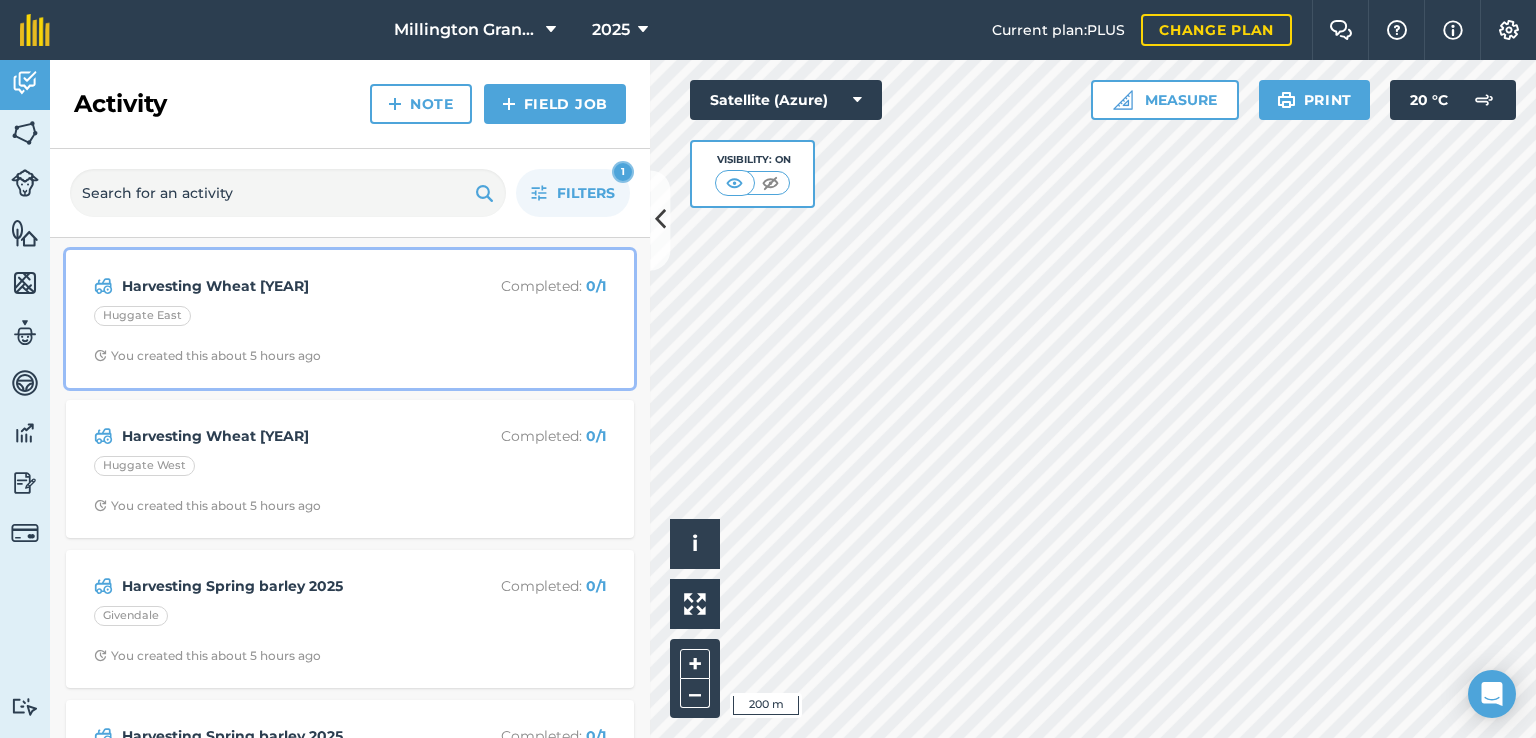click on "Huggate East" at bounding box center (350, 319) 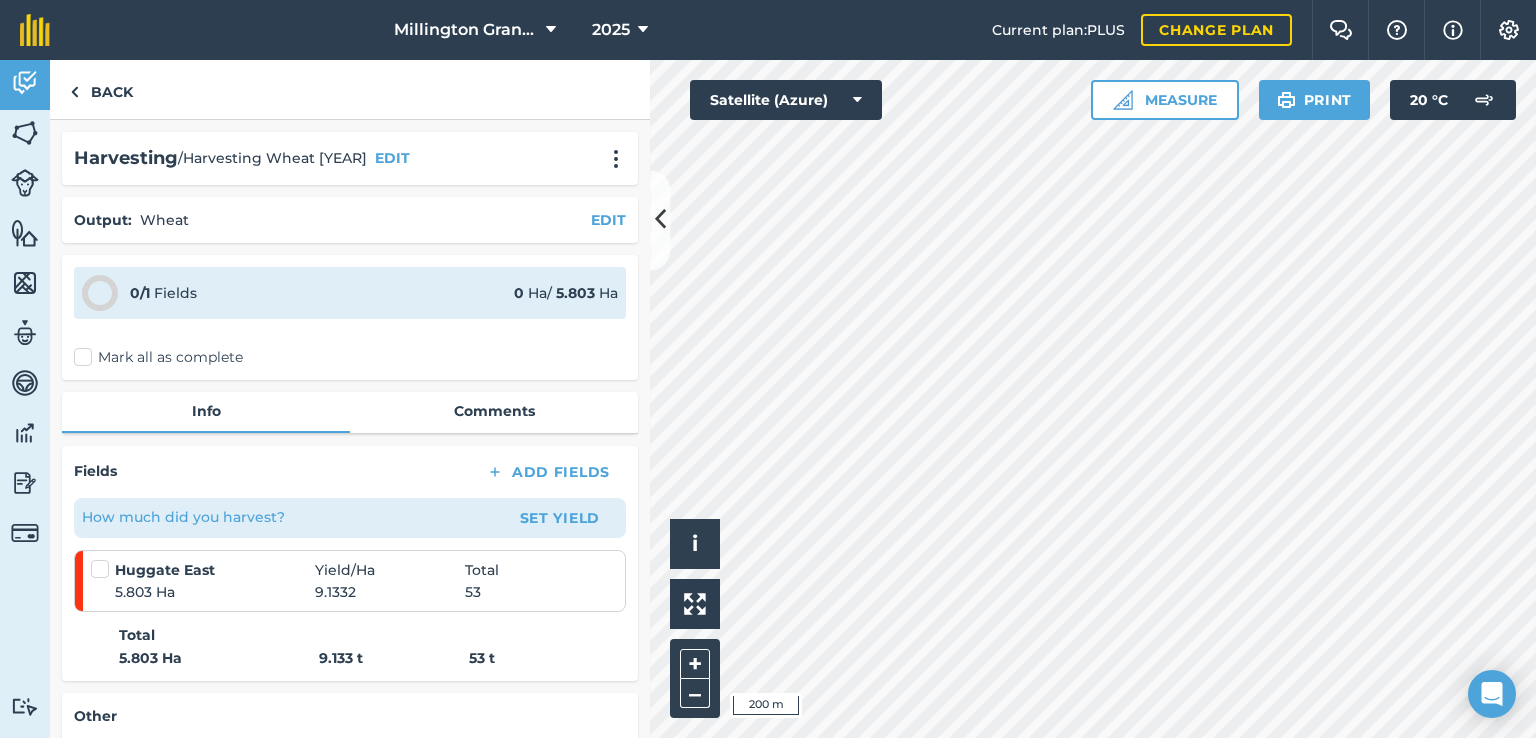click at bounding box center (103, 559) 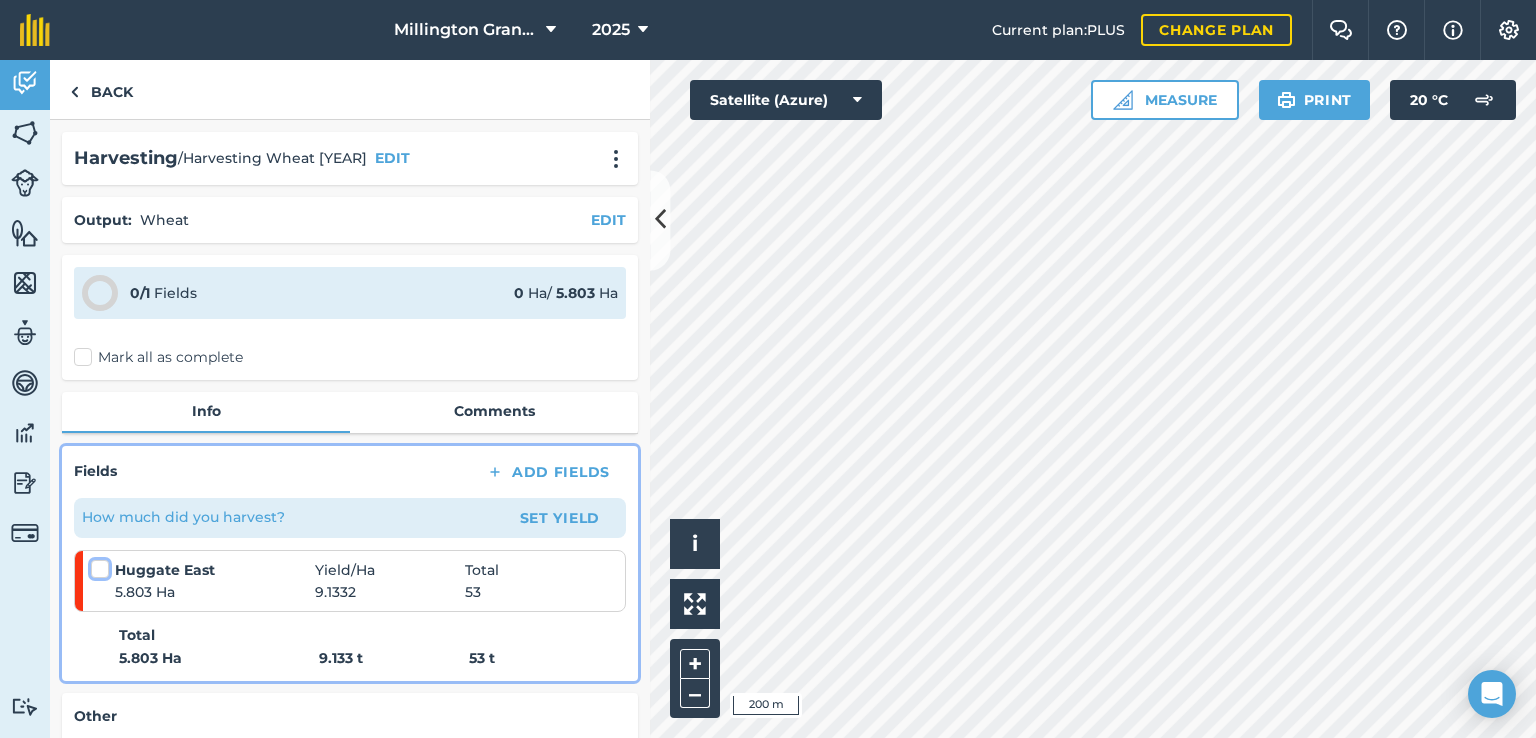 click at bounding box center (97, 565) 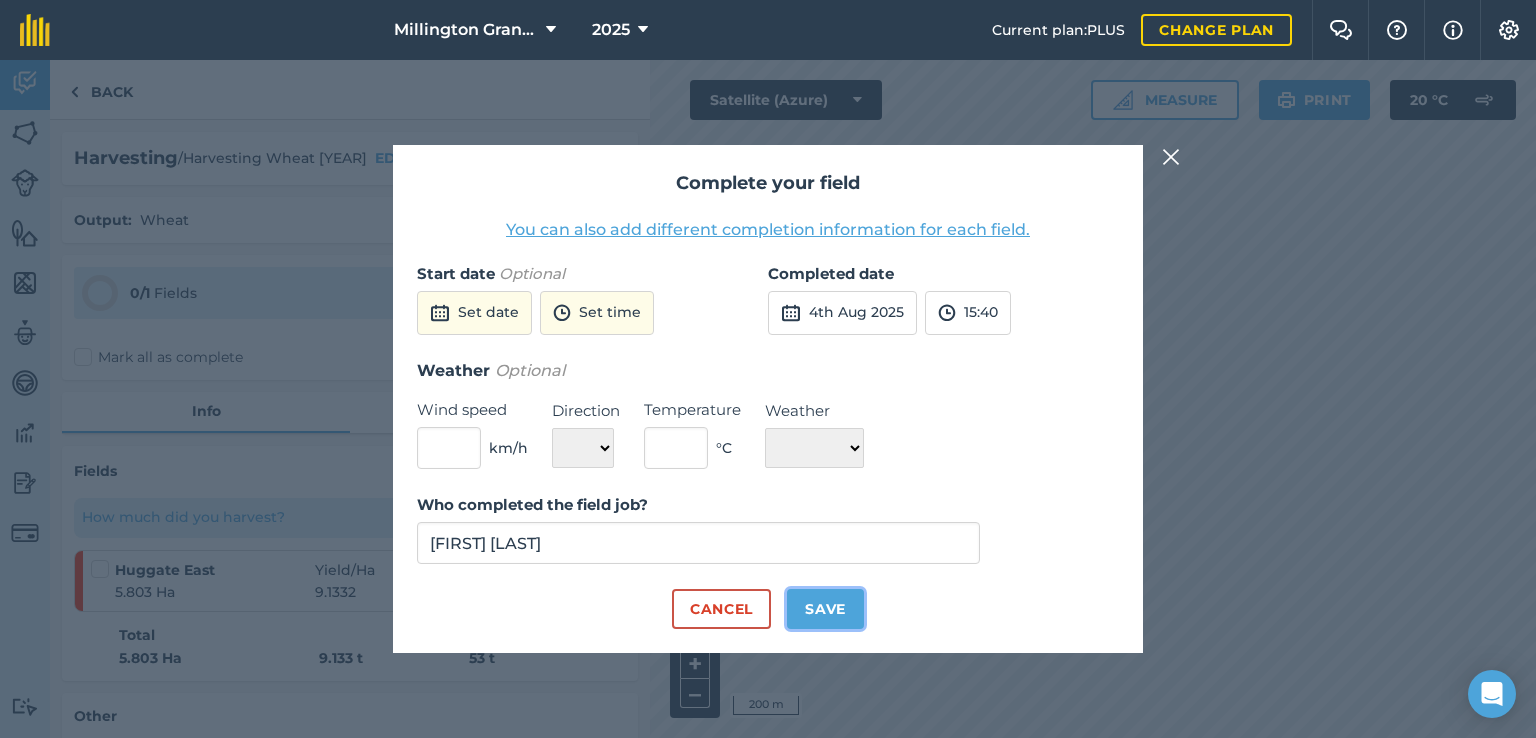 click on "Save" at bounding box center (825, 609) 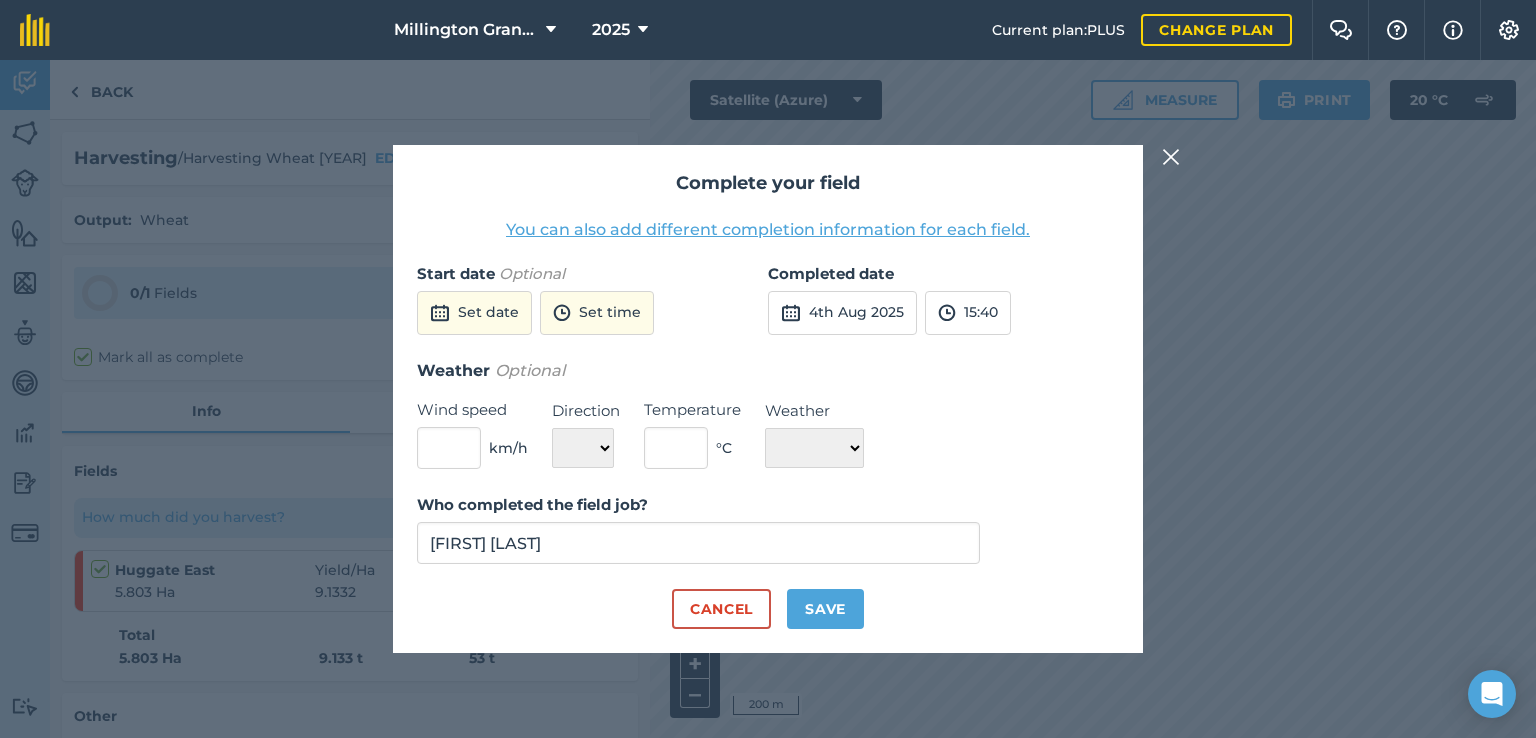checkbox on "true" 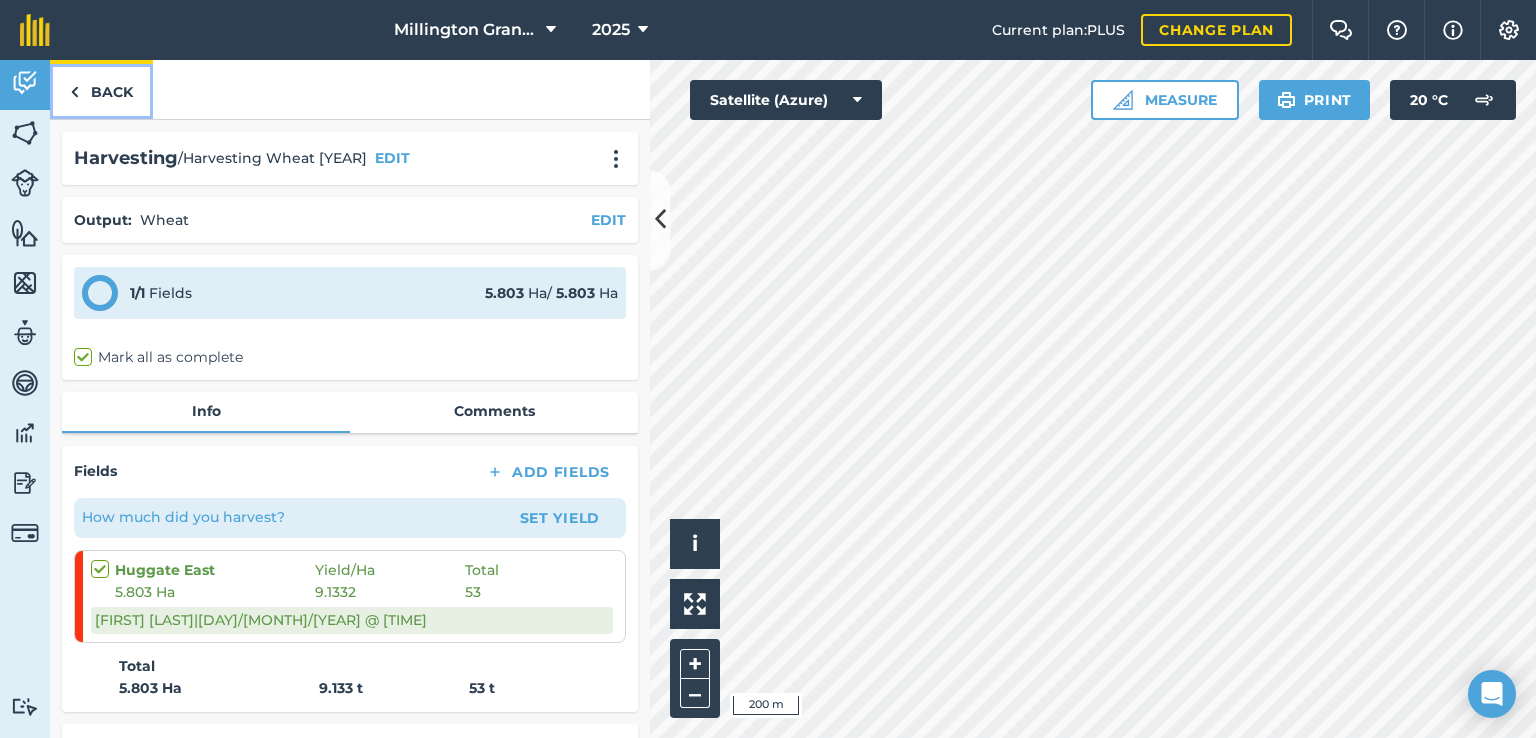 click on "Back" at bounding box center [101, 89] 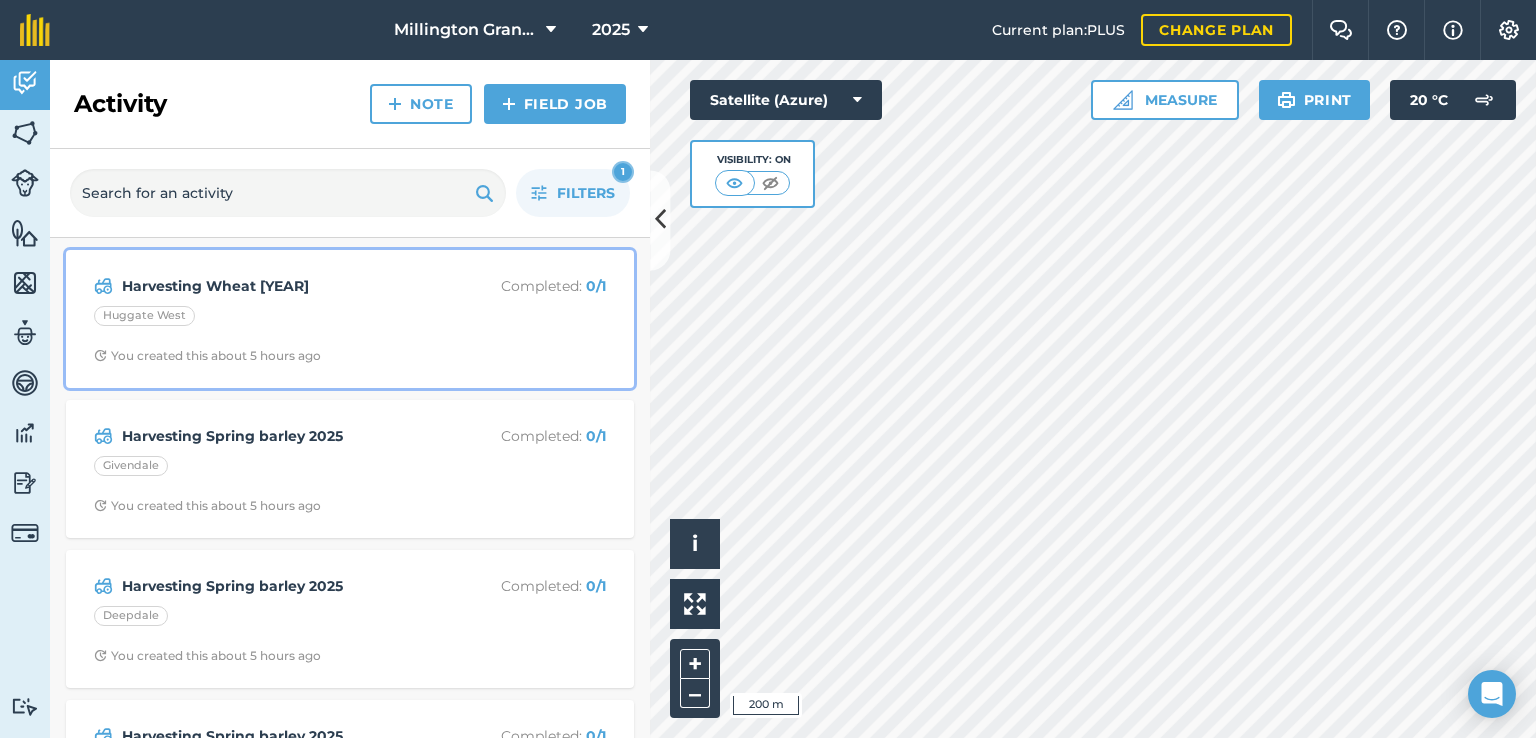 click on "Huggate West" at bounding box center [144, 316] 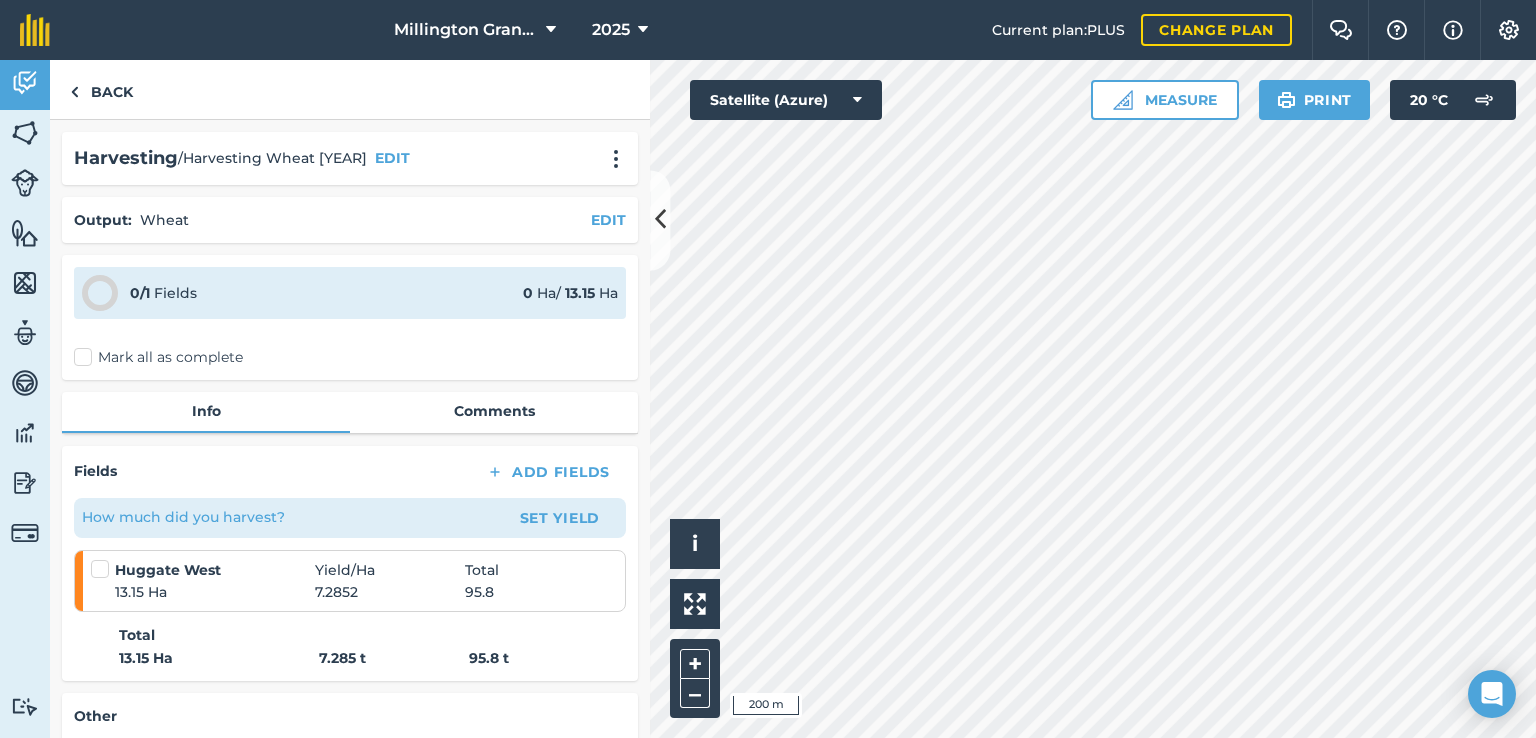 click at bounding box center [103, 559] 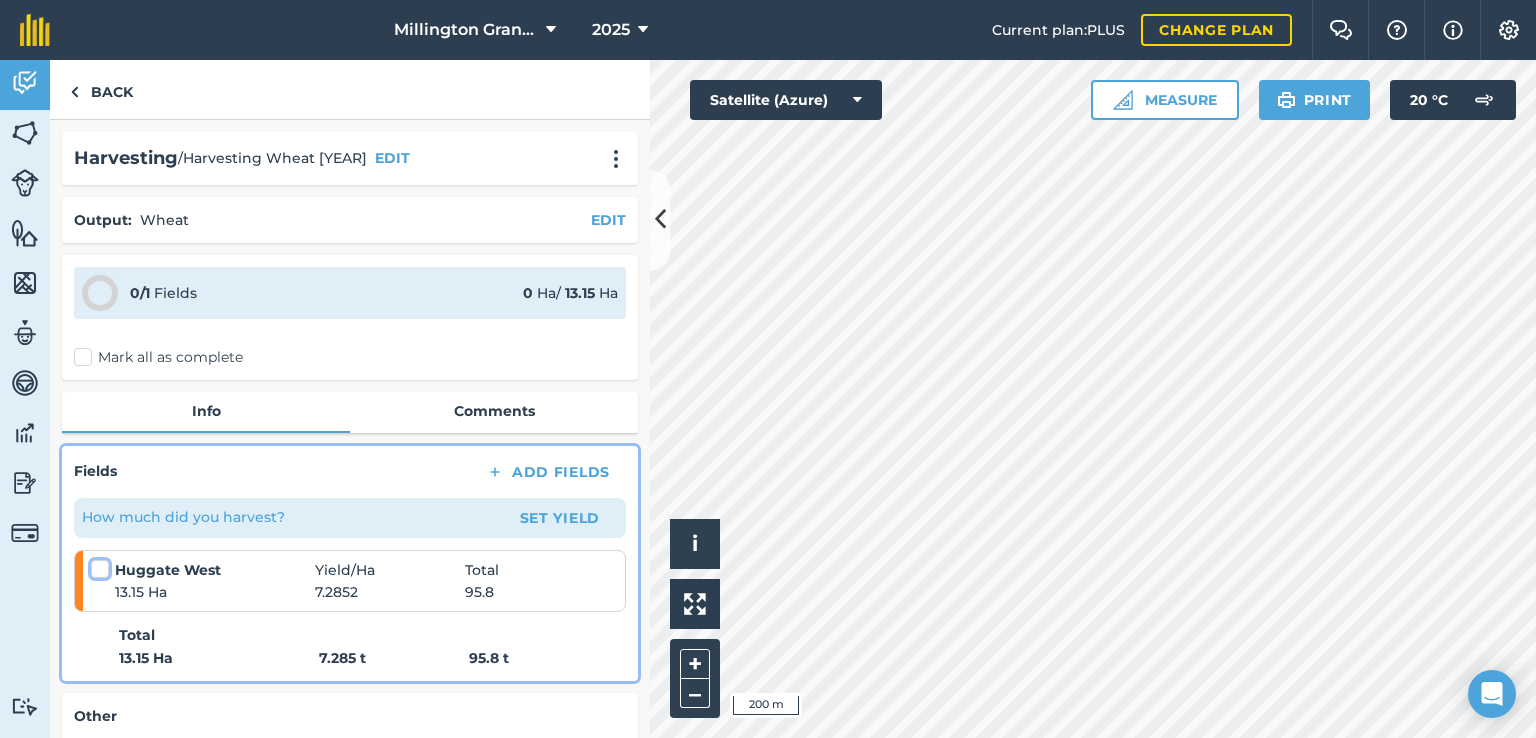 checkbox on "false" 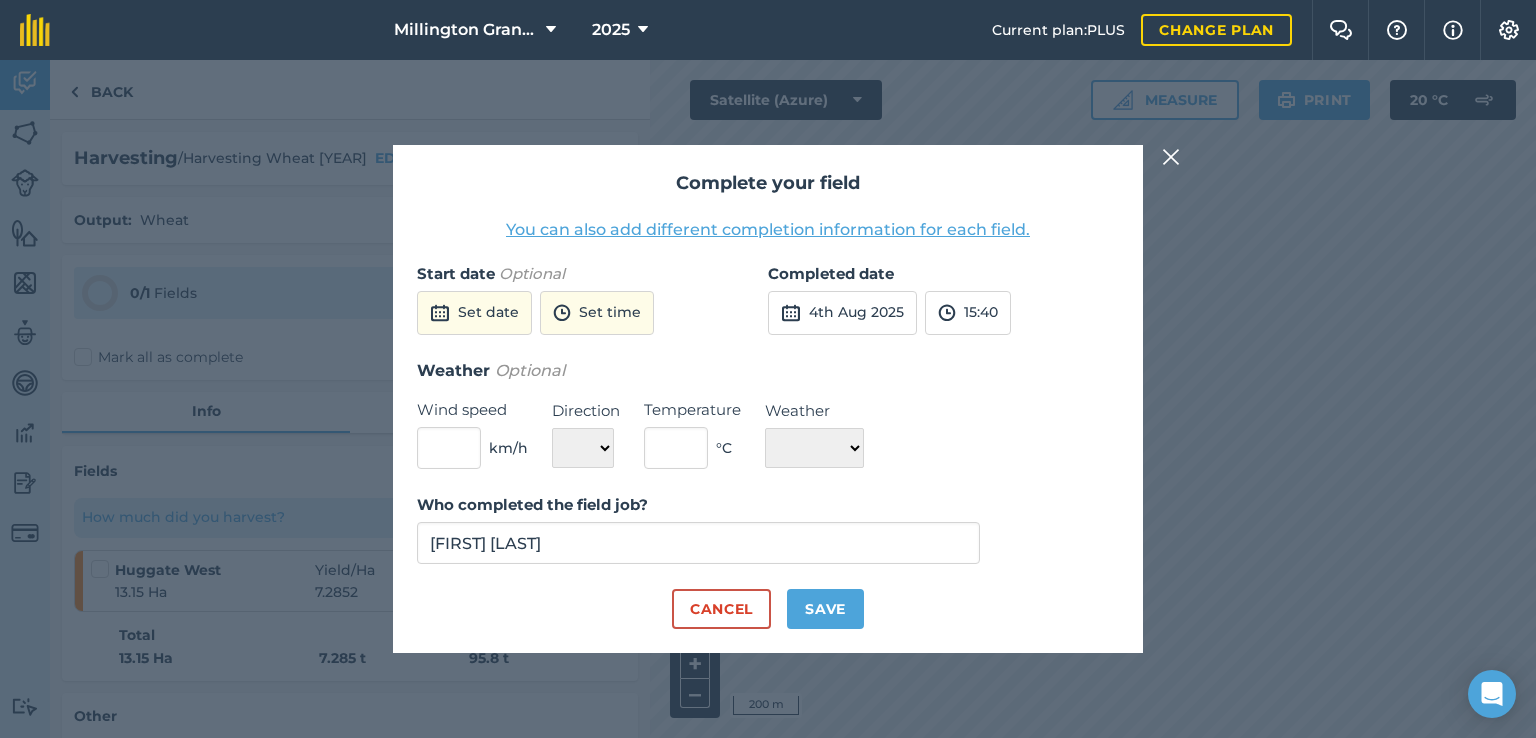 click on "Complete your field You can also add different completion information for each field. Start date Optional Set date Set time Completed date [DAY] [MONTH] [YEAR] [TIME] Weather Optional Wind speed km/h Direction N NE E SE S SW W NW Temperature ° C Weather ☀️ Sunny 🌧 Rainy ⛅️ Cloudy 🌨 Snow ❄️ Icy Who completed the field job? [NAME] [LAST] Cancel Save" at bounding box center (768, 399) 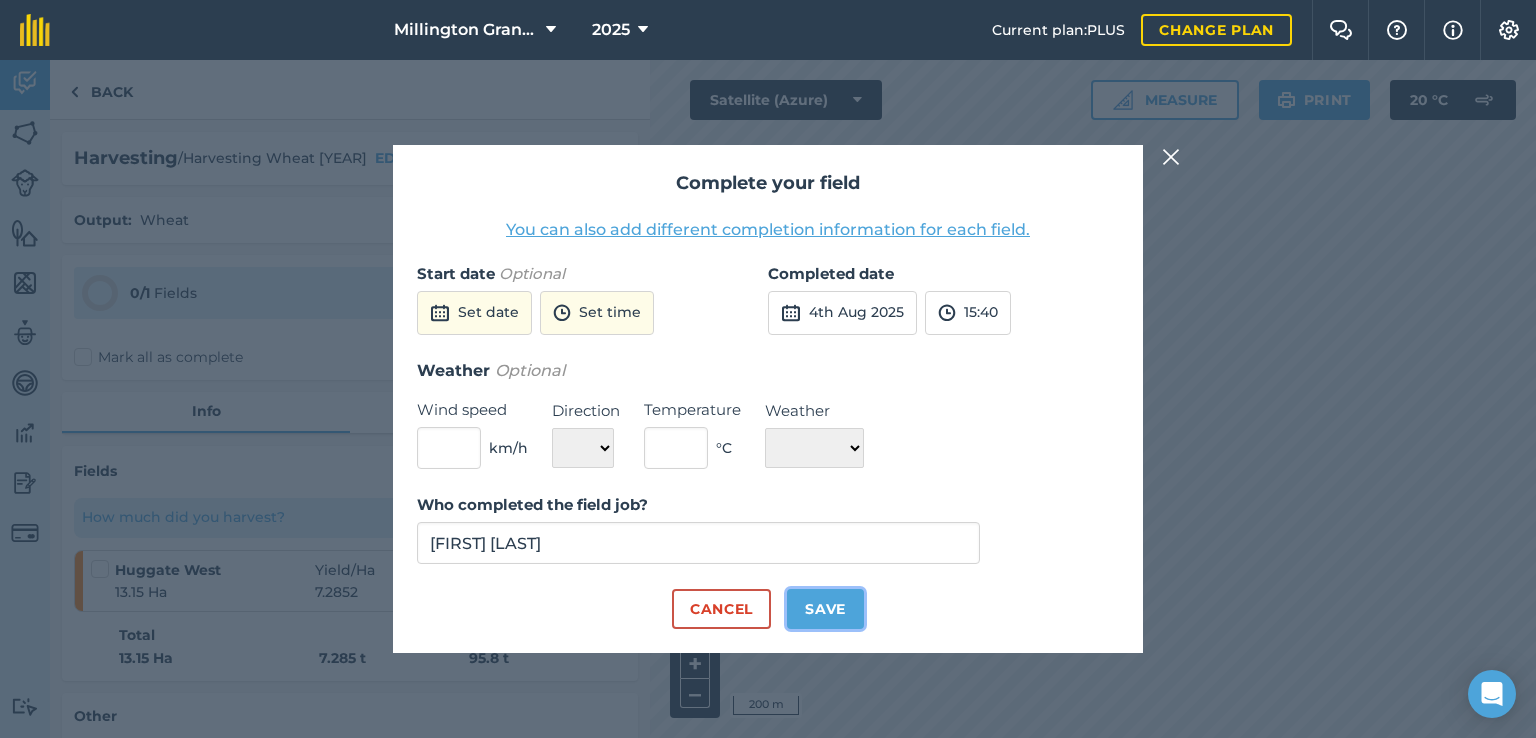 click on "Save" at bounding box center (825, 609) 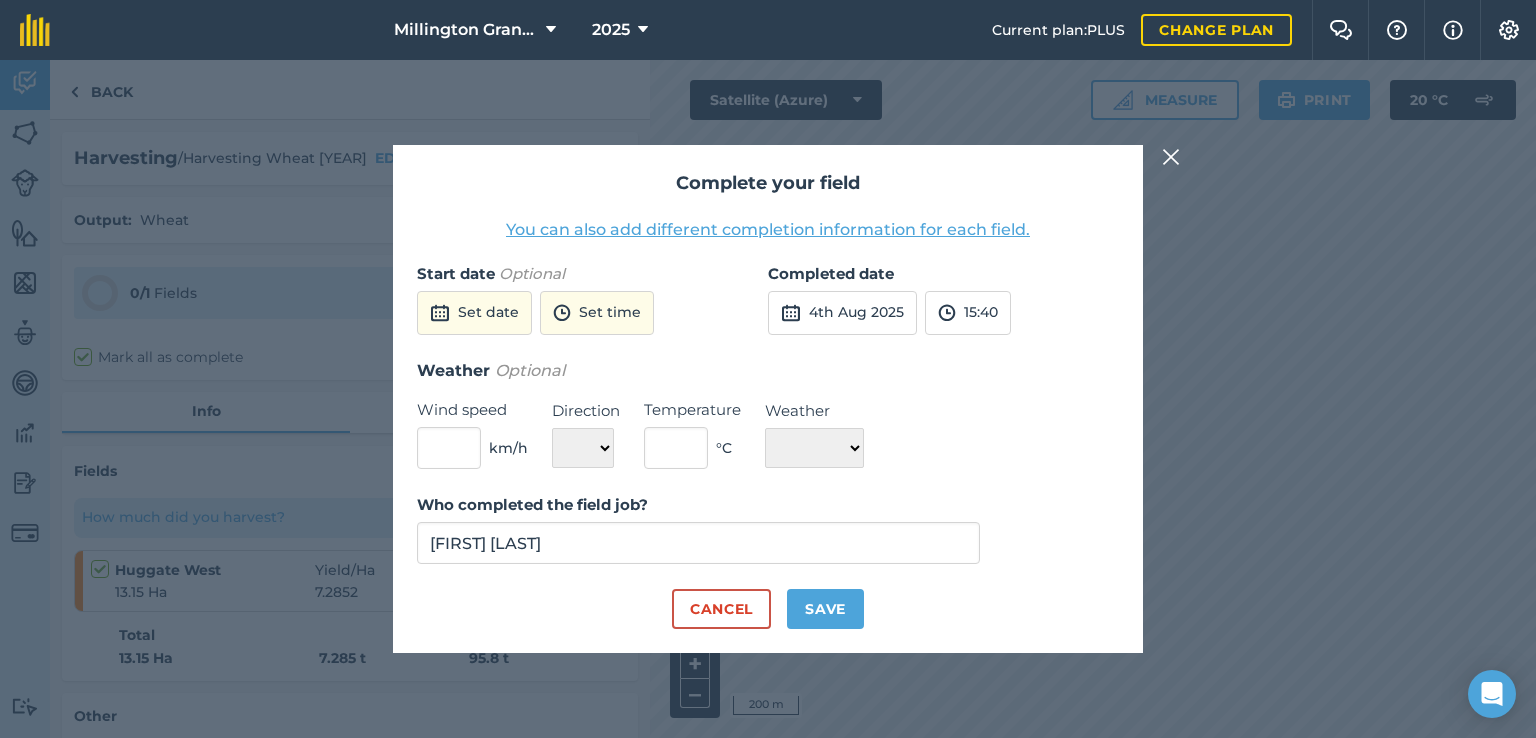 checkbox on "true" 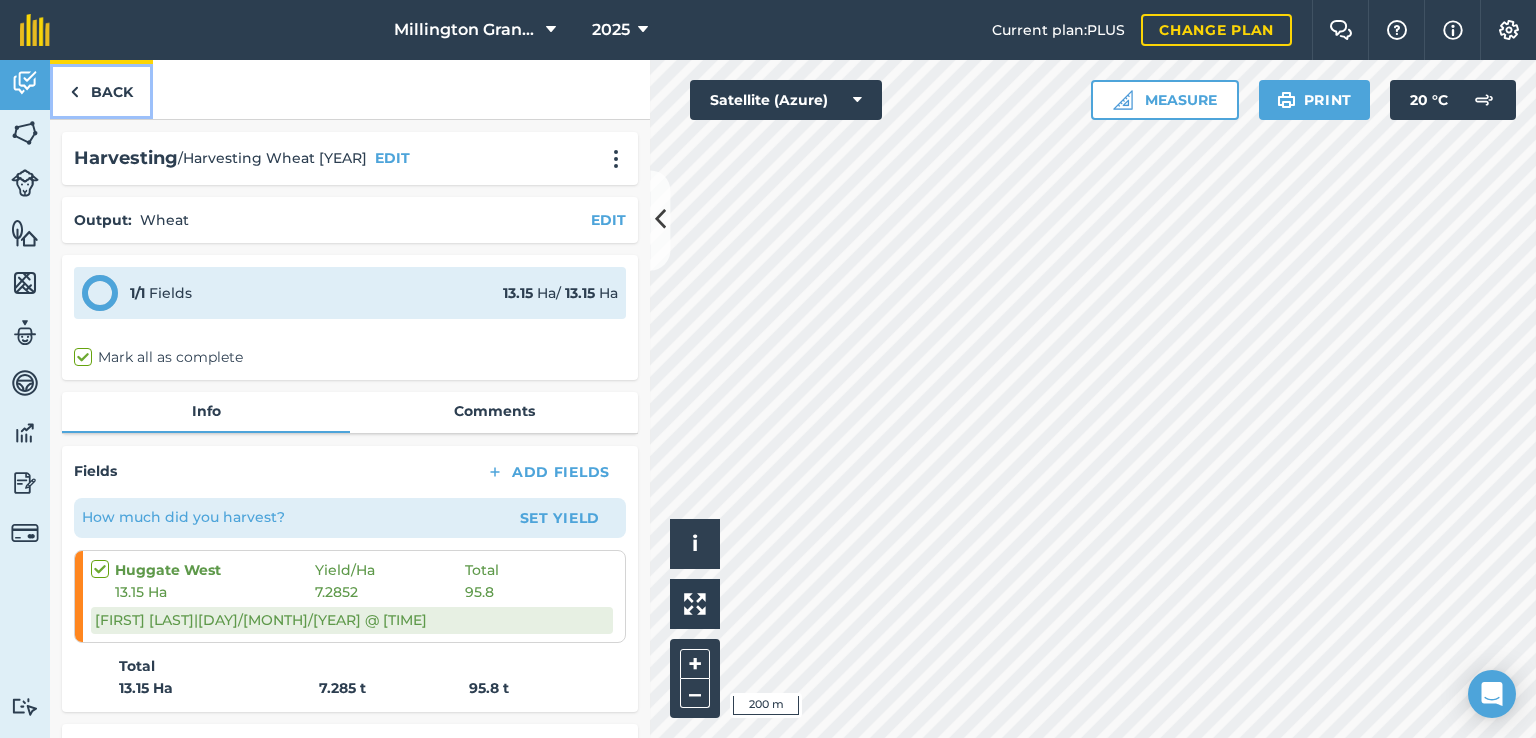click on "Back" at bounding box center [101, 89] 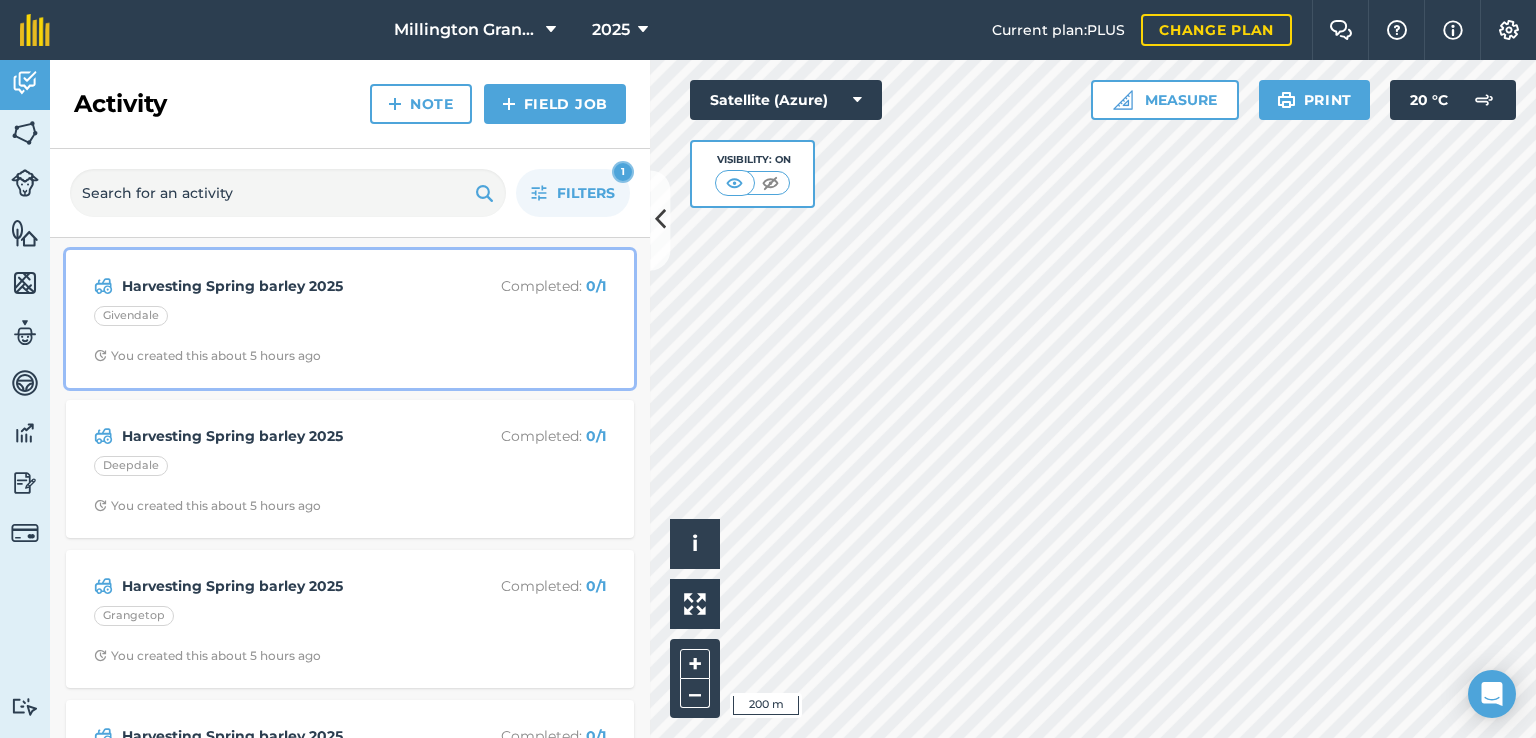 click on "Harvesting Spring barley [YEAR] Completed : 0 / 1 [LOCATION] You created this about 5 hours ago" at bounding box center (350, 319) 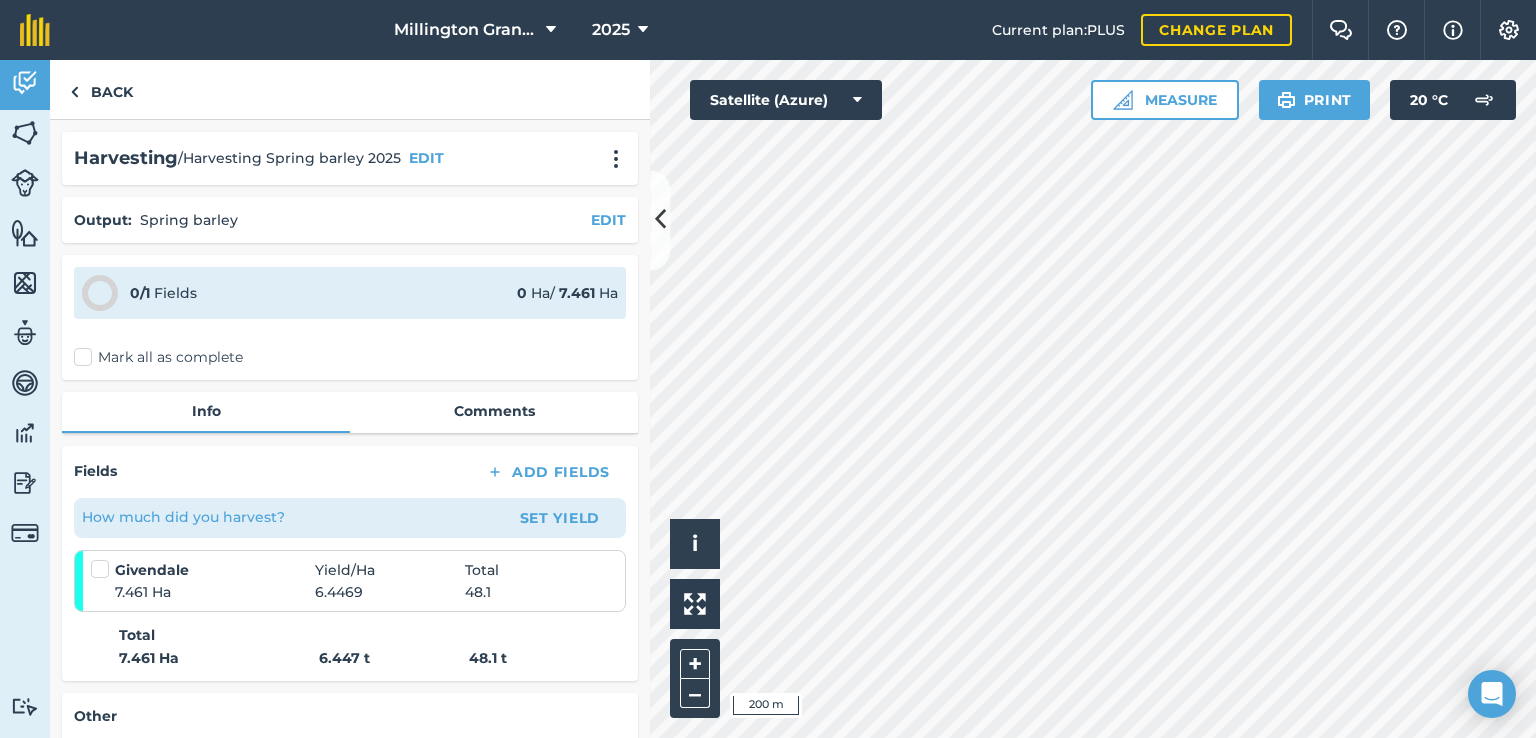 click at bounding box center (103, 559) 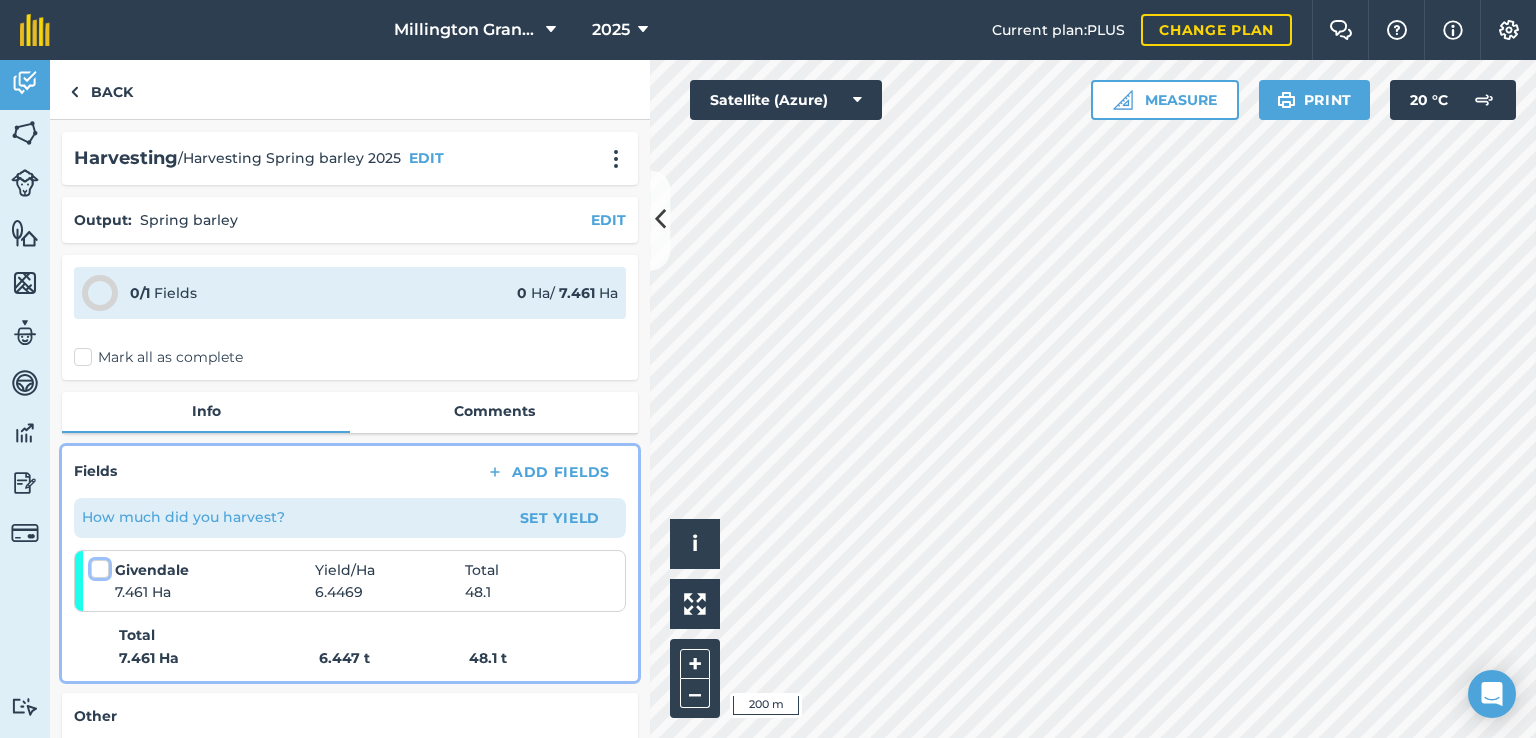 checkbox on "false" 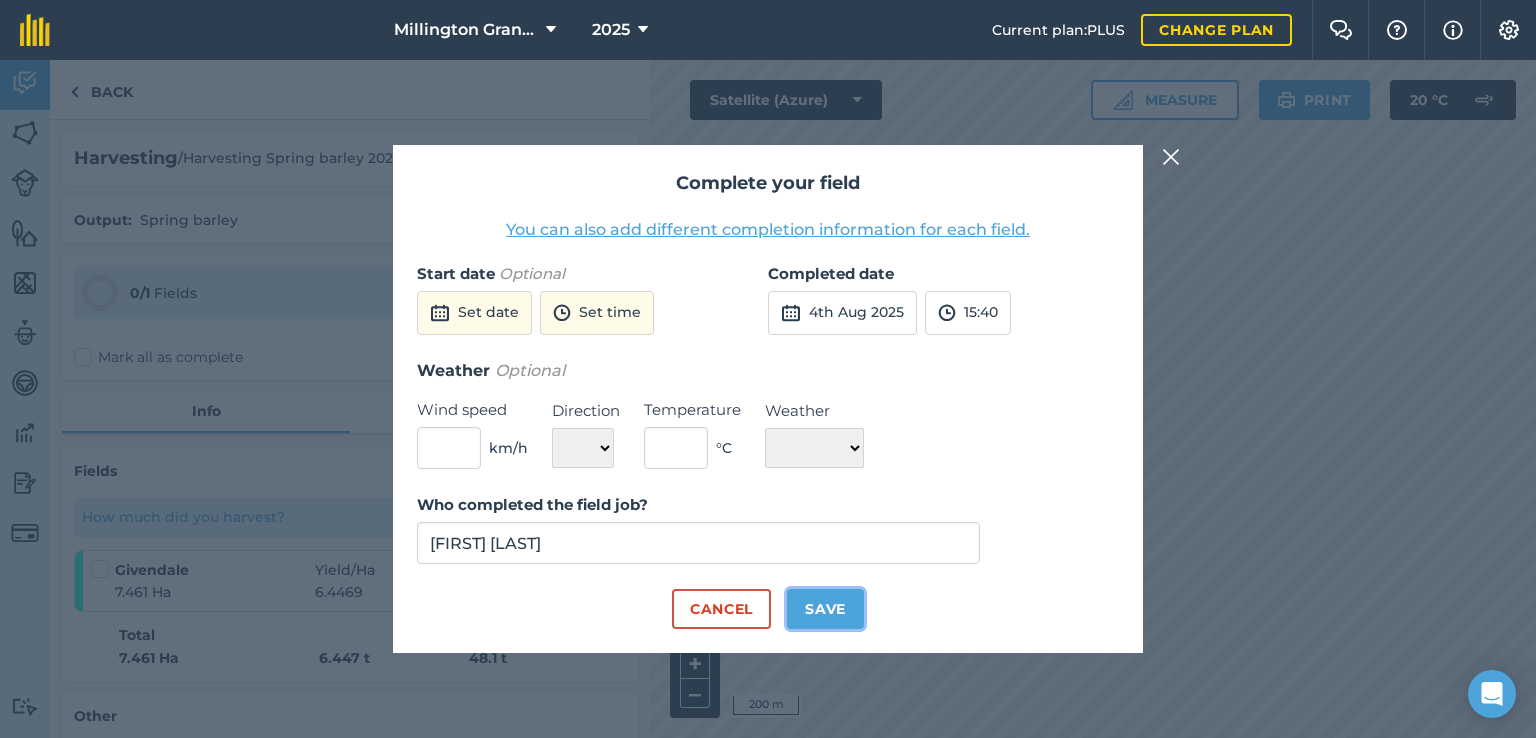 click on "Save" at bounding box center [825, 609] 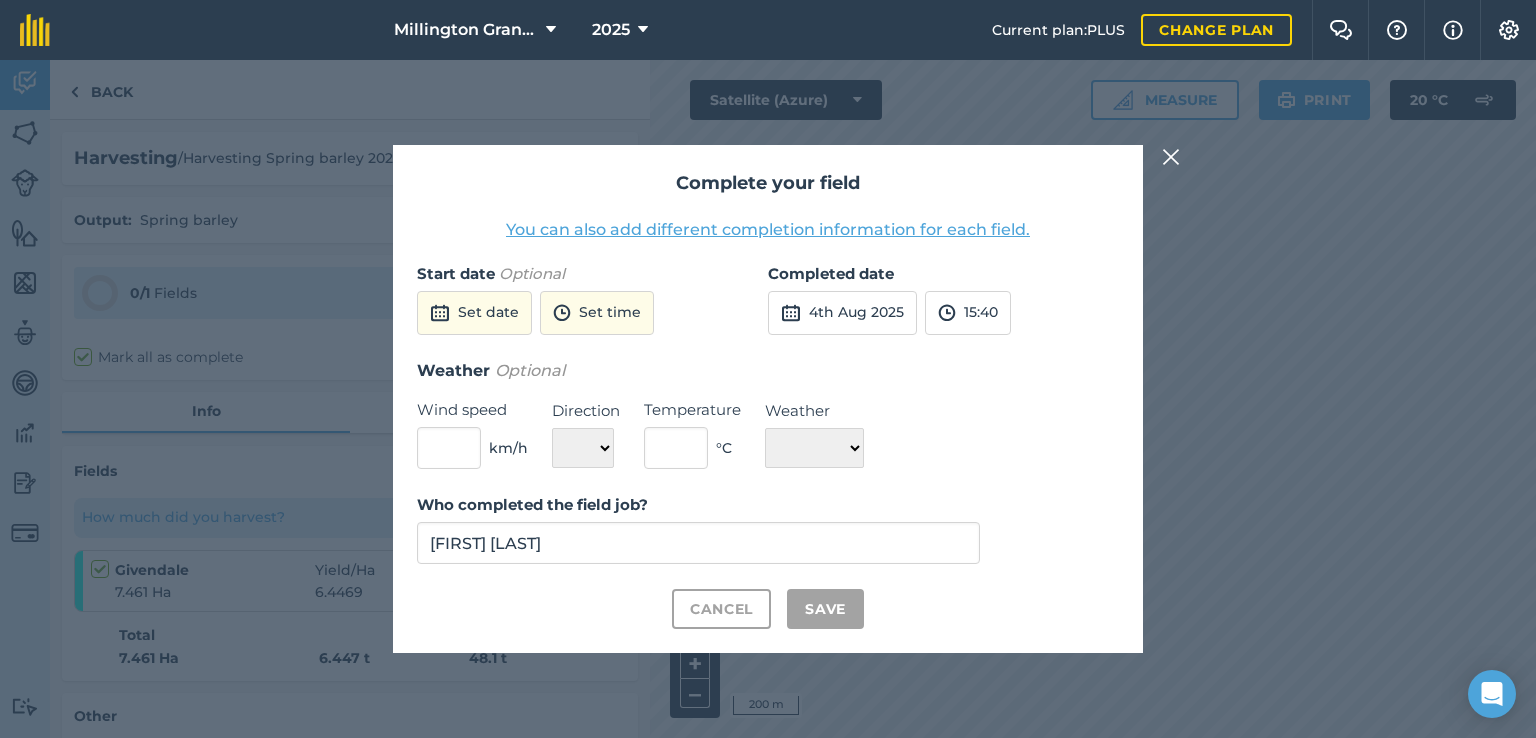 checkbox on "true" 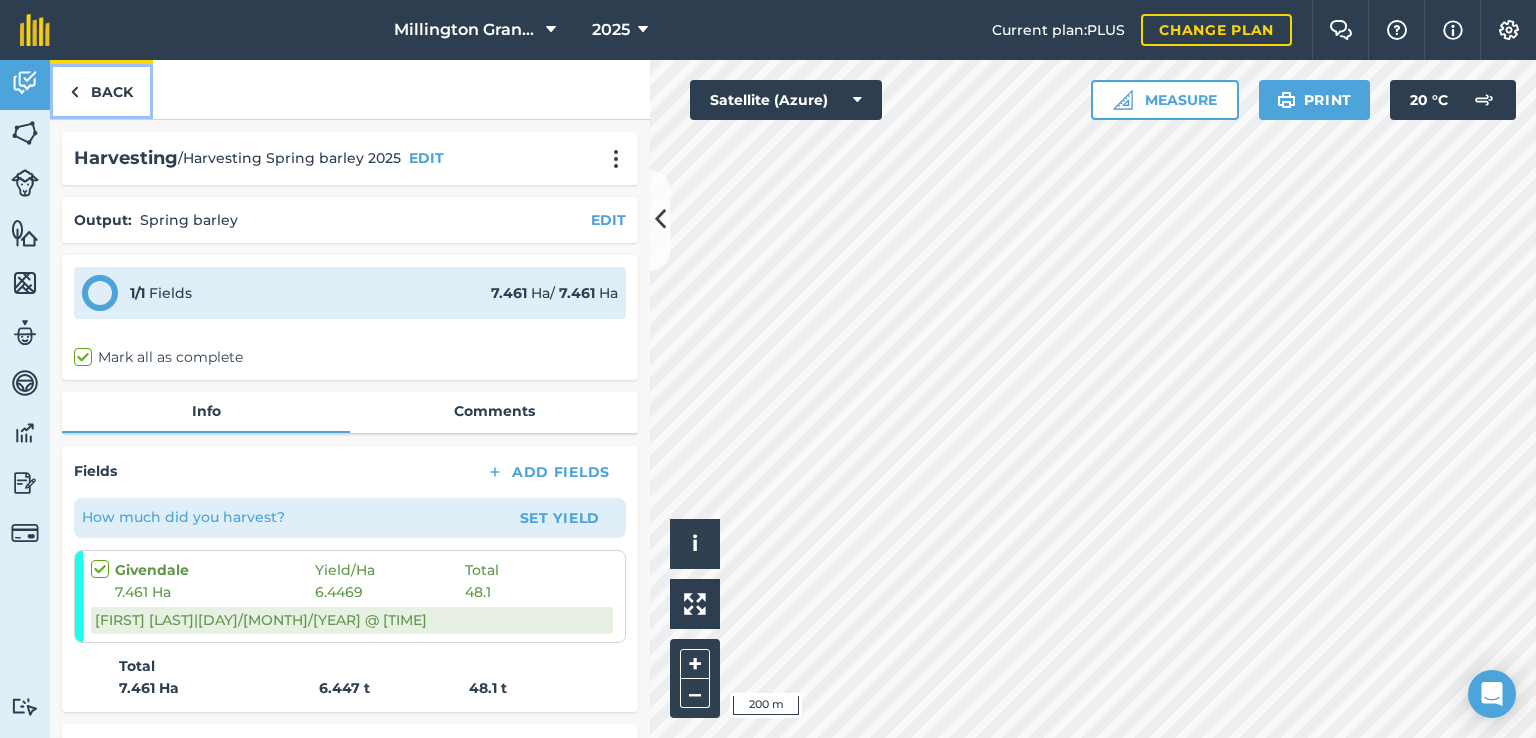 click on "Back" at bounding box center (101, 89) 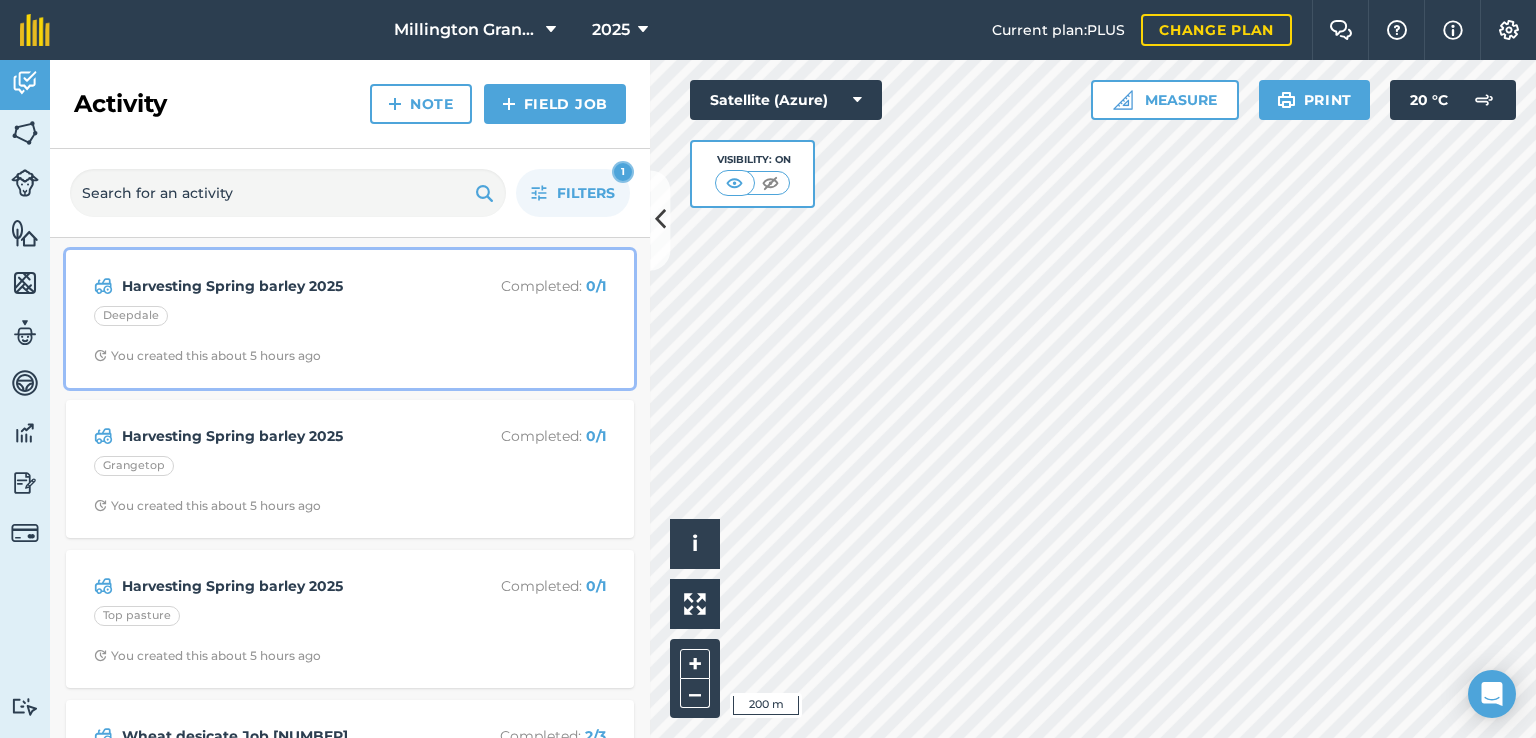 click on "Harvesting Spring barley 2025 Completed : 0 / 1 [LOCATION] You created this [TIME] ago" at bounding box center [350, 319] 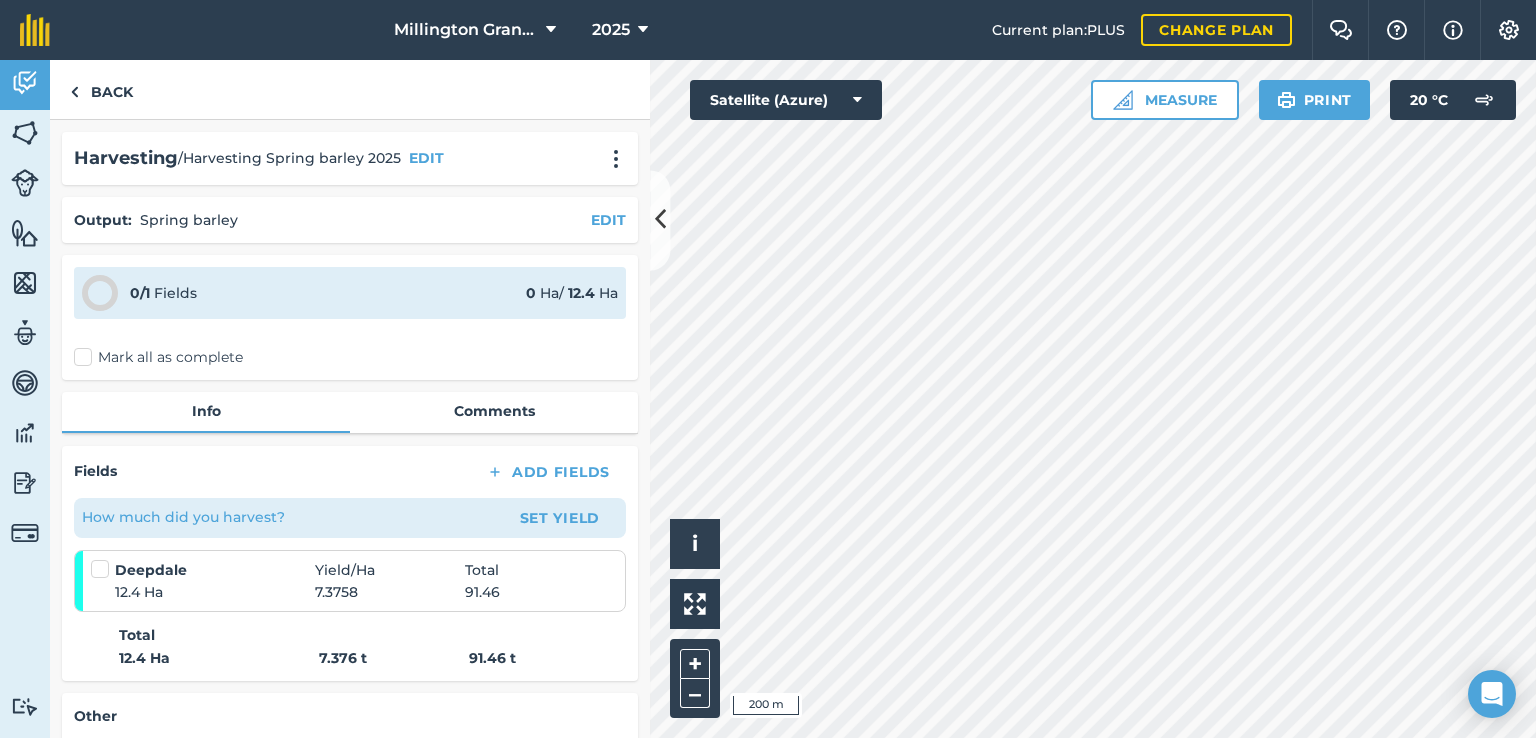 click at bounding box center (103, 559) 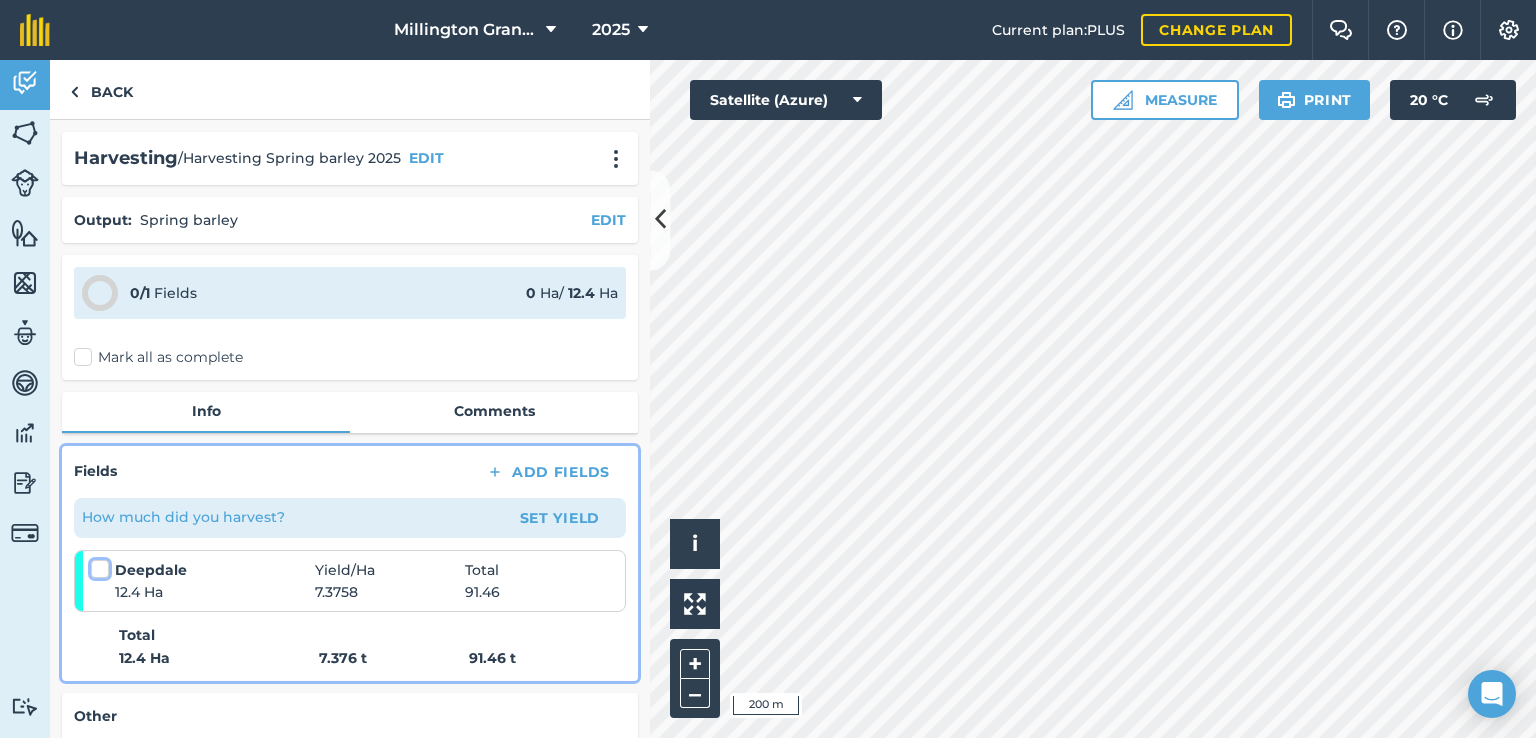 click at bounding box center (97, 565) 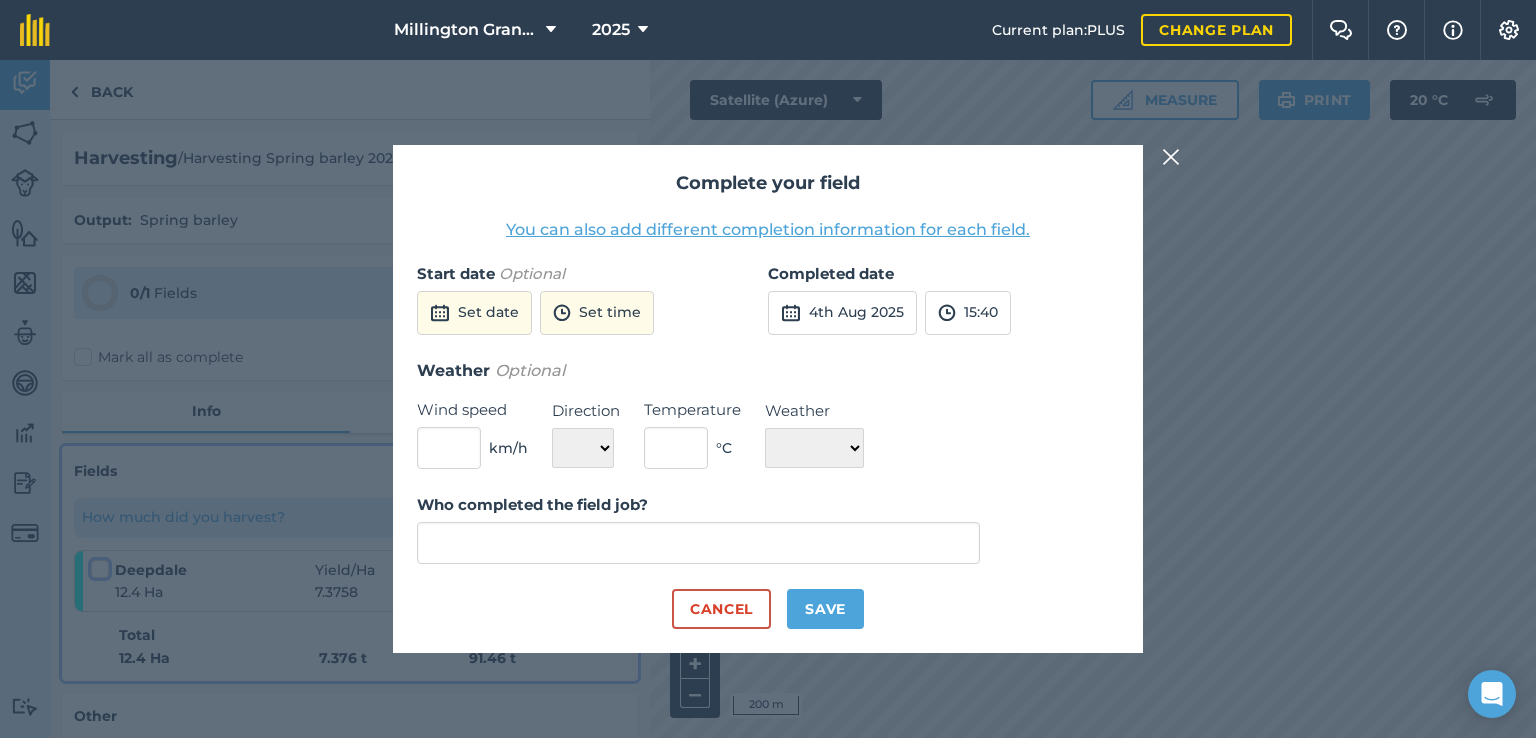 type on "[FIRST] [LAST]" 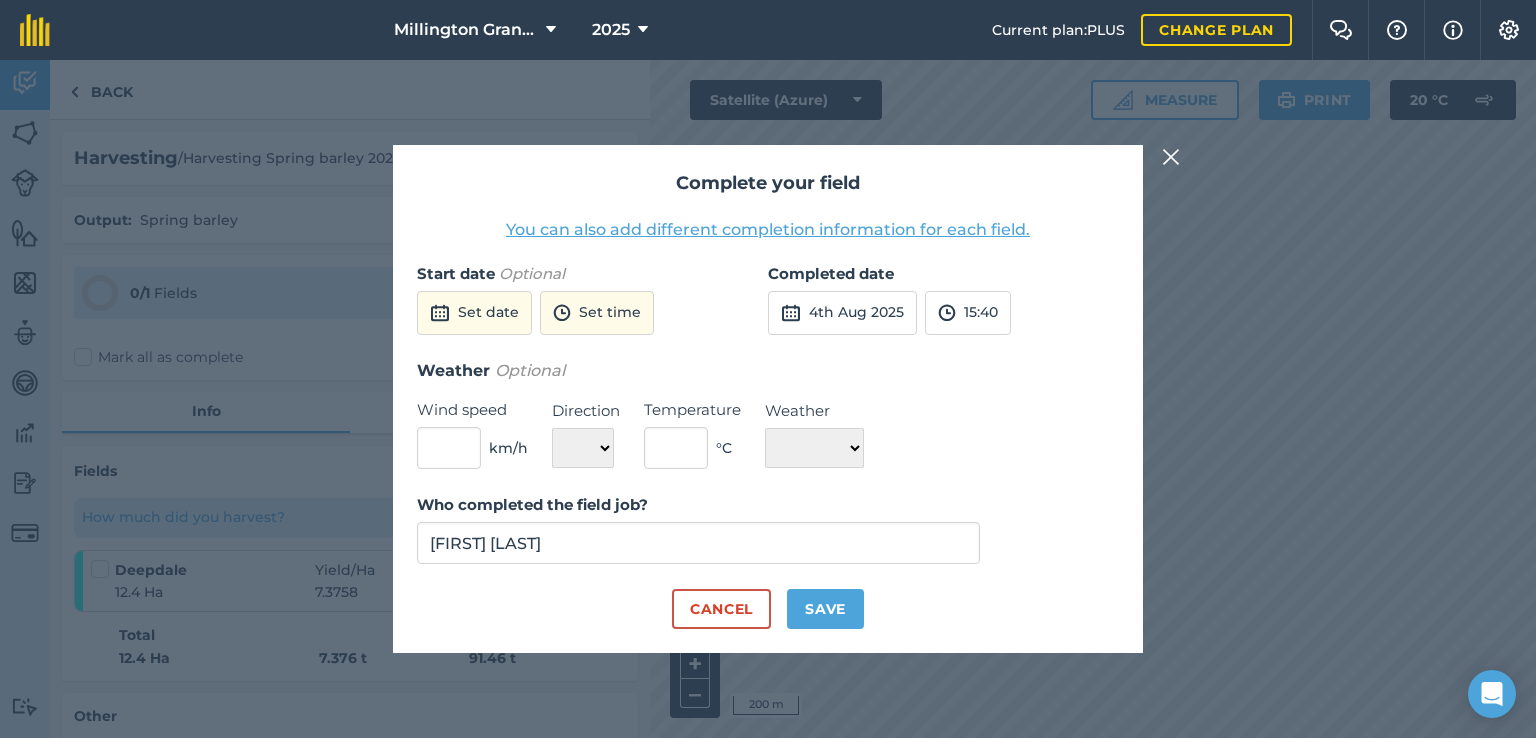 click on "Complete your field You can also add different completion information for each field. Start date Optional Set date Set time Completed date [DAY] [MONTH] [YEAR] [TIME] Weather Optional Wind speed km/h Direction N NE E SE S SW W NW Temperature ° C Weather ☀️ Sunny 🌧 Rainy ⛅️ Cloudy 🌨 Snow ❄️ Icy Who completed the field job? [NAME] [LAST] Cancel Save" at bounding box center (768, 399) 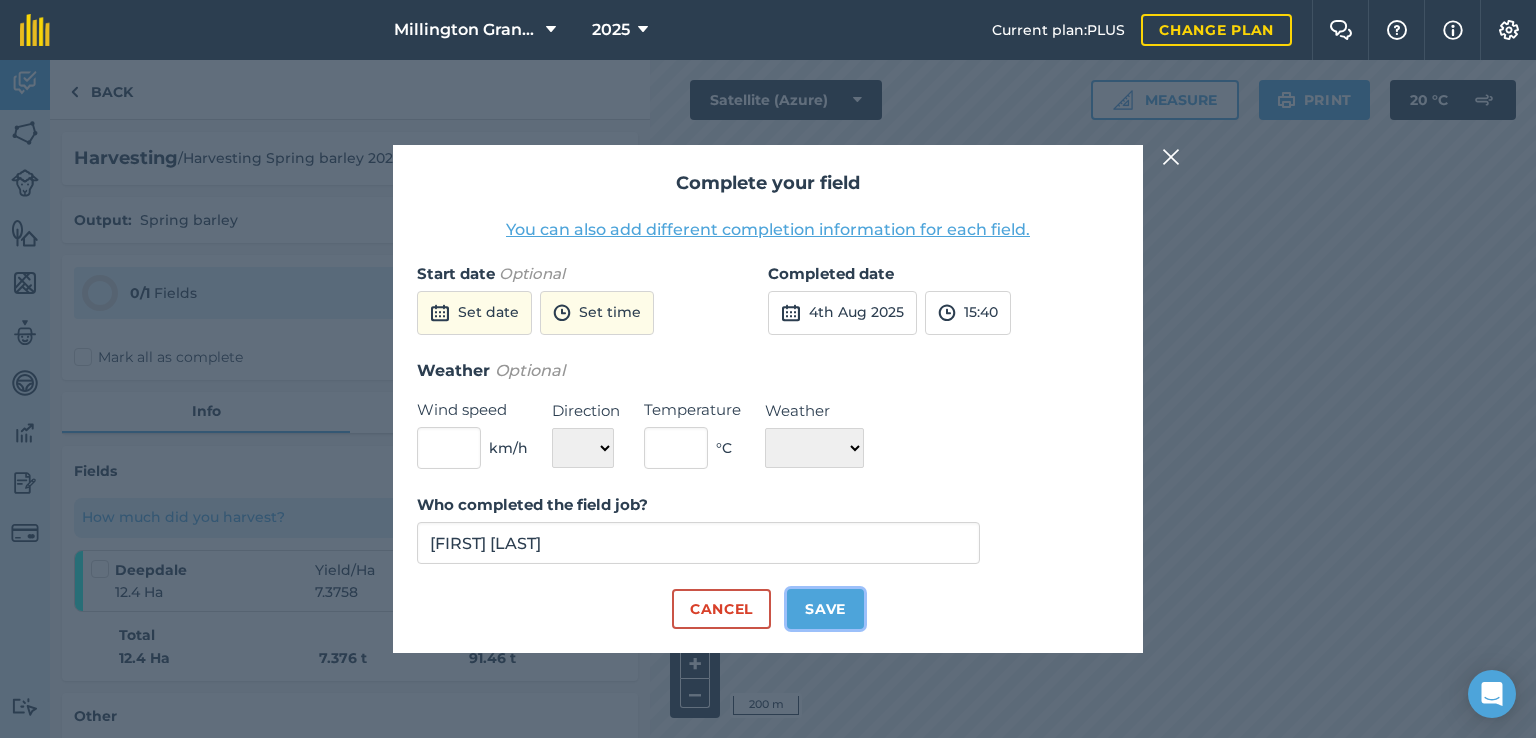 click on "Save" at bounding box center [825, 609] 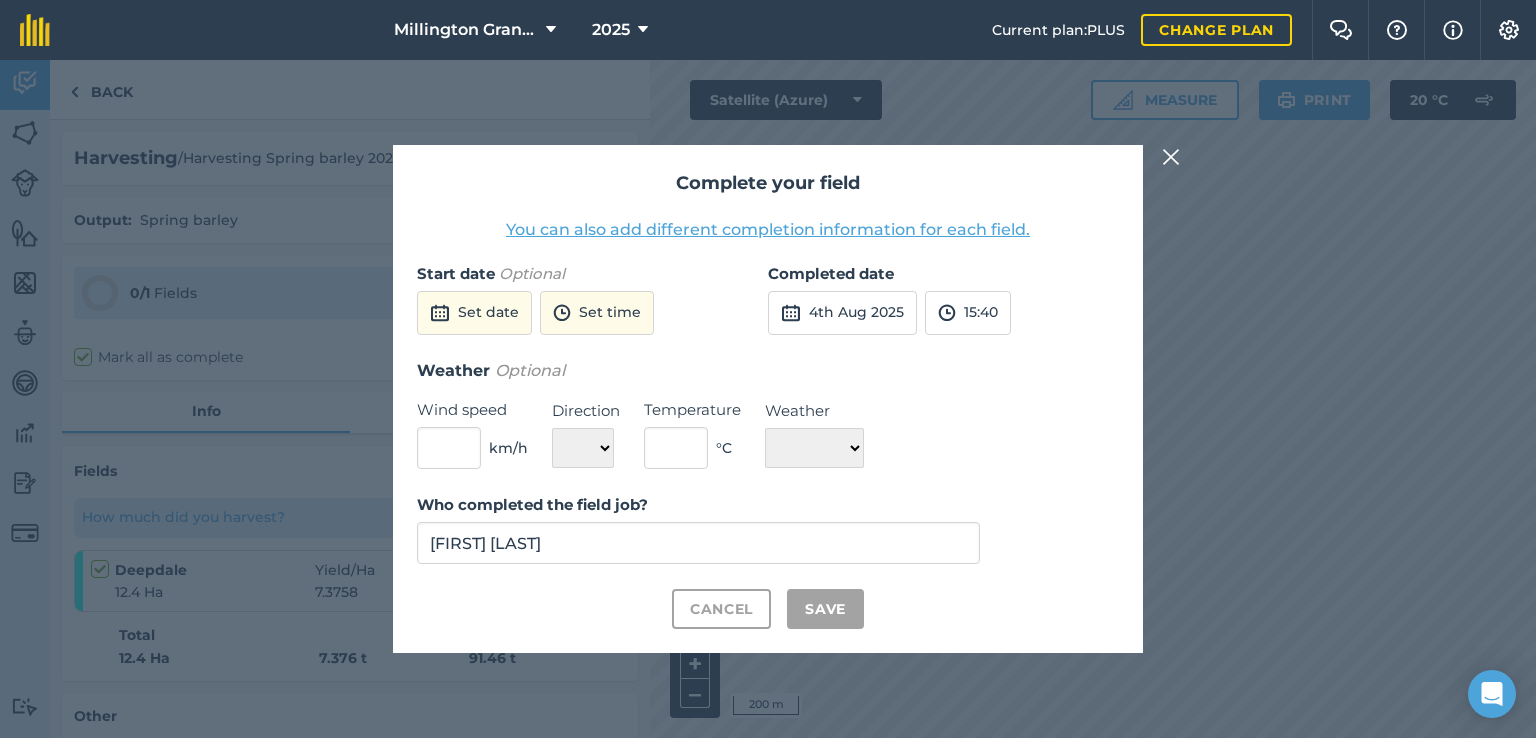 checkbox on "true" 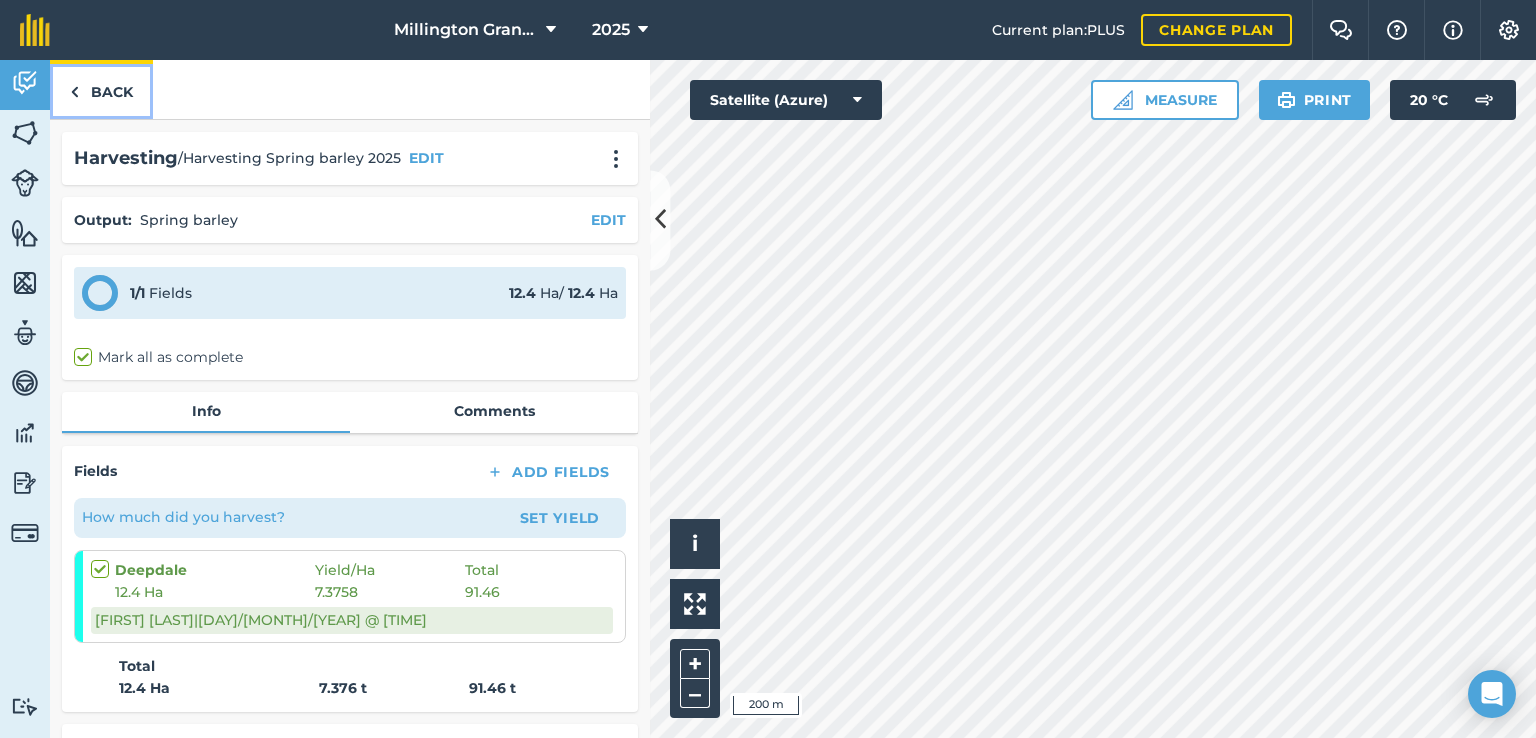 click on "Back" at bounding box center (101, 89) 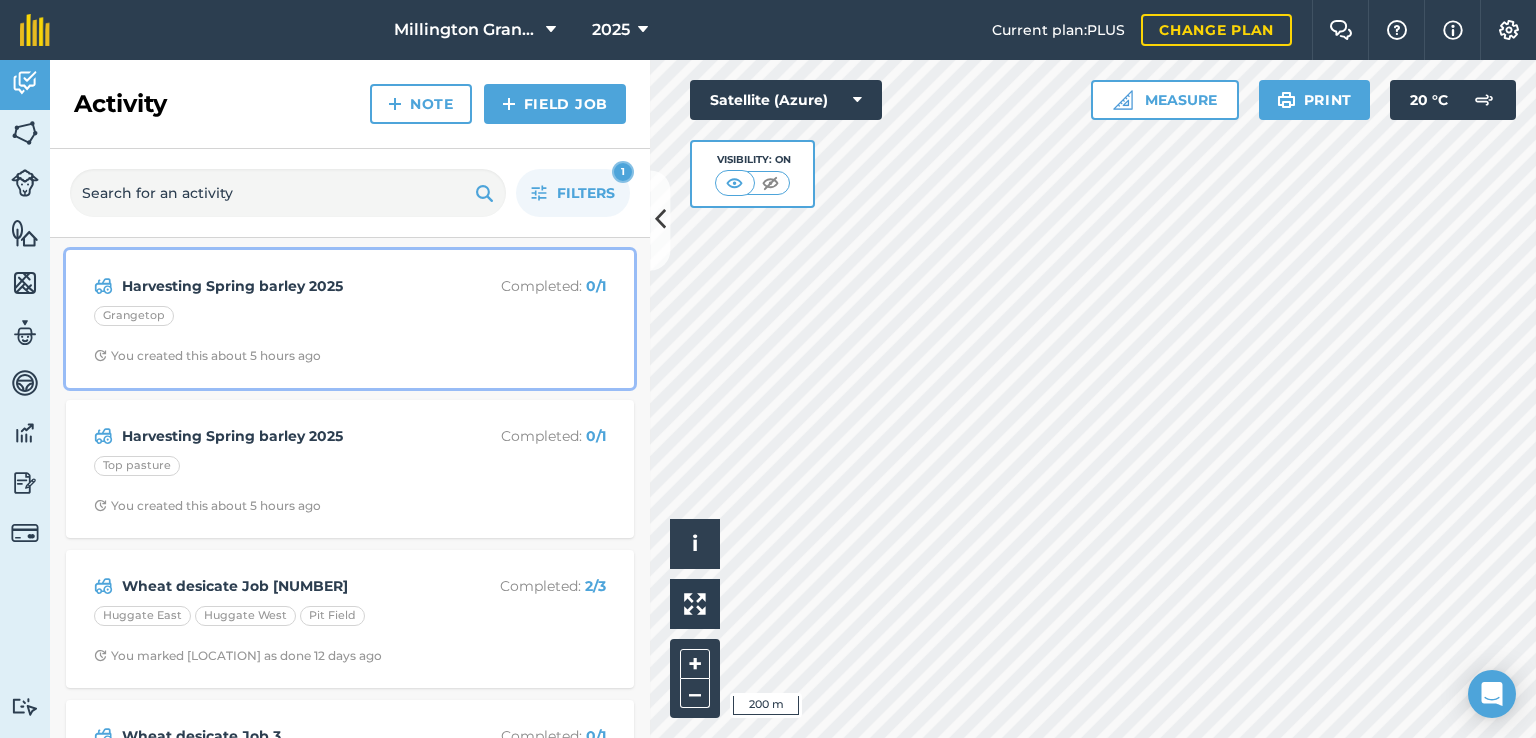 click on "Harvesting Spring barley [YEAR] Completed :   0 / 1 Grangetop You created this about [NUMBER] hours ago" at bounding box center [350, 319] 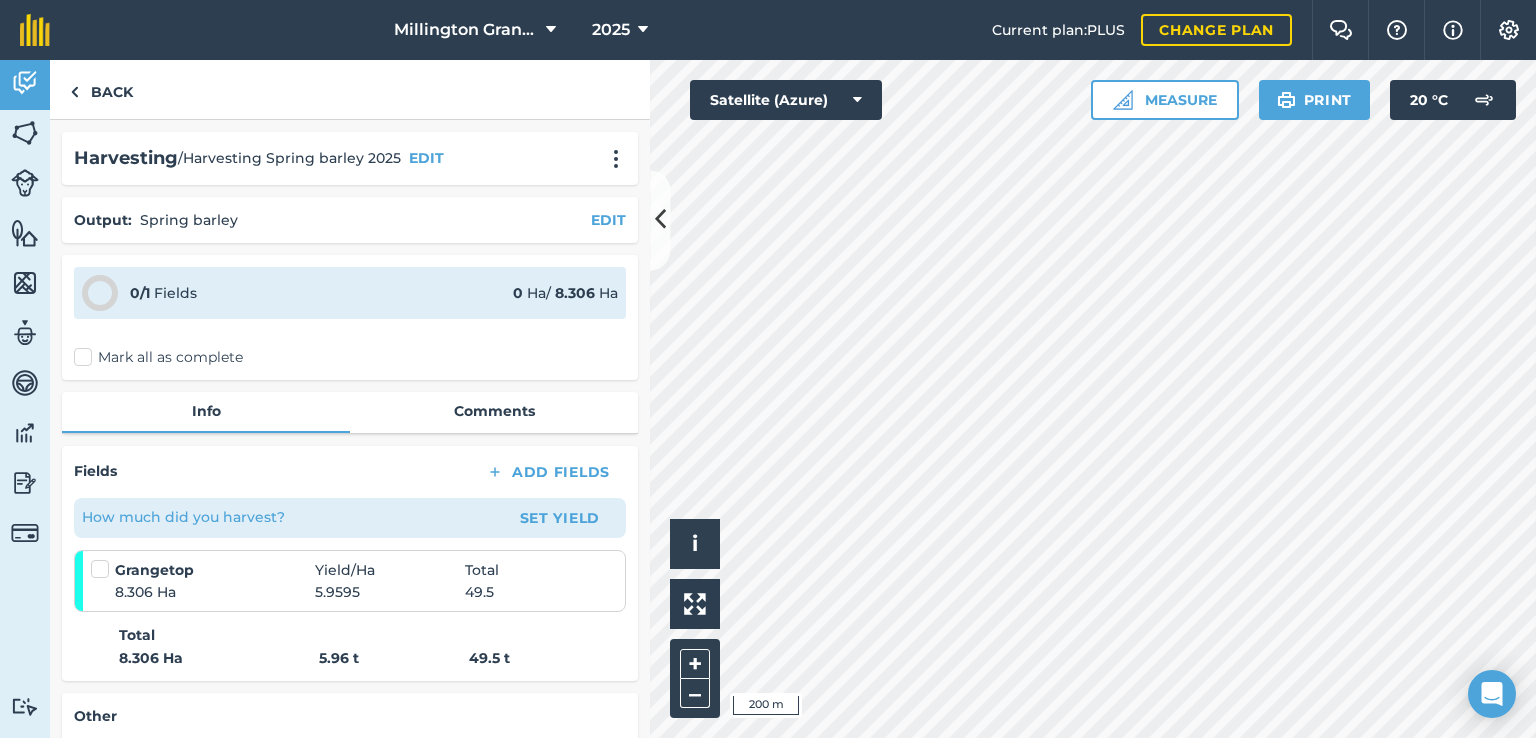 click at bounding box center (103, 569) 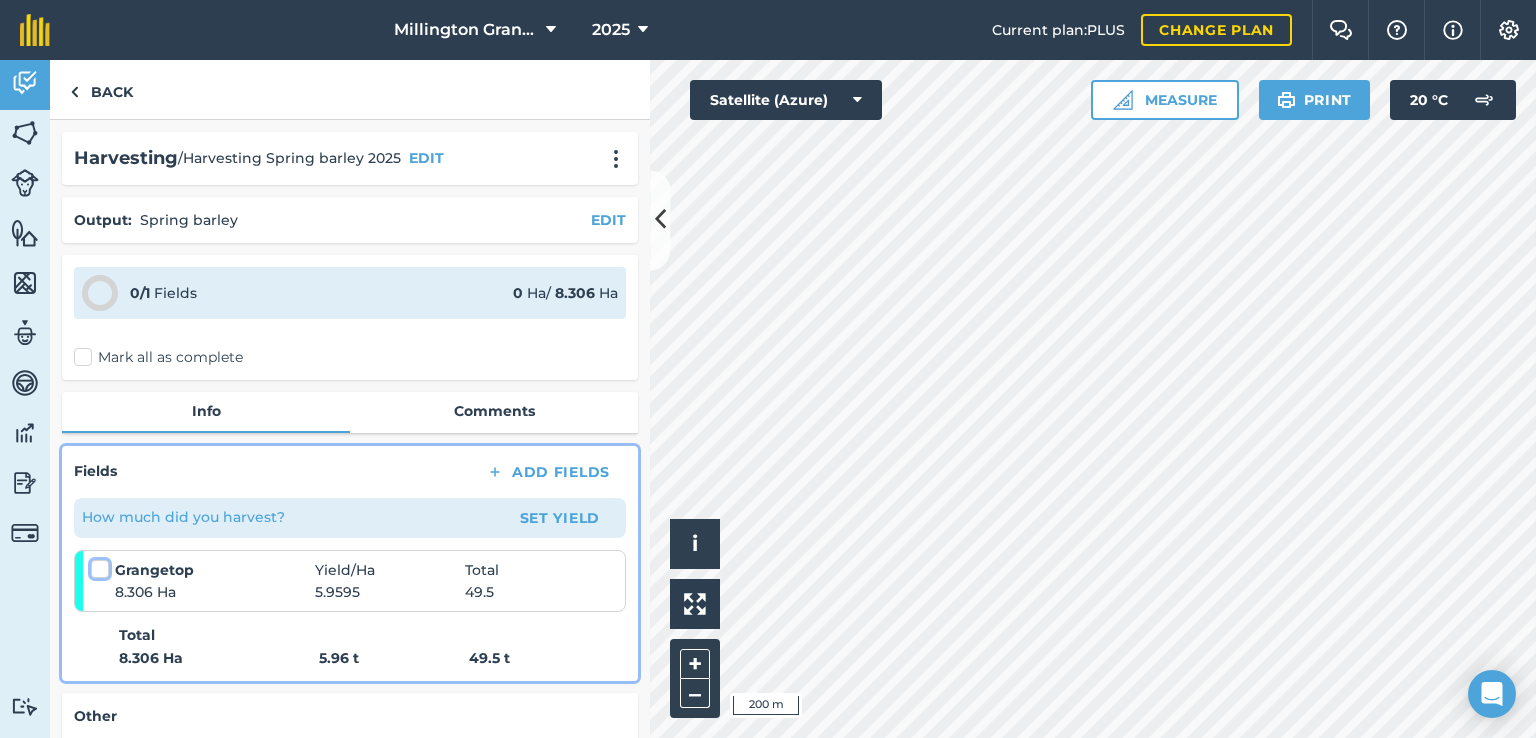 checkbox on "false" 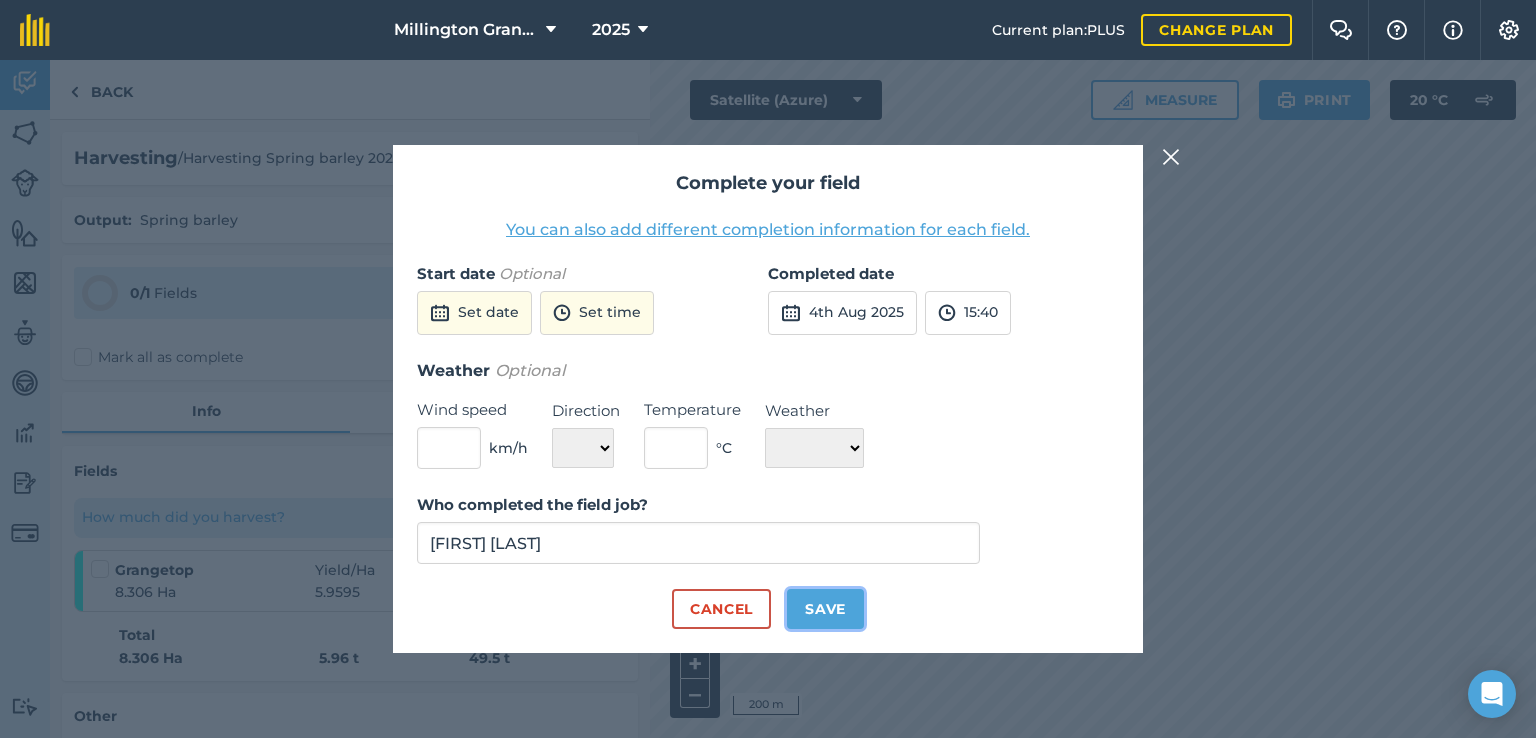 click on "Save" at bounding box center (825, 609) 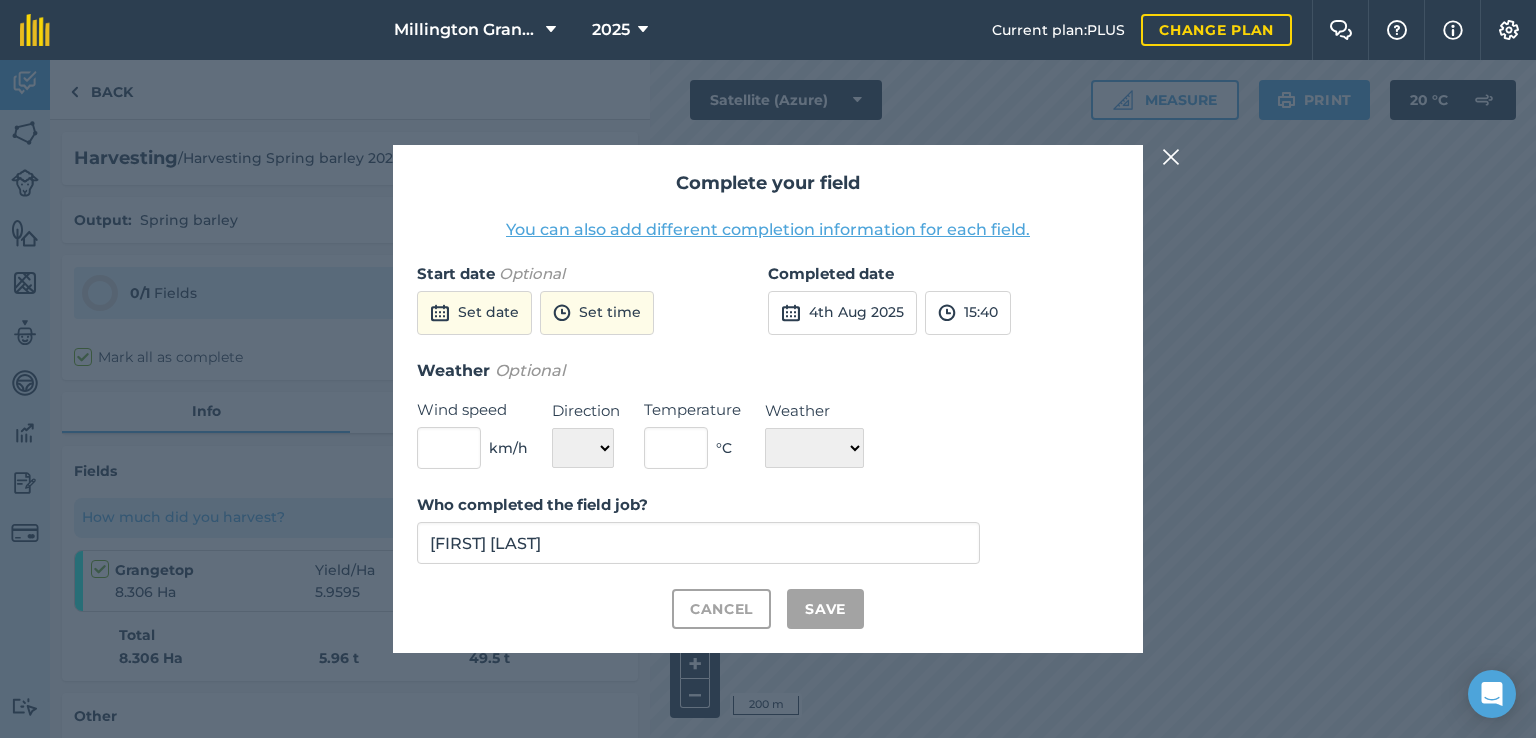 checkbox on "true" 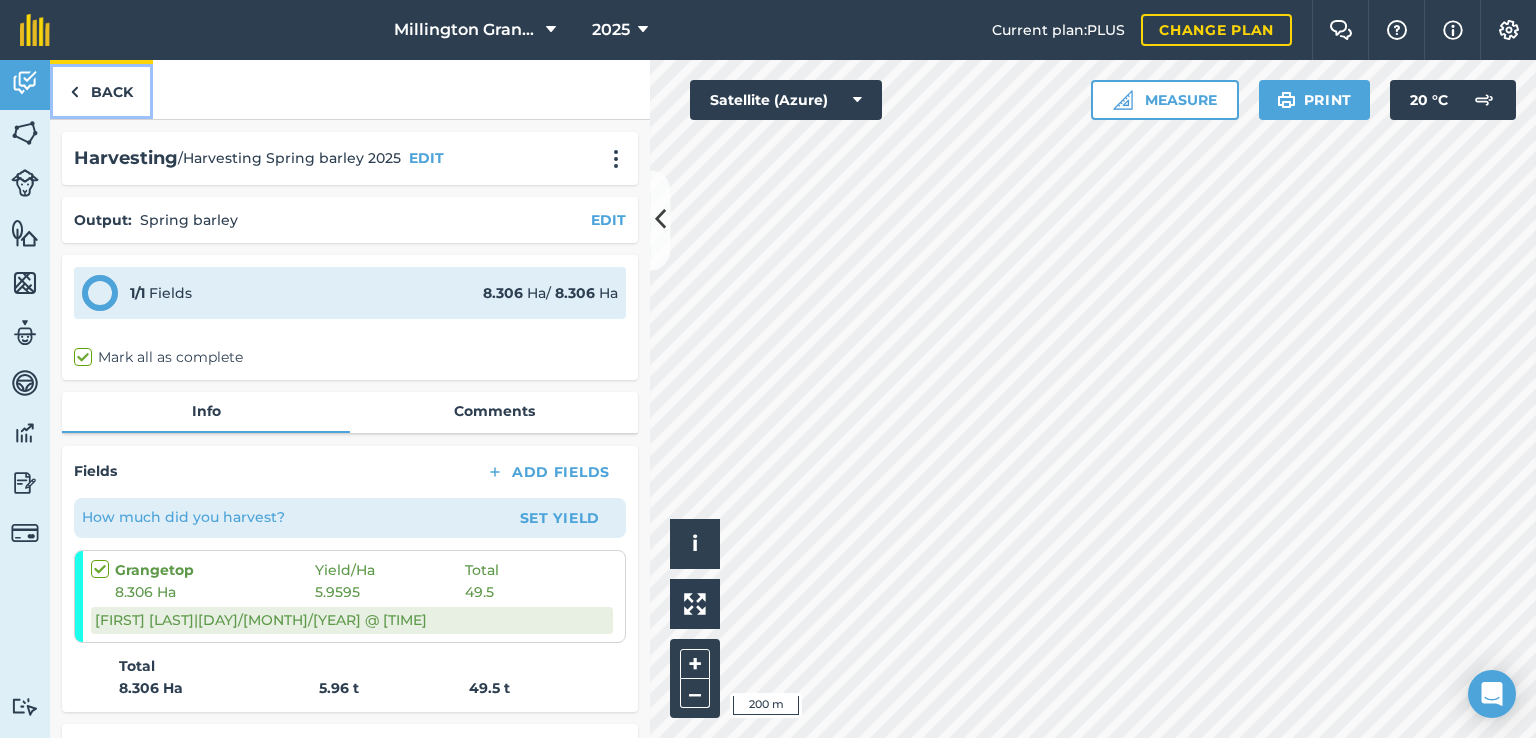 click on "Back" at bounding box center [101, 89] 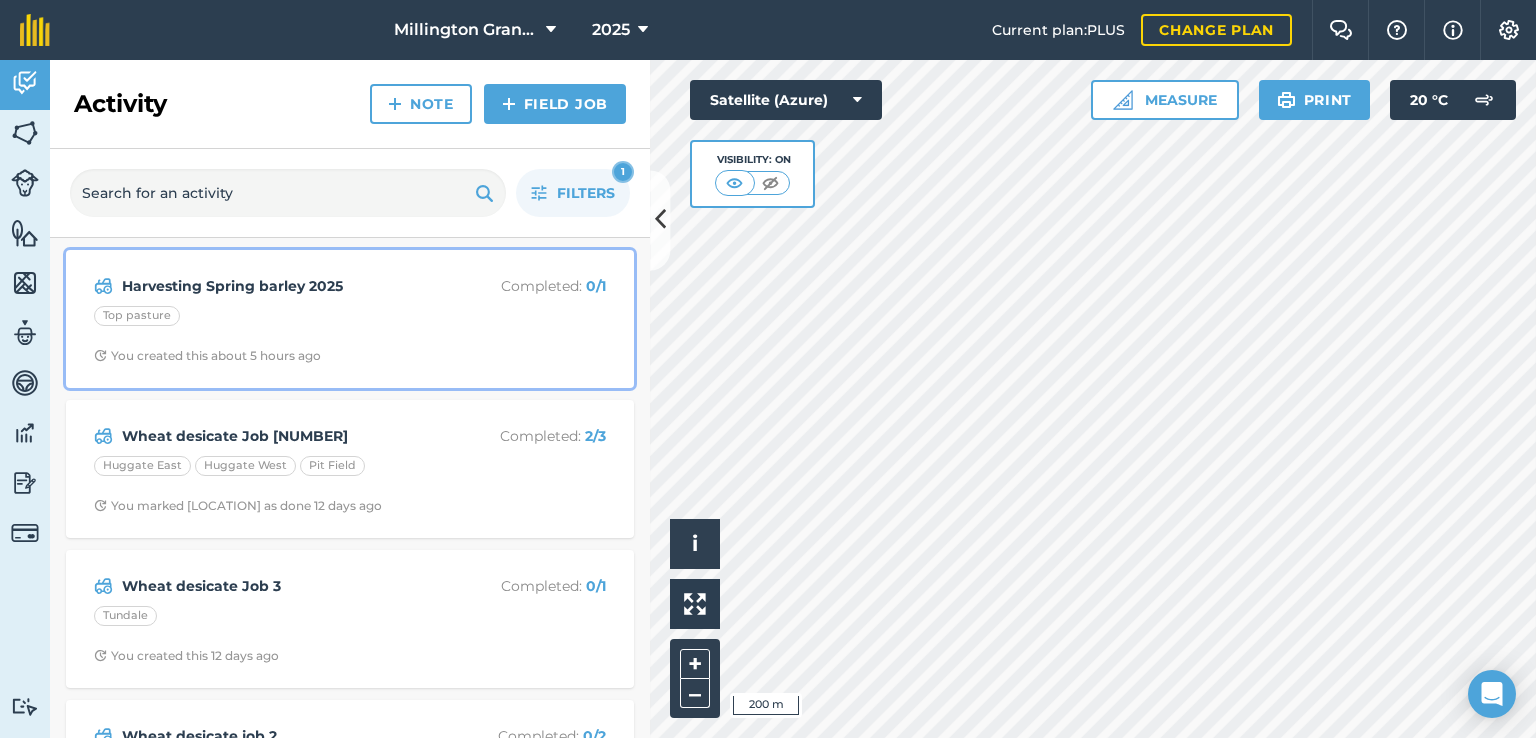 click on "You created this about 5 hours ago" at bounding box center [207, 356] 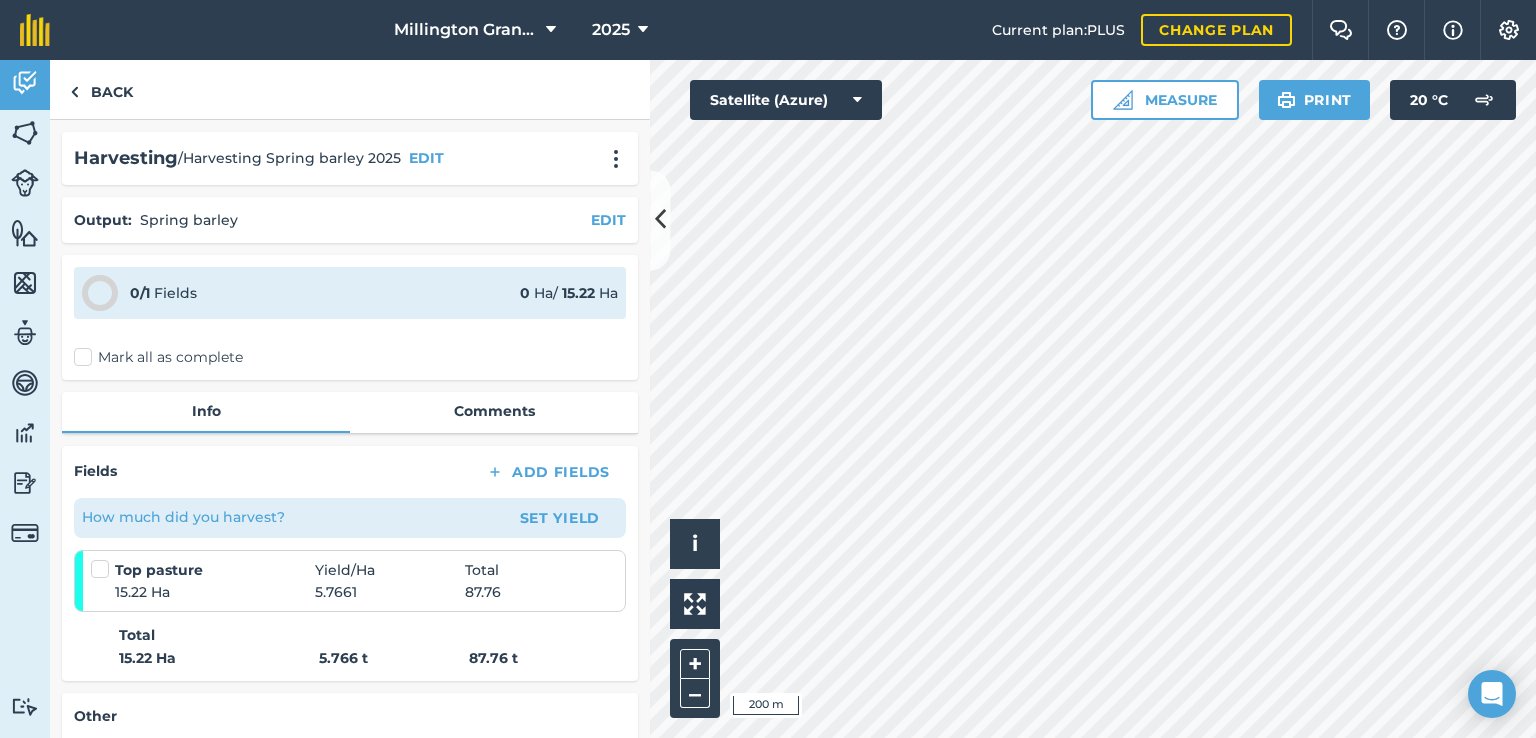 click at bounding box center [103, 559] 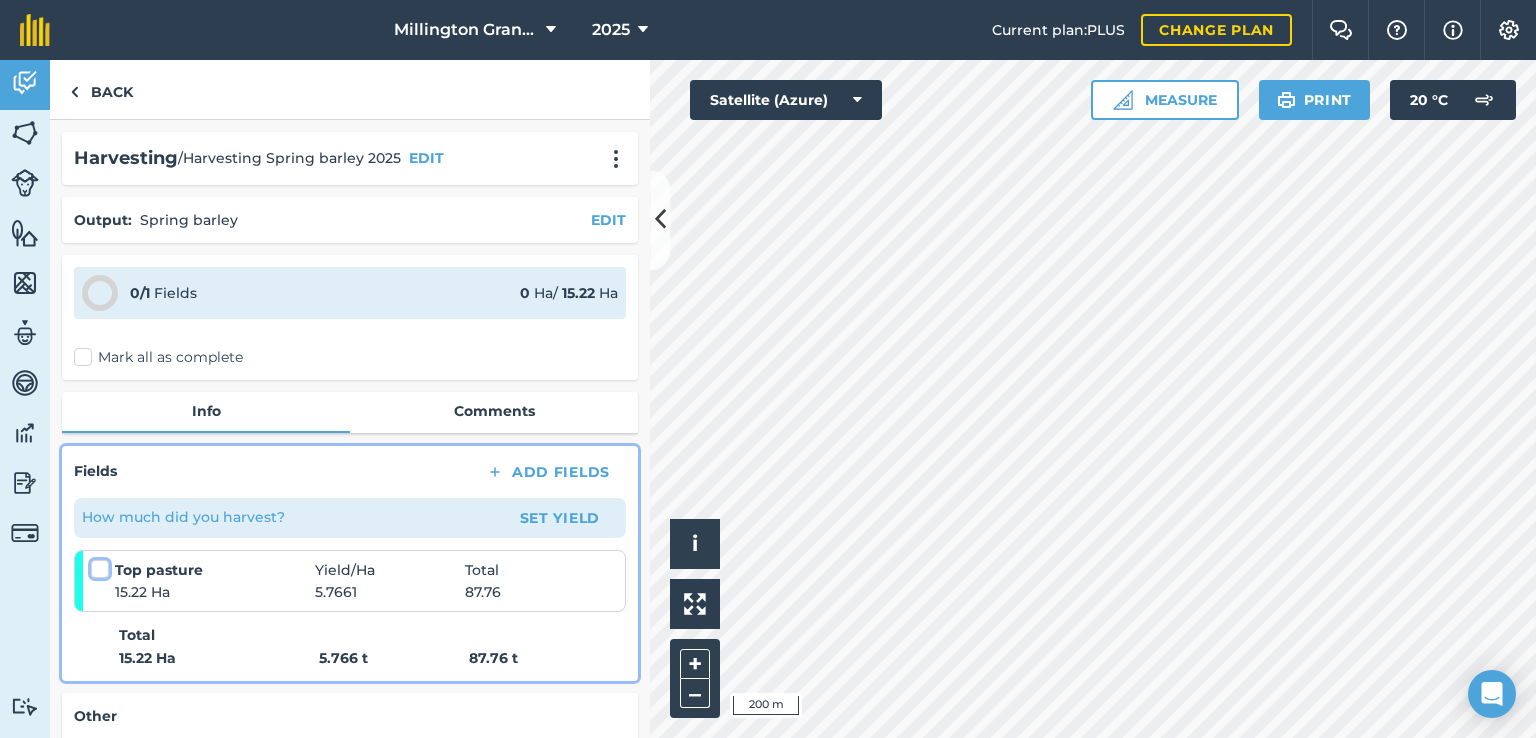 click at bounding box center [97, 565] 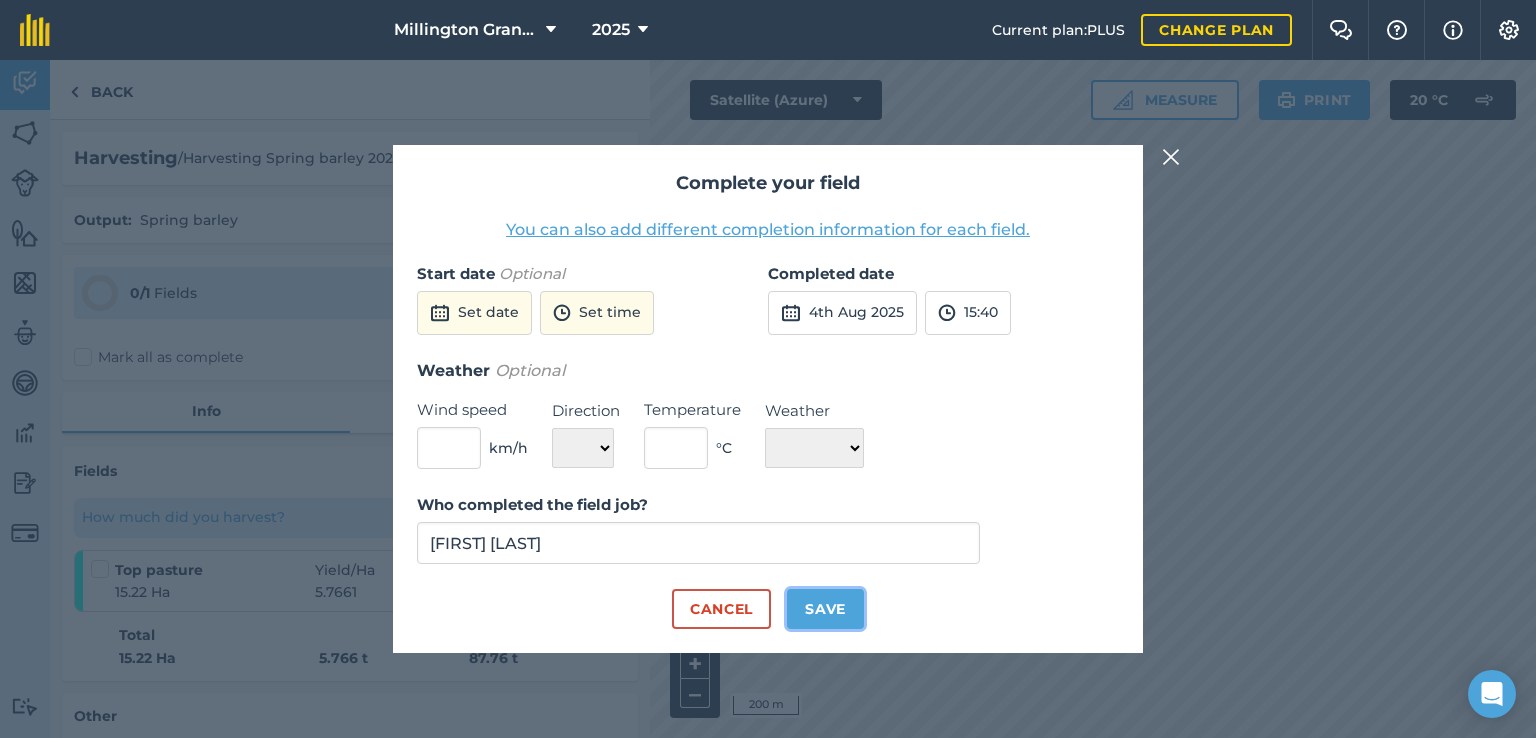 click on "Save" at bounding box center [825, 609] 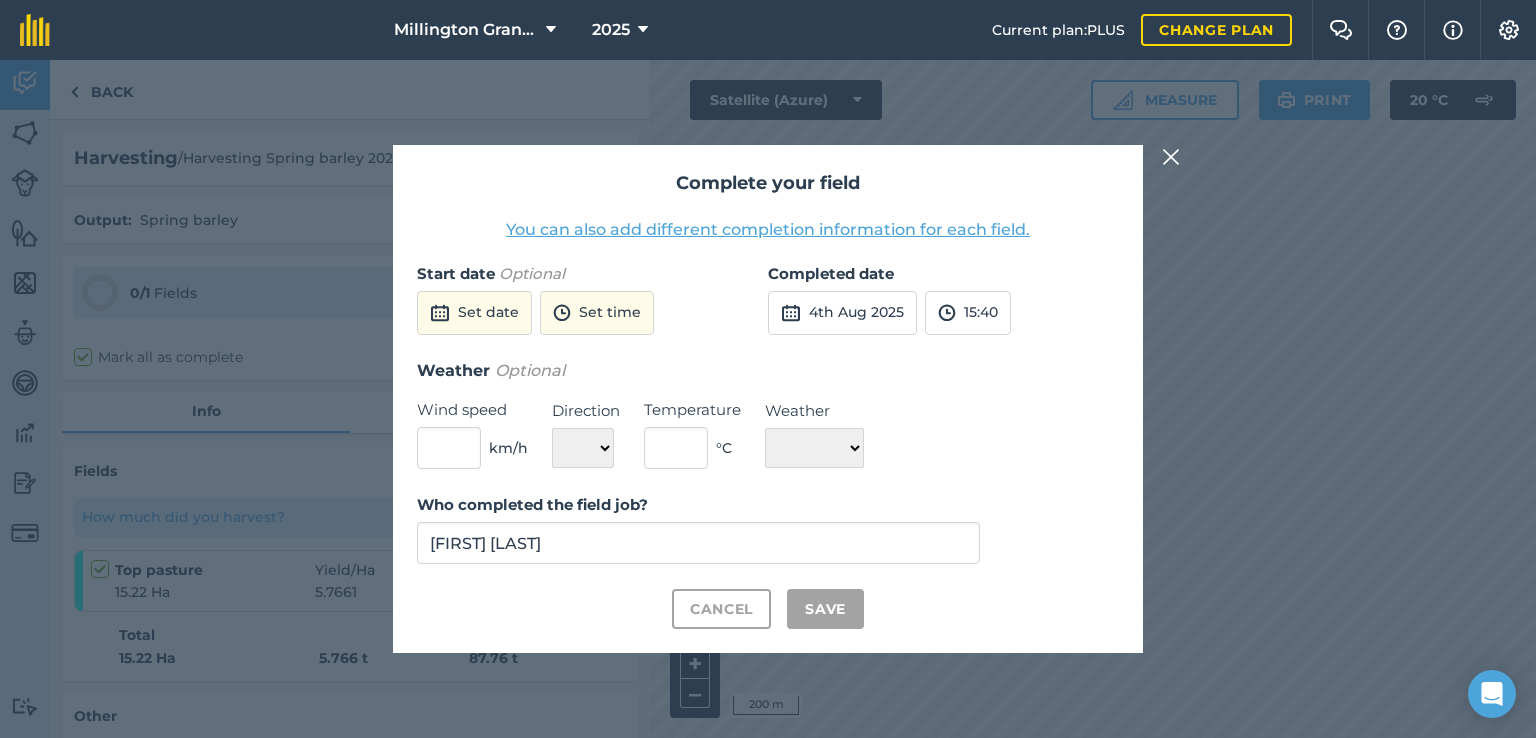 checkbox on "true" 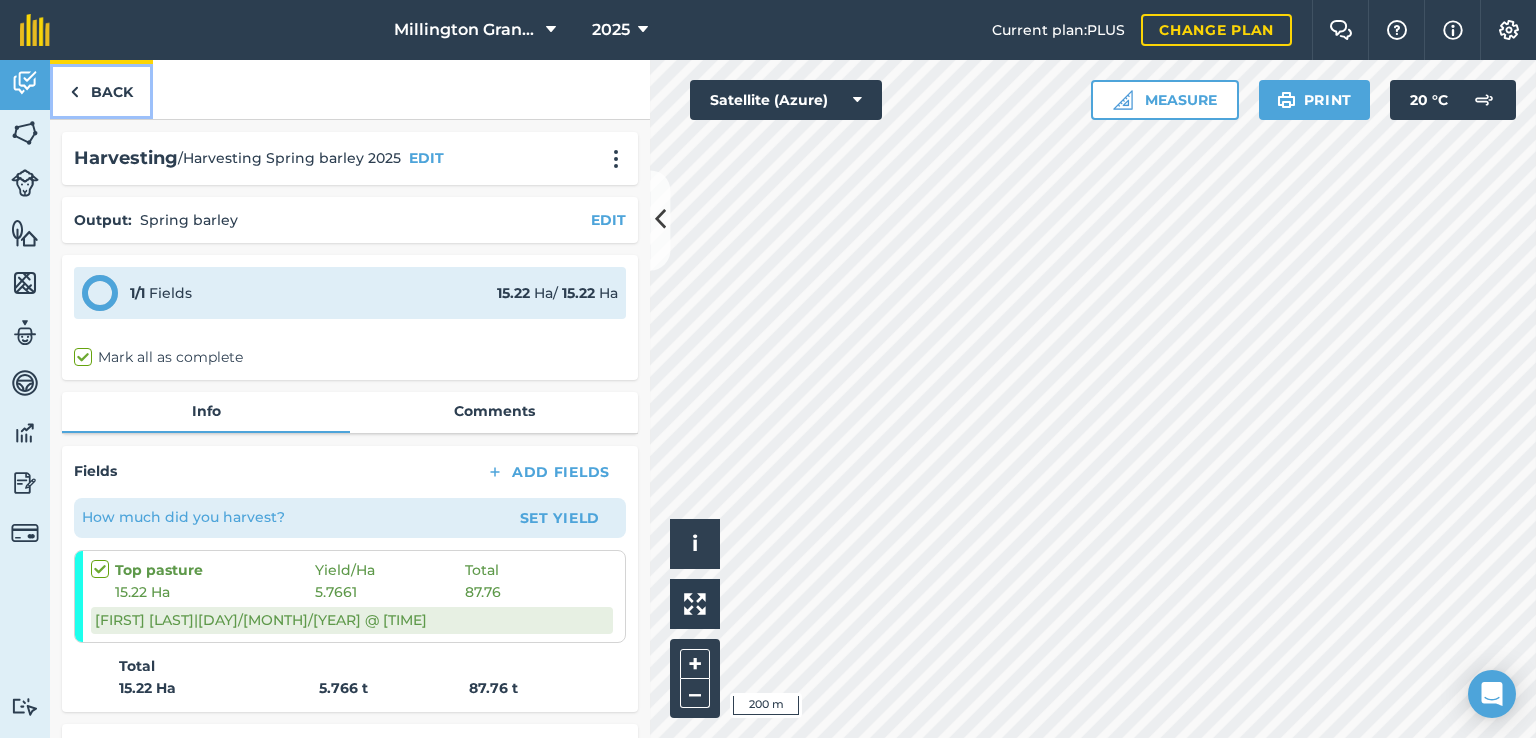 click on "Back" at bounding box center [101, 89] 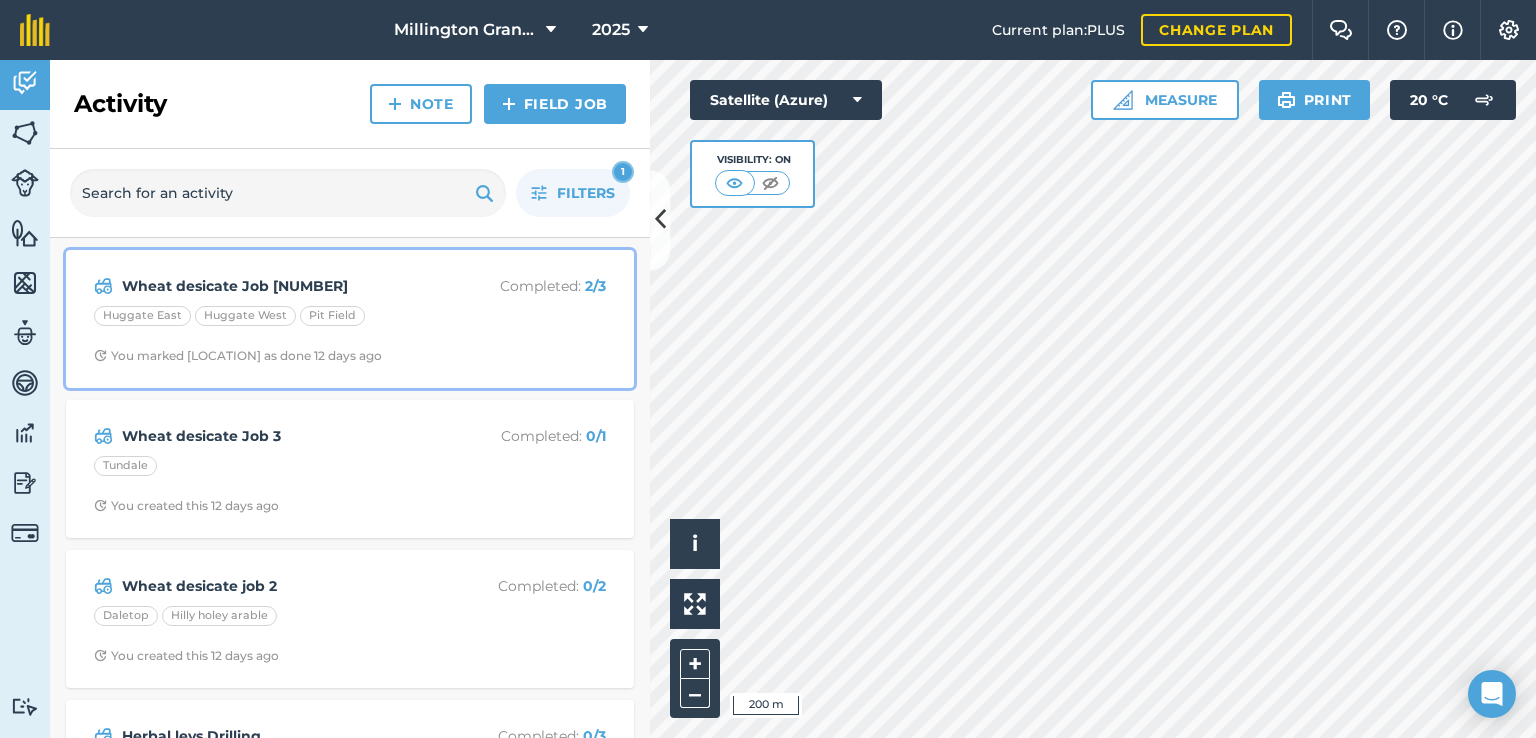 click on "Huggate East Huggate West Pit Field" at bounding box center (350, 319) 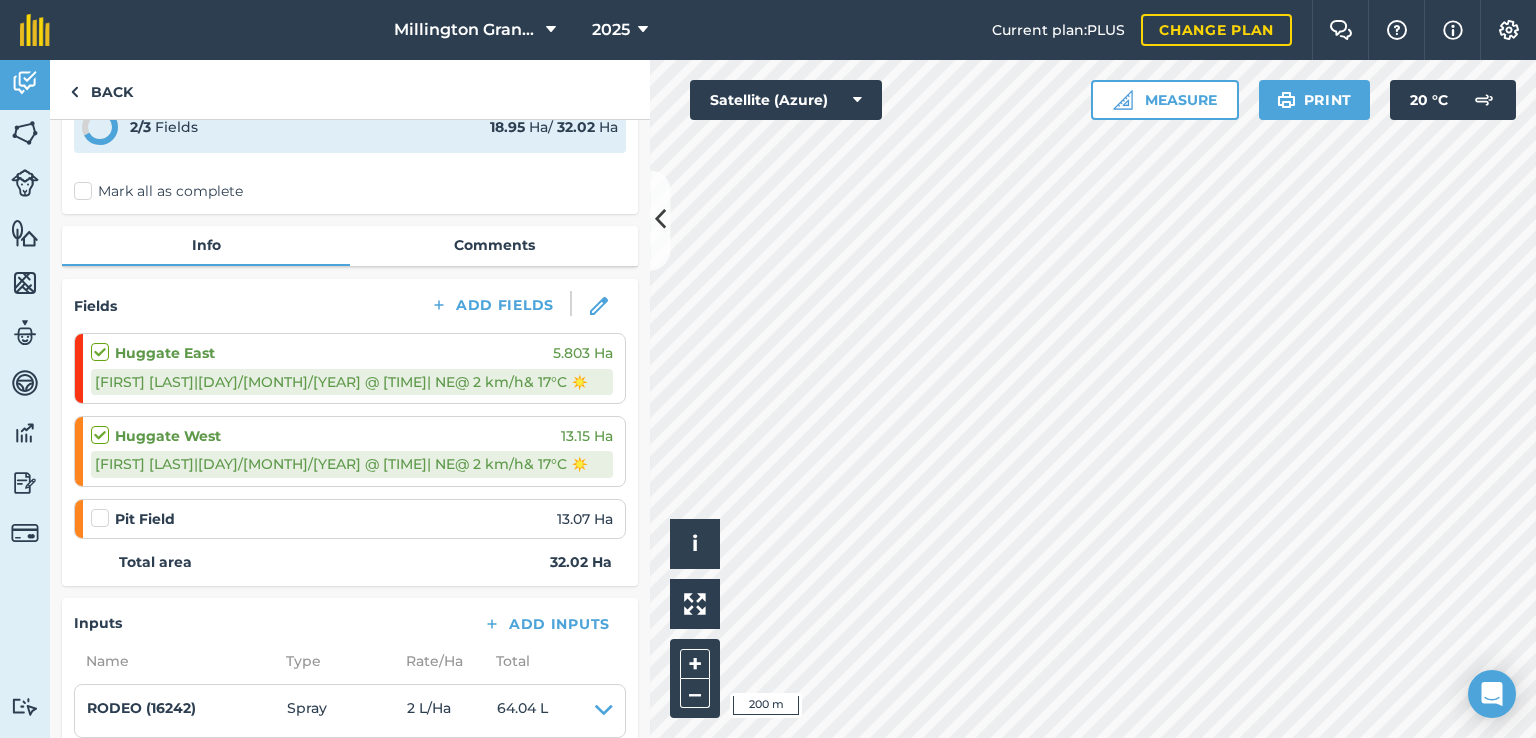 scroll, scrollTop: 200, scrollLeft: 0, axis: vertical 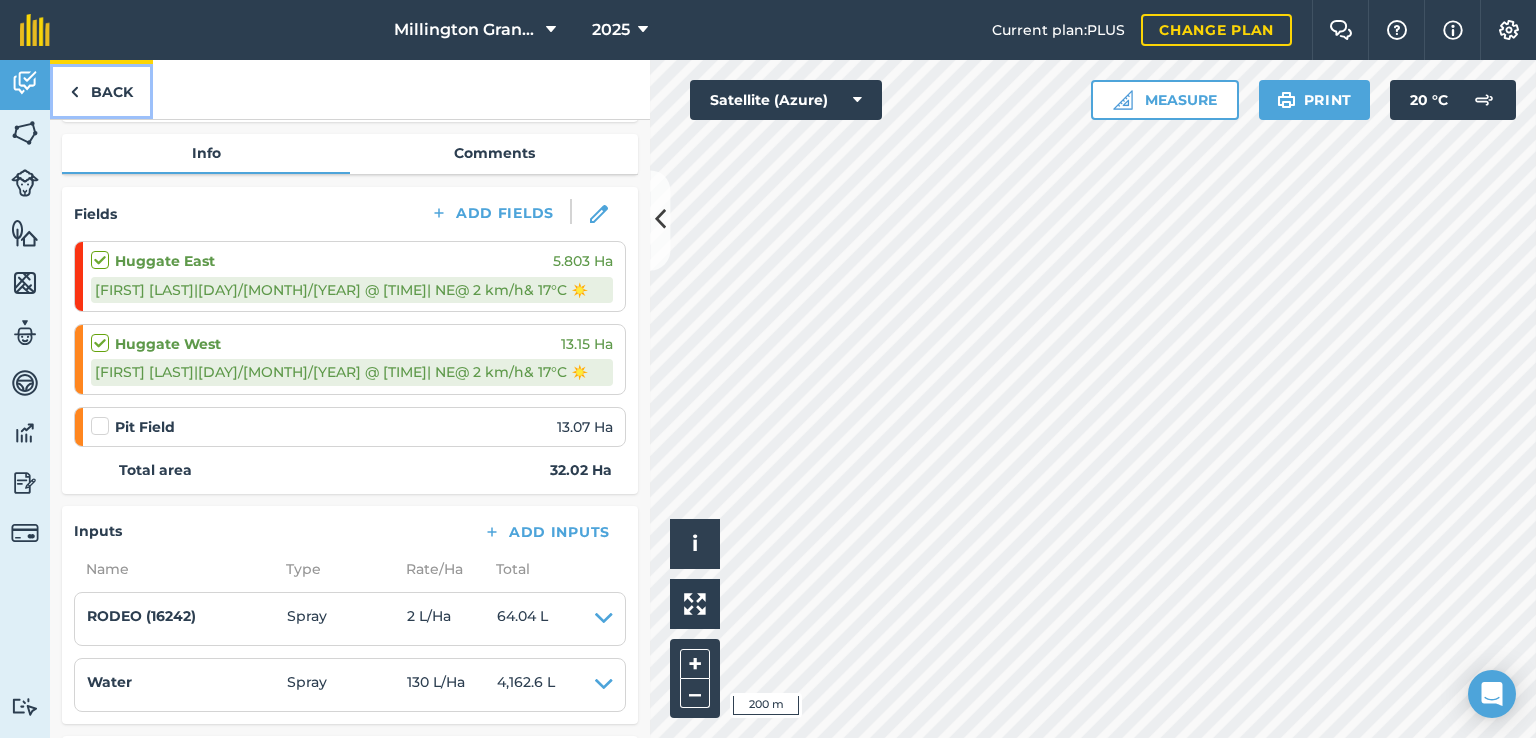 click on "Back" at bounding box center [101, 89] 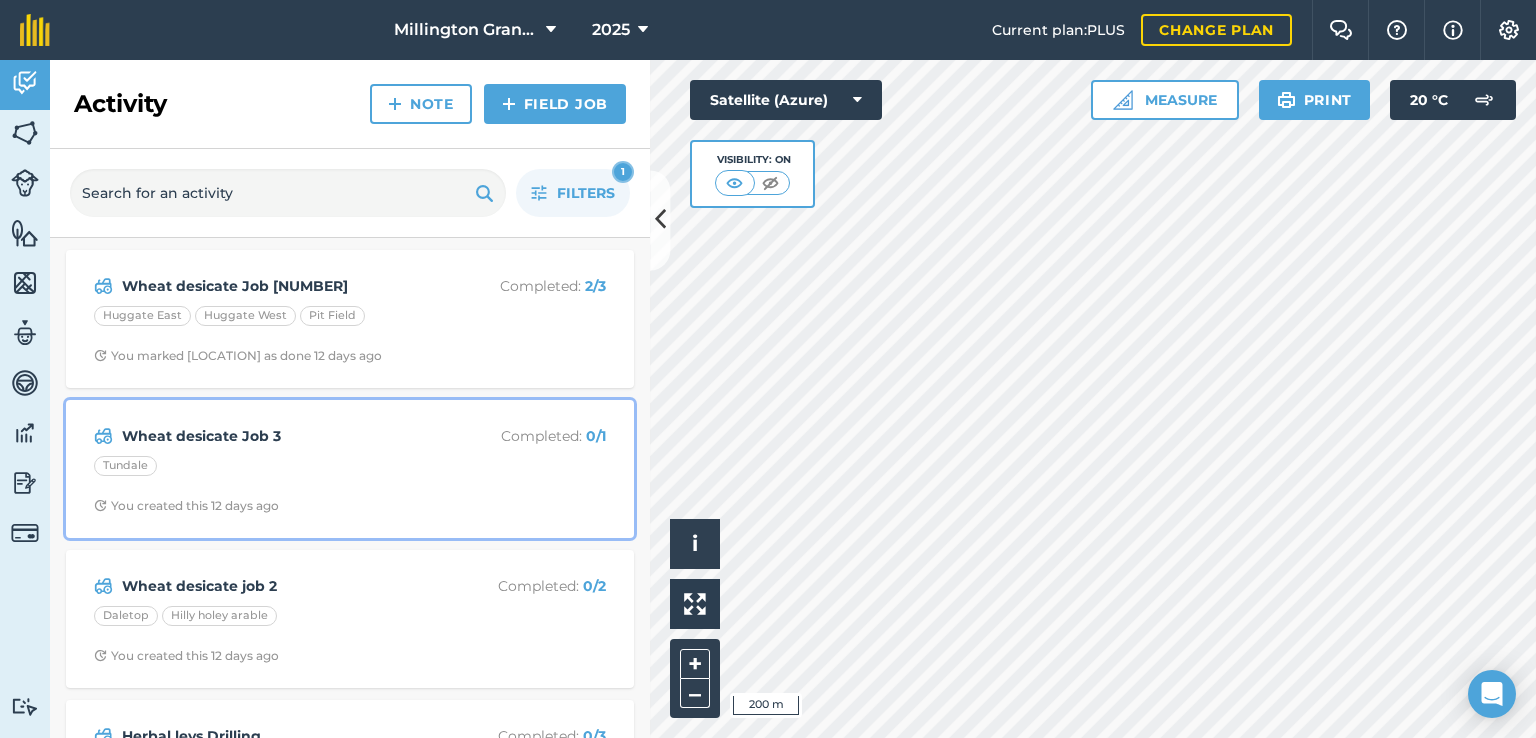 click on "Wheat desicate Job 3 Completed :   0 / 1 Tundale You created this [NUMBER] days ago" at bounding box center [350, 469] 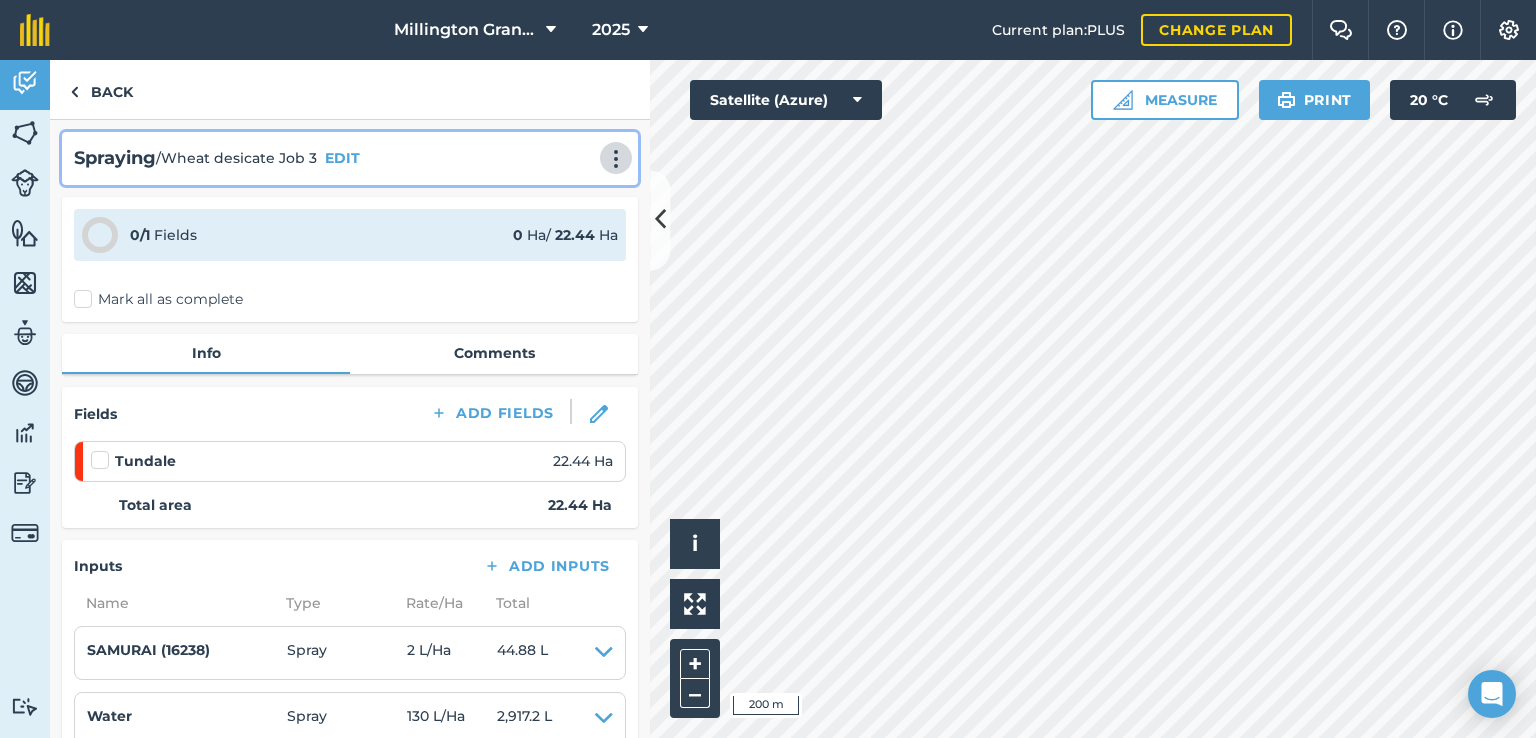 click at bounding box center [616, 159] 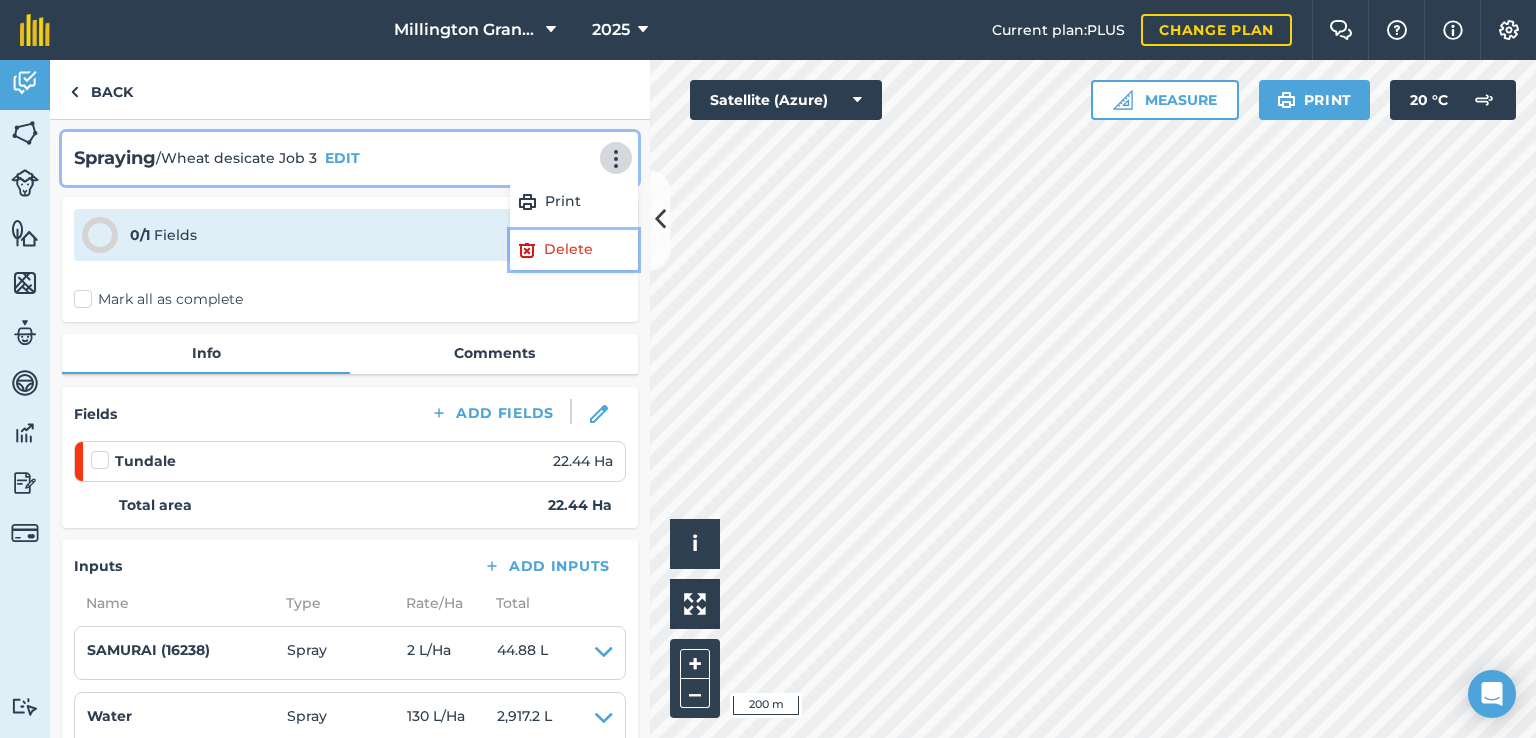 click on "Delete" at bounding box center [574, 250] 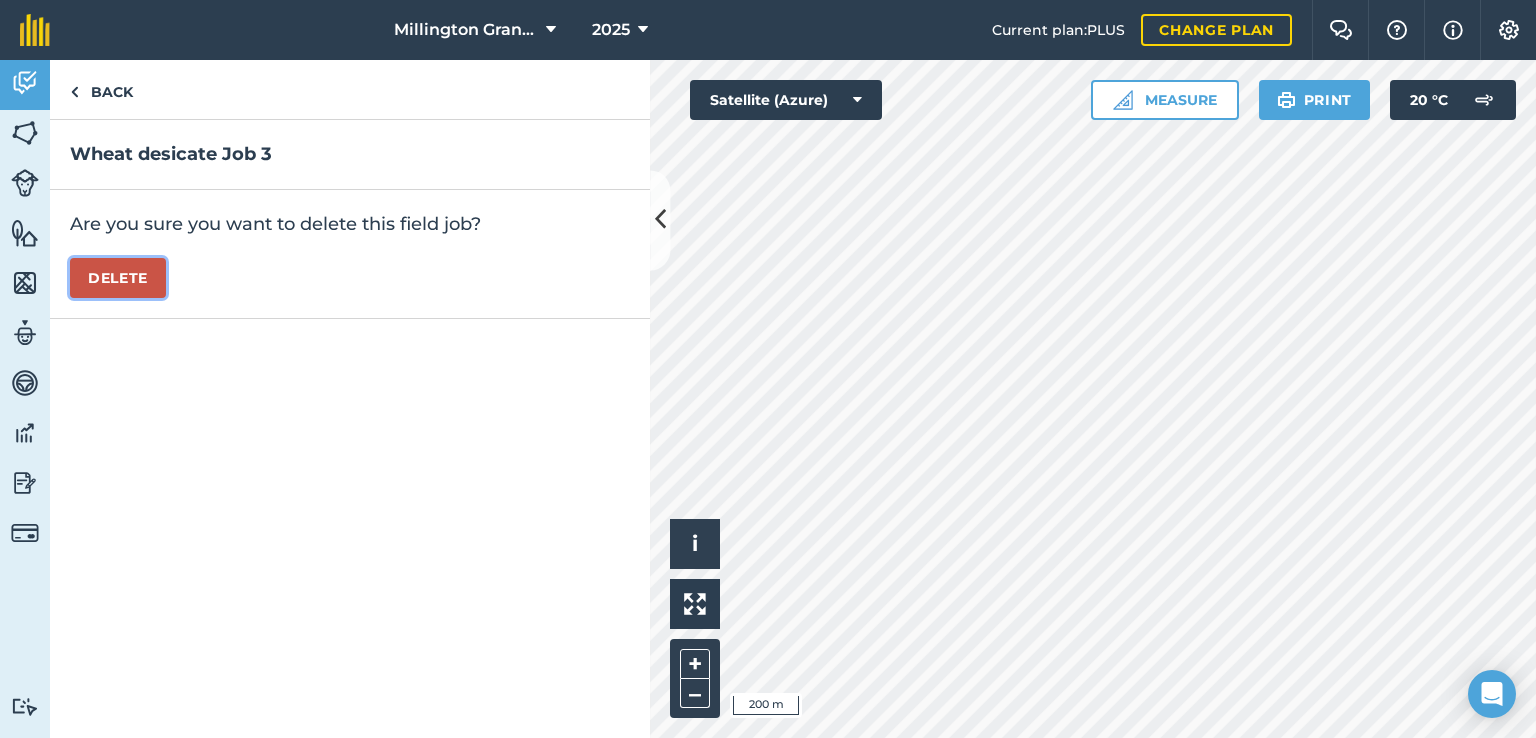 click on "Delete" at bounding box center (118, 278) 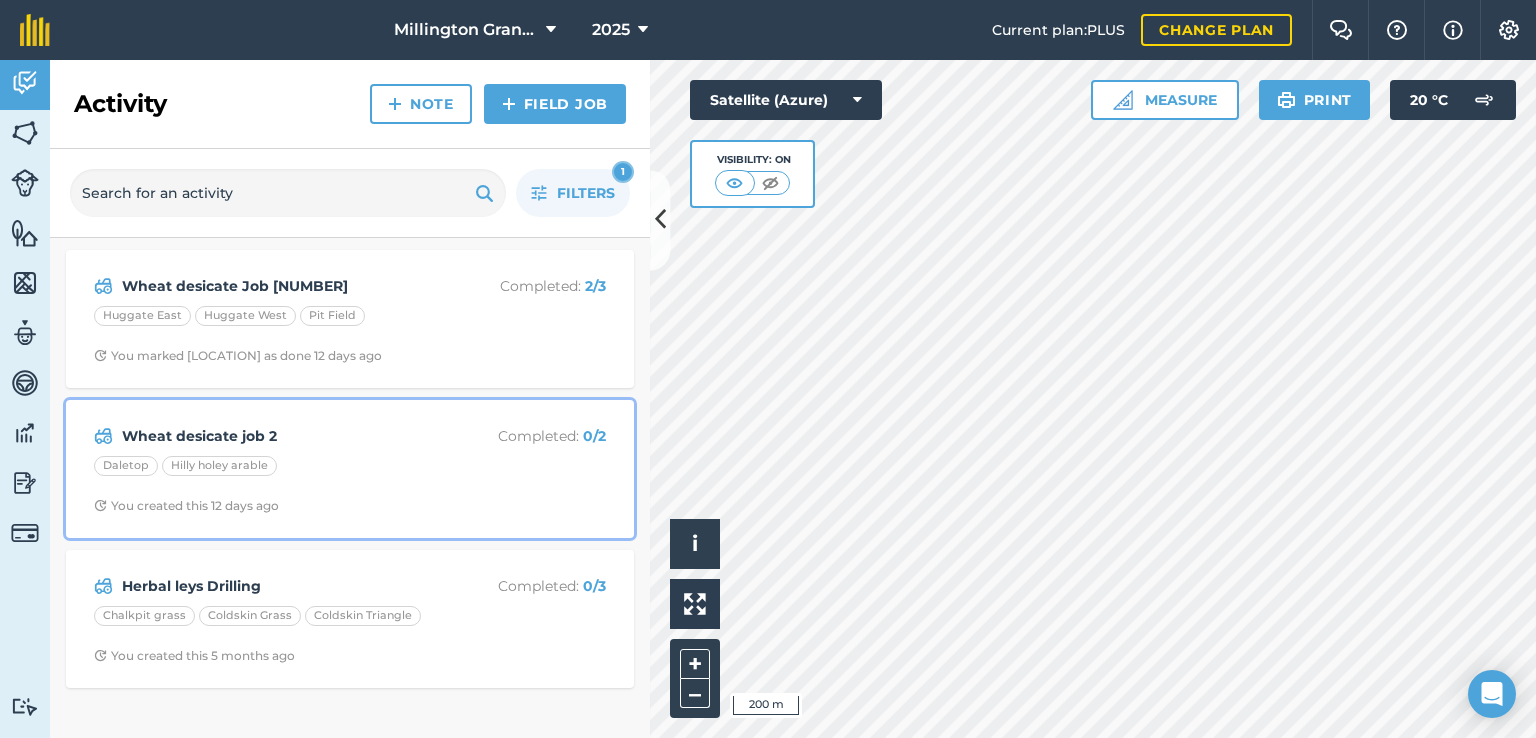 click on "0 / 2" at bounding box center (594, 436) 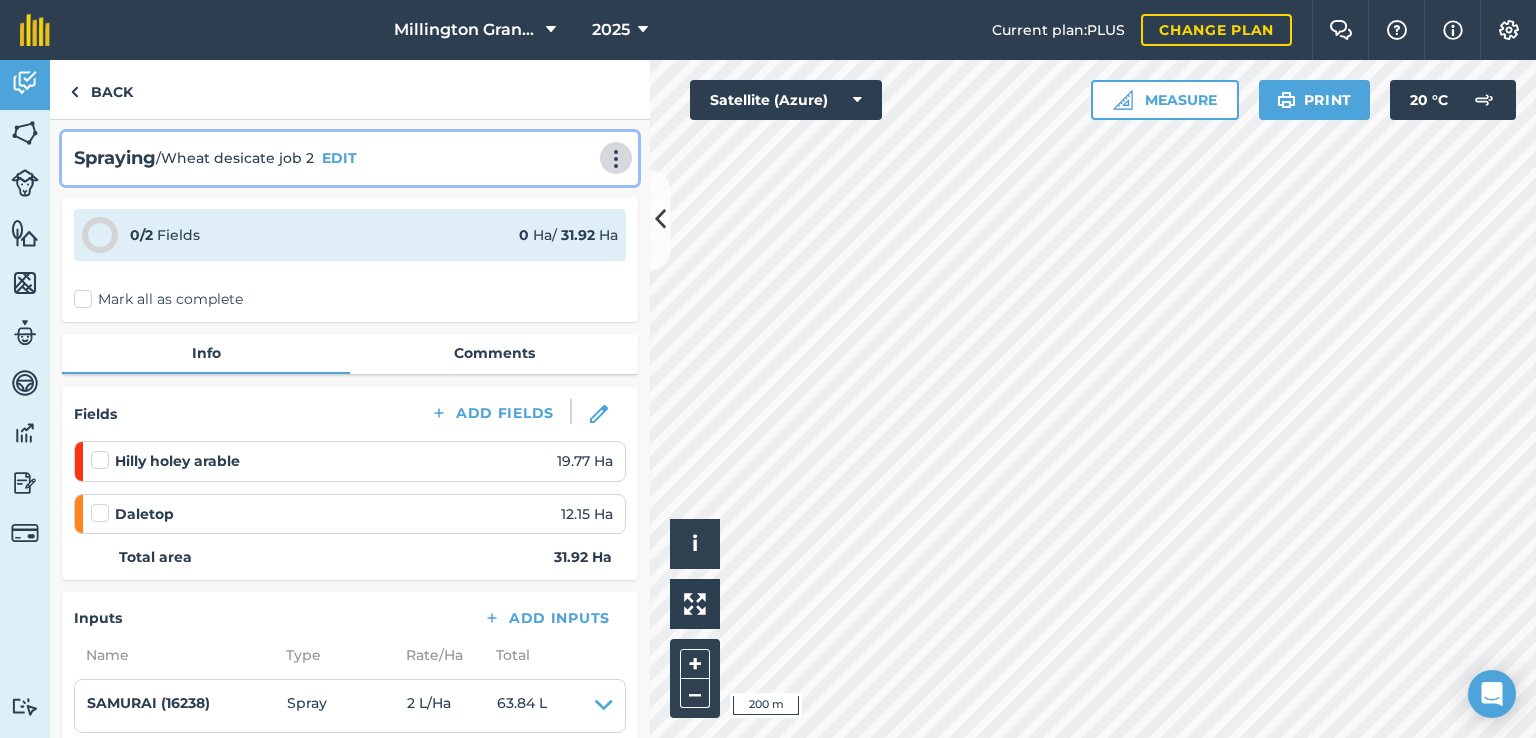 click at bounding box center (616, 158) 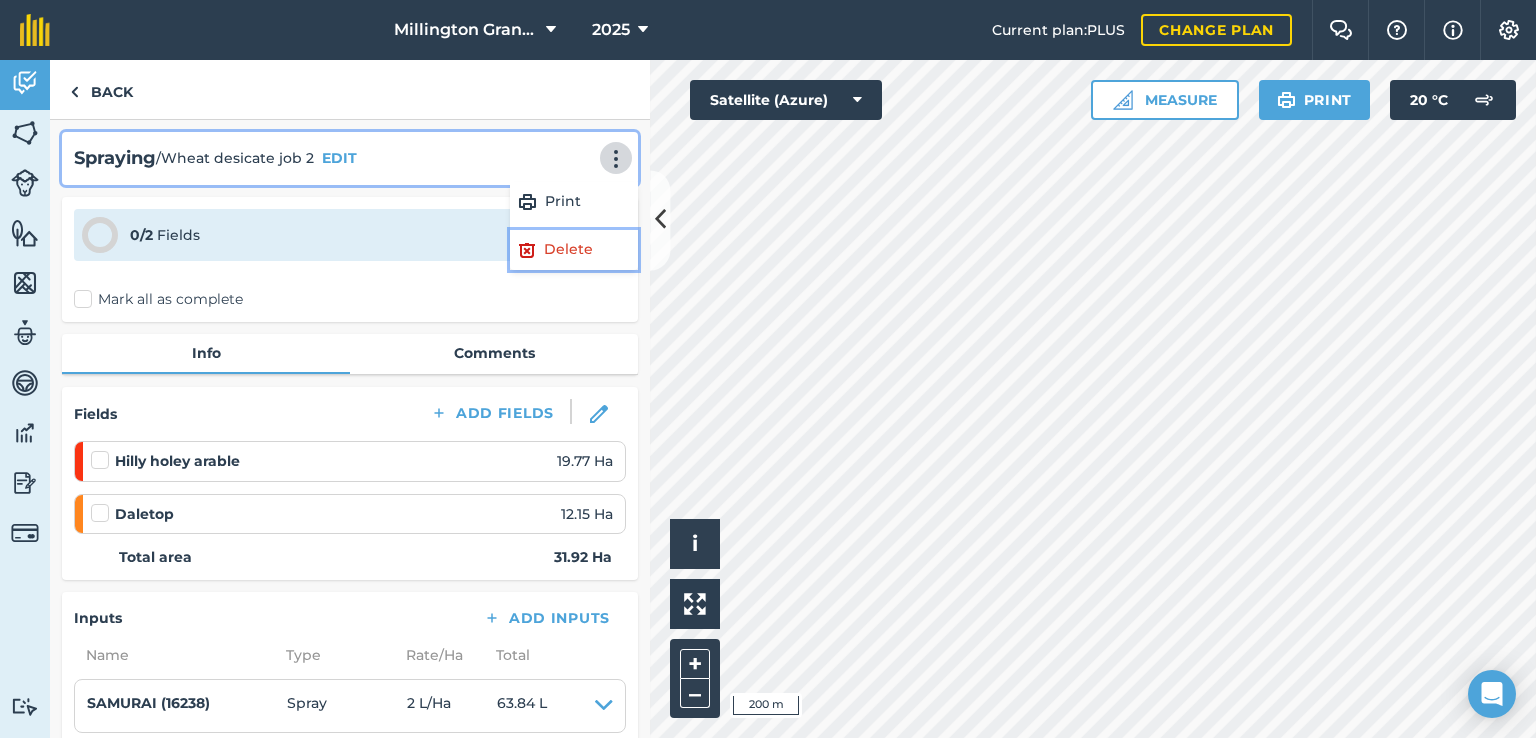 click on "Delete" at bounding box center [574, 250] 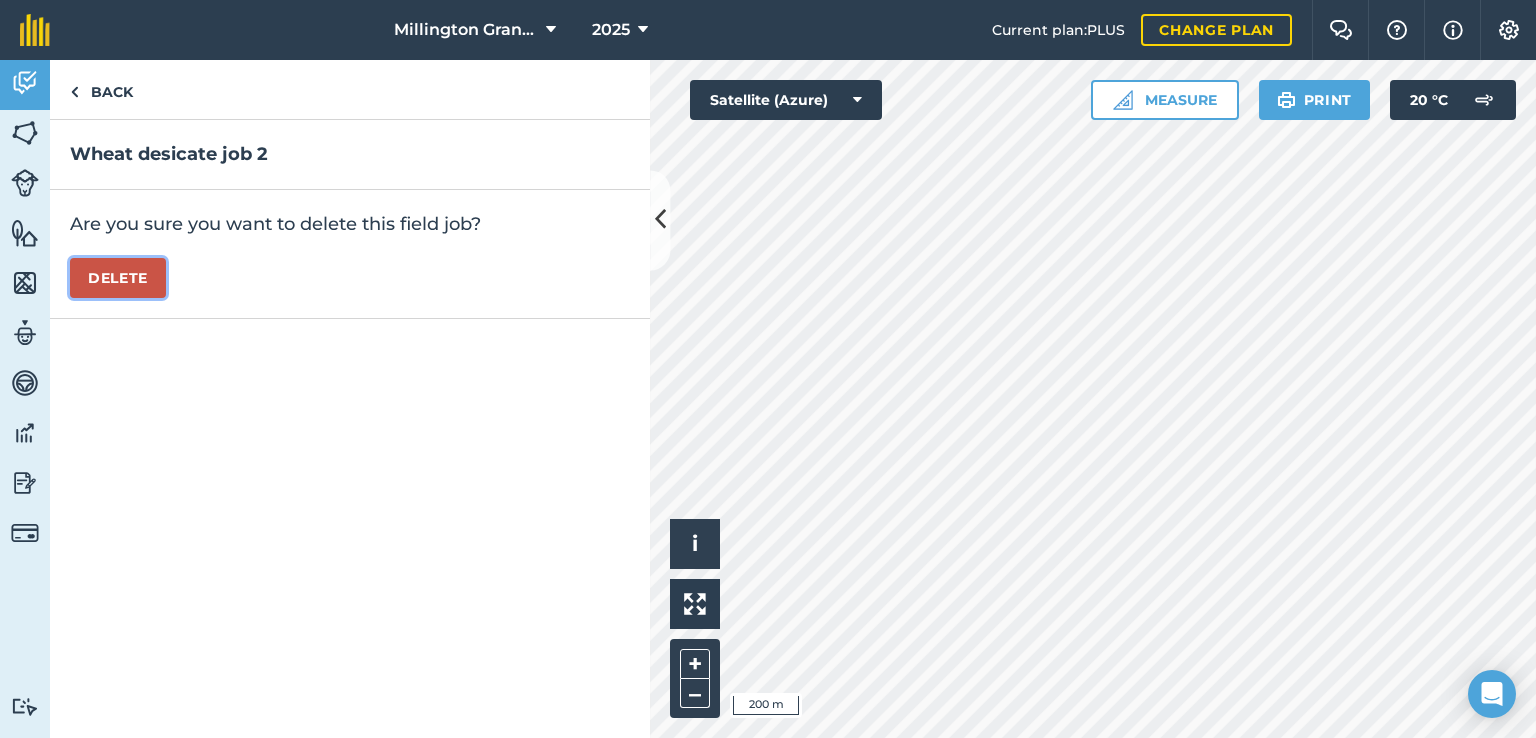 click on "Delete" at bounding box center [118, 278] 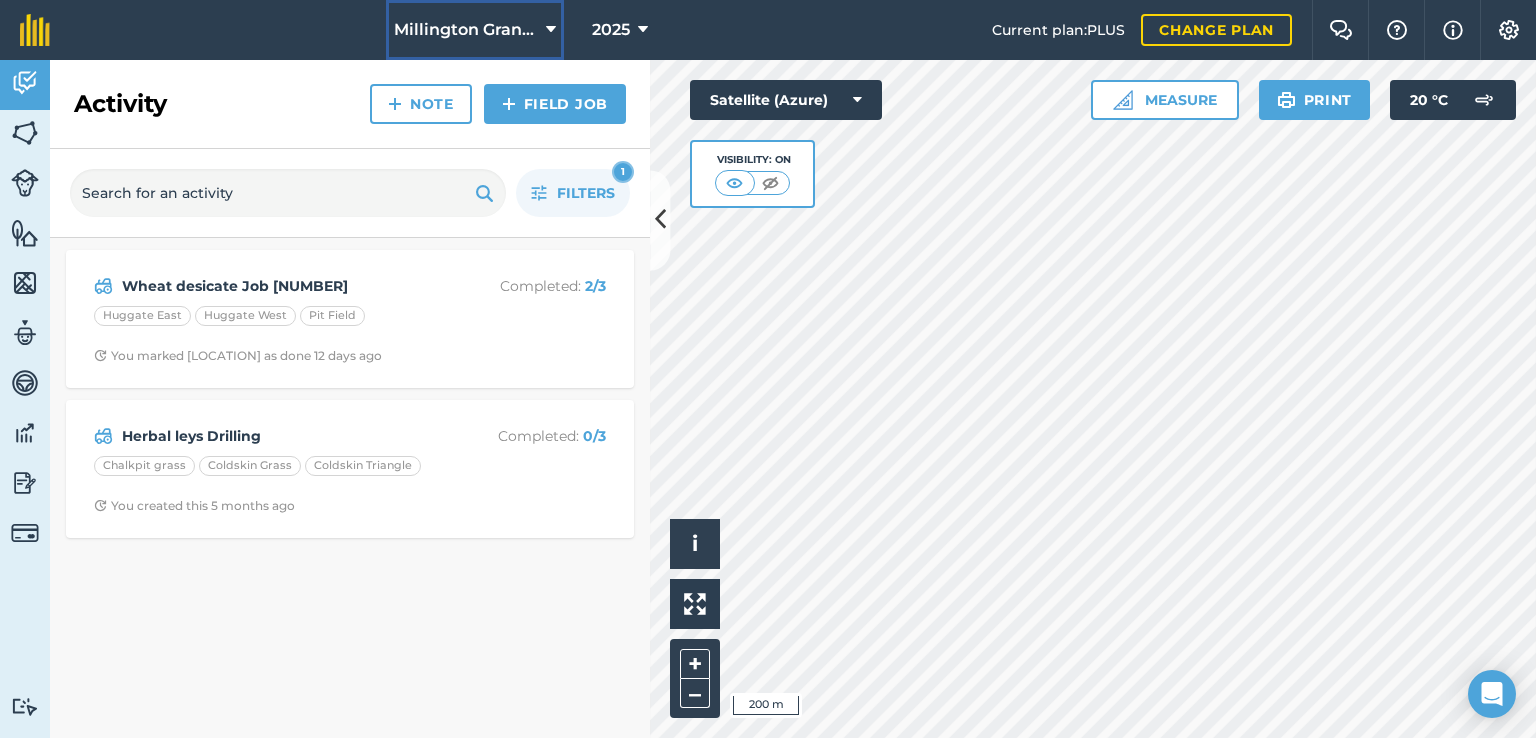 click on "Millington Grange" at bounding box center [466, 30] 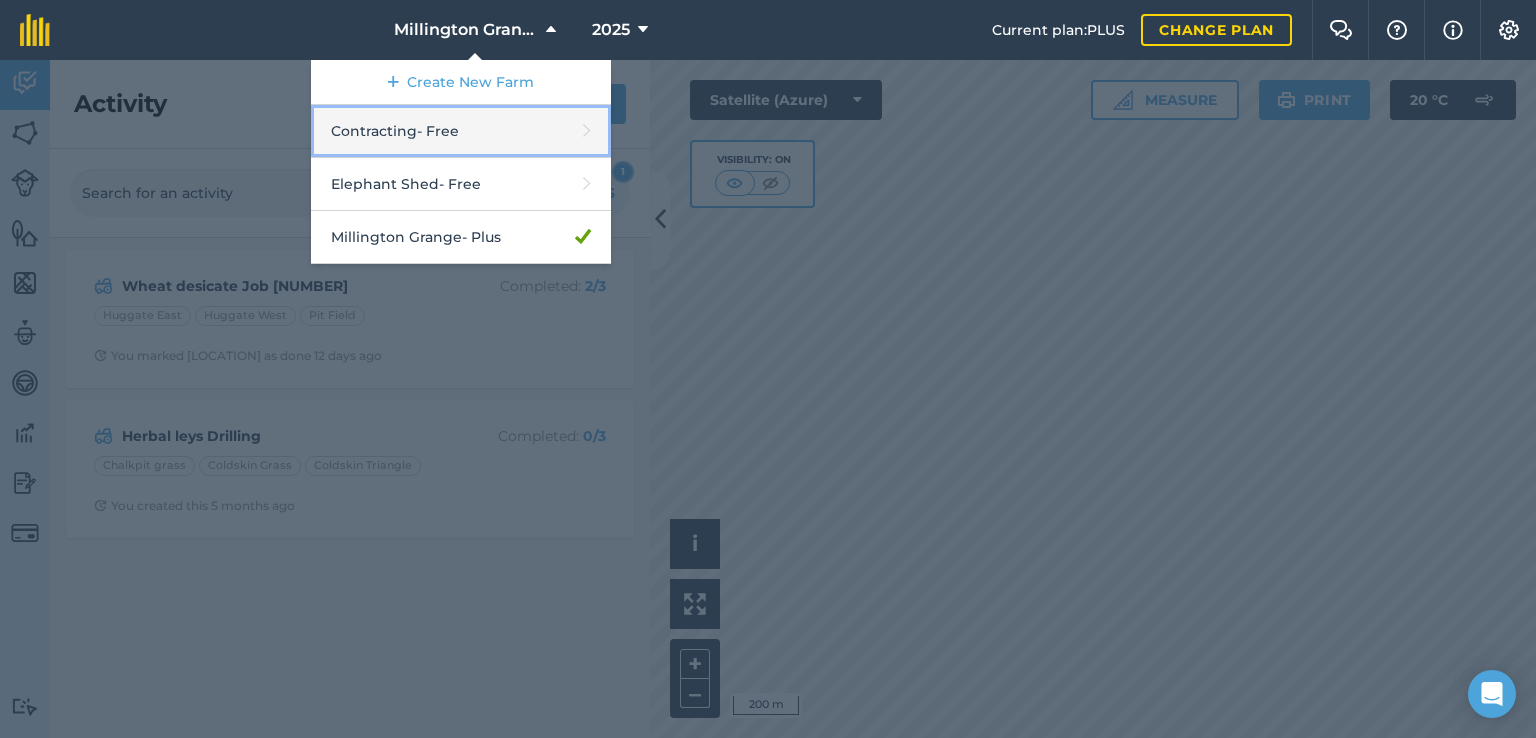 click on "Contracting  - Free" at bounding box center [461, 131] 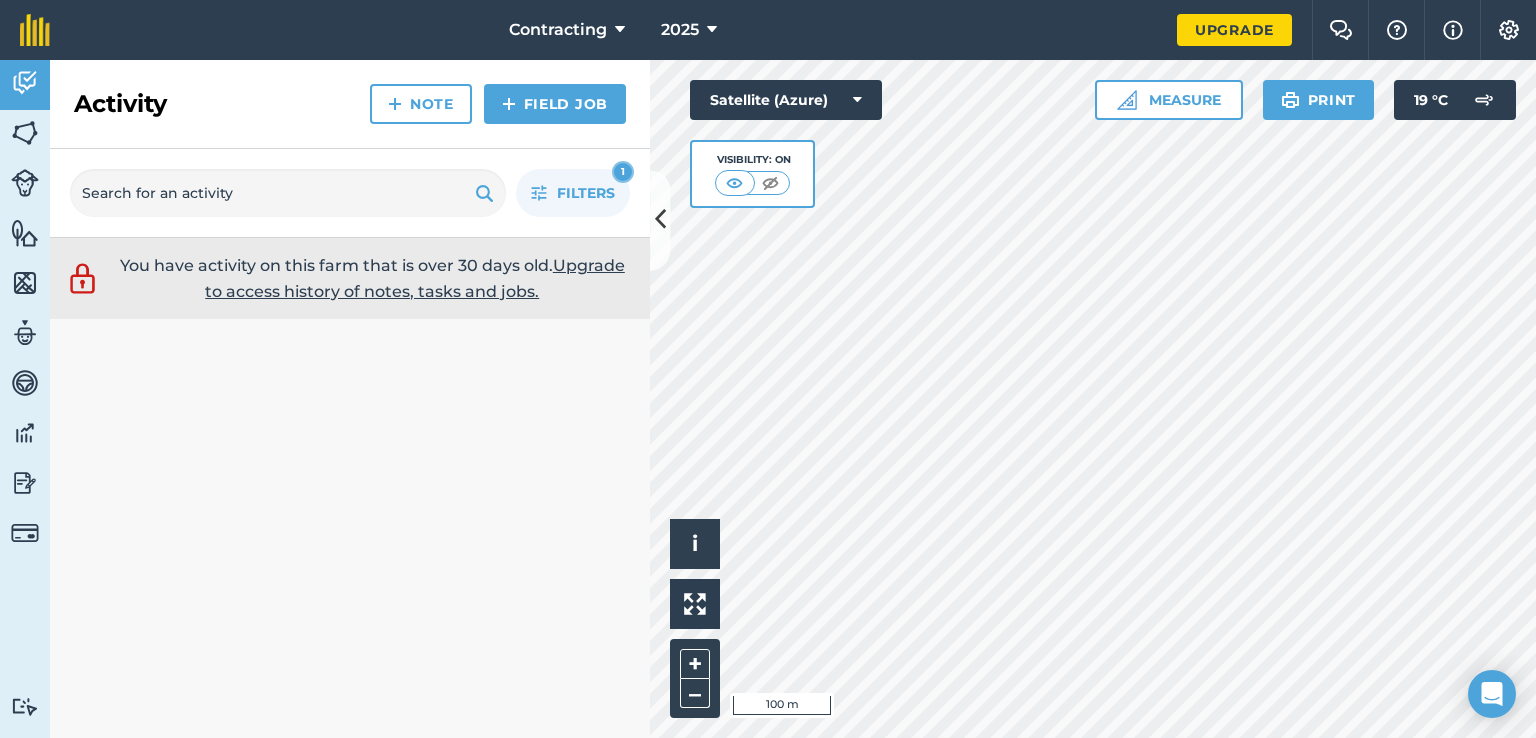 click at bounding box center (1093, 399) 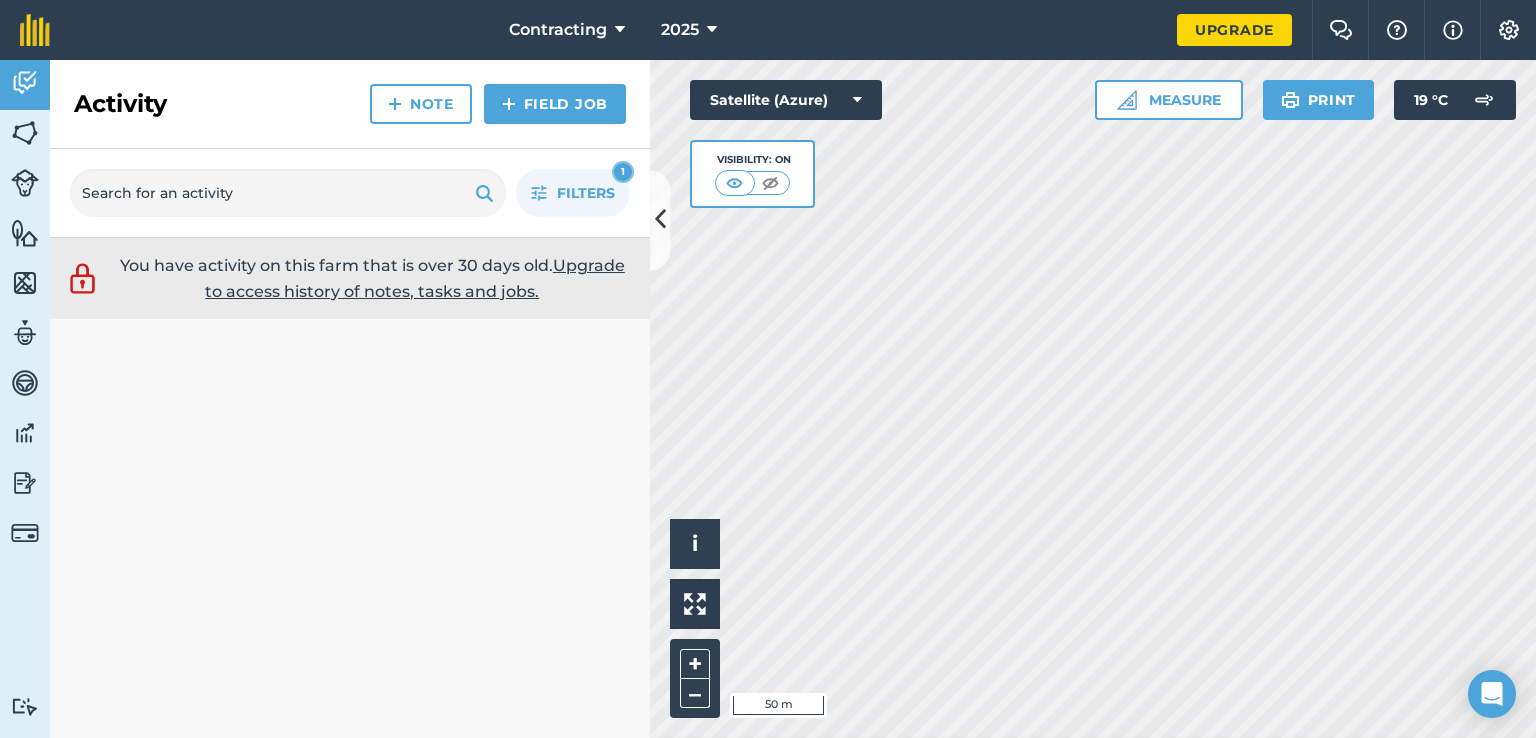 click on "Hello i © [YEAR] TomTom, Microsoft 50 m + – Satellite (Azure) Visibility: On Measure Print 19   ° C" at bounding box center [1093, 399] 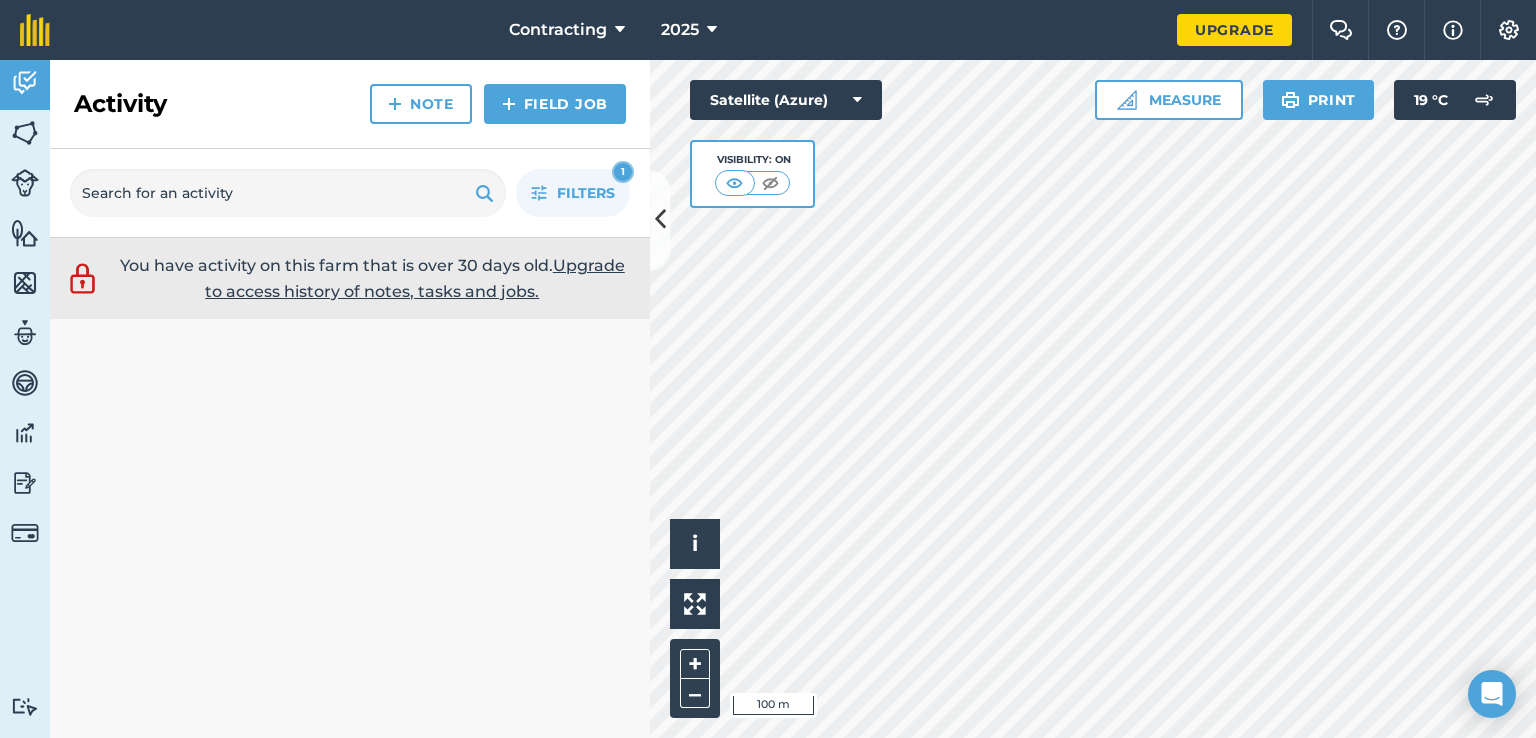 click at bounding box center (1093, 399) 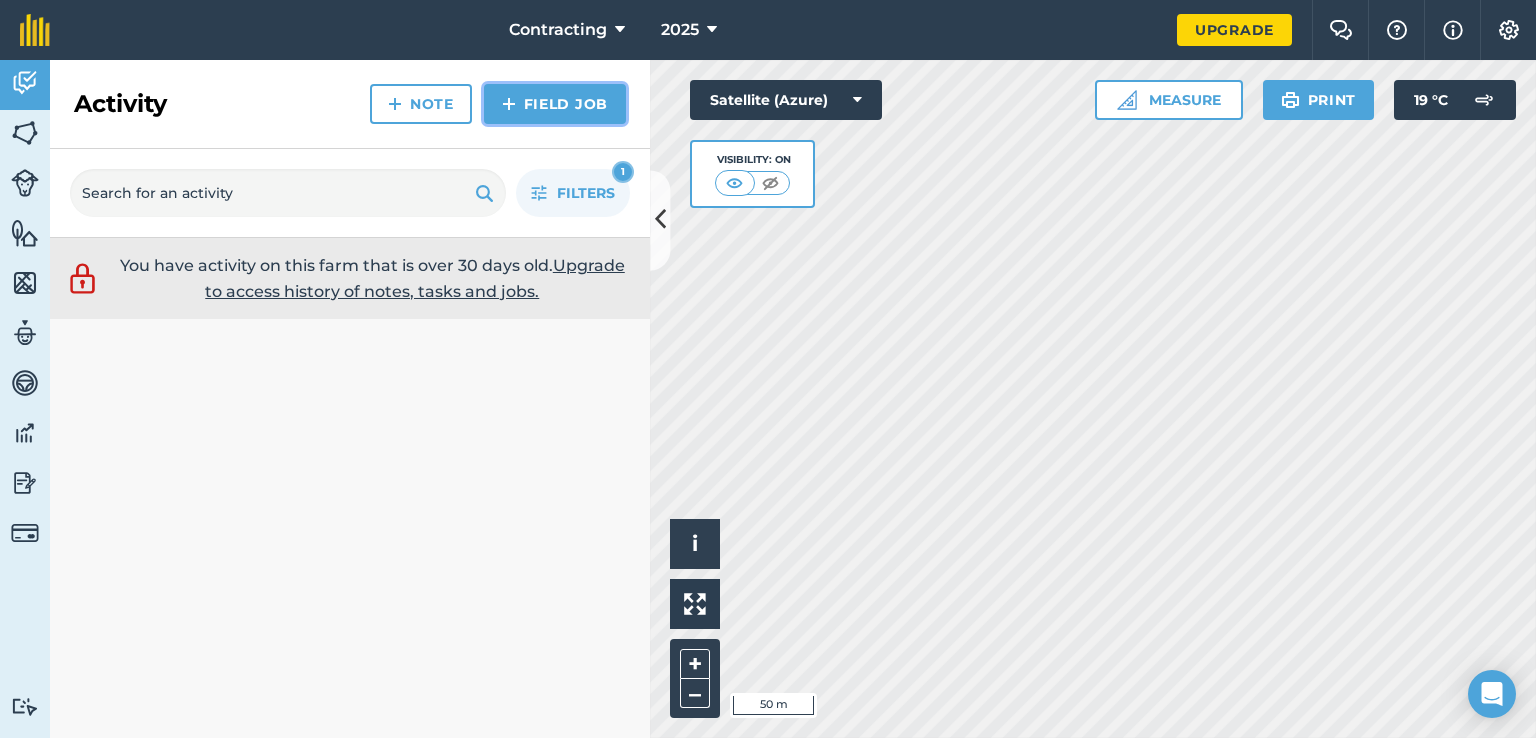 click at bounding box center (509, 104) 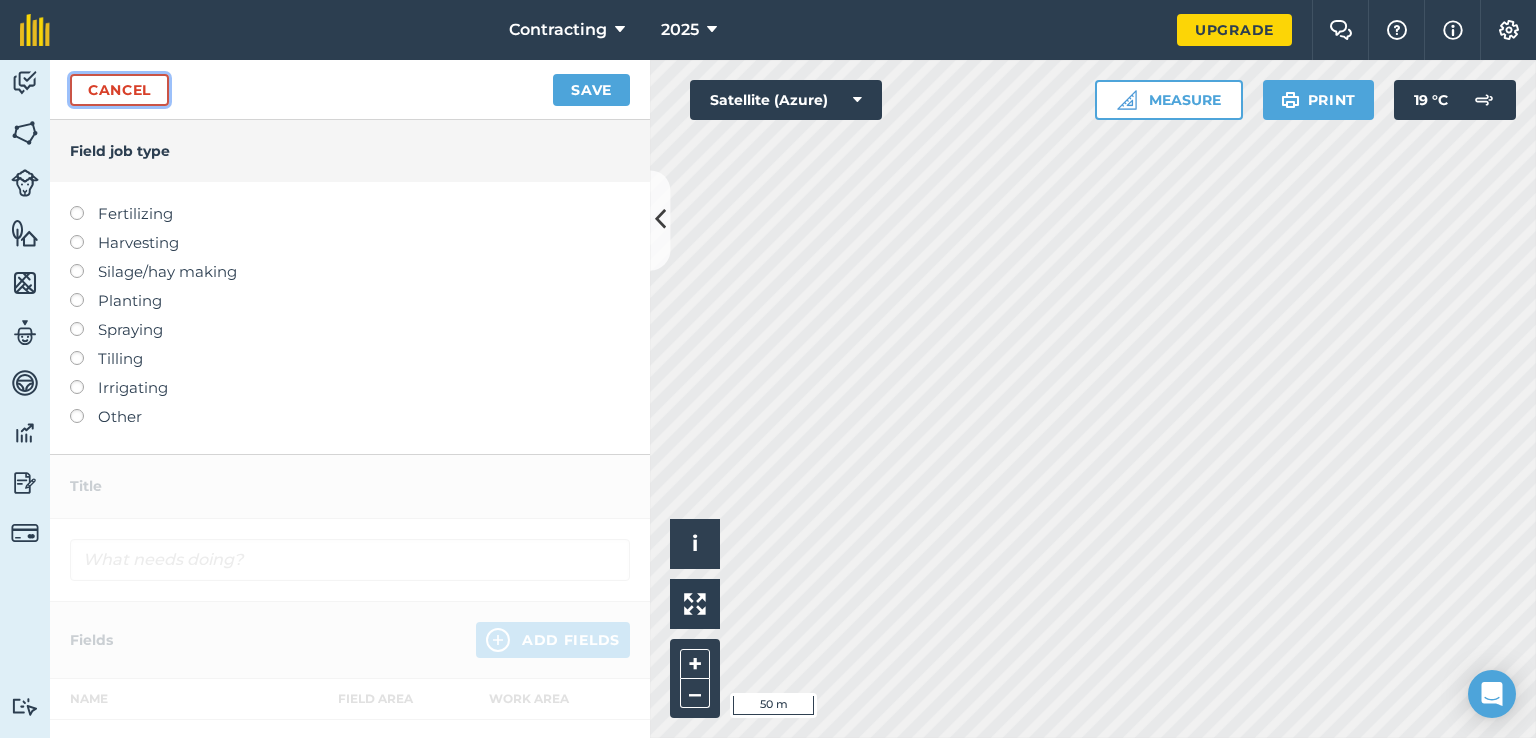 click on "Cancel" at bounding box center [119, 90] 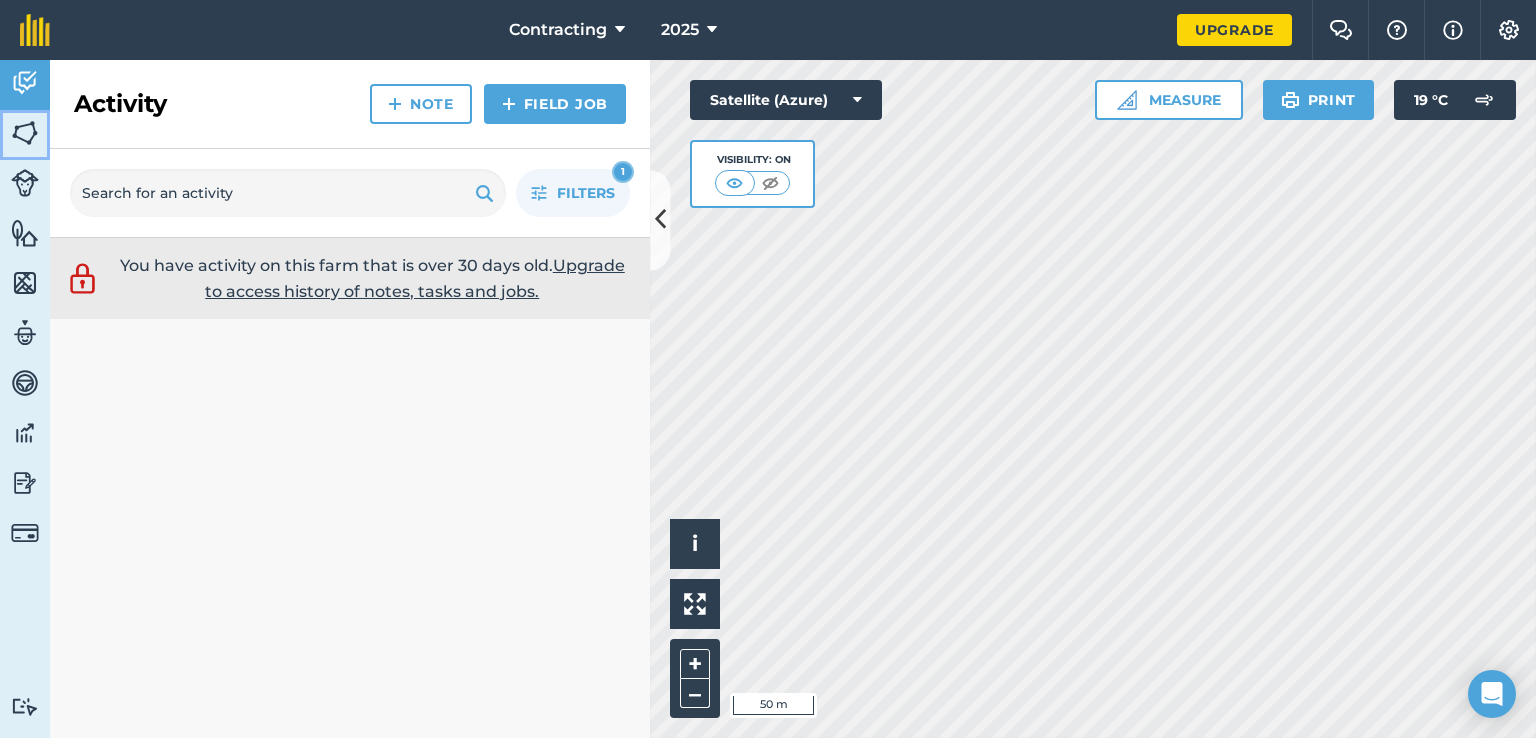 click at bounding box center (25, 133) 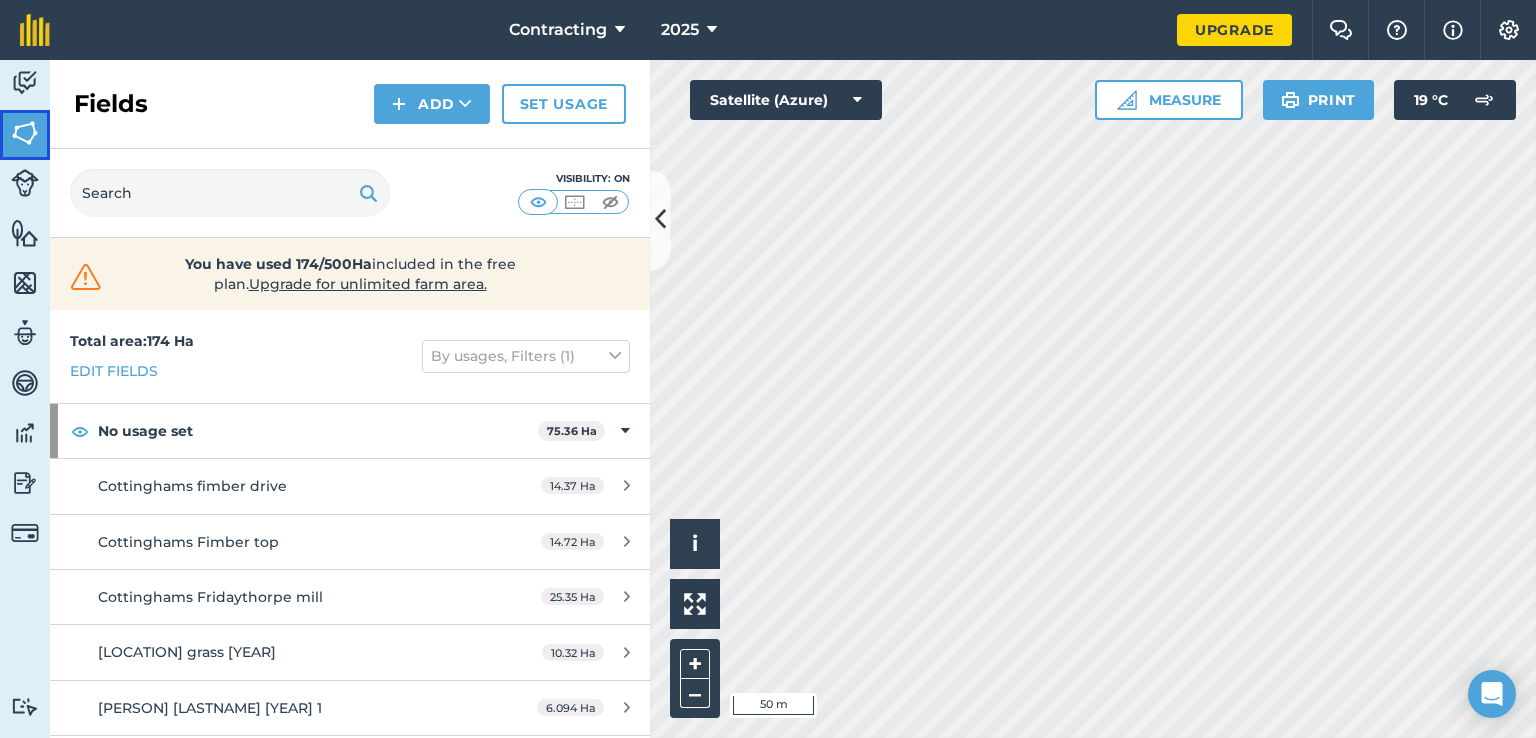 scroll, scrollTop: 200, scrollLeft: 0, axis: vertical 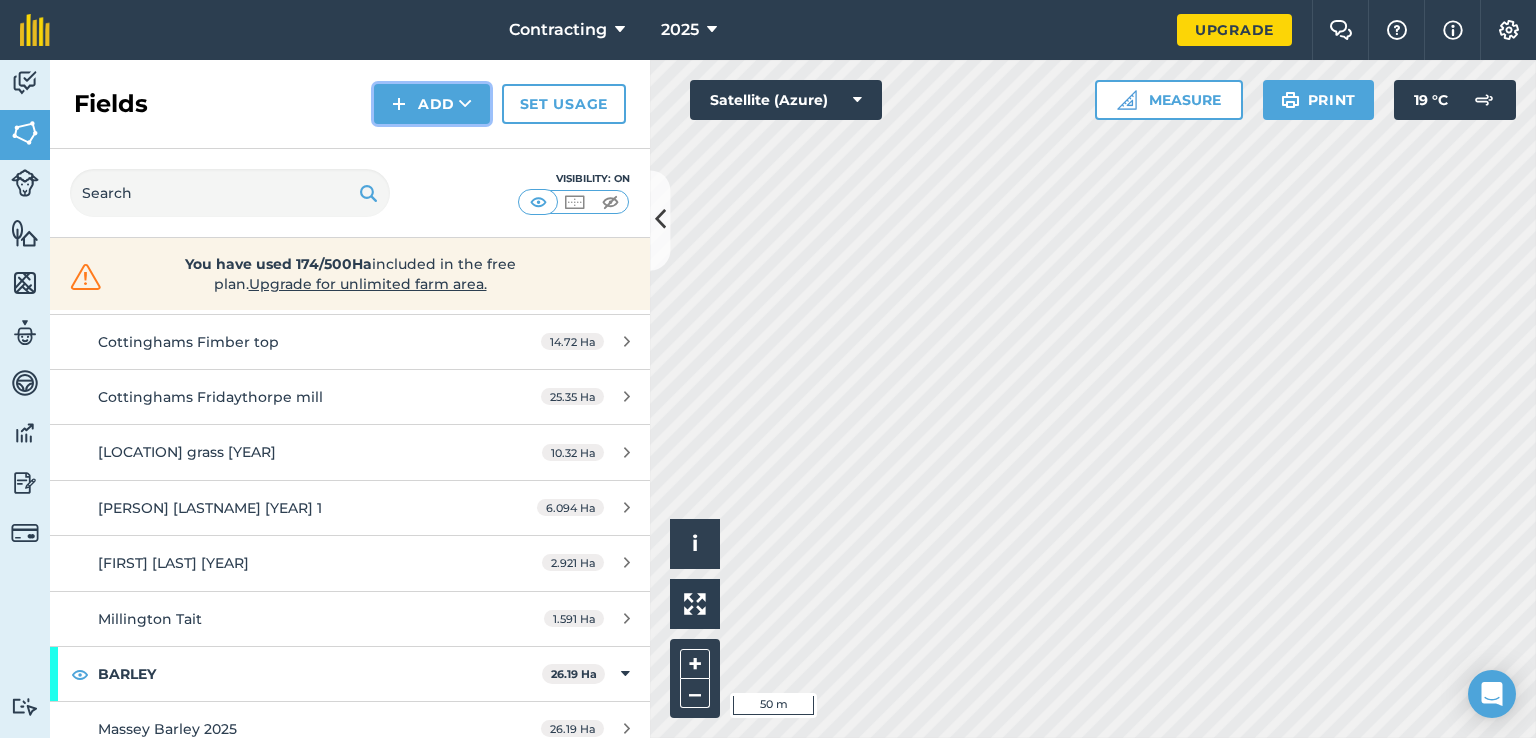 click on "Add" at bounding box center (432, 104) 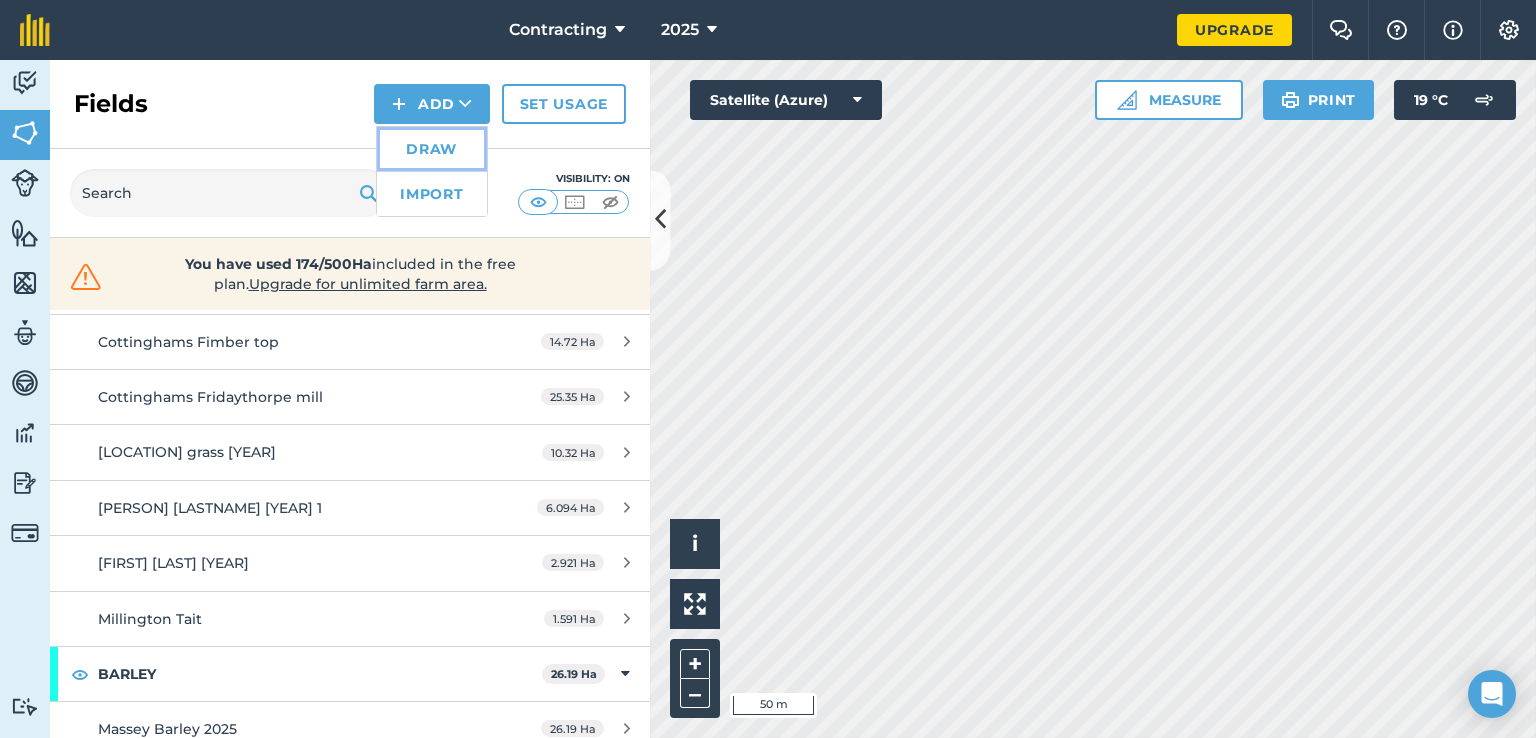 click on "Draw" at bounding box center (432, 149) 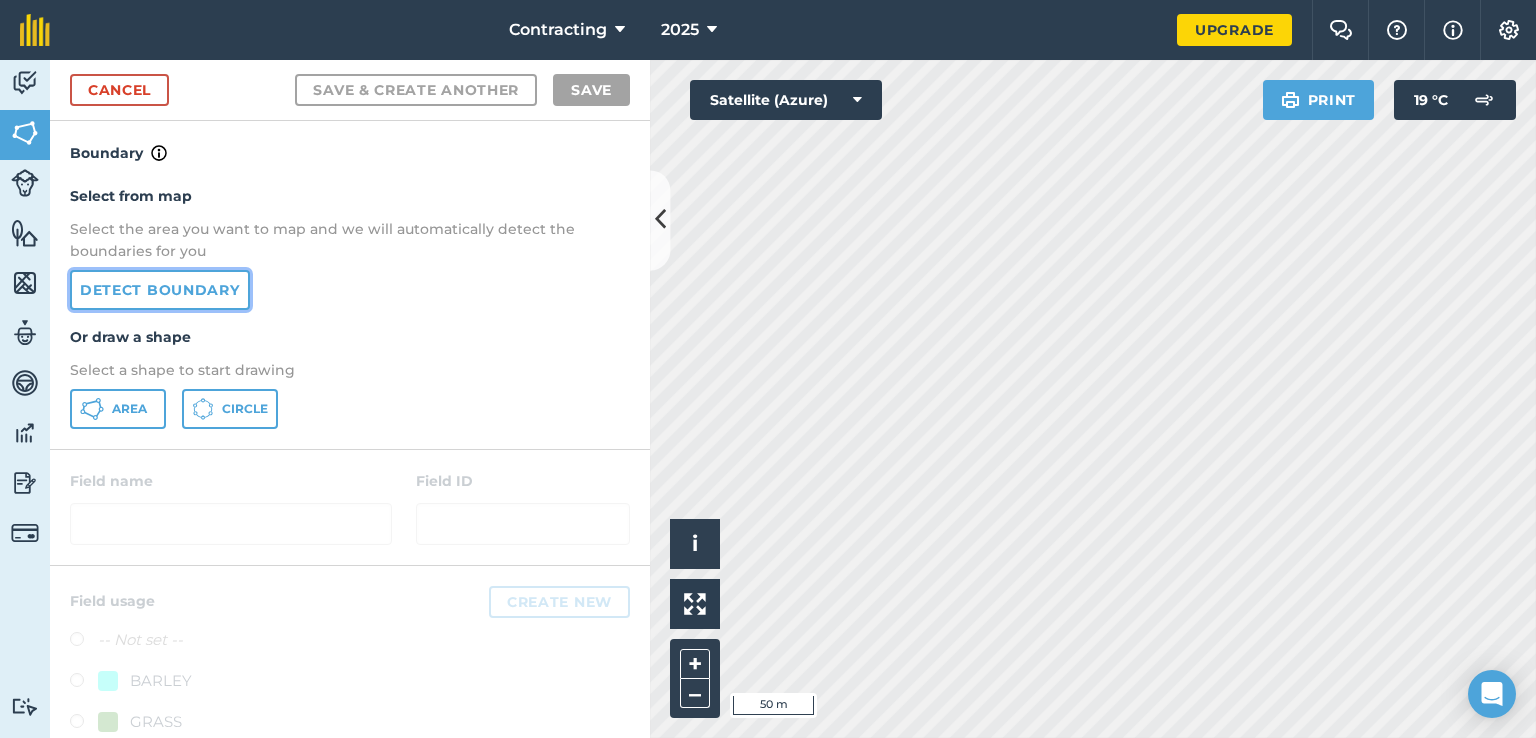 click on "Detect boundary" at bounding box center [160, 290] 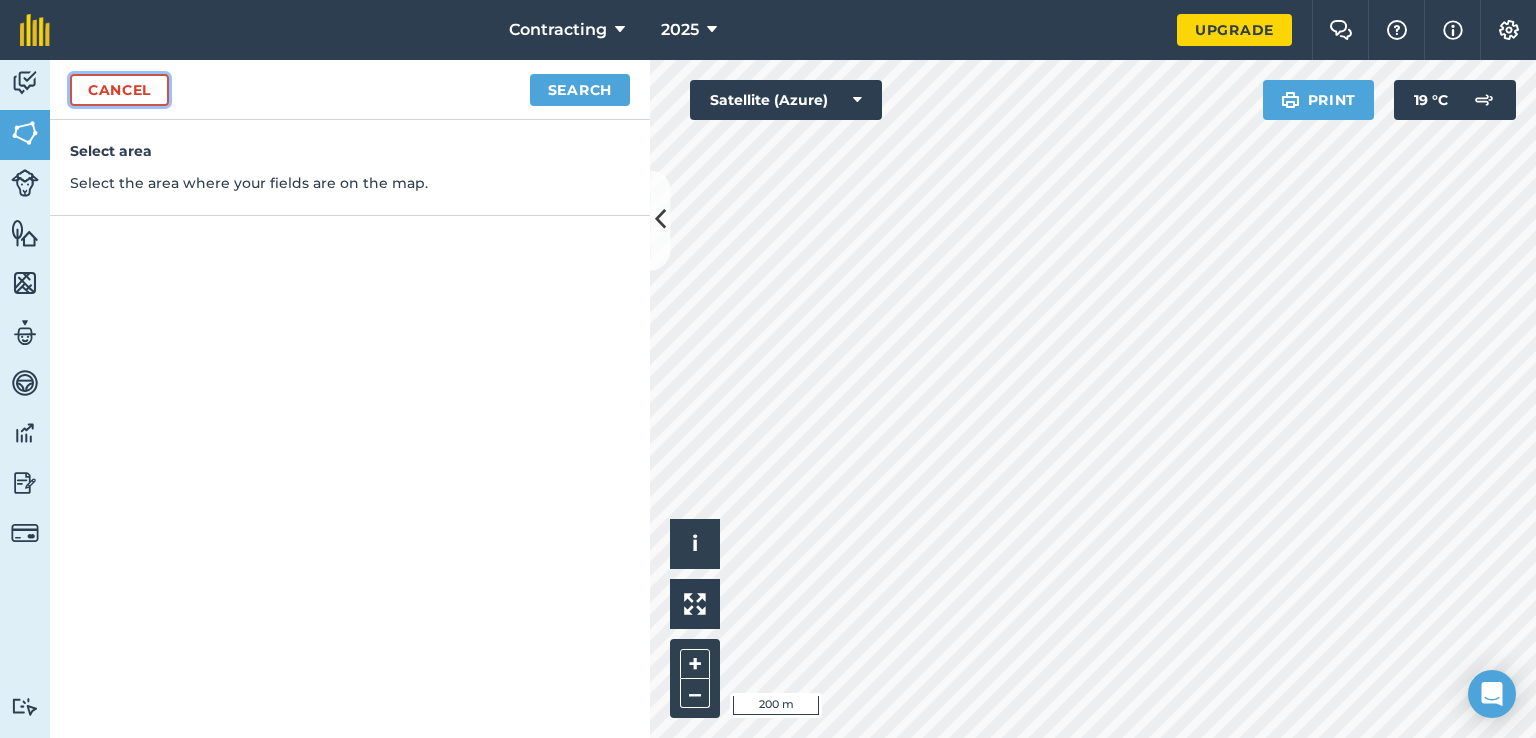 click on "Cancel" at bounding box center (119, 90) 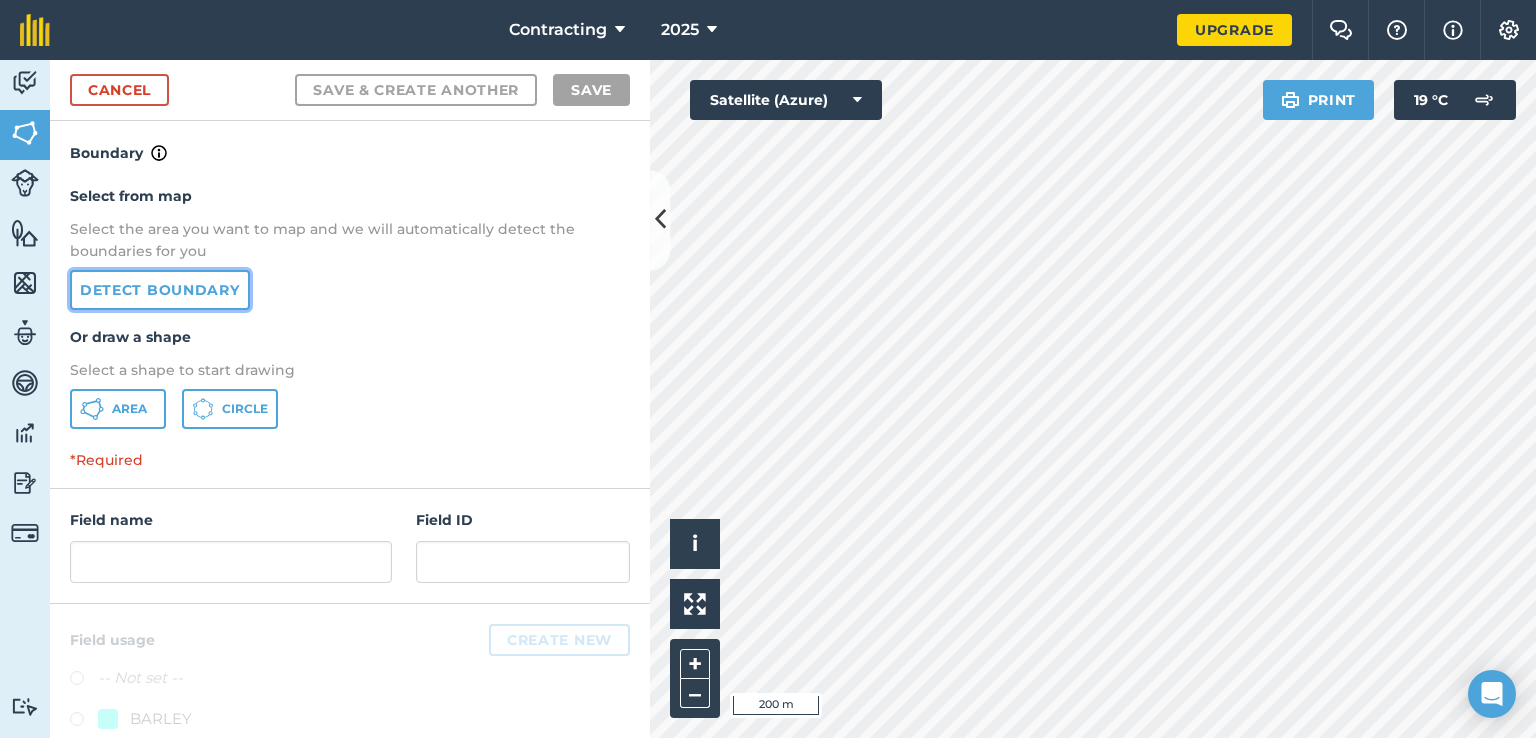 click on "Detect boundary" at bounding box center (160, 290) 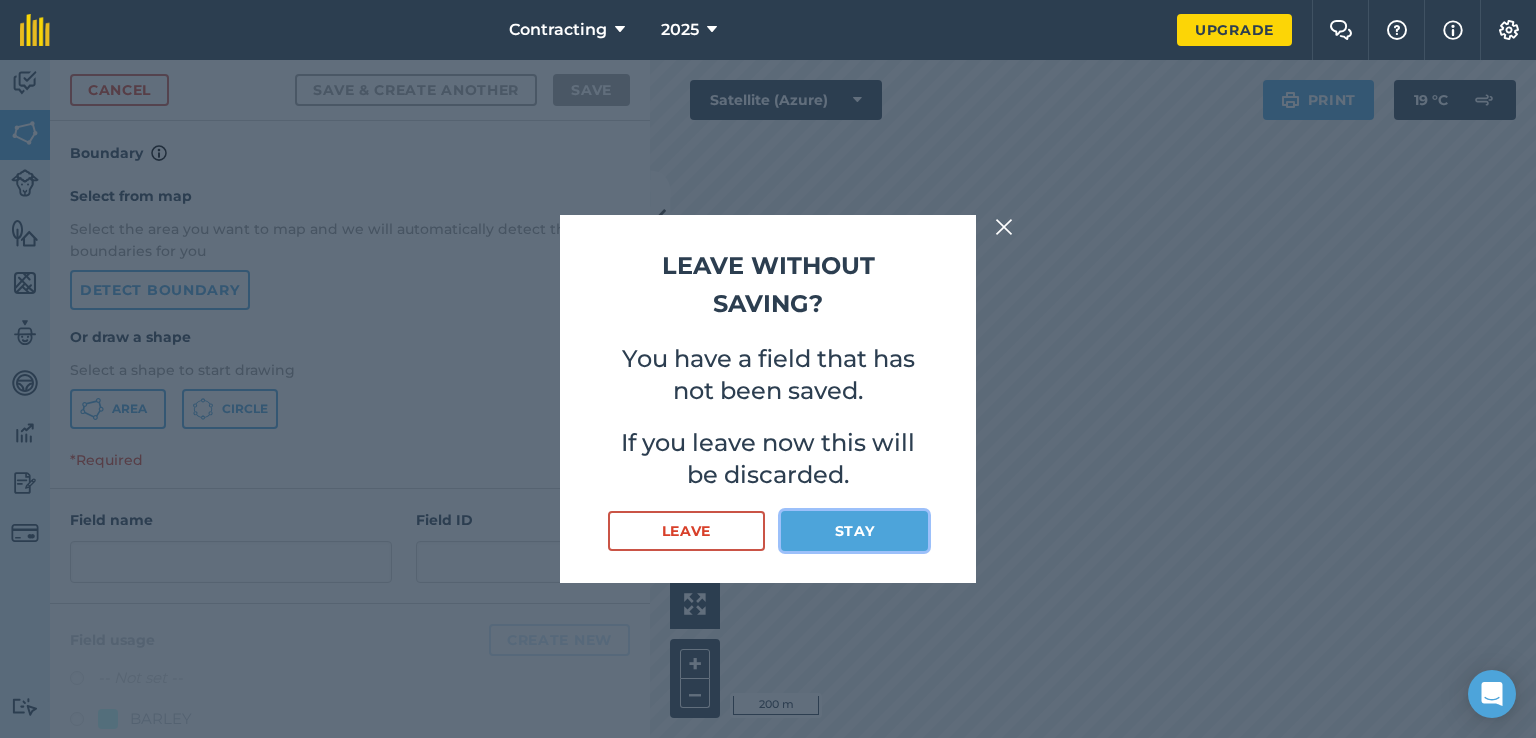 click on "Stay" at bounding box center (854, 531) 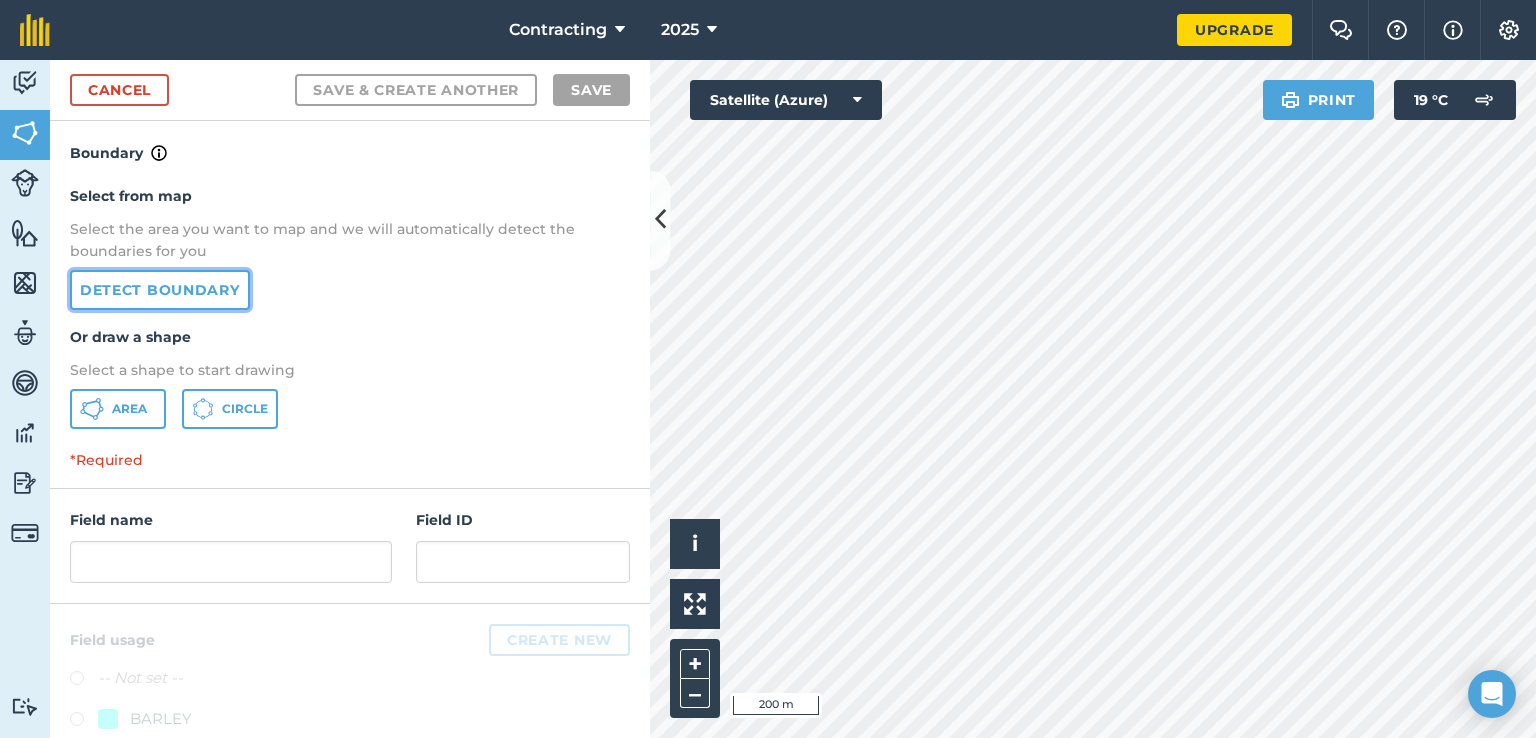 click on "Detect boundary" at bounding box center [160, 290] 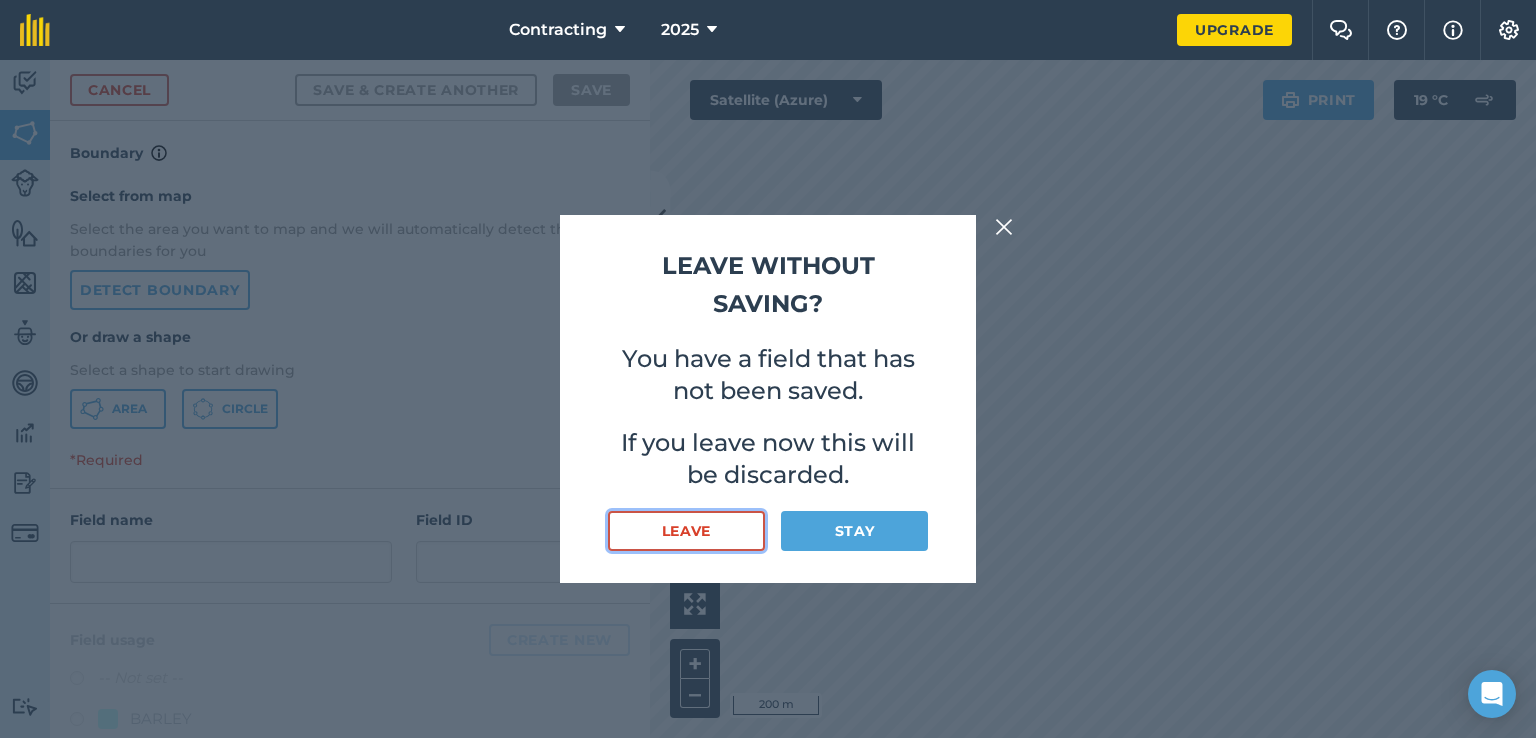 click on "Leave" at bounding box center (686, 531) 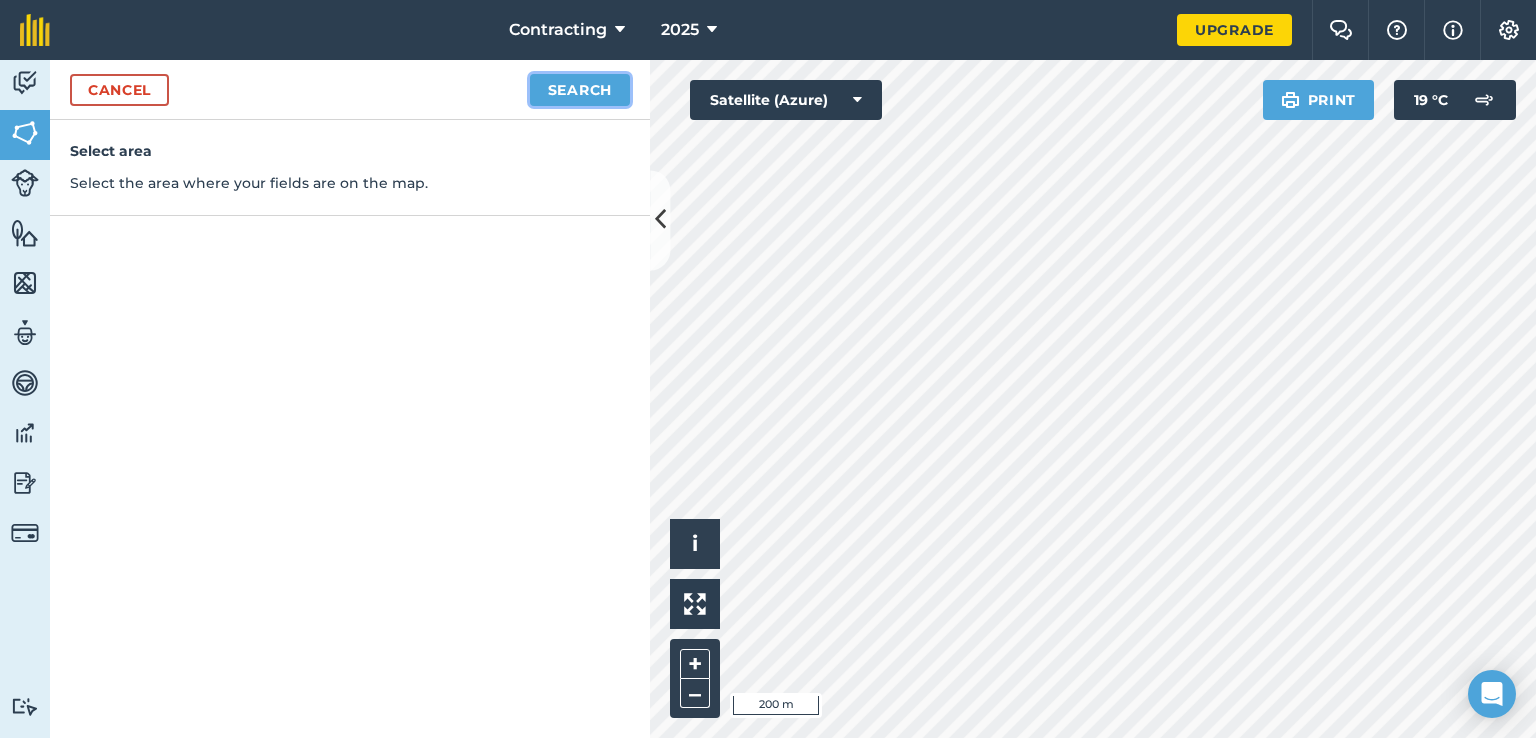 click on "Search" at bounding box center (580, 90) 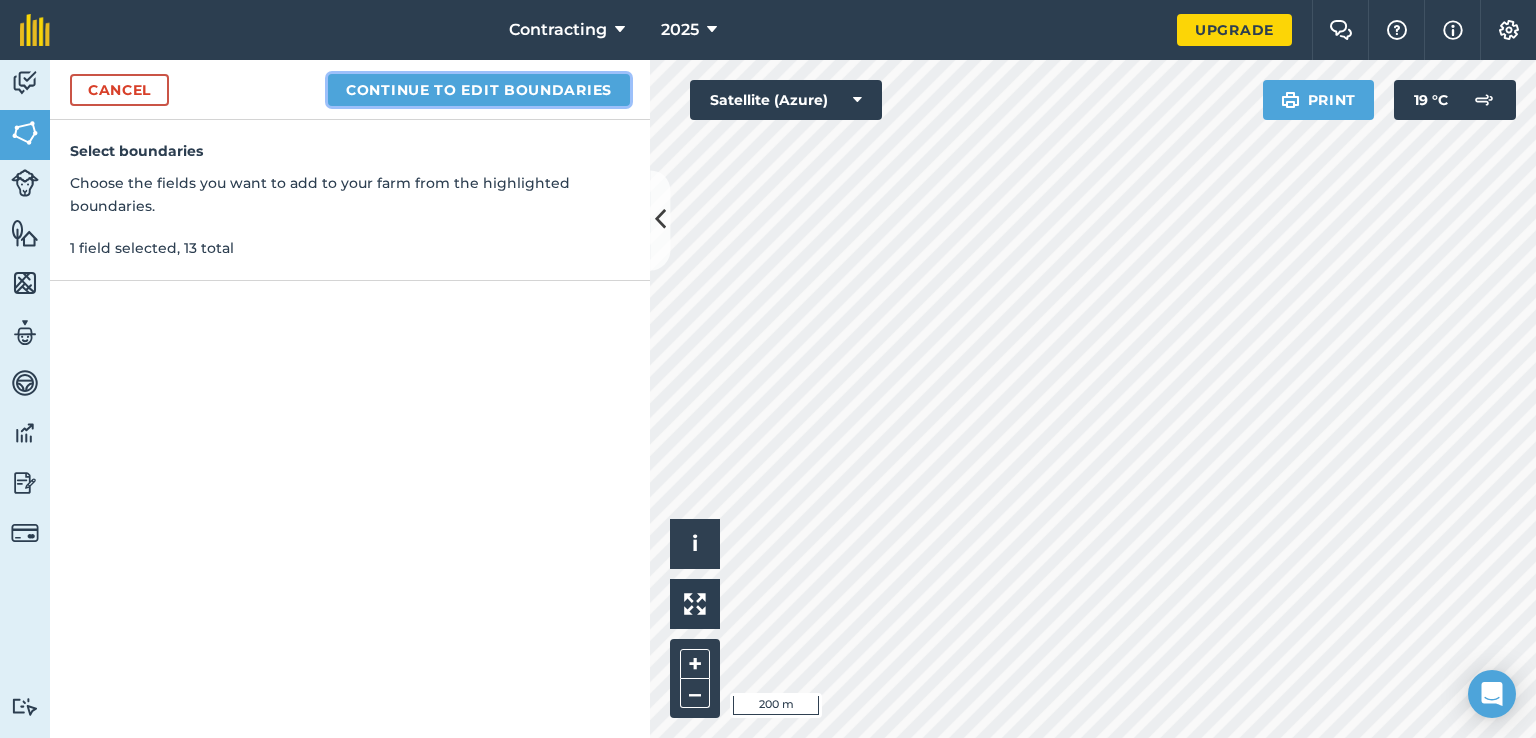 click on "Continue to edit boundaries" at bounding box center (479, 90) 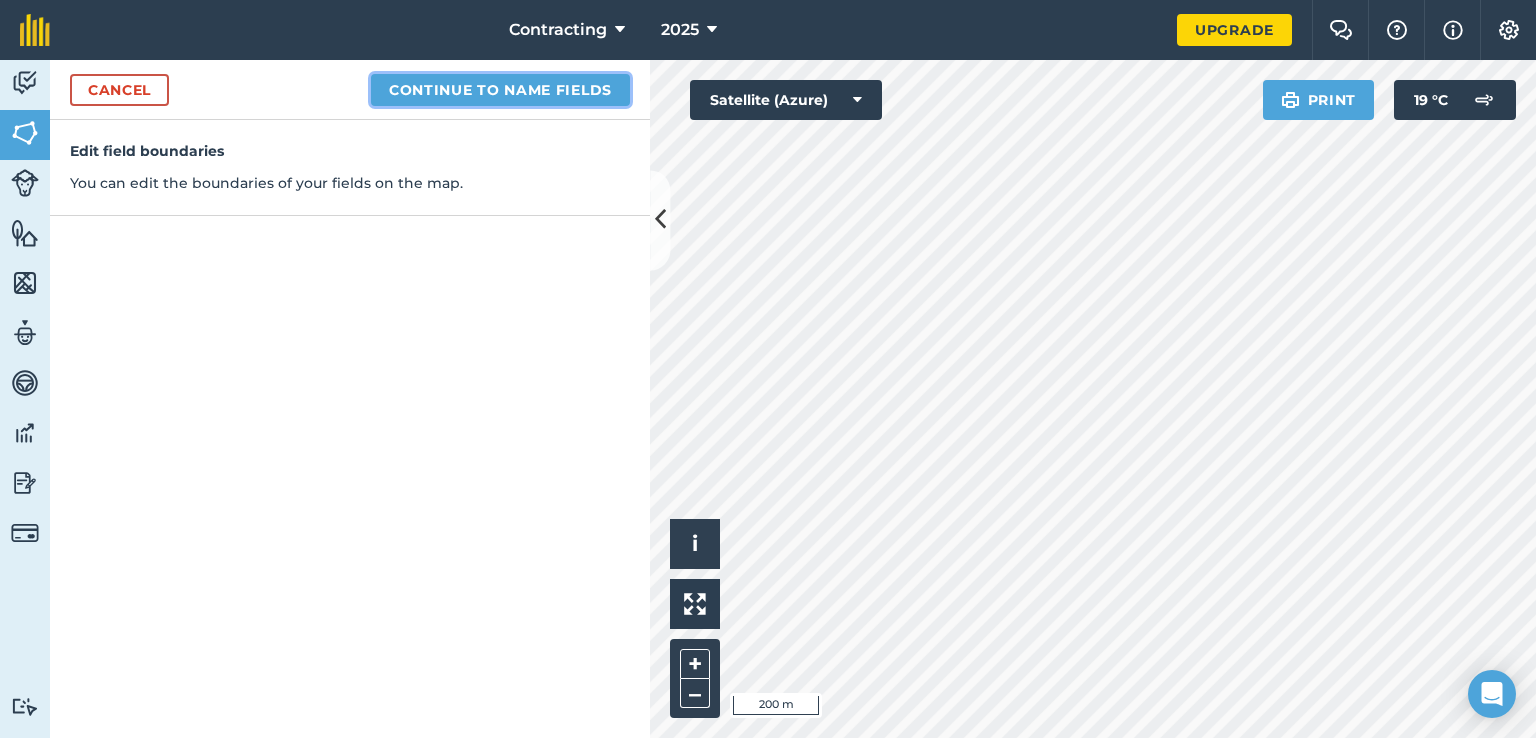 click on "Continue to name fields" at bounding box center (500, 90) 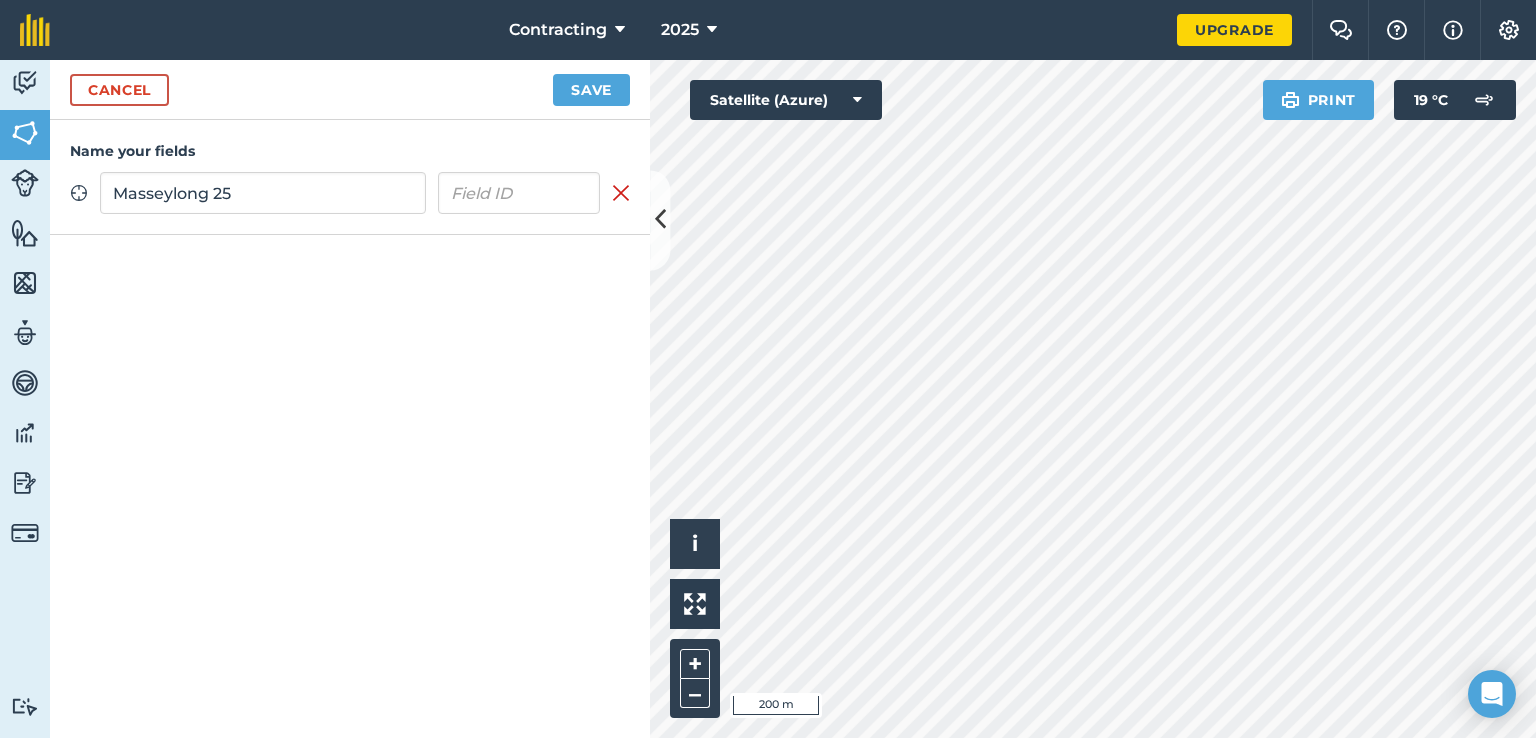 type on "Masseylong 25" 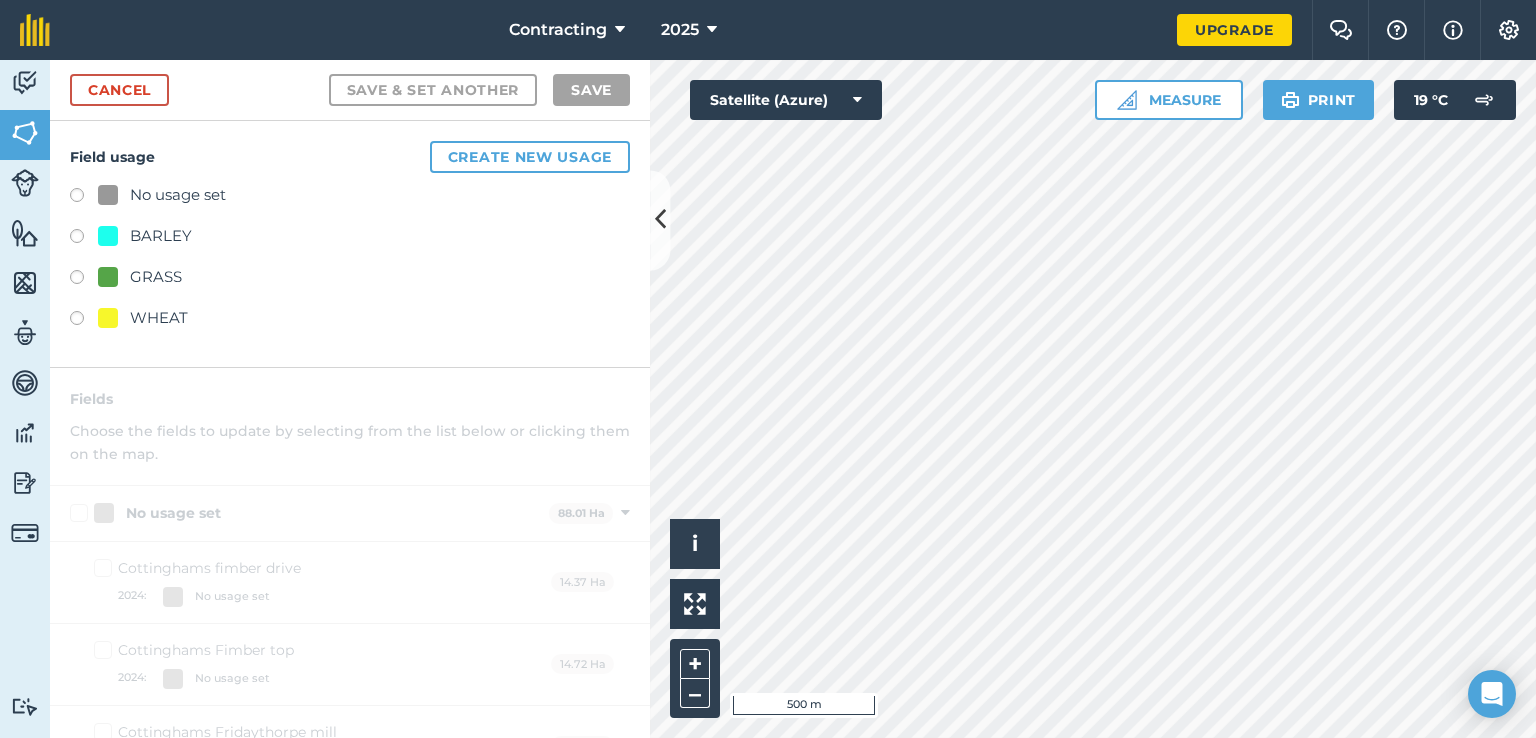 click at bounding box center [108, 318] 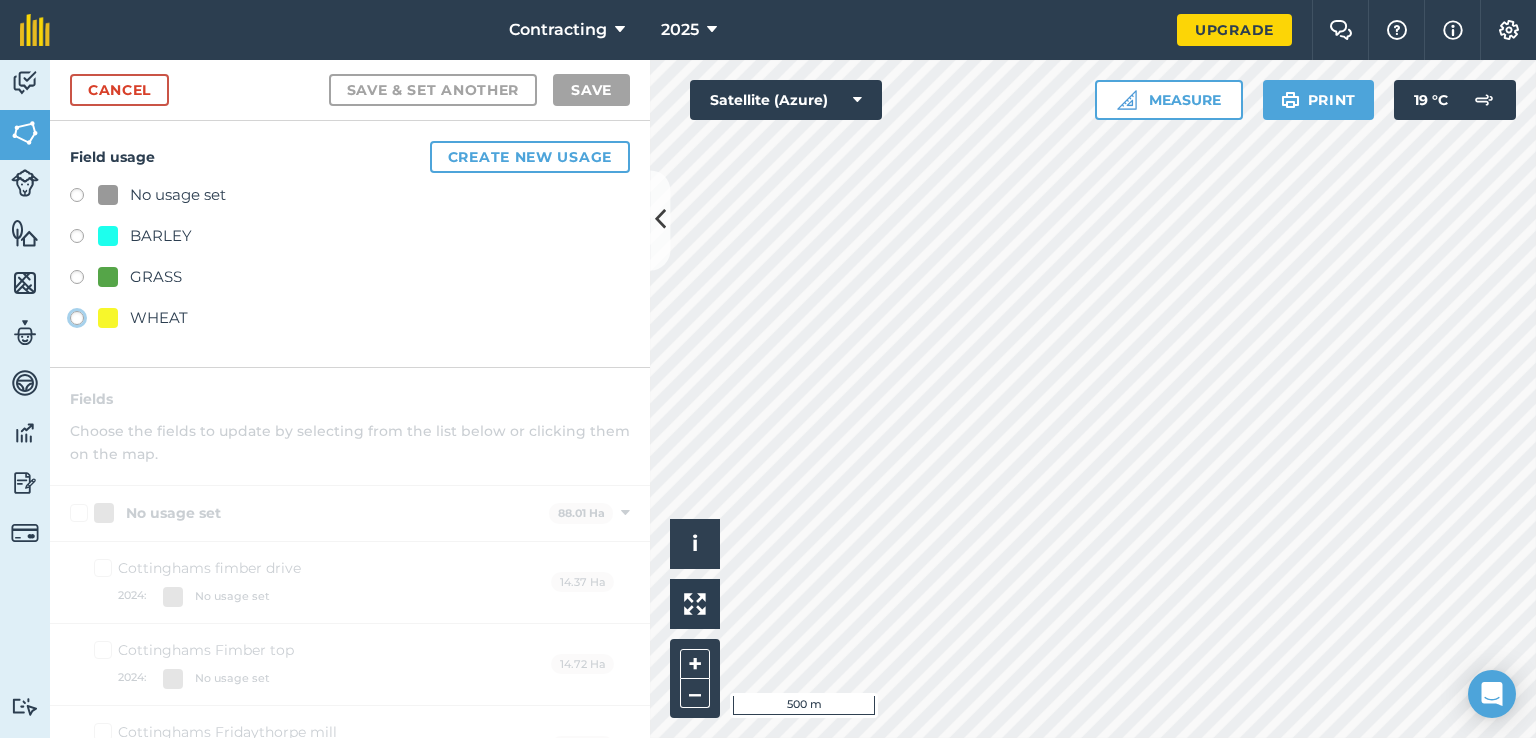 click on "WHEAT" at bounding box center [-9923, 317] 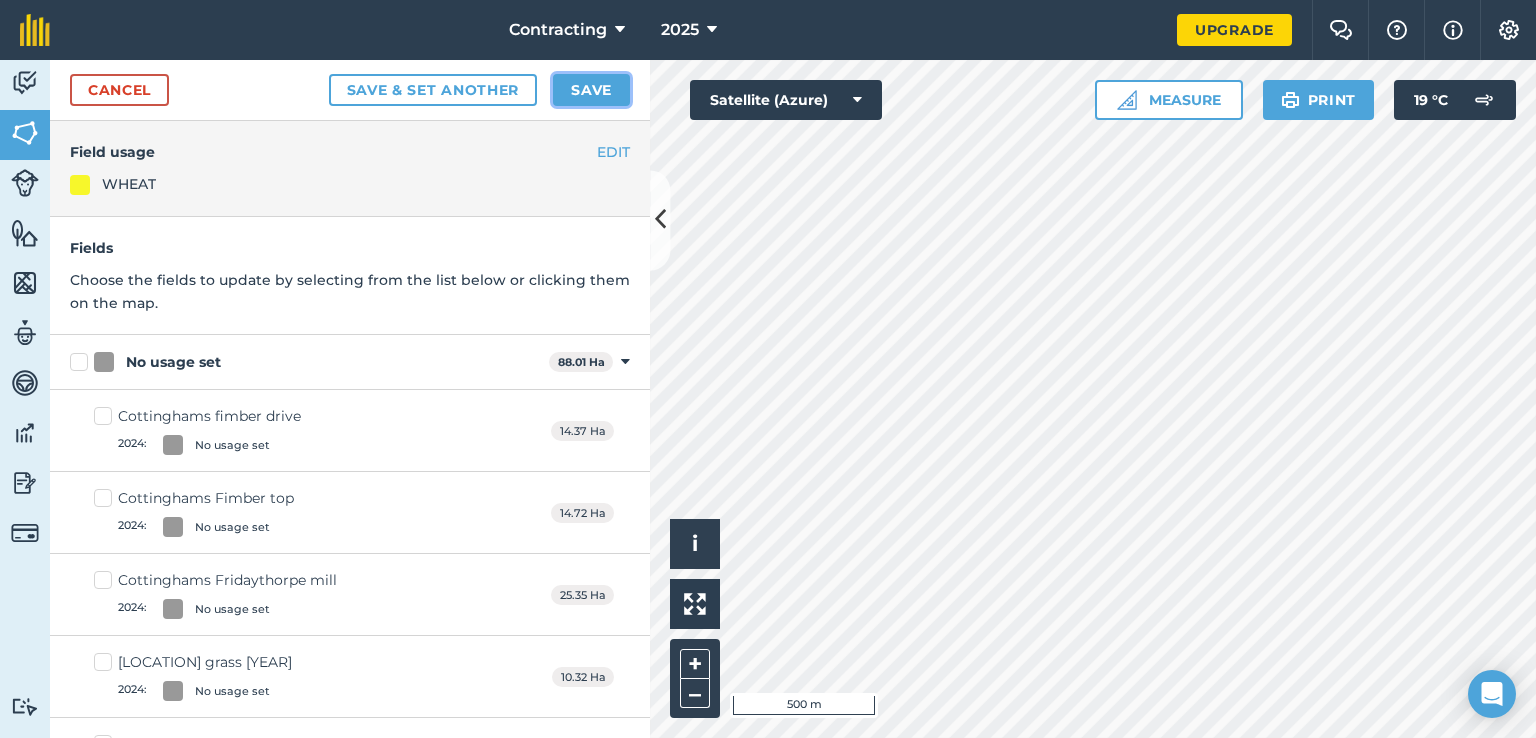 click on "Save" at bounding box center [591, 90] 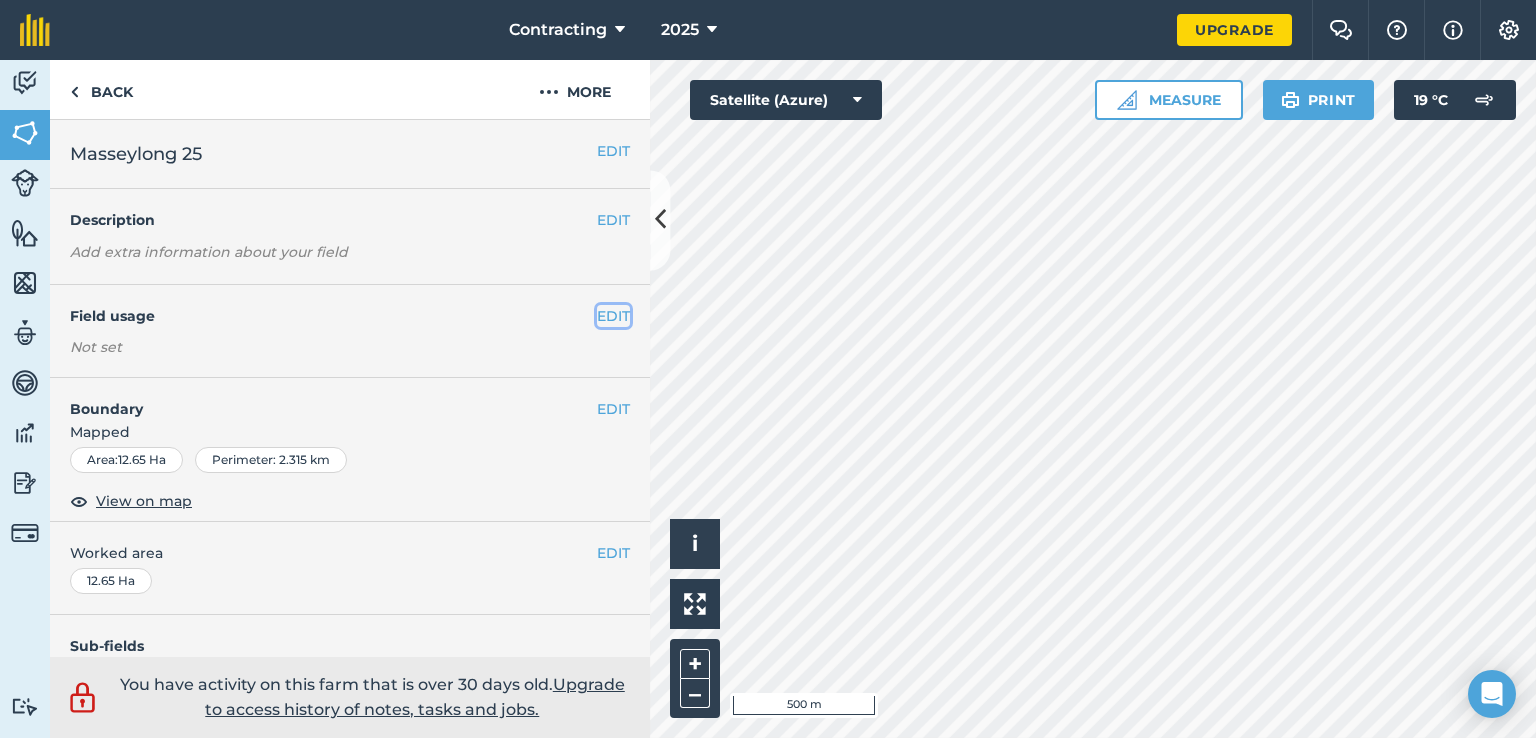 click on "EDIT" at bounding box center [613, 316] 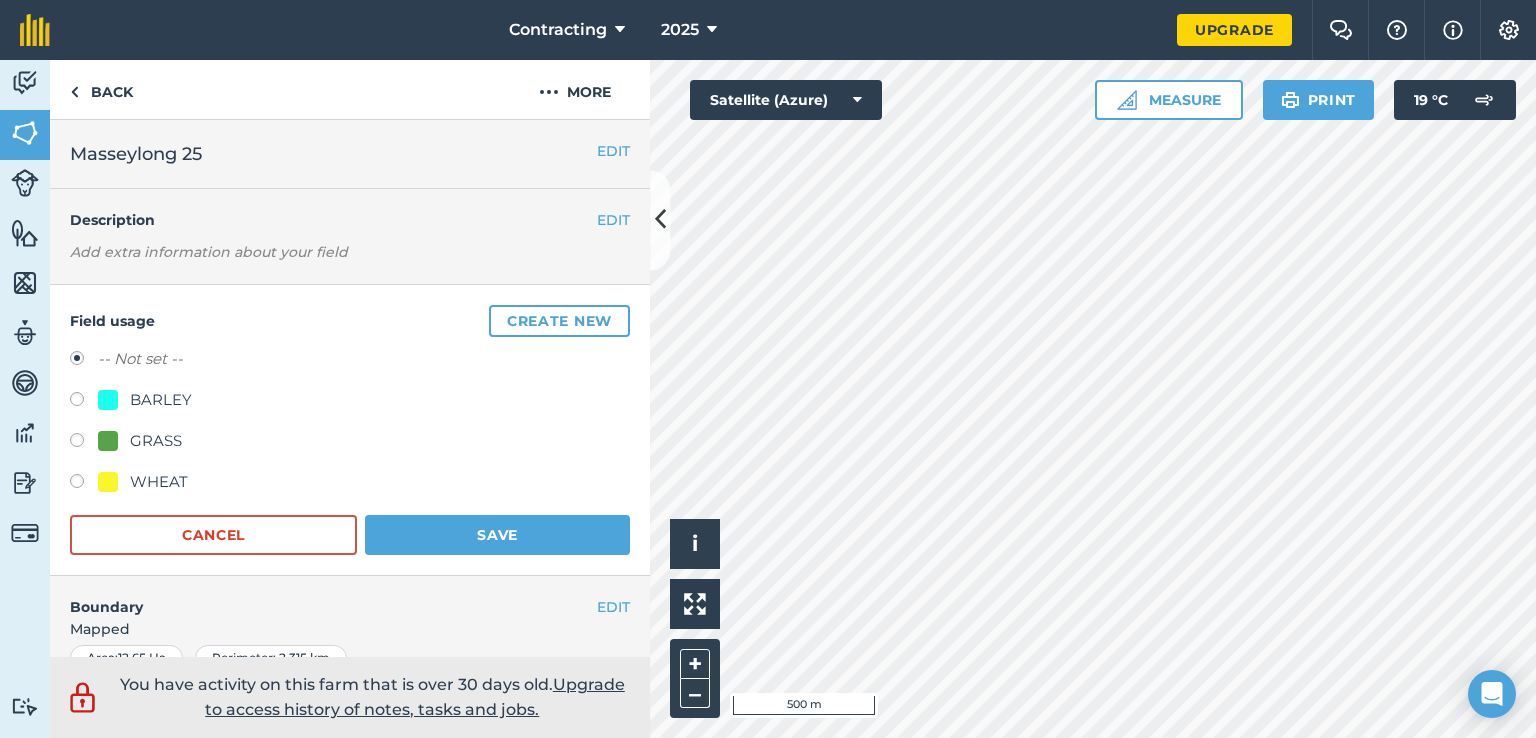 click at bounding box center (108, 482) 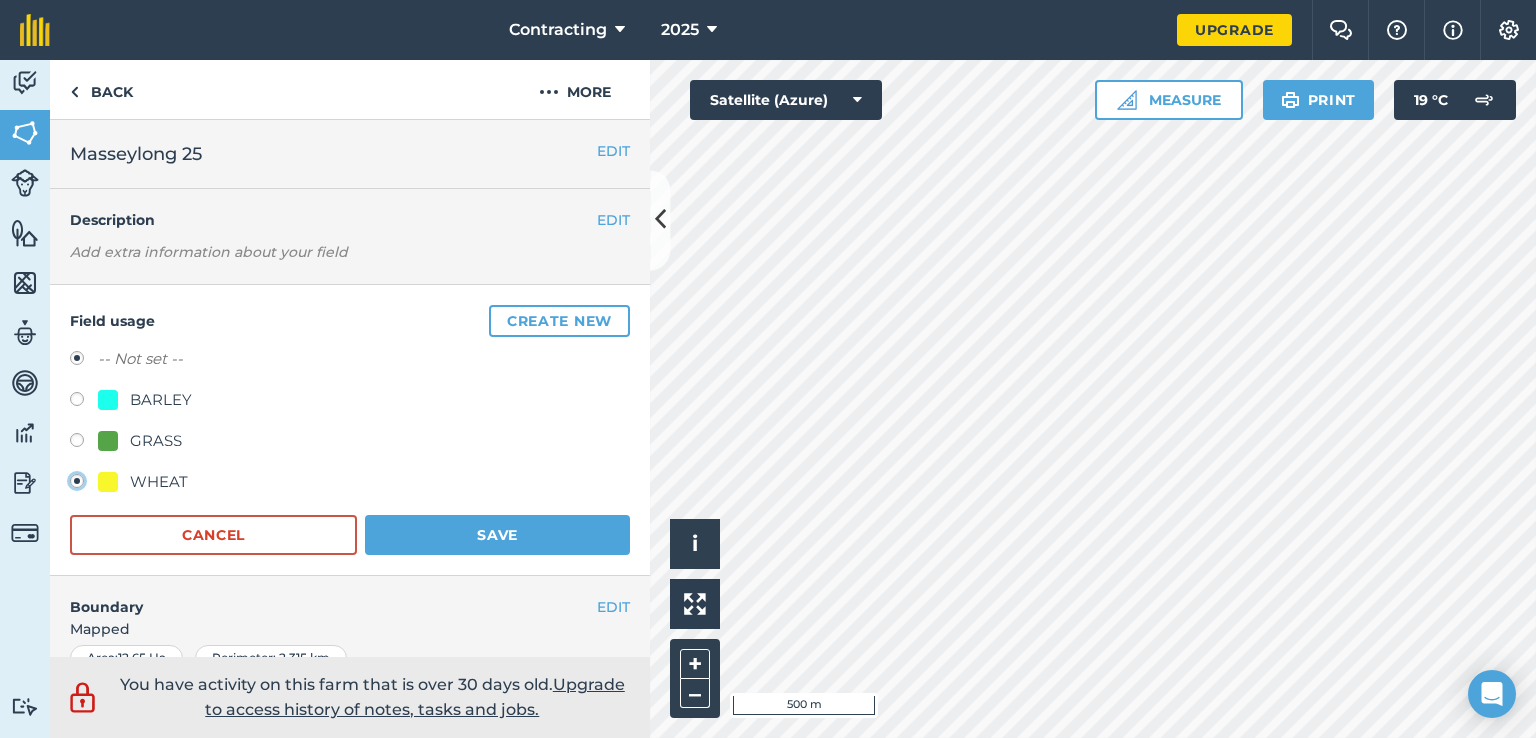 radio on "true" 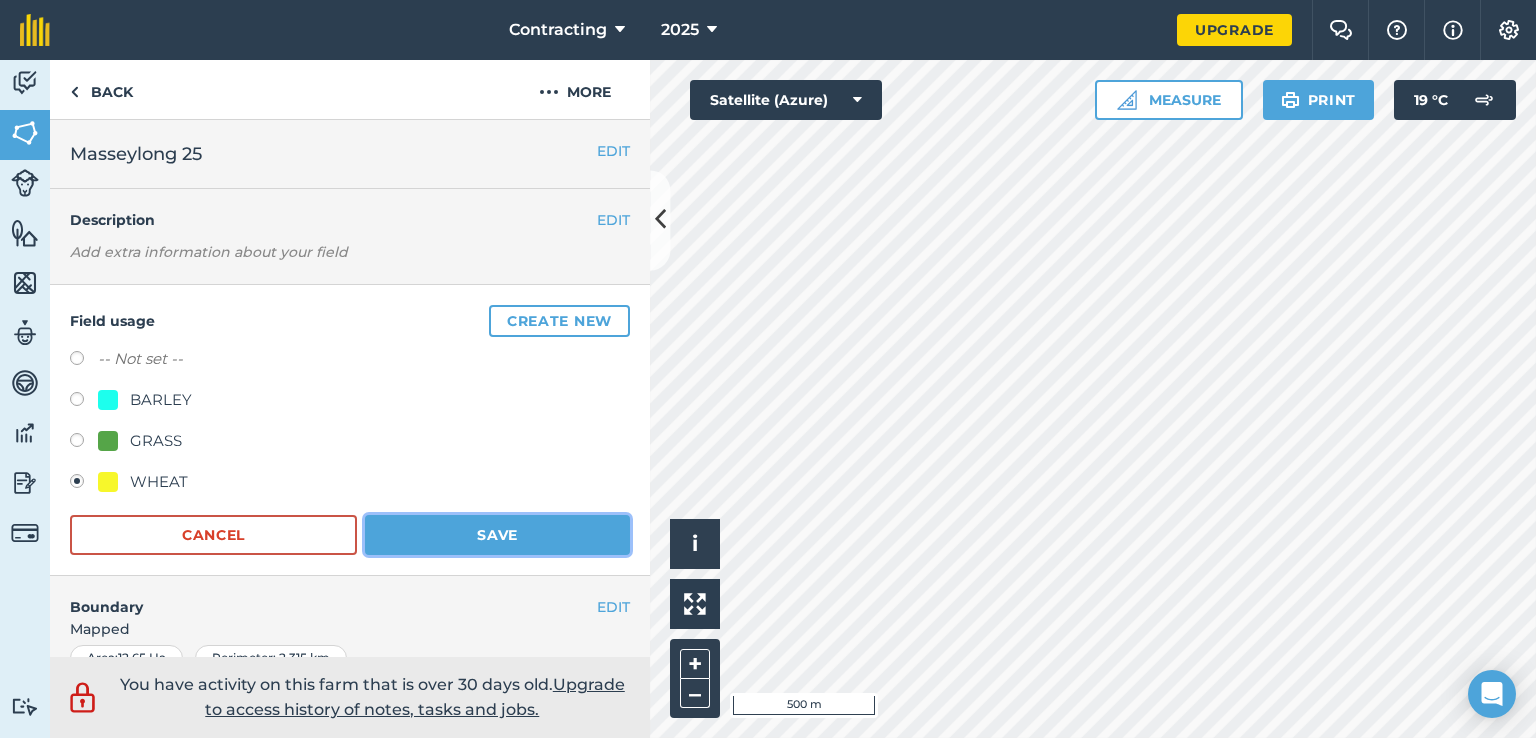 click on "Save" at bounding box center (497, 535) 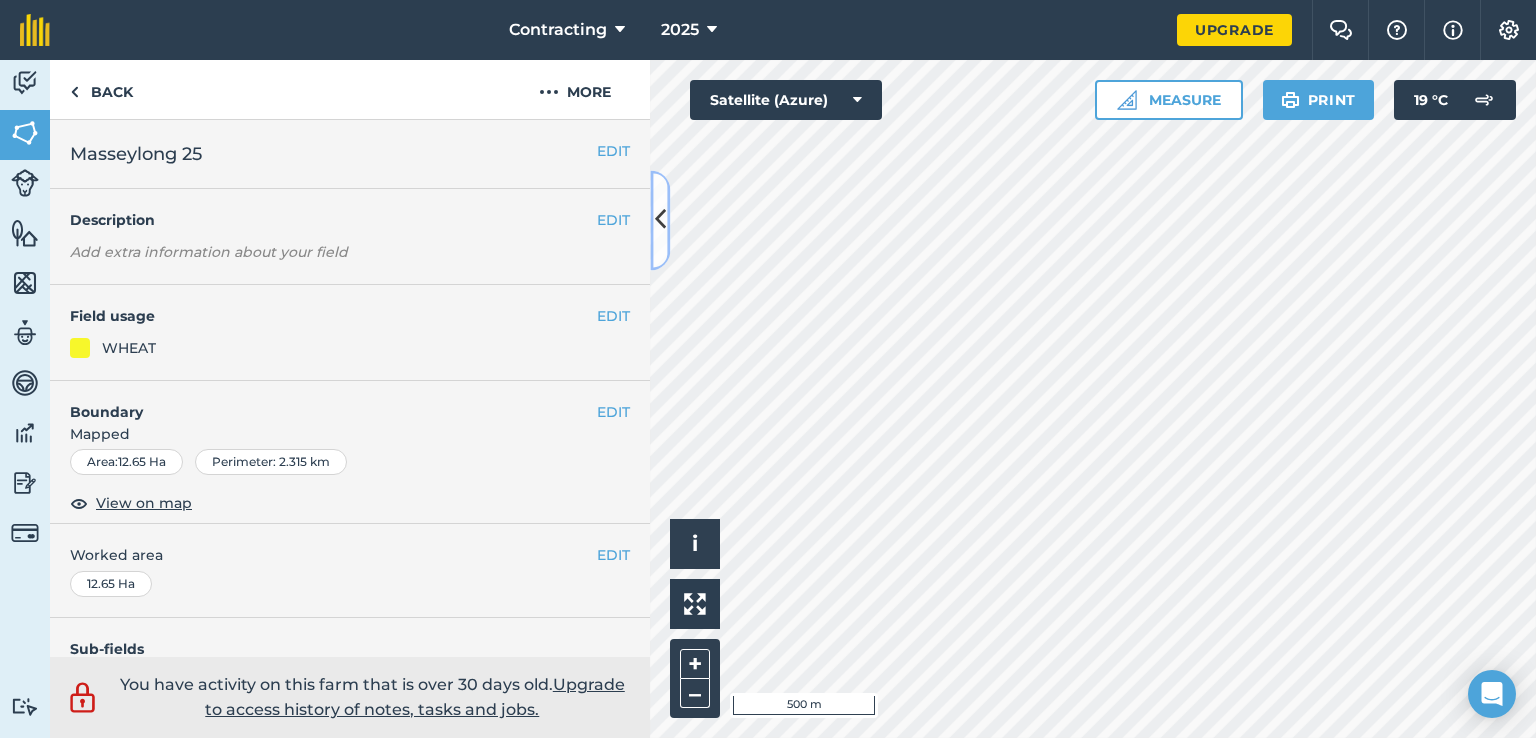 click at bounding box center [660, 220] 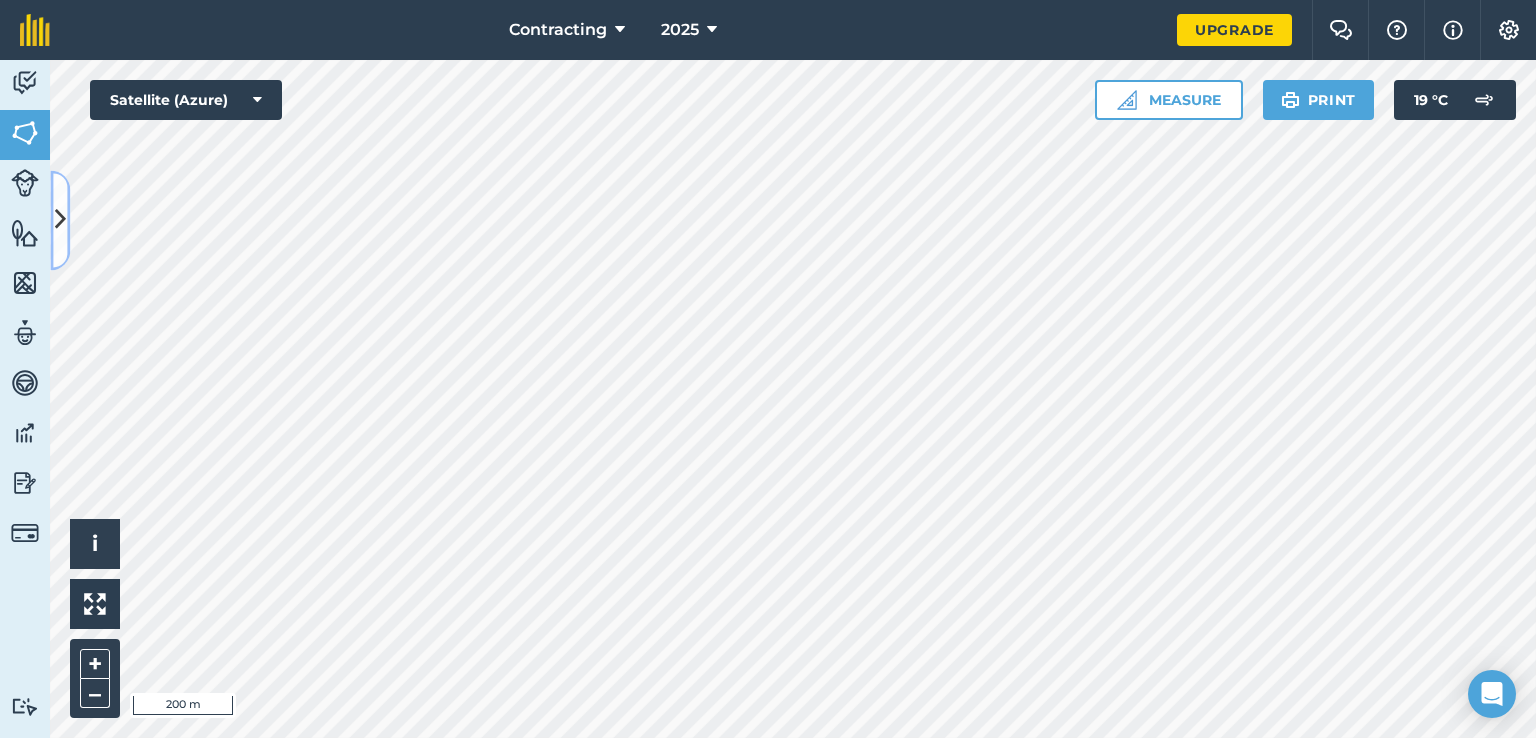 click at bounding box center [60, 220] 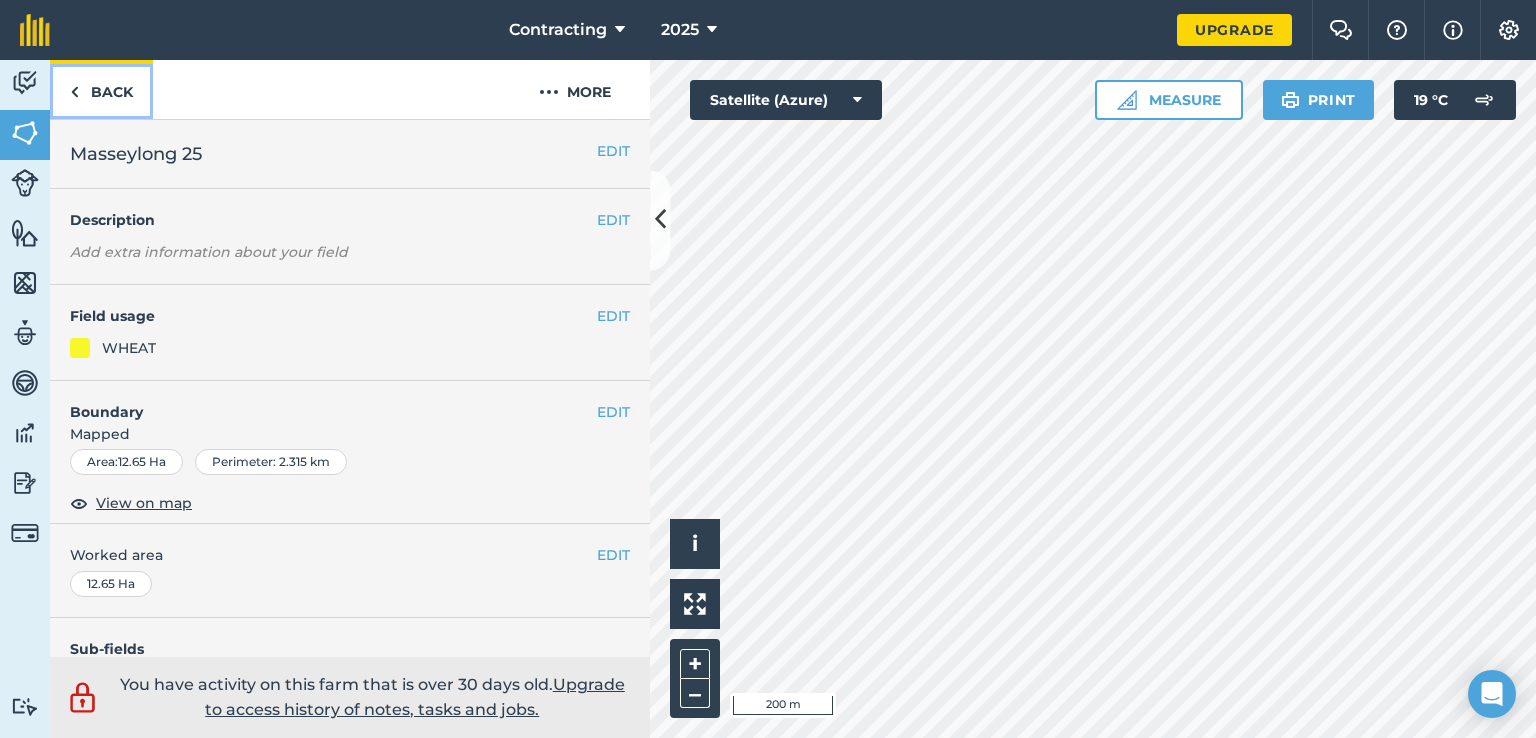 click on "Back" at bounding box center (101, 89) 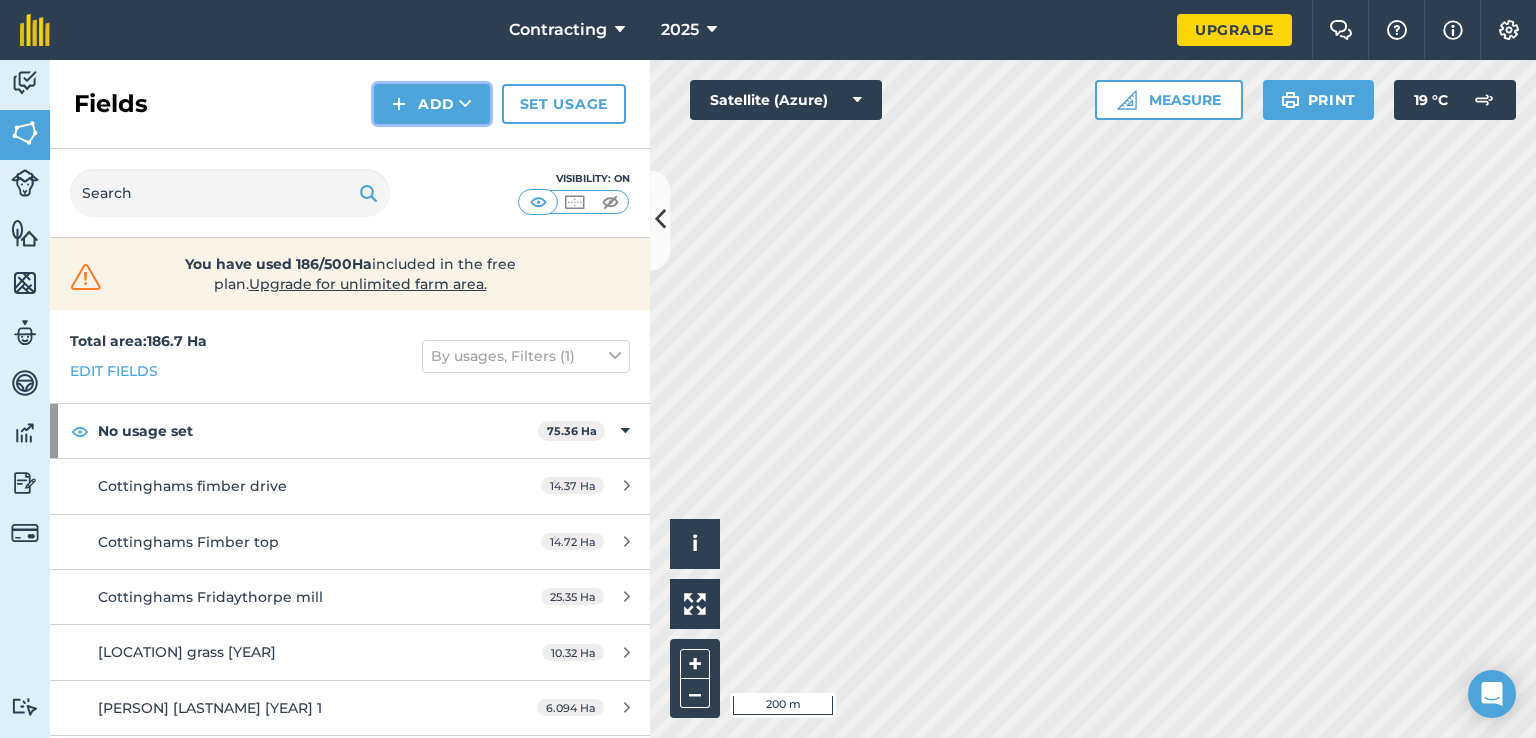 click on "Add" at bounding box center (432, 104) 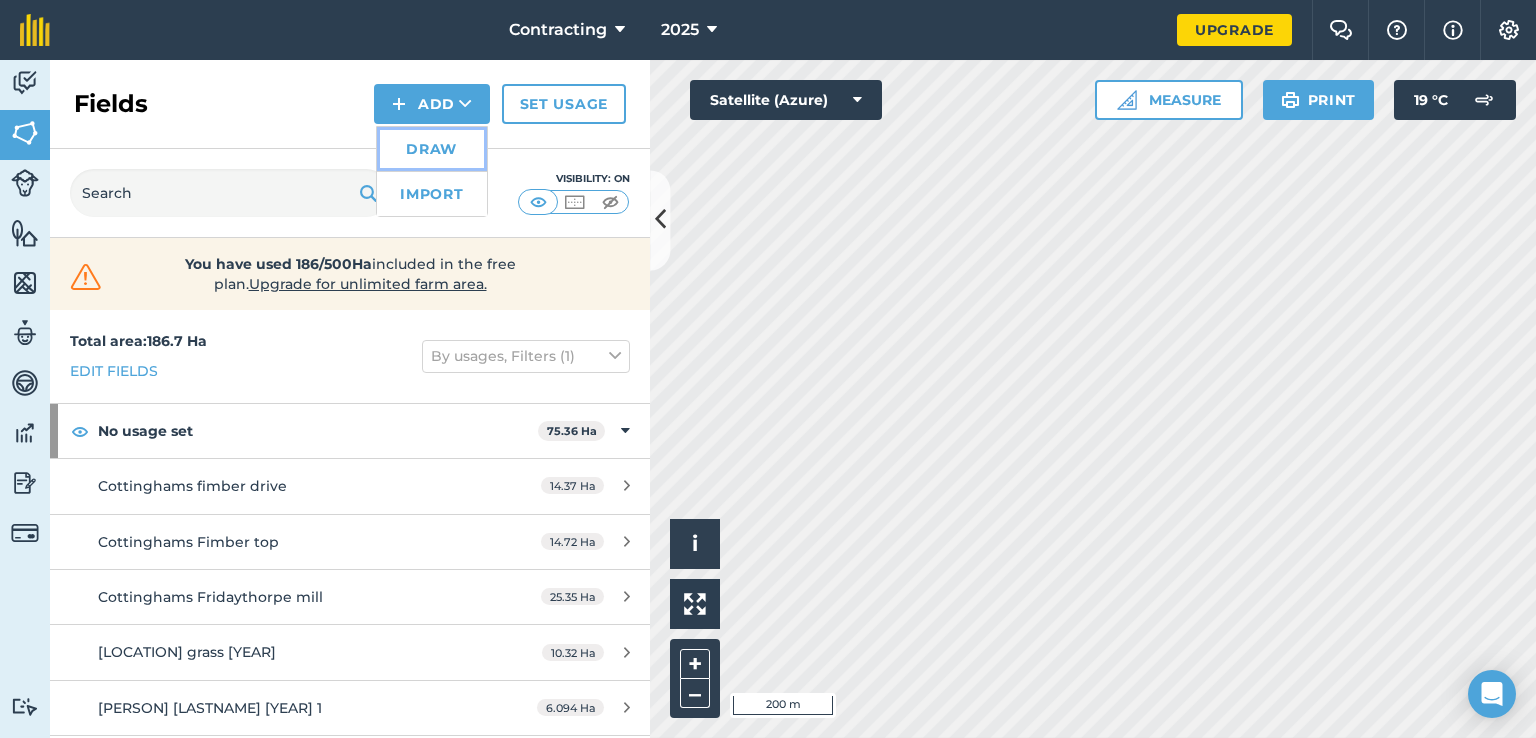 click on "Draw" at bounding box center (432, 149) 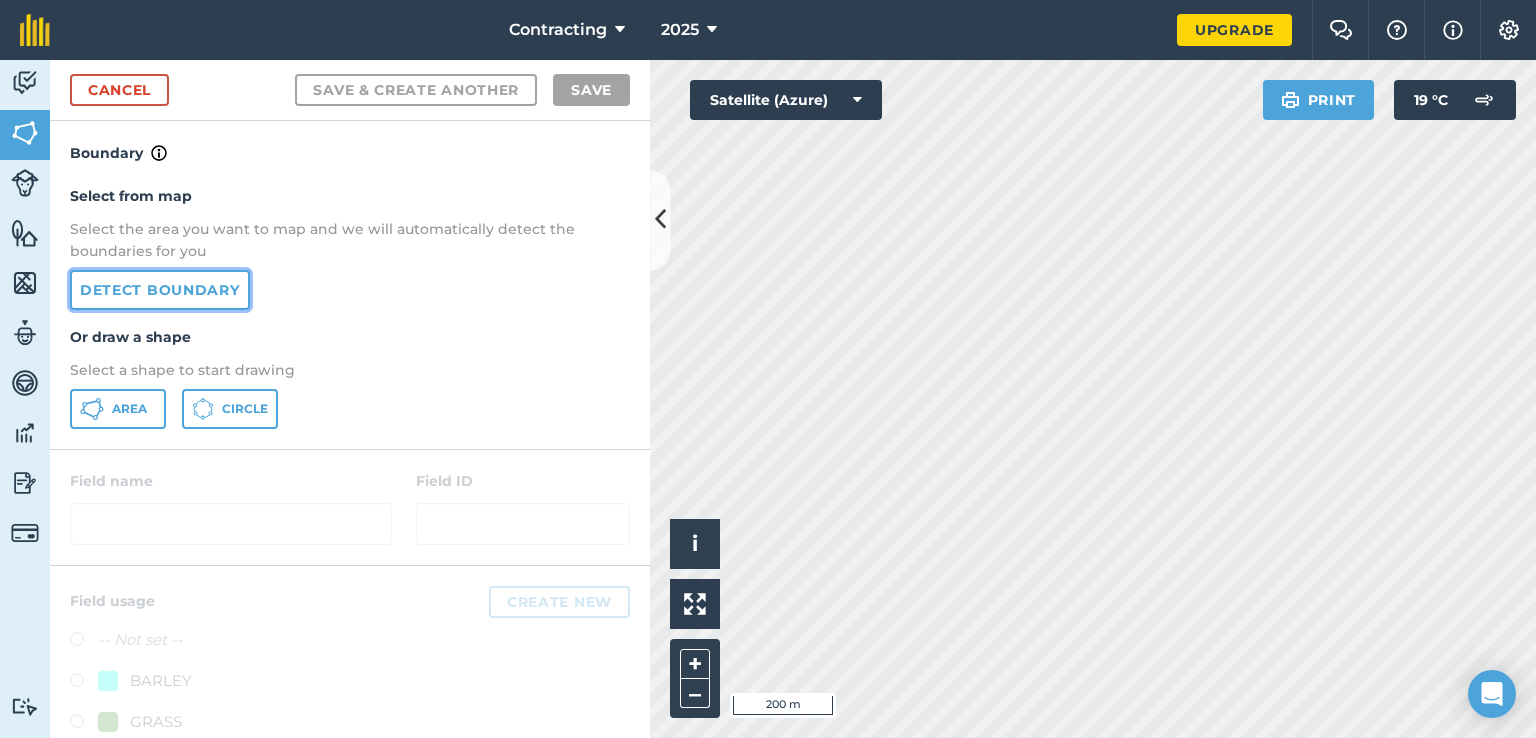 click on "Detect boundary" at bounding box center [160, 290] 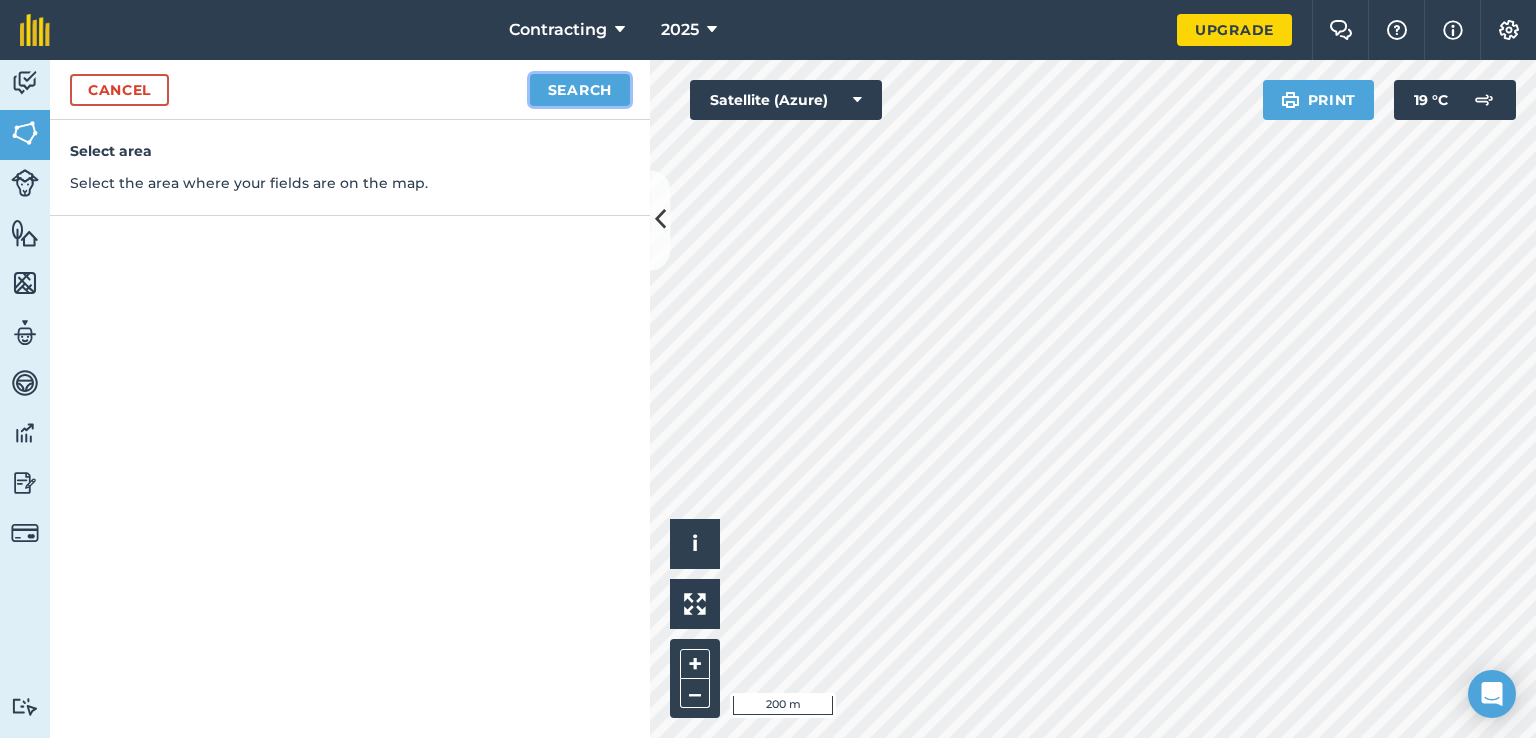 click on "Search" at bounding box center (580, 90) 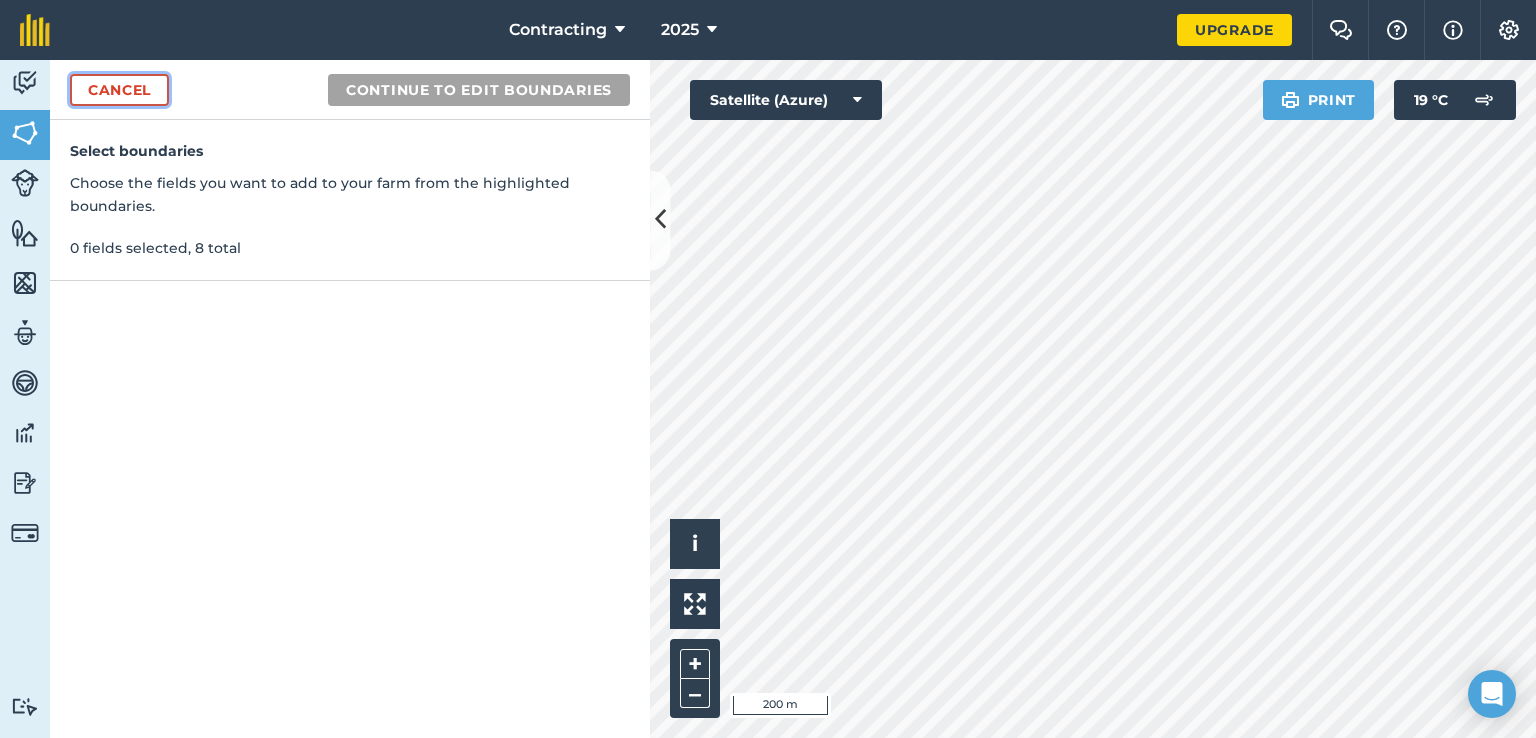 click on "Cancel" at bounding box center (119, 90) 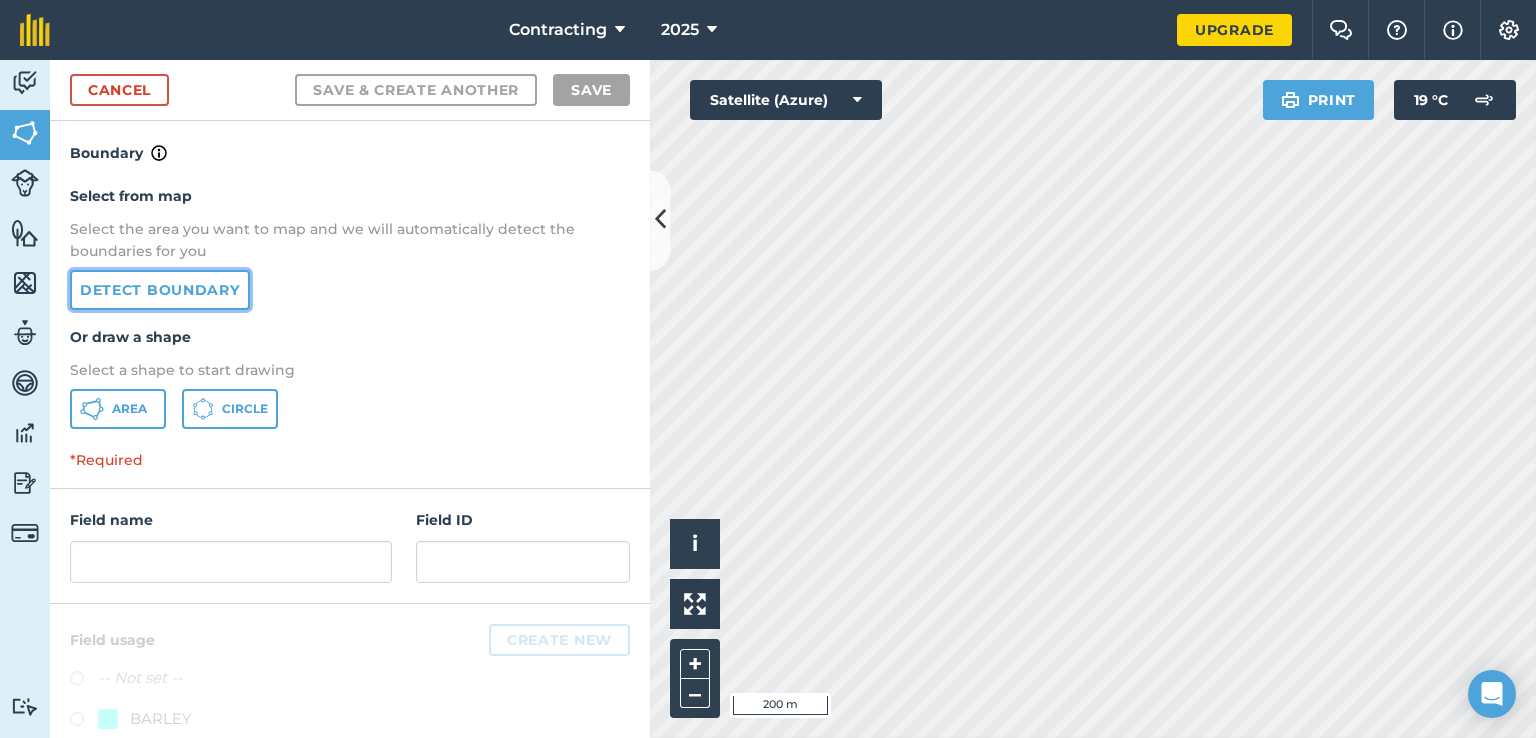 click on "Detect boundary" at bounding box center [160, 290] 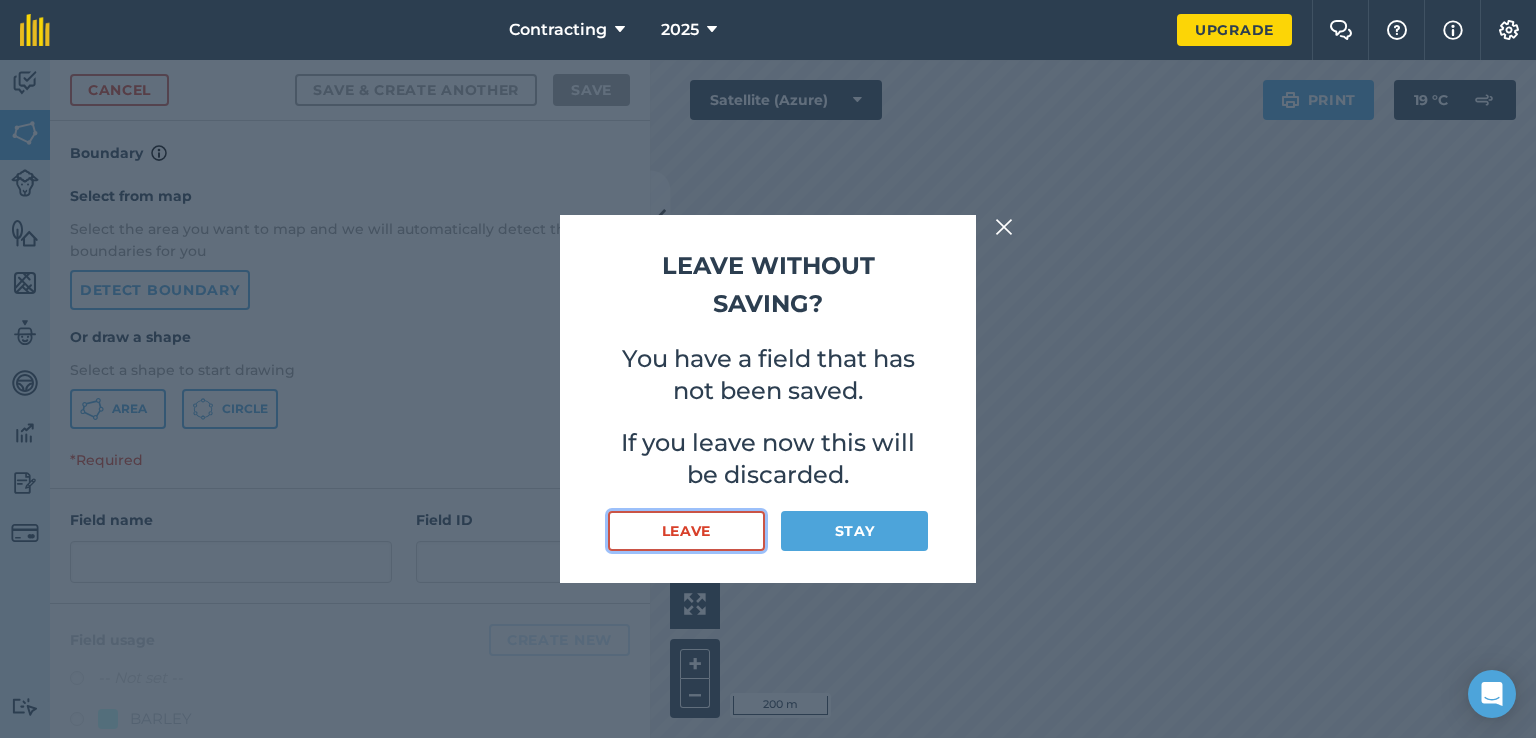 click on "Leave" at bounding box center [686, 531] 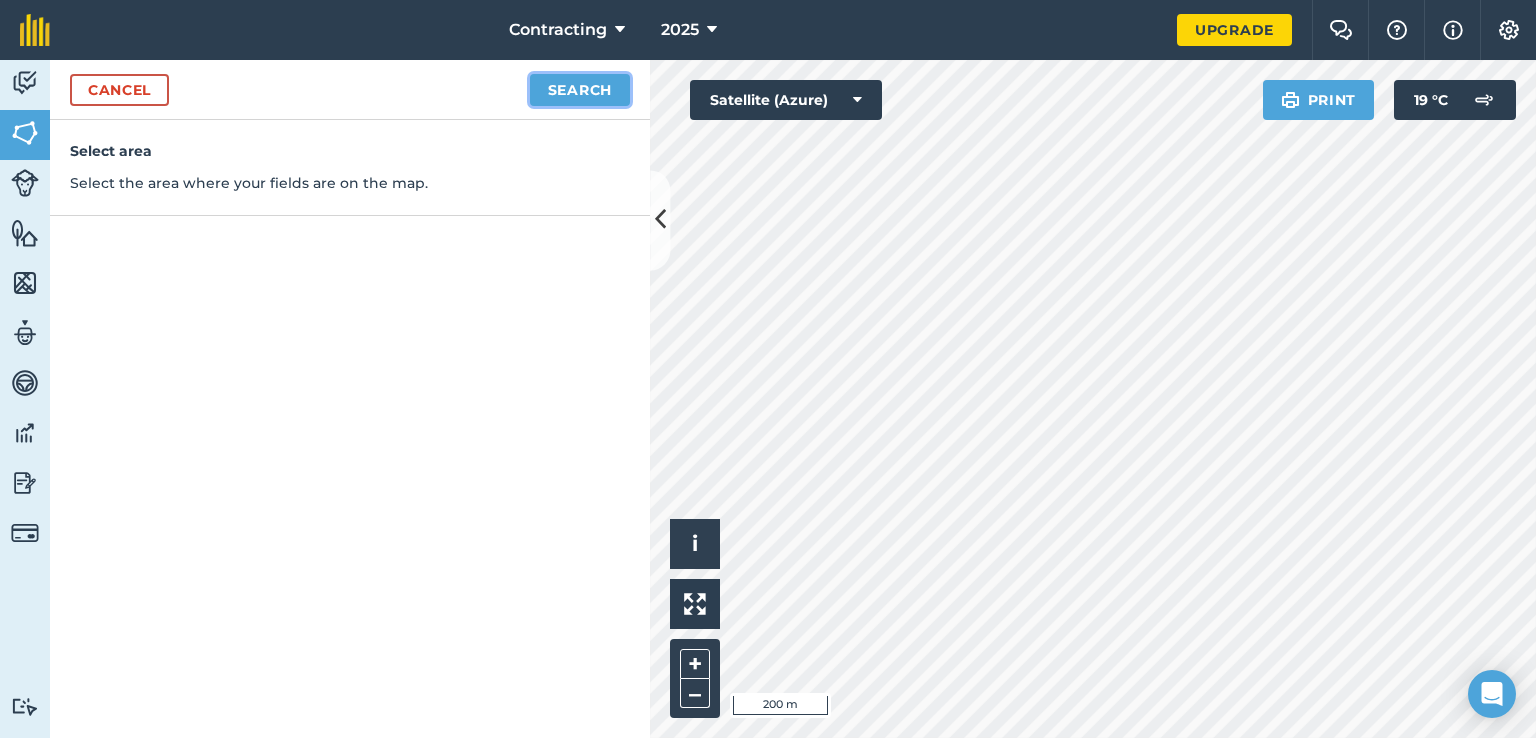 click on "Search" at bounding box center (580, 90) 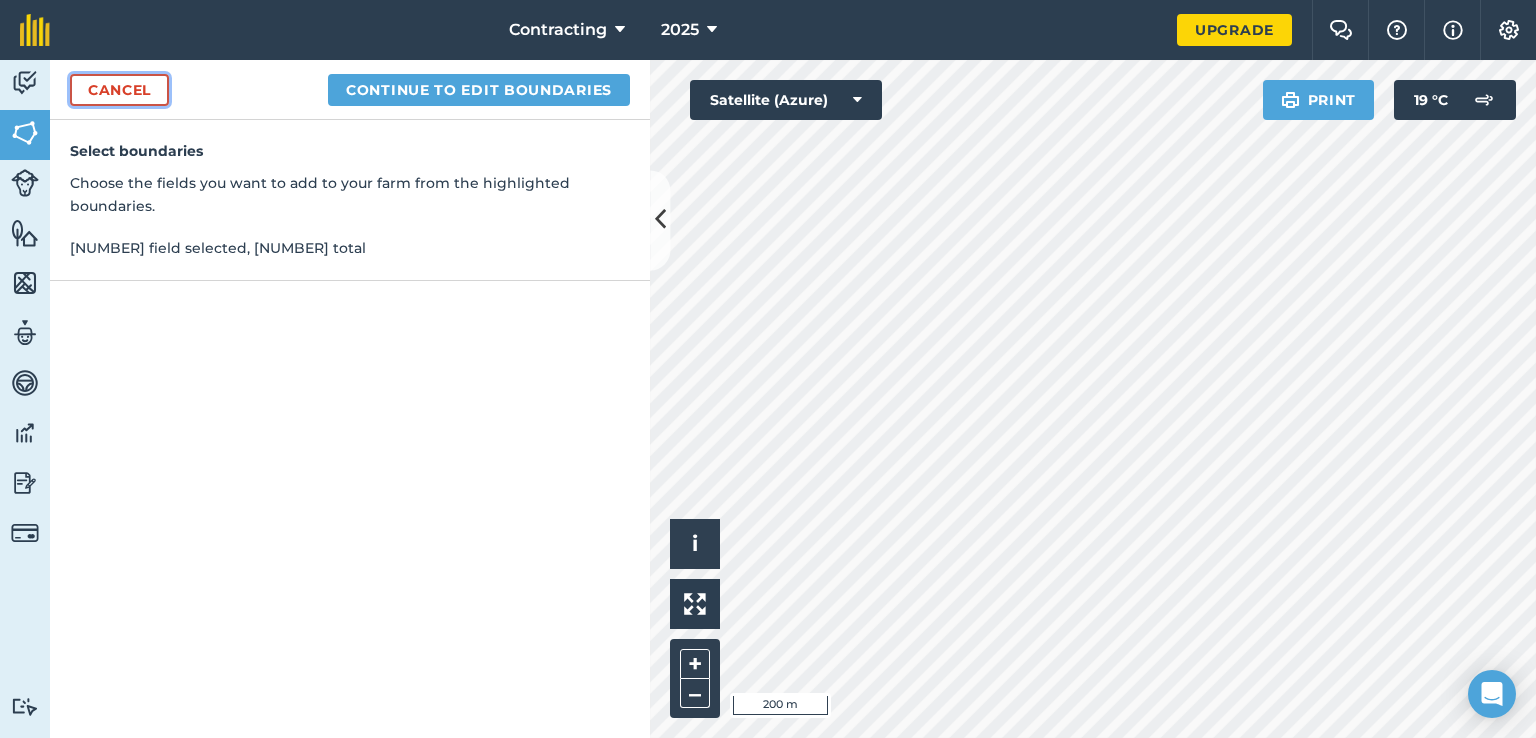 click on "Cancel" at bounding box center (119, 90) 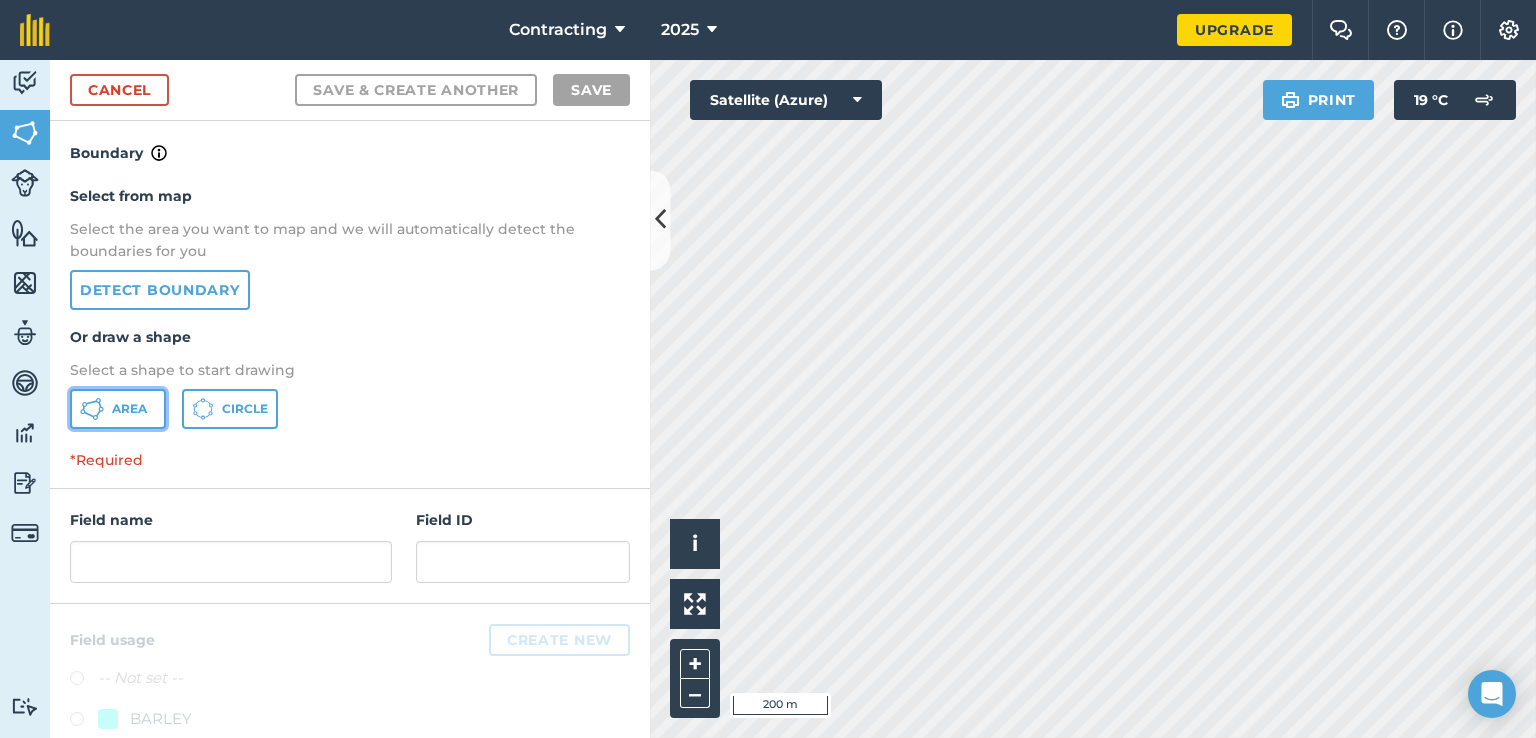 click on "Area" at bounding box center [118, 409] 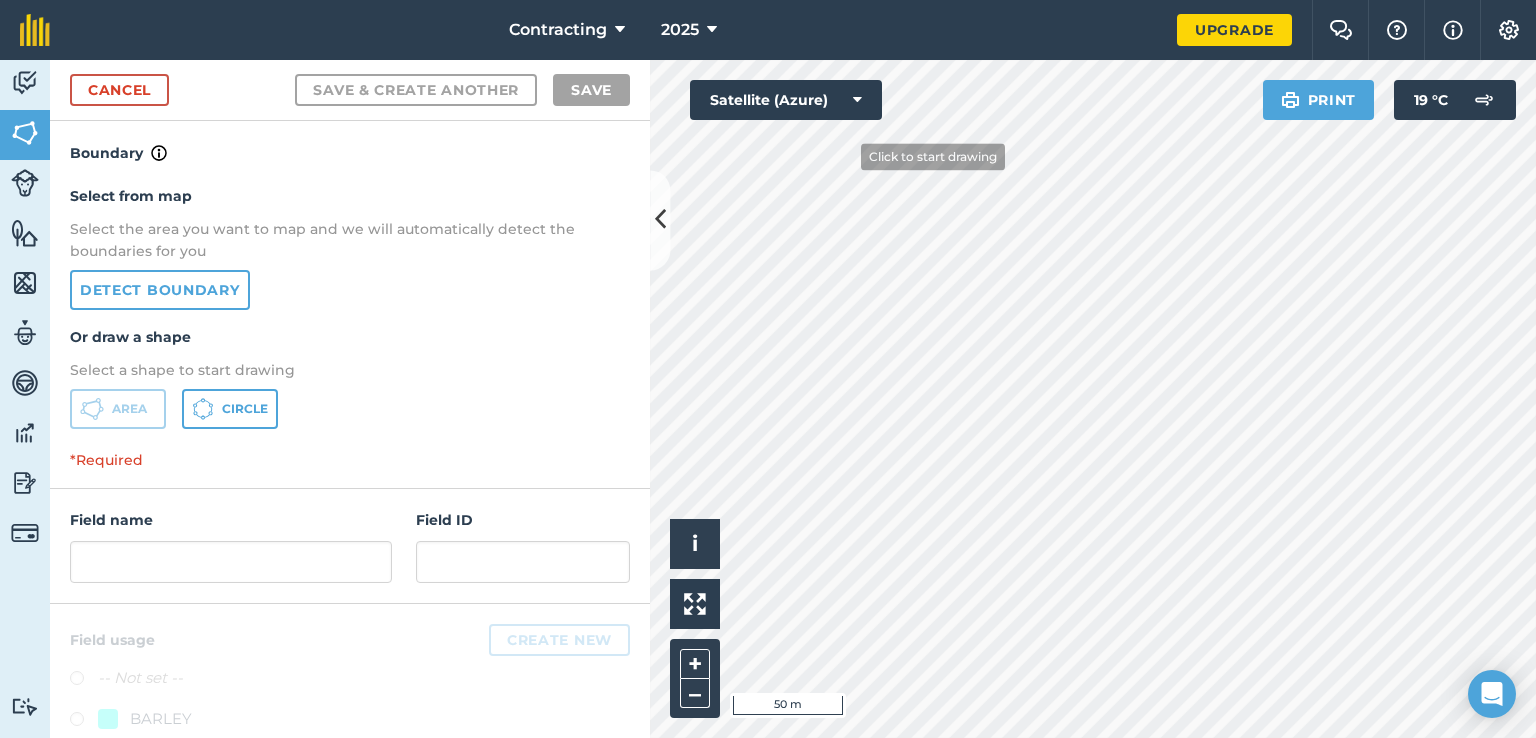 click on "Map printing is not available on our free plan Please upgrade to our Essentials, Plus or Pro plan to access this feature. Activity Fields Livestock Features Maps Team Vehicles Data Reporting Billing Tutorials Tutorials Cancel Save & Create Another Save Boundary   Select from map Select the area you want to map and we will automatically detect the boundaries for you Detect boundary Or draw a shape Select a shape to start drawing Area Circle *Required Field name Field ID Field usage   Create new -- Not set -- BARLEY GRASS WHEAT Click to start drawing i © [YEAR] TomTom, Microsoft 50 m + – Satellite (Azure) Print 19   ° C" at bounding box center [768, 369] 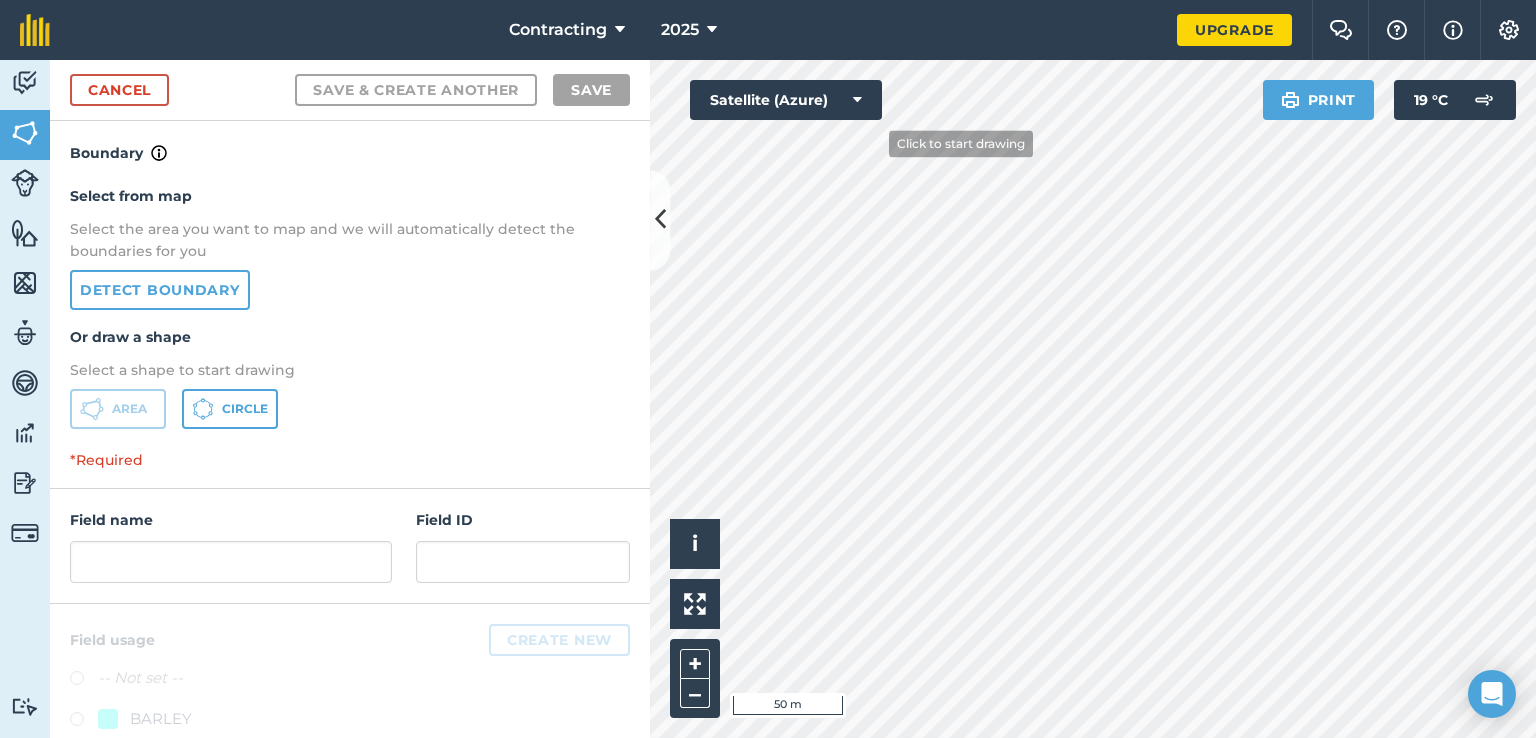 click on "Map printing is not available on our free plan Please upgrade to our Essentials, Plus or Pro plan to access this feature. Activity Fields Livestock Features Maps Team Vehicles Data Reporting Billing Tutorials Tutorials Cancel Save & Create Another Save Boundary   Select from map Select the area you want to map and we will automatically detect the boundaries for you Detect boundary Or draw a shape Select a shape to start drawing Area Circle *Required Field name Field ID Field usage   Create new -- Not set -- BARLEY GRASS WHEAT Click to start drawing i © [YEAR] TomTom, Microsoft 50 m + – Satellite (Azure) Print 19   ° C" at bounding box center (768, 369) 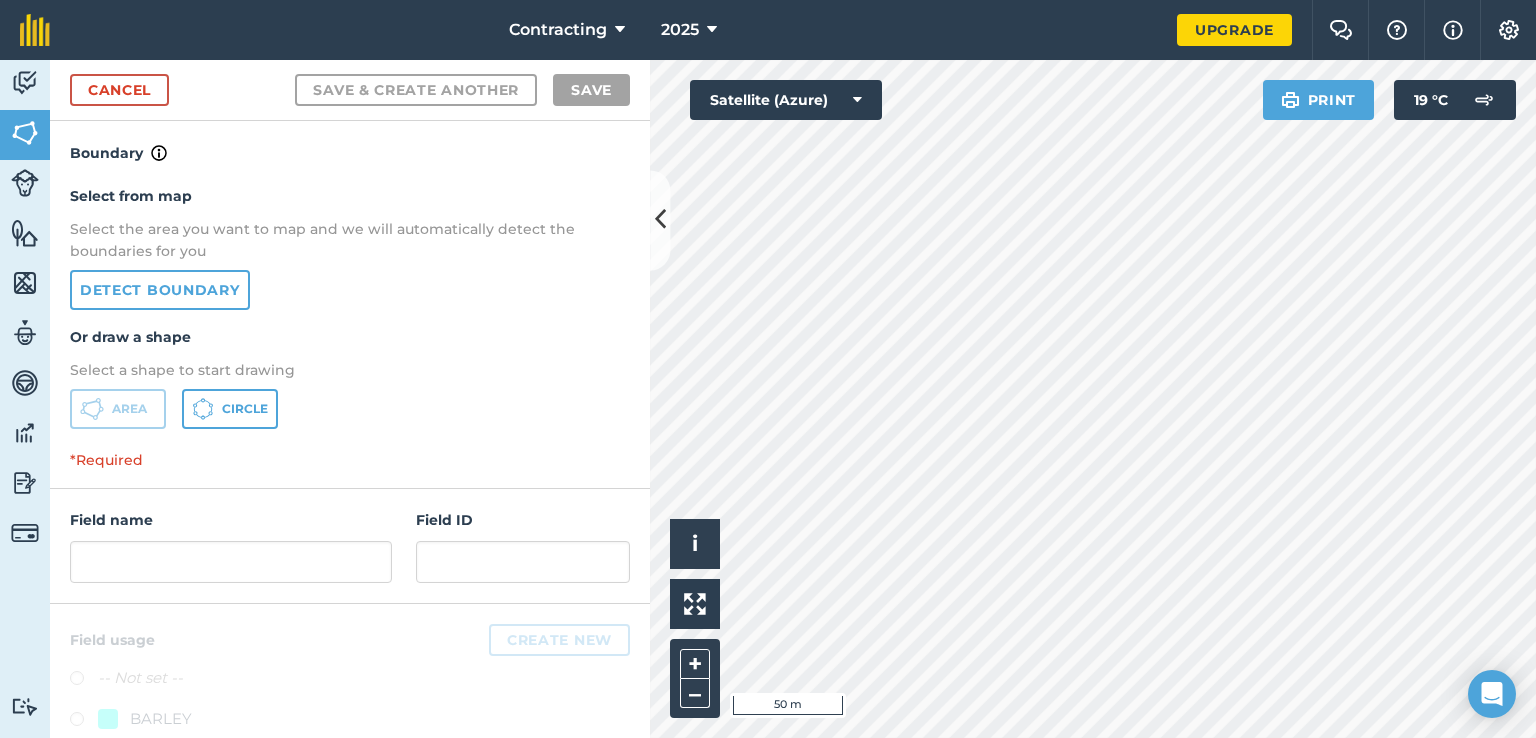 click on "Map printing is not available on our free plan Please upgrade to our Essentials, Plus or Pro plan to access this feature. Activity Fields Livestock Features Maps Team Vehicles Data Reporting Billing Tutorials Tutorials Cancel Save & Create Another Save Boundary   Select from map Select the area you want to map and we will automatically detect the boundaries for you Detect boundary Or draw a shape Select a shape to start drawing Area Circle *Required Field name Field ID Field usage   Create new -- Not set -- BARLEY GRASS WHEAT Click to start drawing i © [YEAR] TomTom, Microsoft 50 m + – Satellite (Azure) Print 19   ° C" at bounding box center (768, 369) 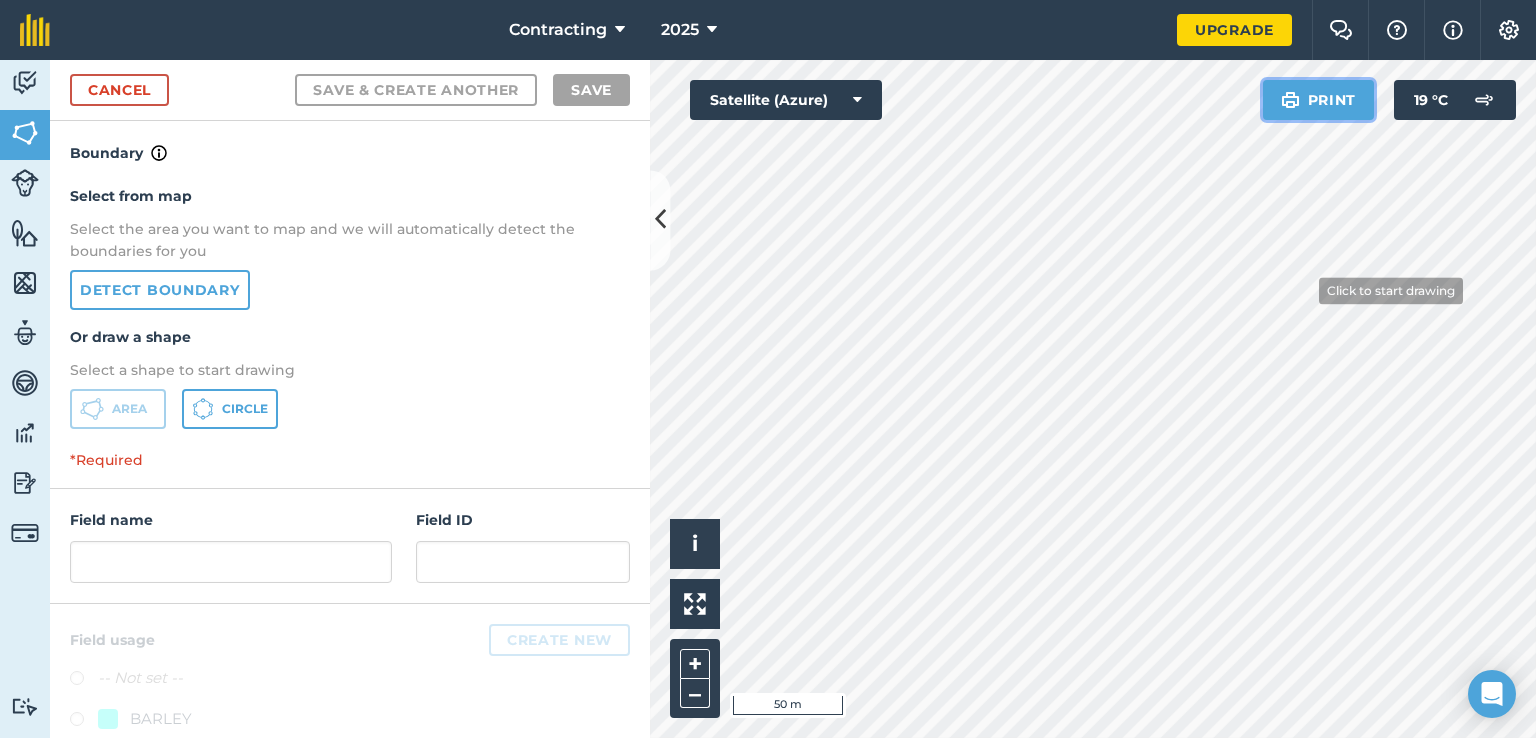 click on "Click to start drawing i © [YEAR] TomTom, Microsoft 50 m + – Satellite (Azure) Print 19   ° C" at bounding box center [1093, 399] 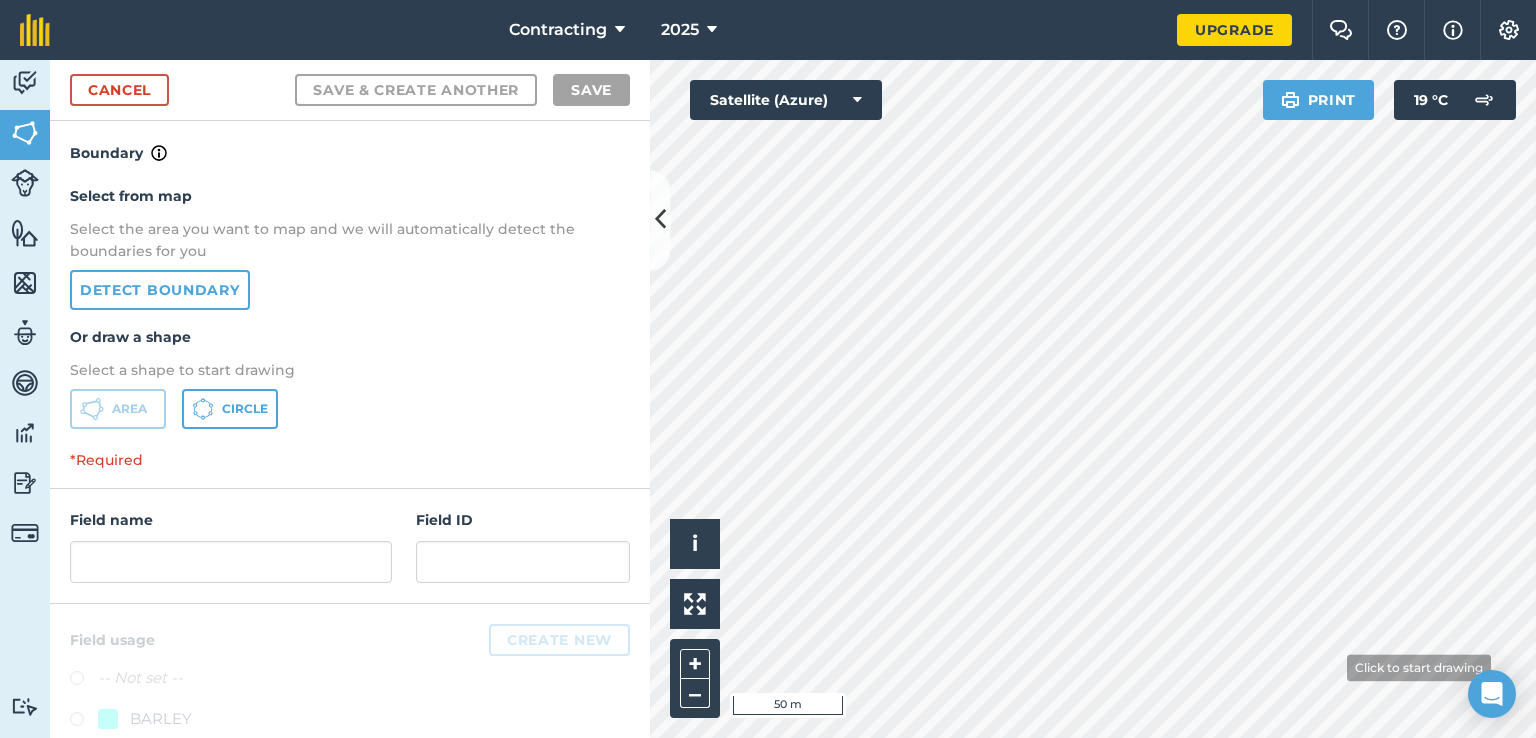 drag, startPoint x: 1309, startPoint y: 102, endPoint x: 1332, endPoint y: 741, distance: 639.4138 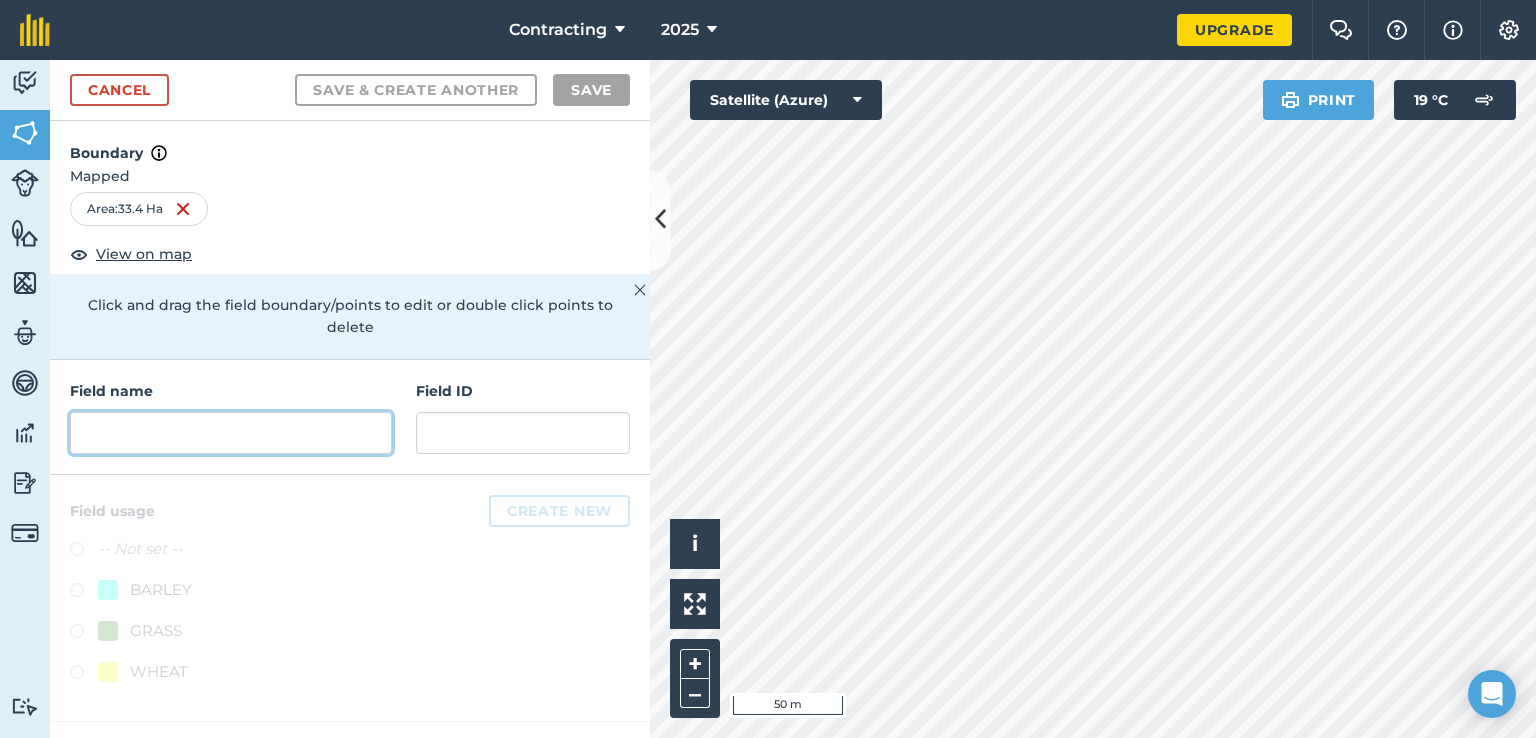 click at bounding box center (231, 433) 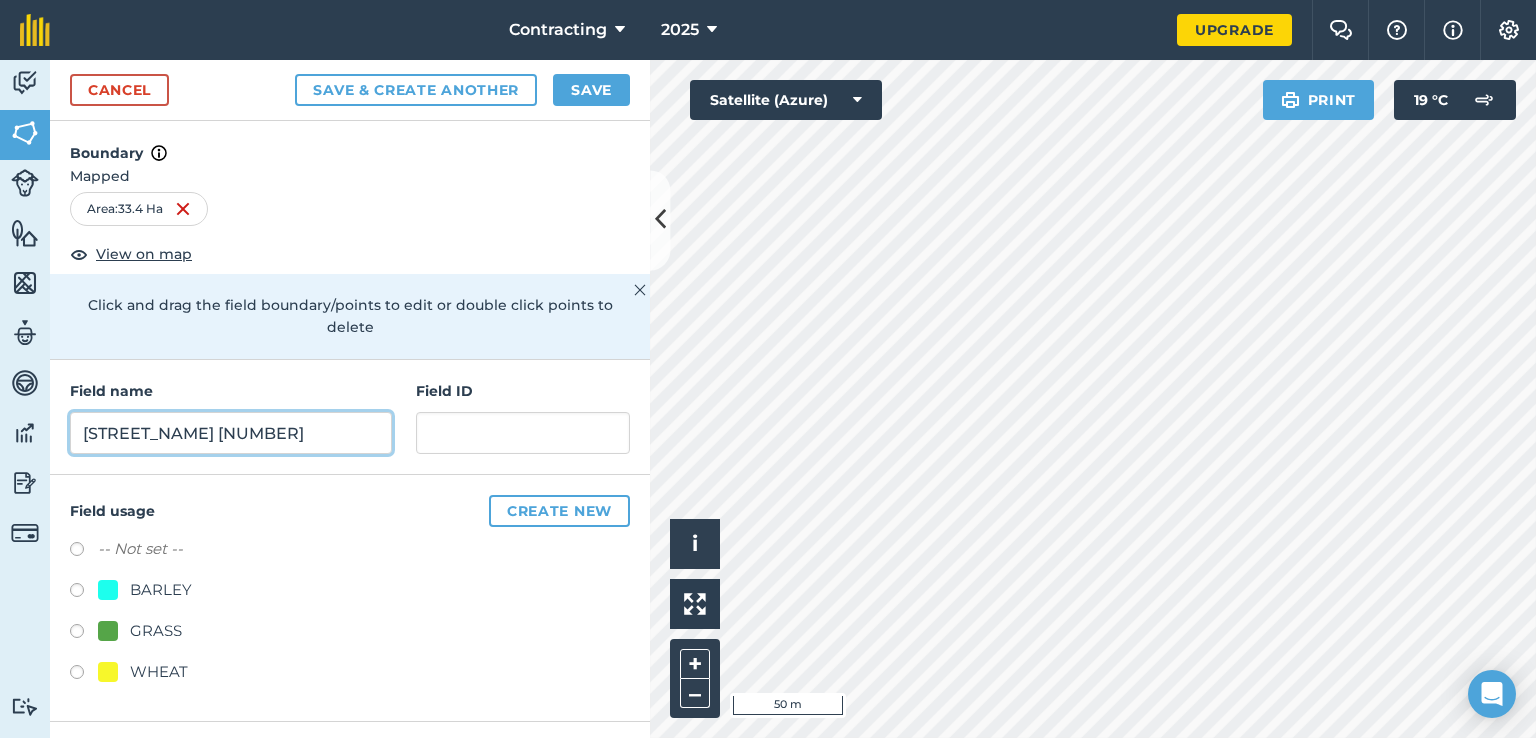 type on "[STREET_NAME] [NUMBER]" 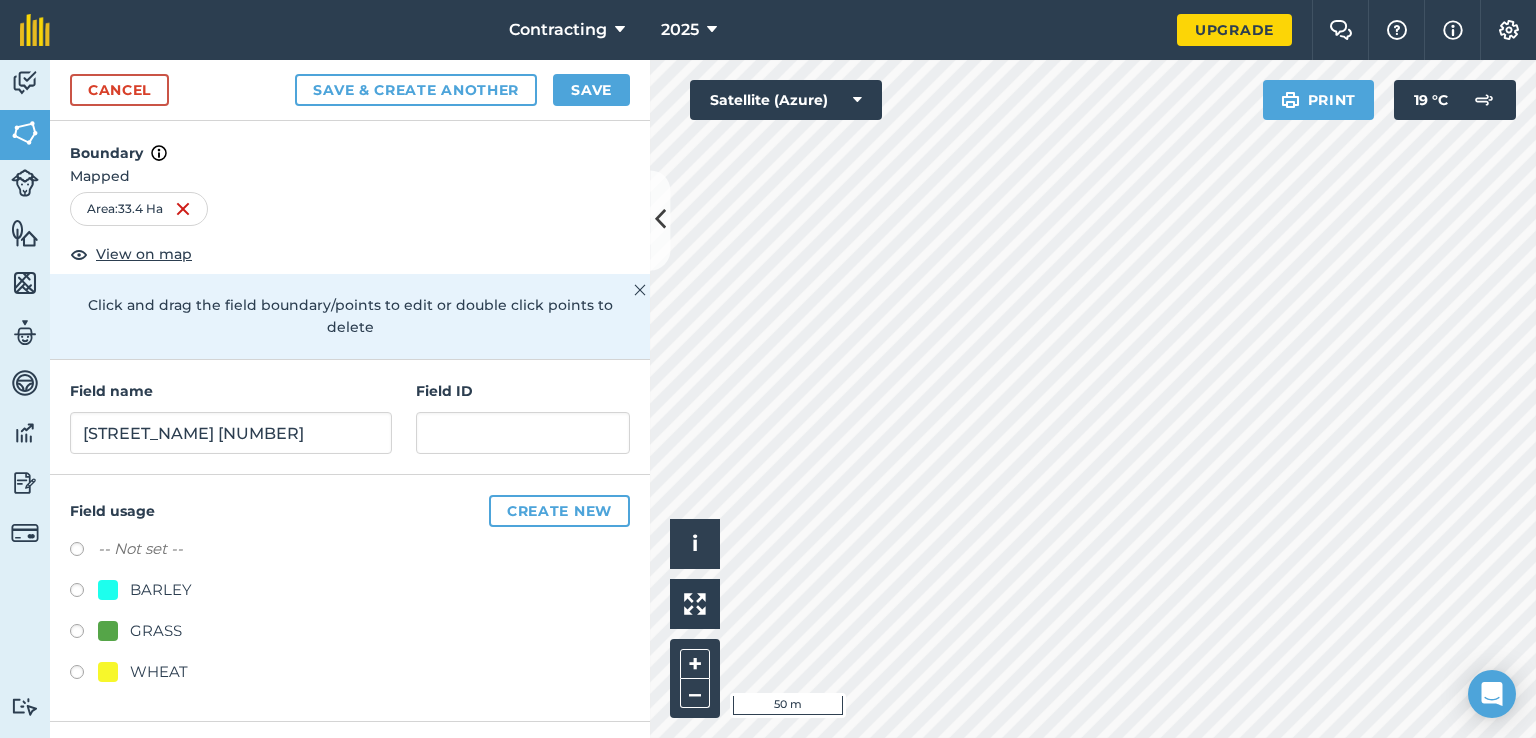 click on "Field usage   Create new -- Not set -- BARLEY GRASS WHEAT" at bounding box center (350, 598) 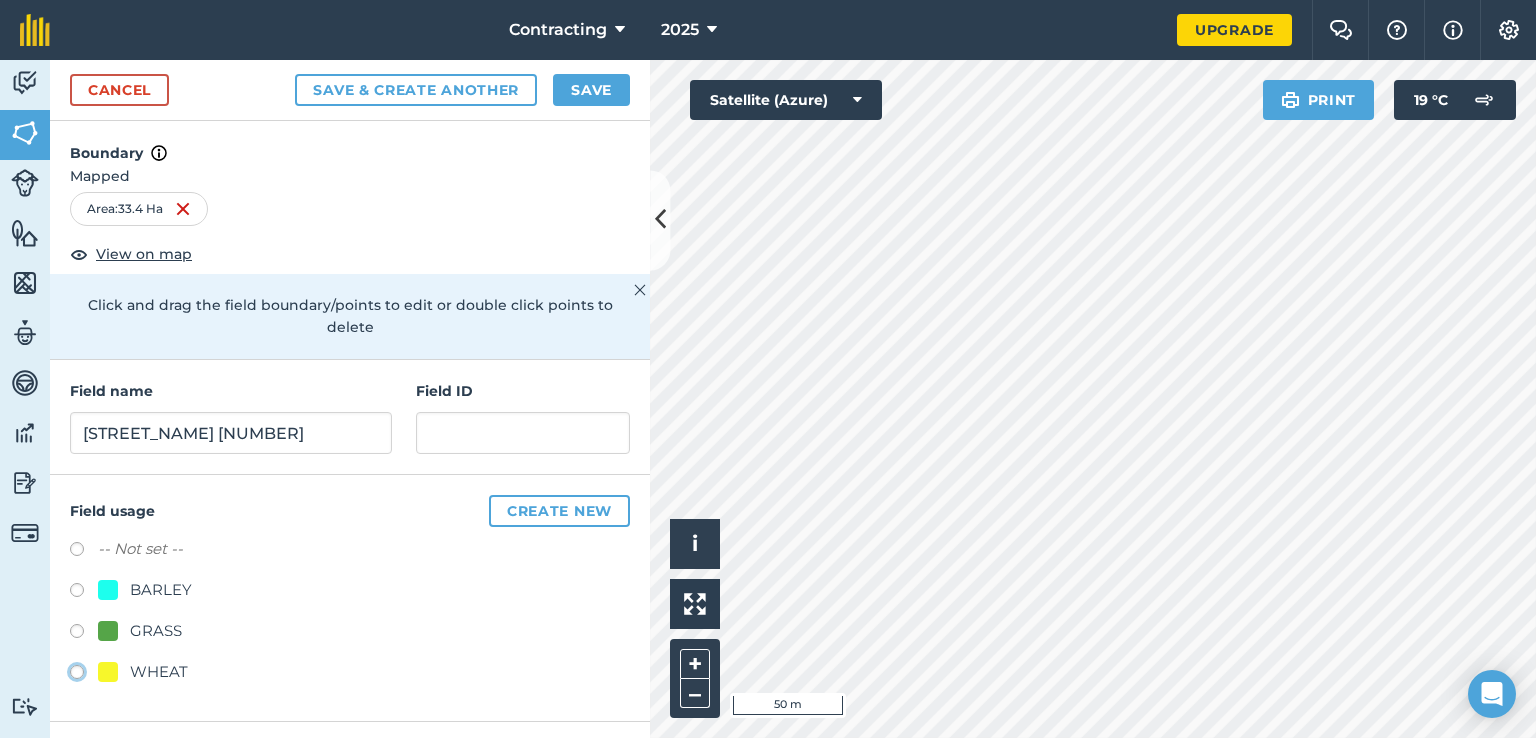 click on "WHEAT" at bounding box center [-9923, 671] 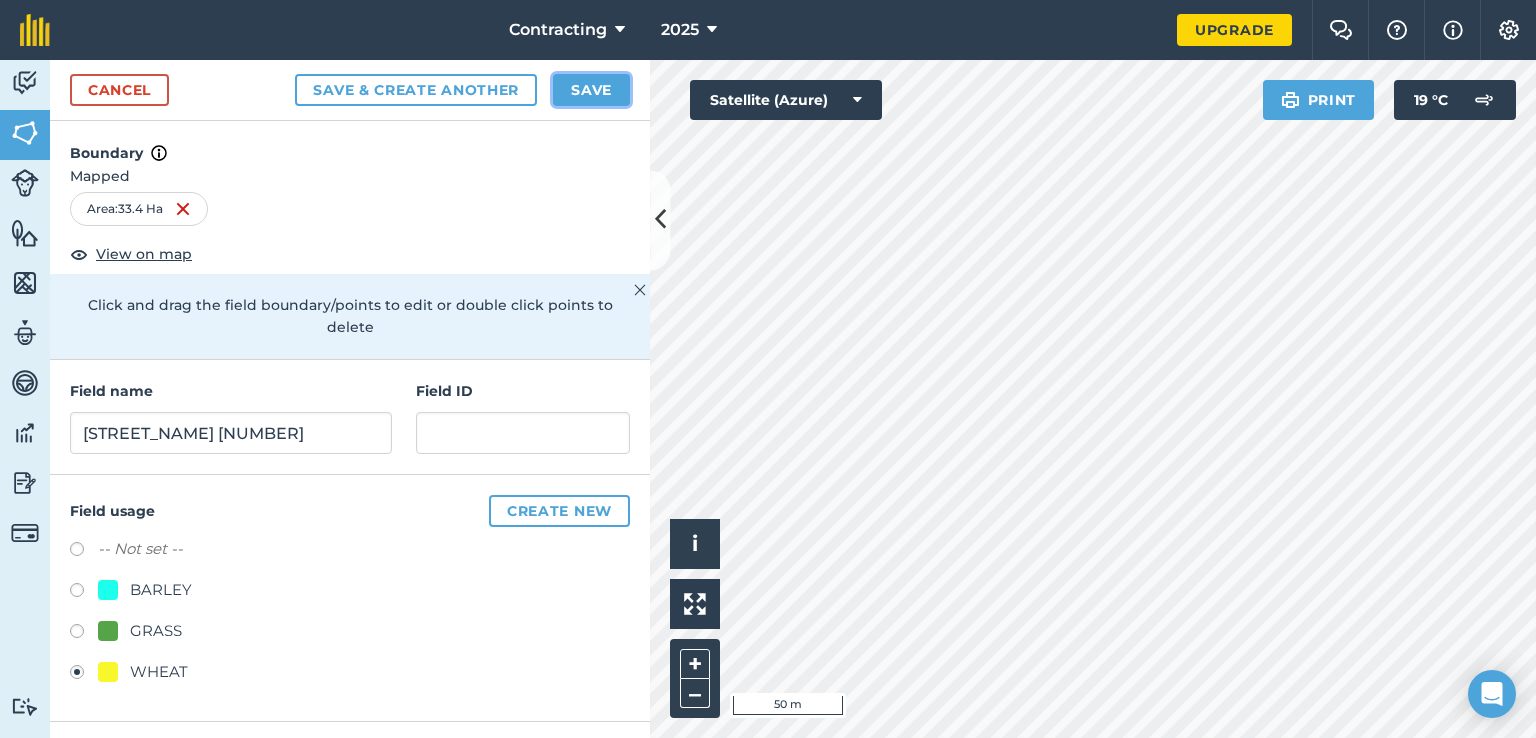 click on "Save" at bounding box center [591, 90] 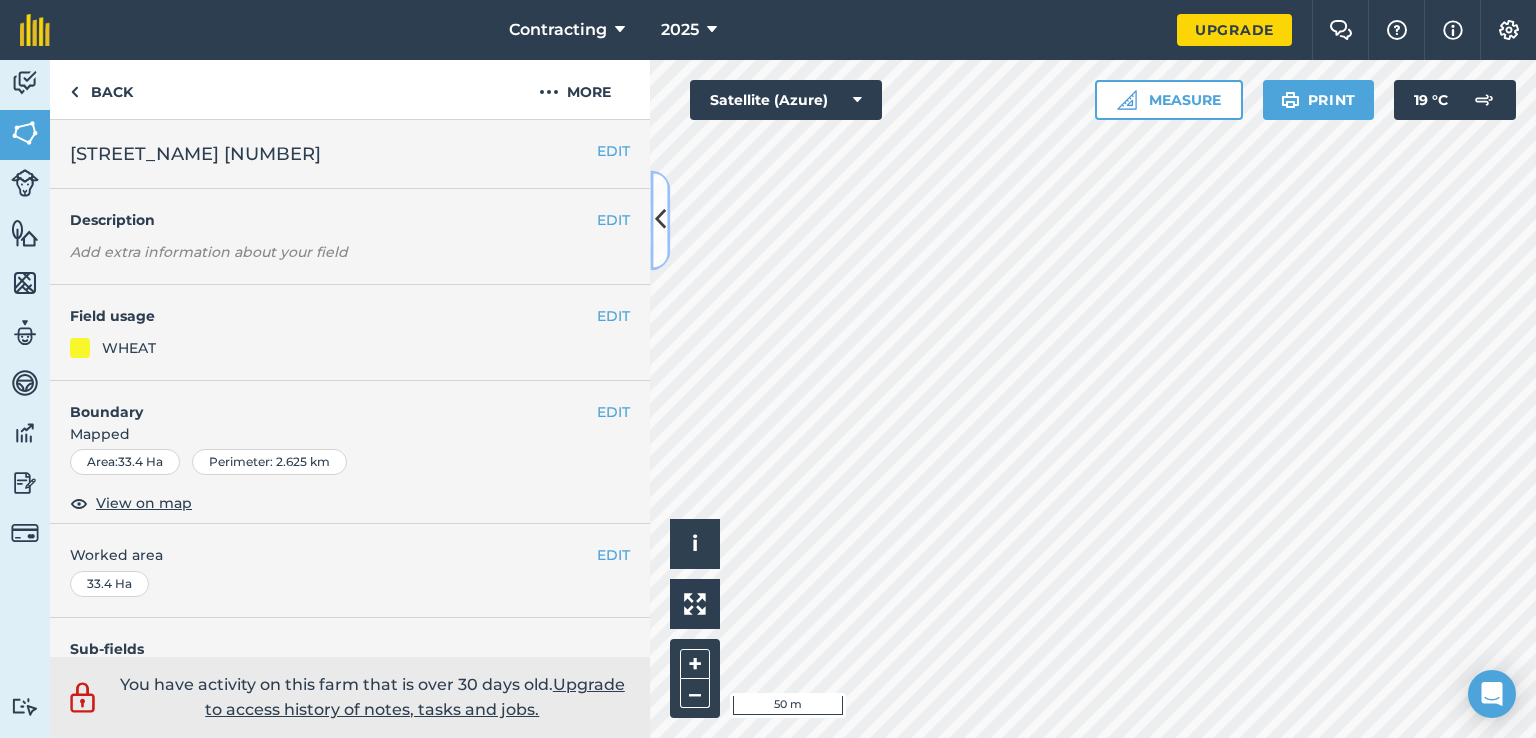 click at bounding box center (660, 220) 